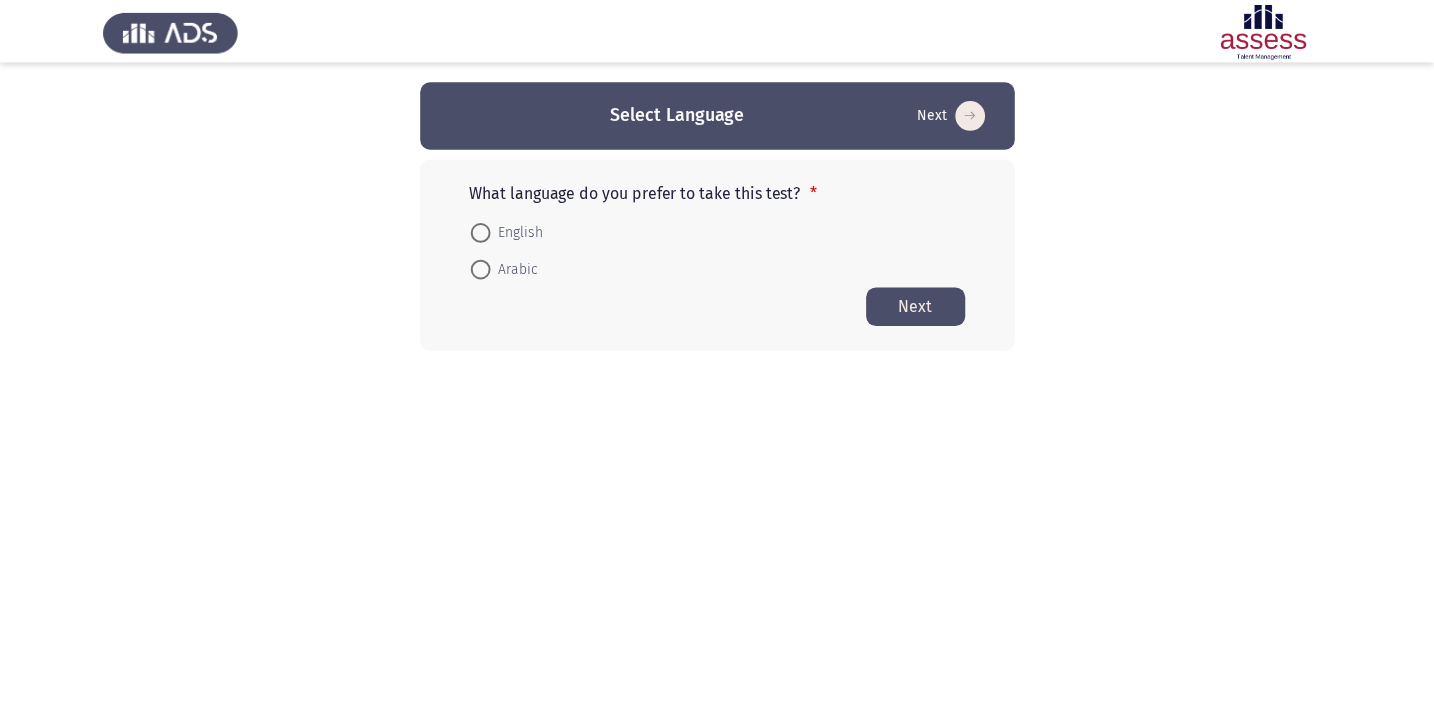 scroll, scrollTop: 0, scrollLeft: 0, axis: both 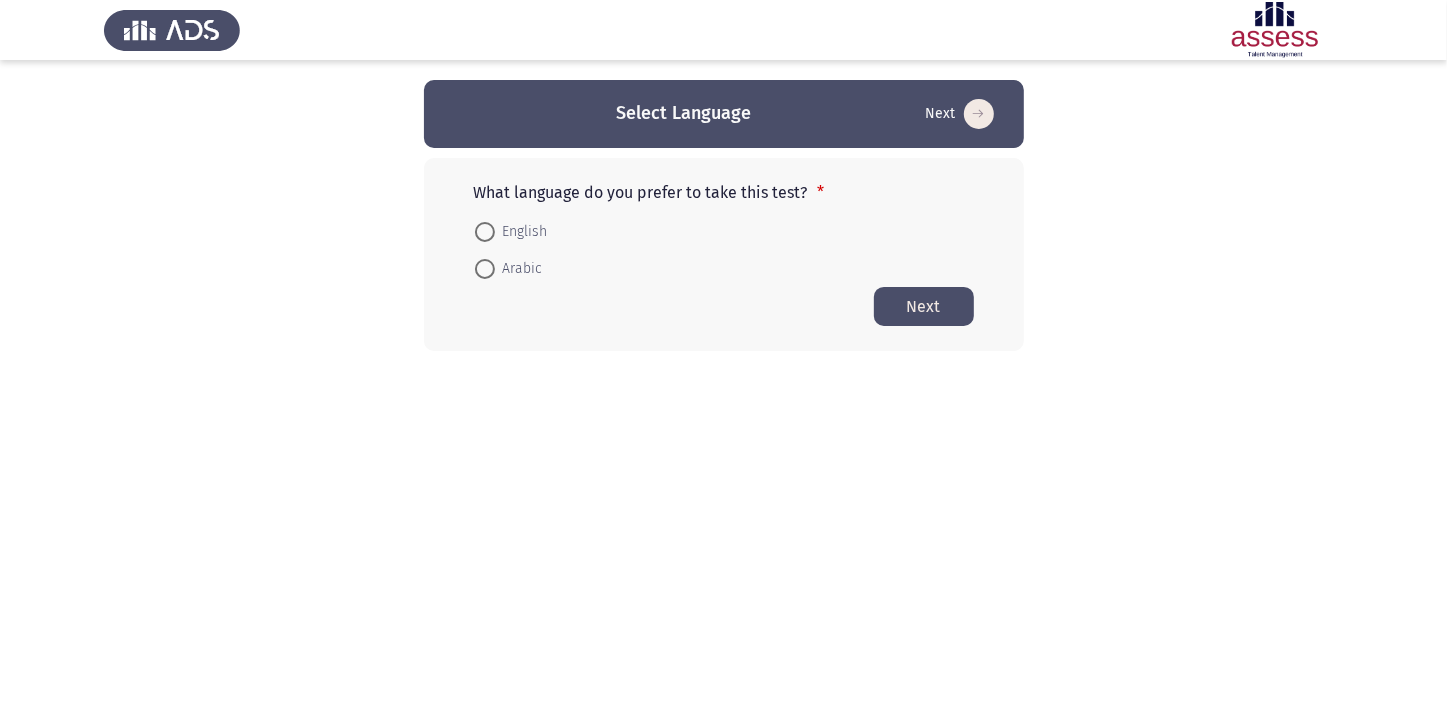 click at bounding box center [485, 269] 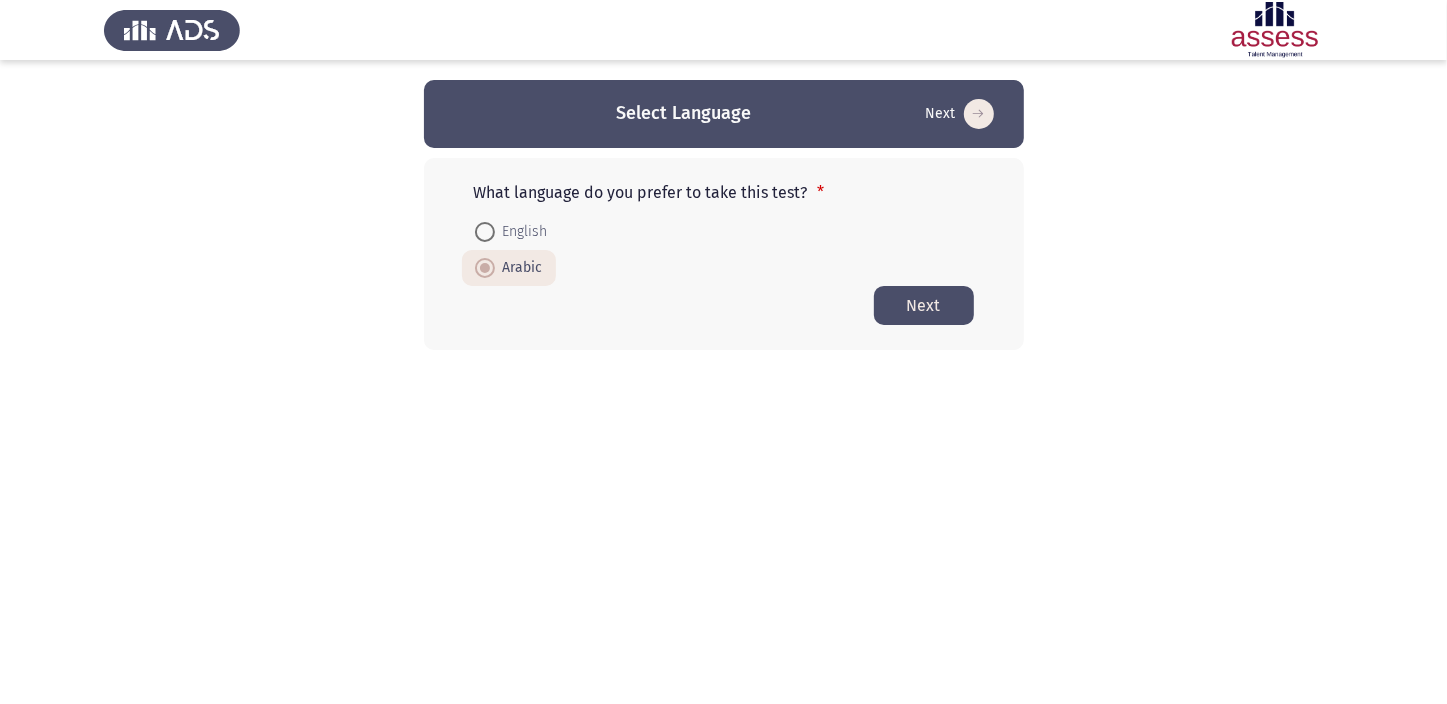 click on "Next" 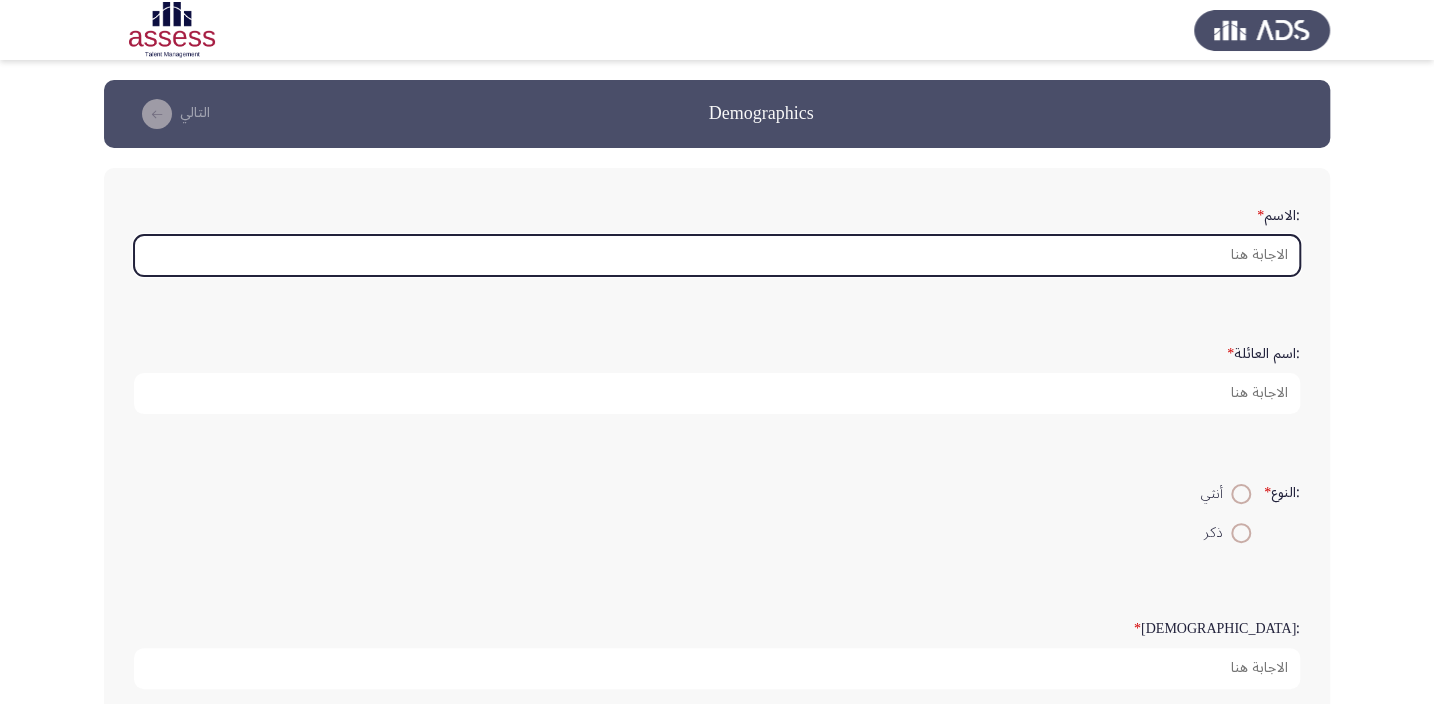 click on ":الاسم   *" at bounding box center [717, 255] 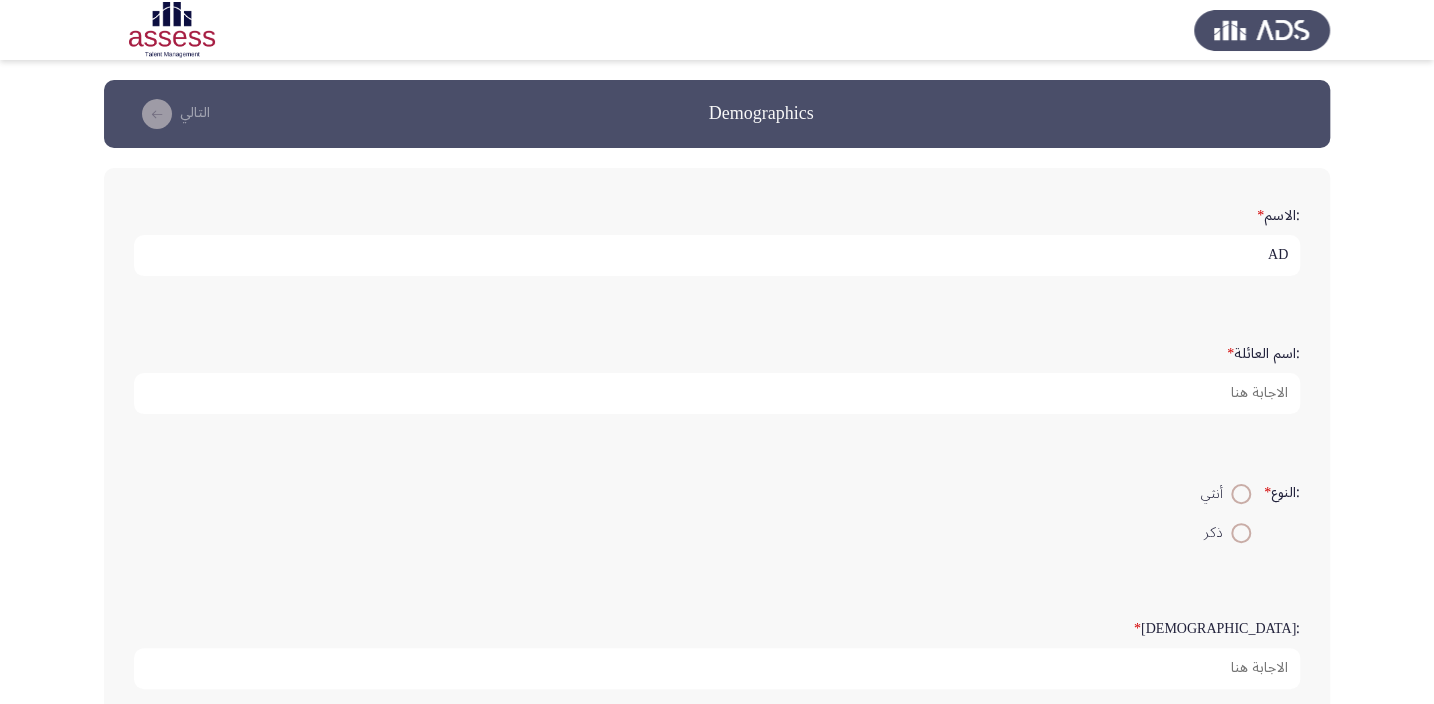 type on "A" 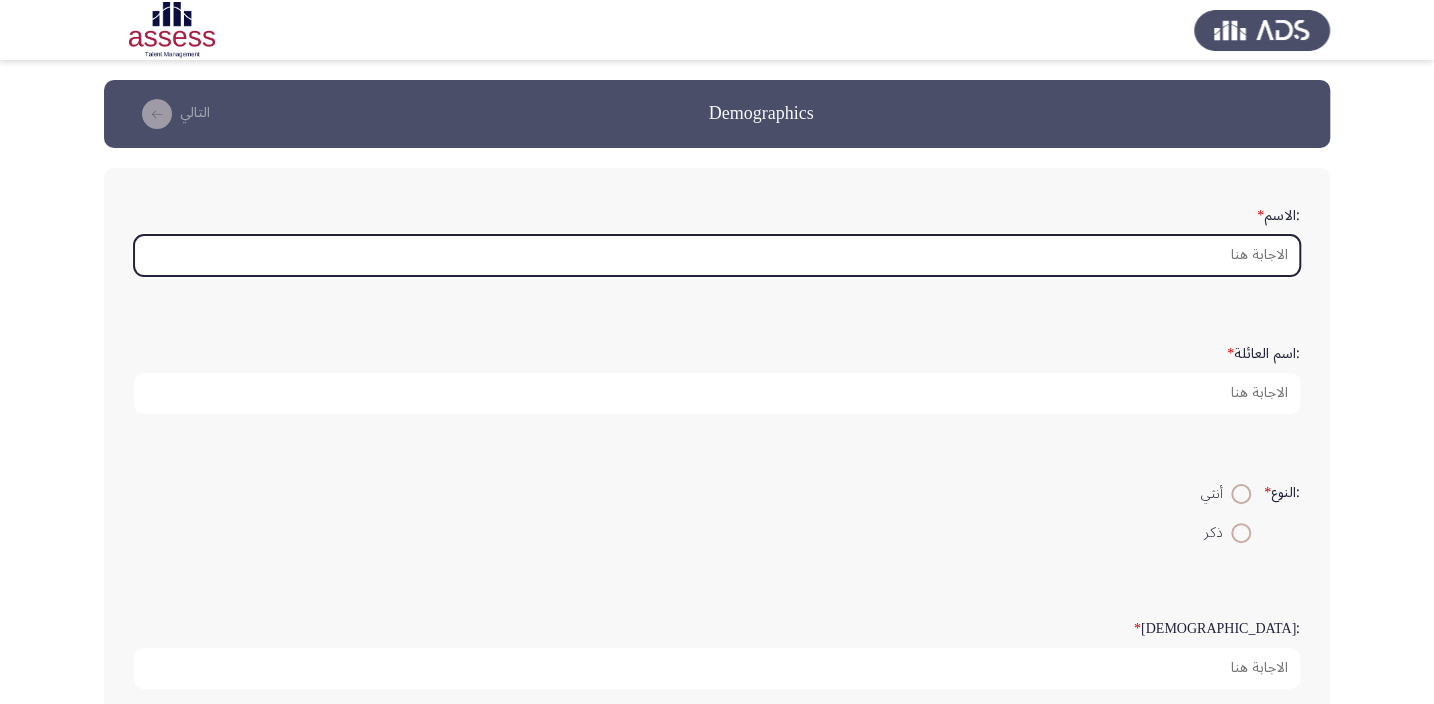 type on "A" 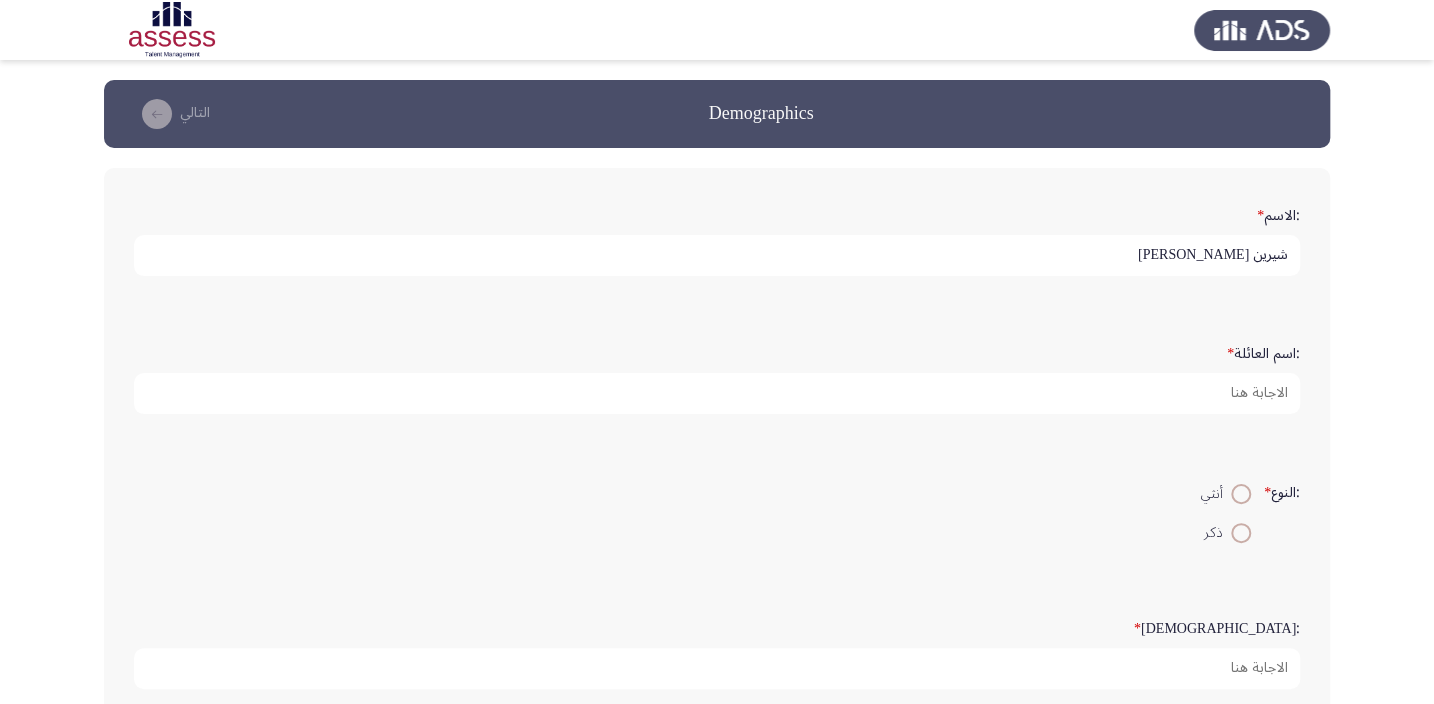 type on "شيرين [PERSON_NAME]" 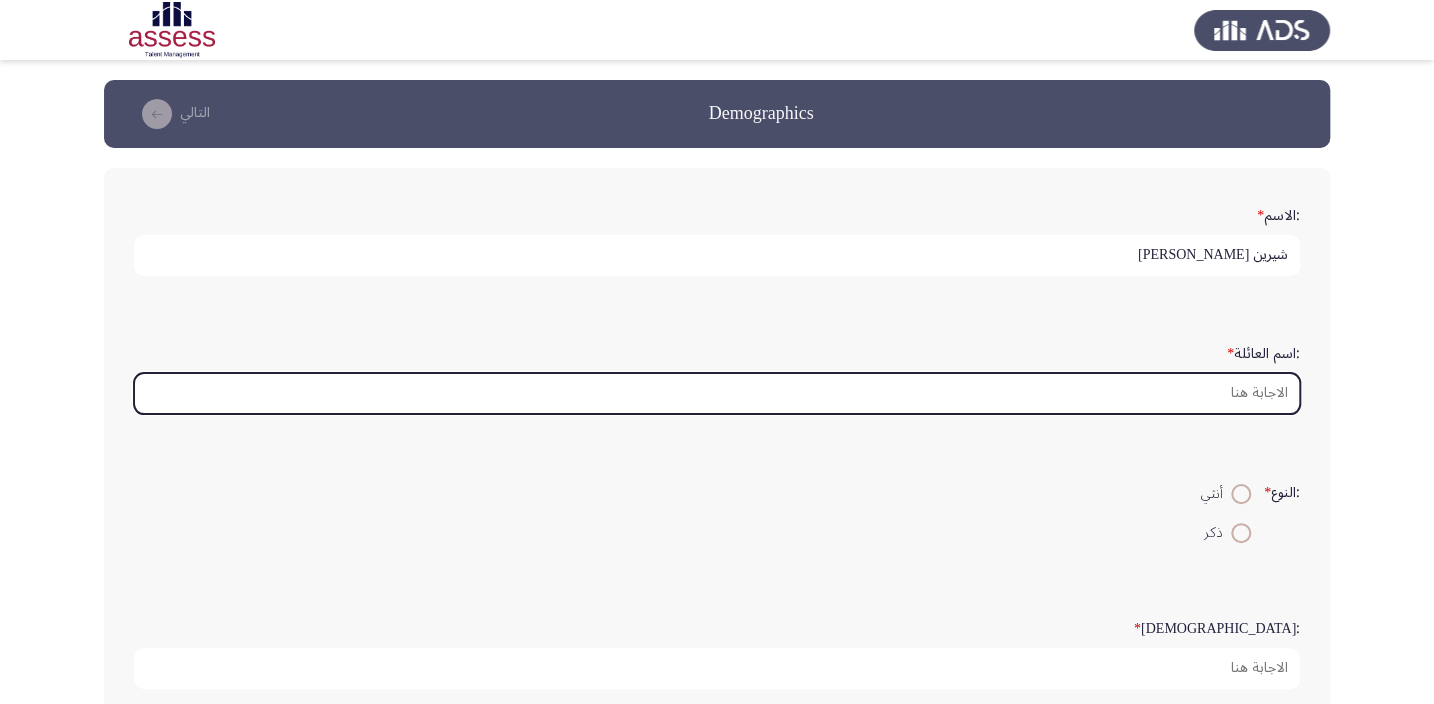 click on ":اسم العائلة   *" at bounding box center (717, 393) 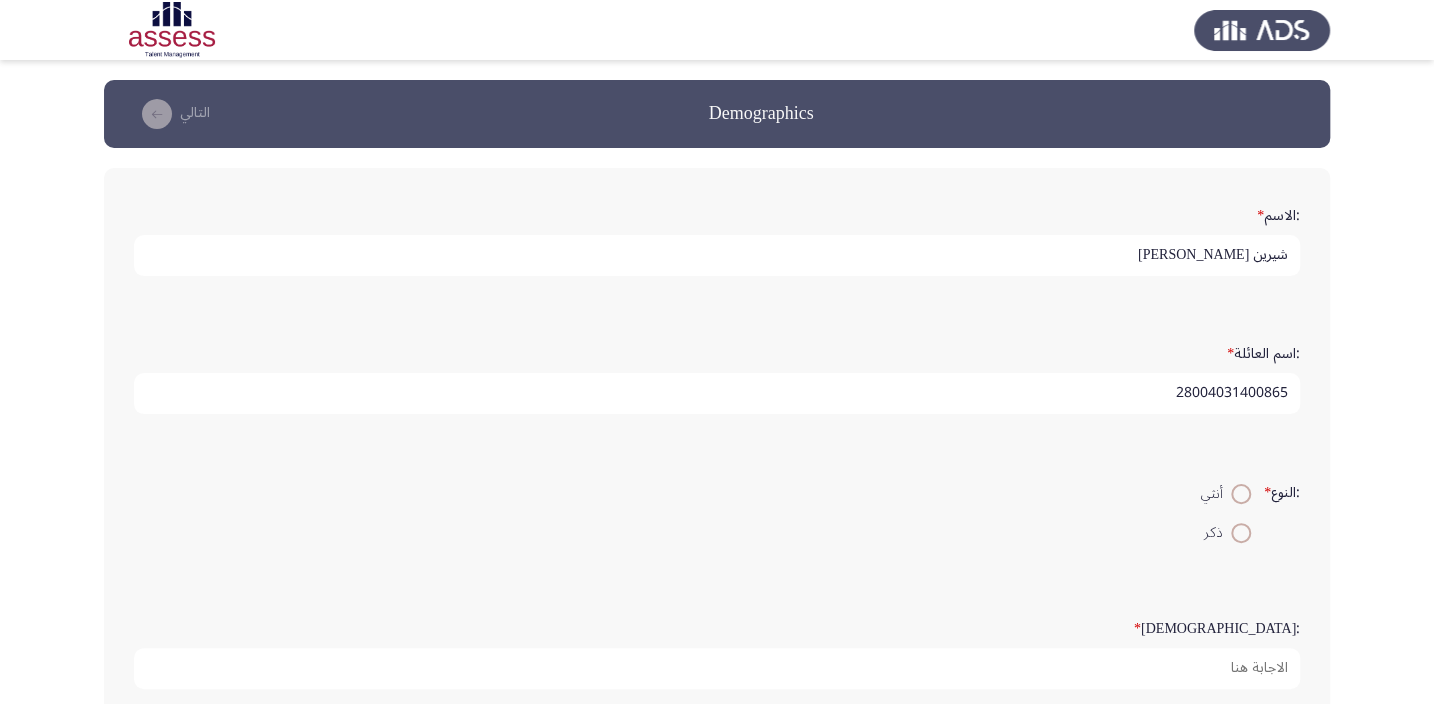 type on "28004031400865" 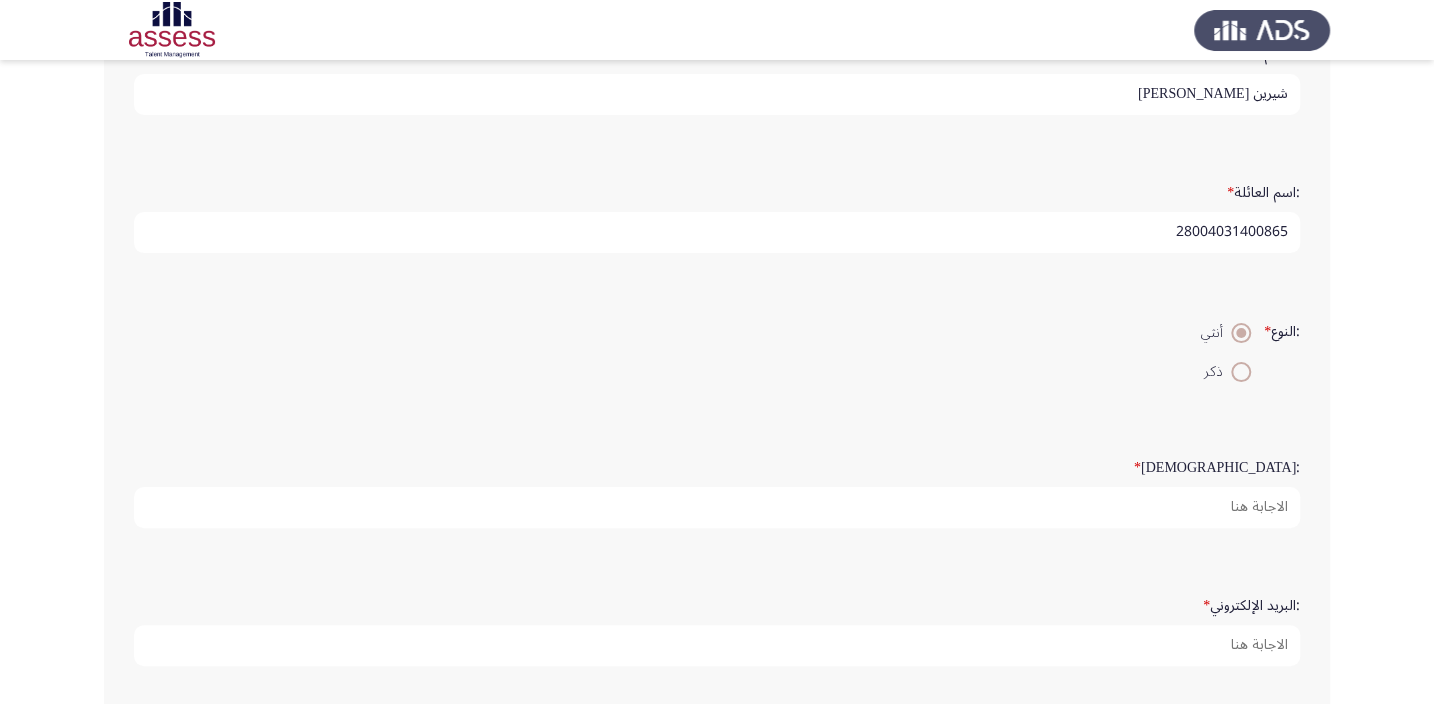 scroll, scrollTop: 181, scrollLeft: 0, axis: vertical 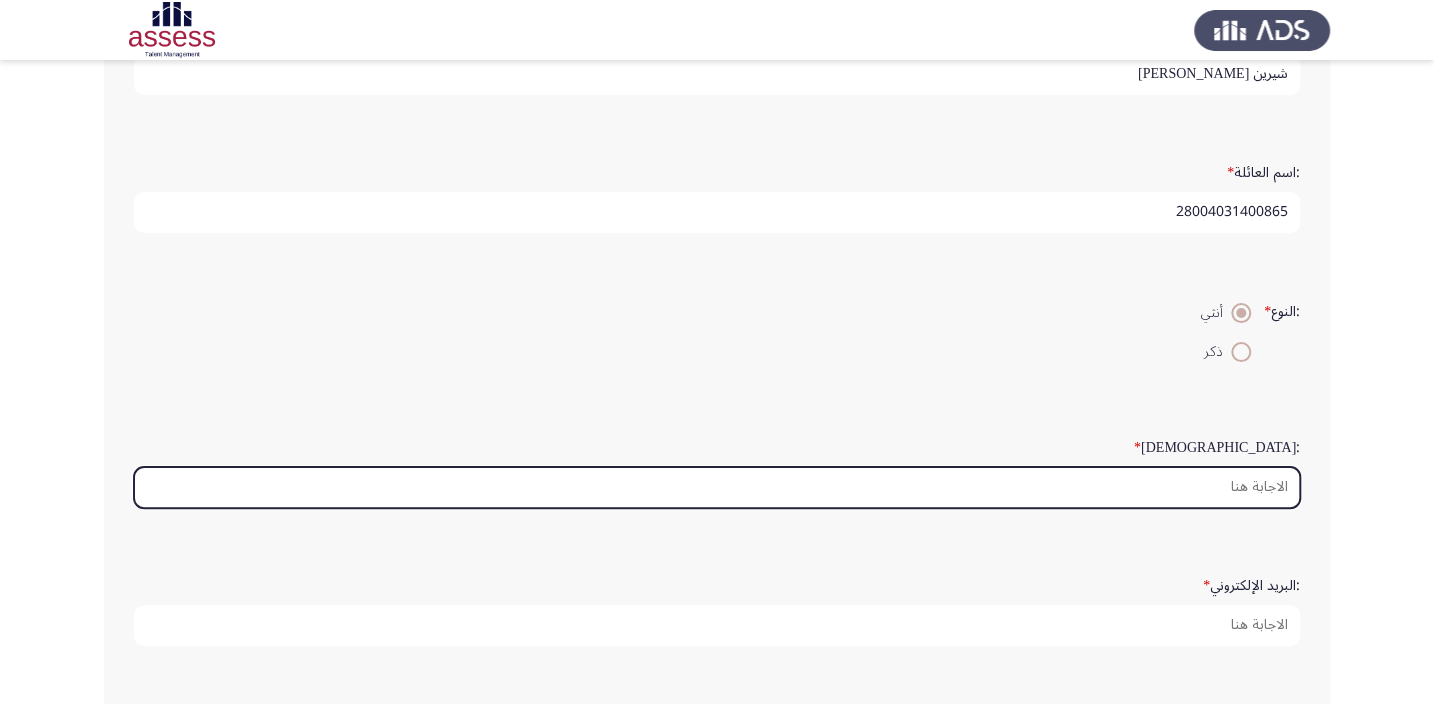 click on ":السن   *" at bounding box center (717, 487) 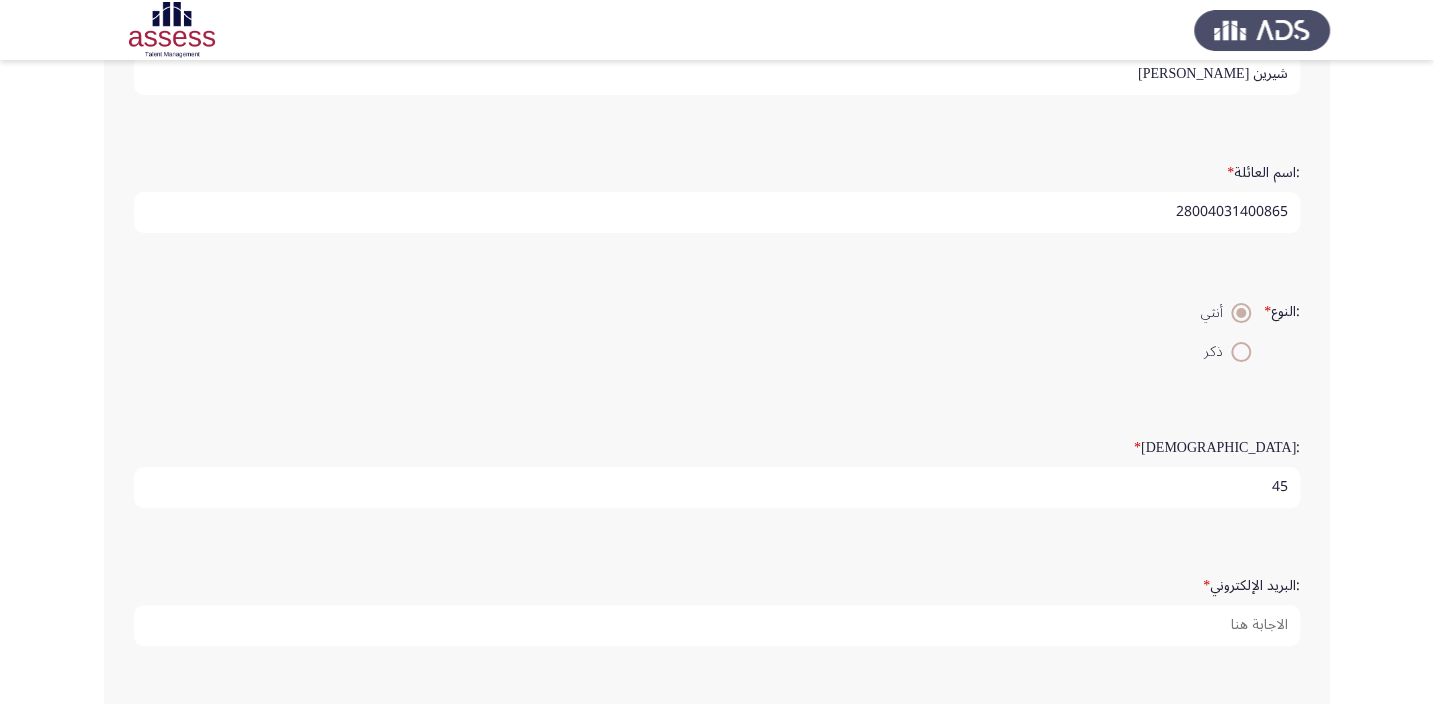 type on "45" 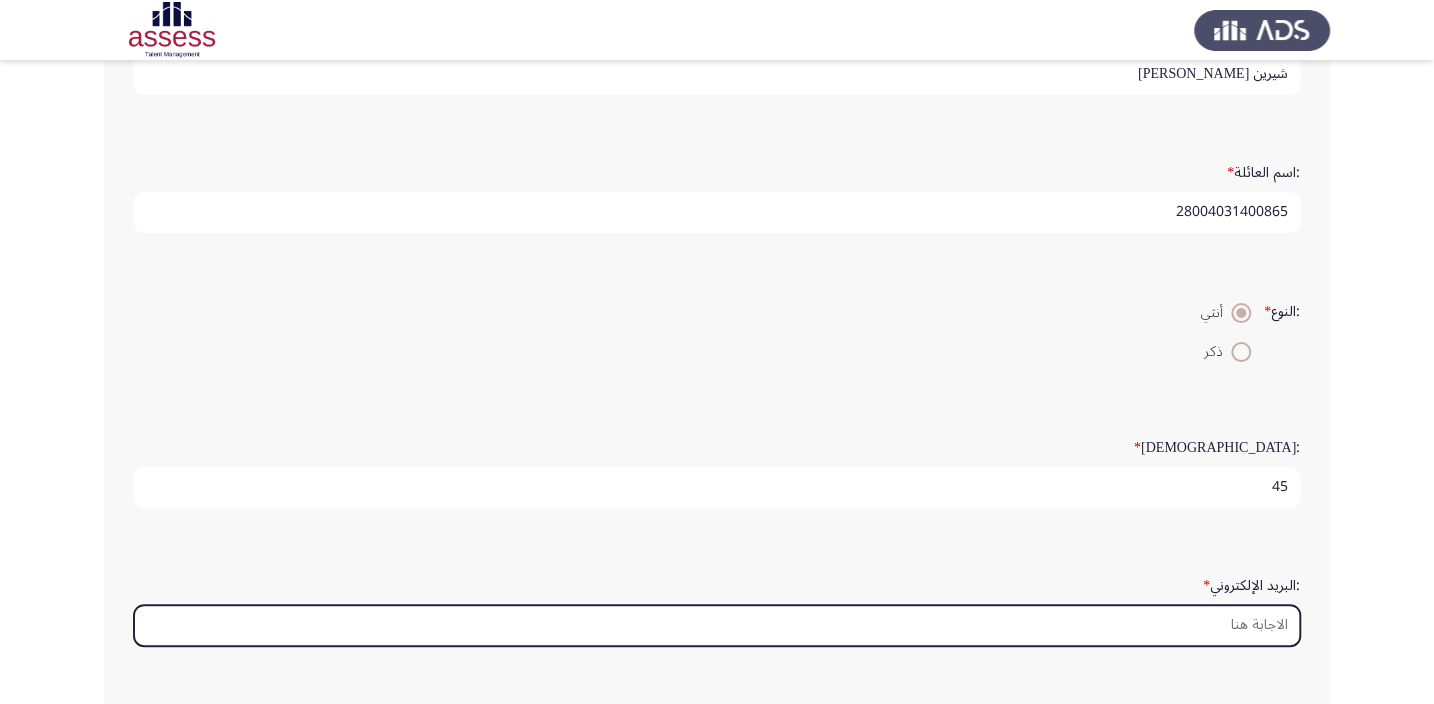 click on ":البريد الإلكتروني   *" at bounding box center (717, 625) 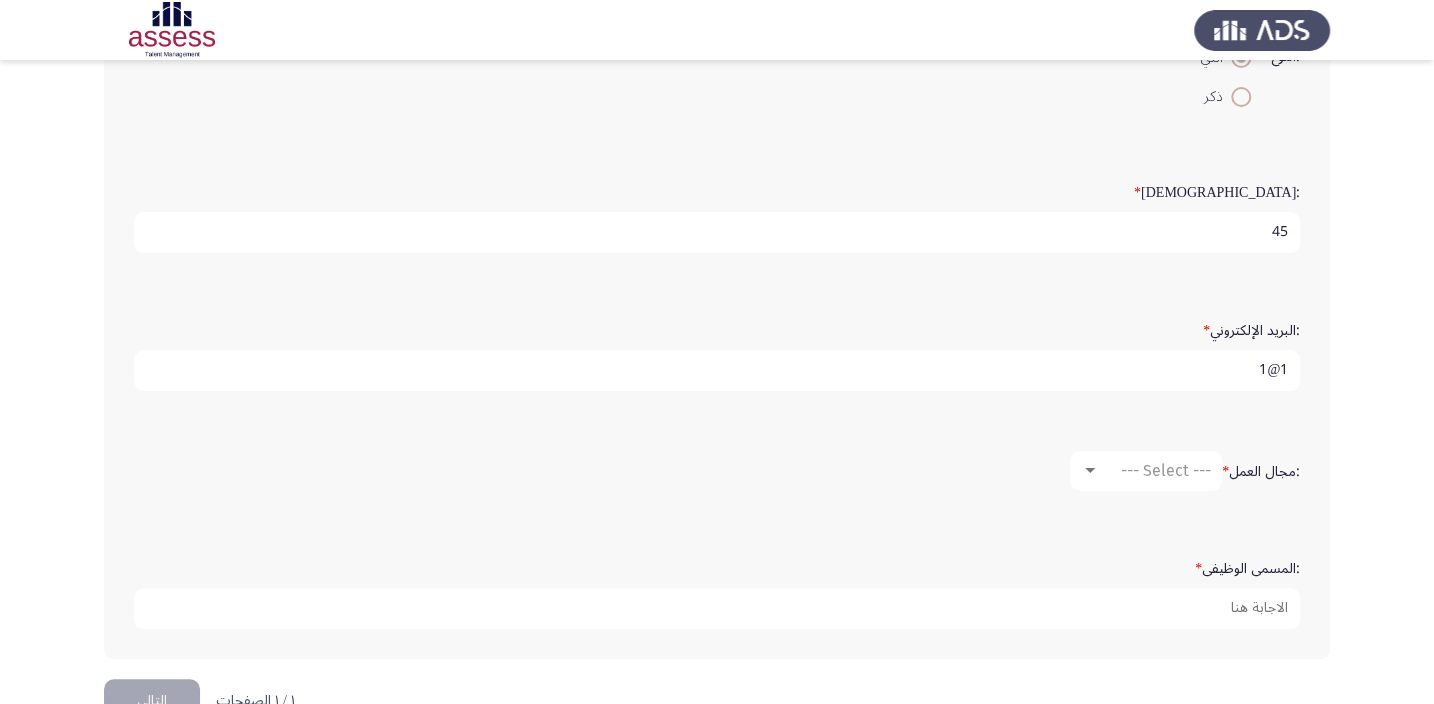 scroll, scrollTop: 454, scrollLeft: 0, axis: vertical 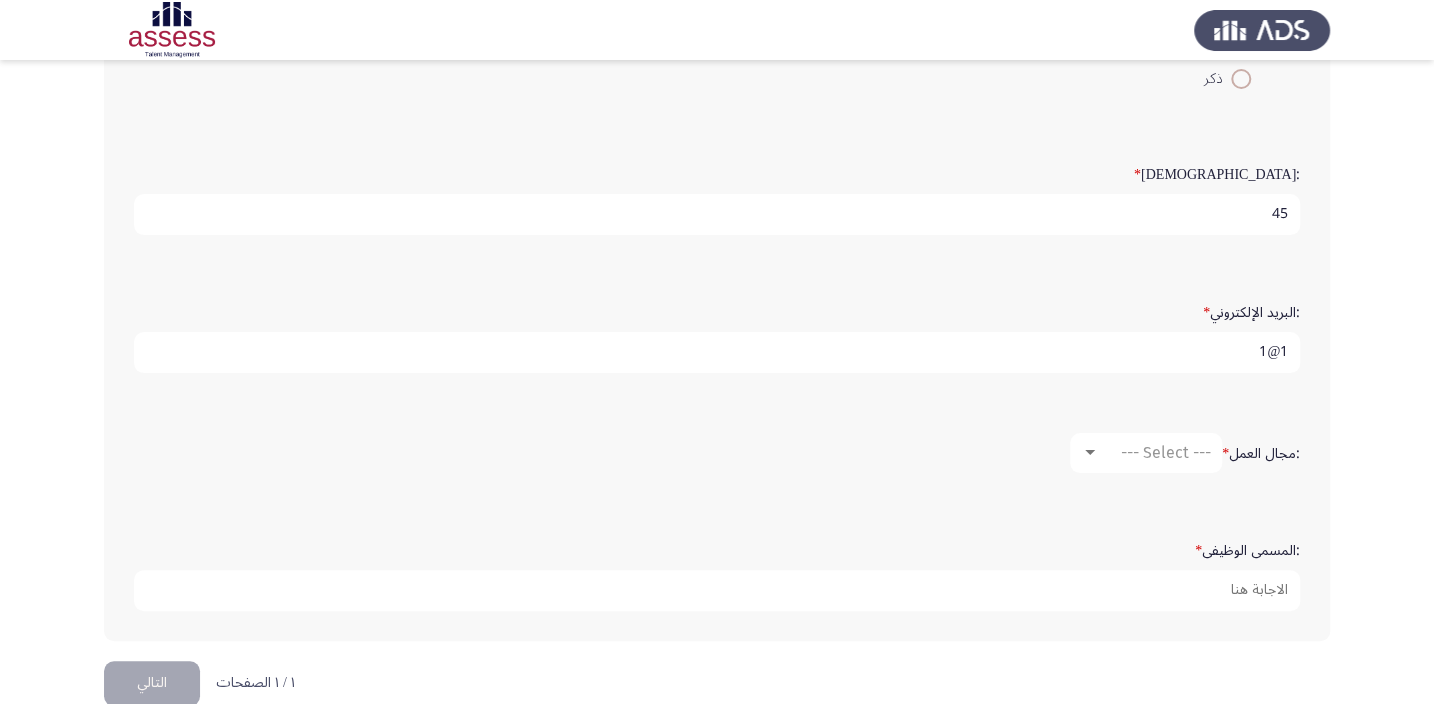 type on "1@1" 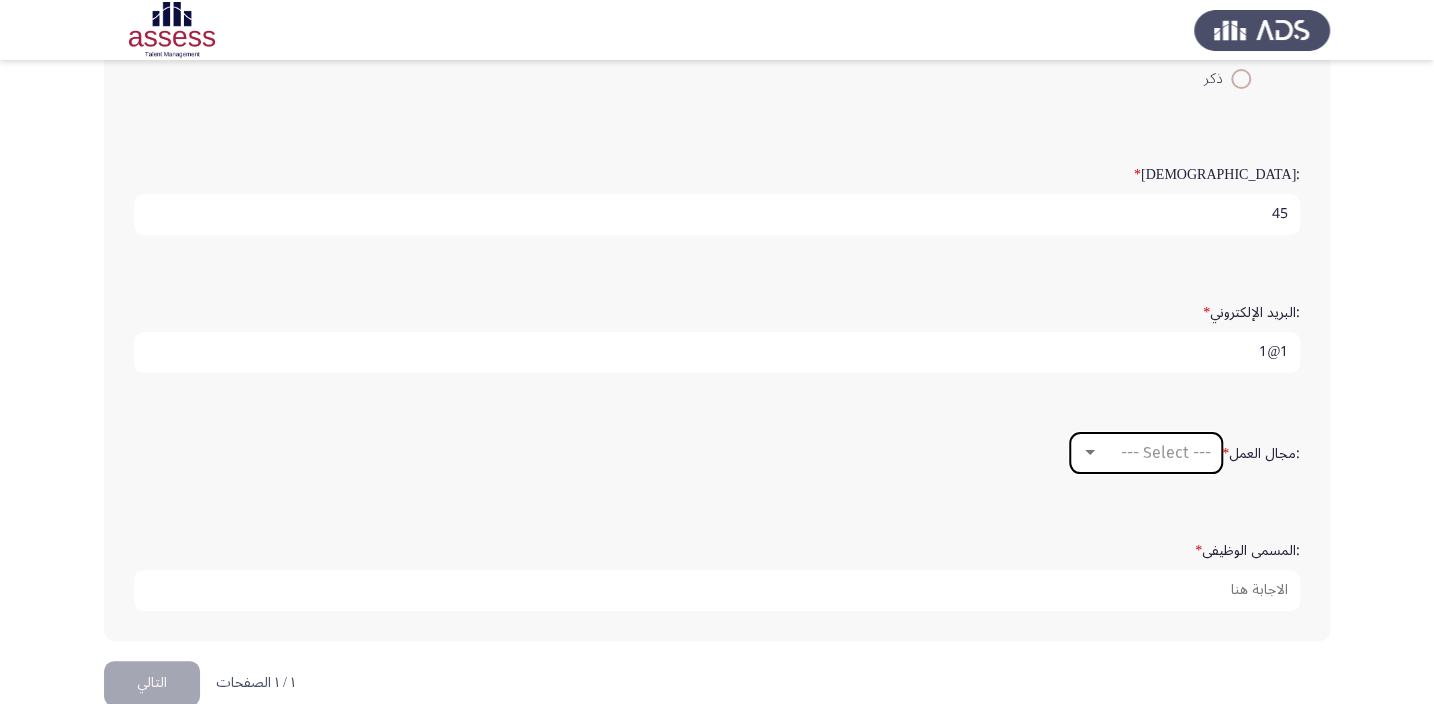 click at bounding box center [1090, 452] 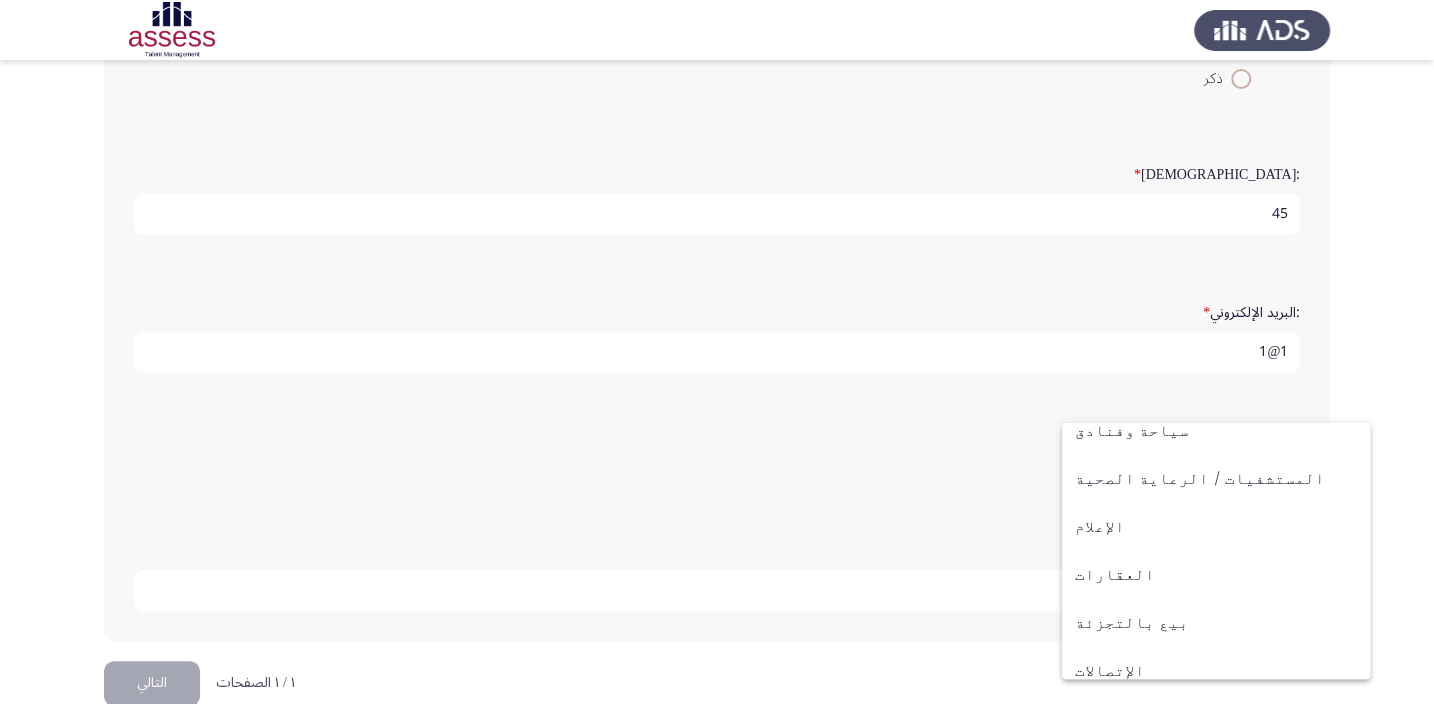 scroll, scrollTop: 655, scrollLeft: 0, axis: vertical 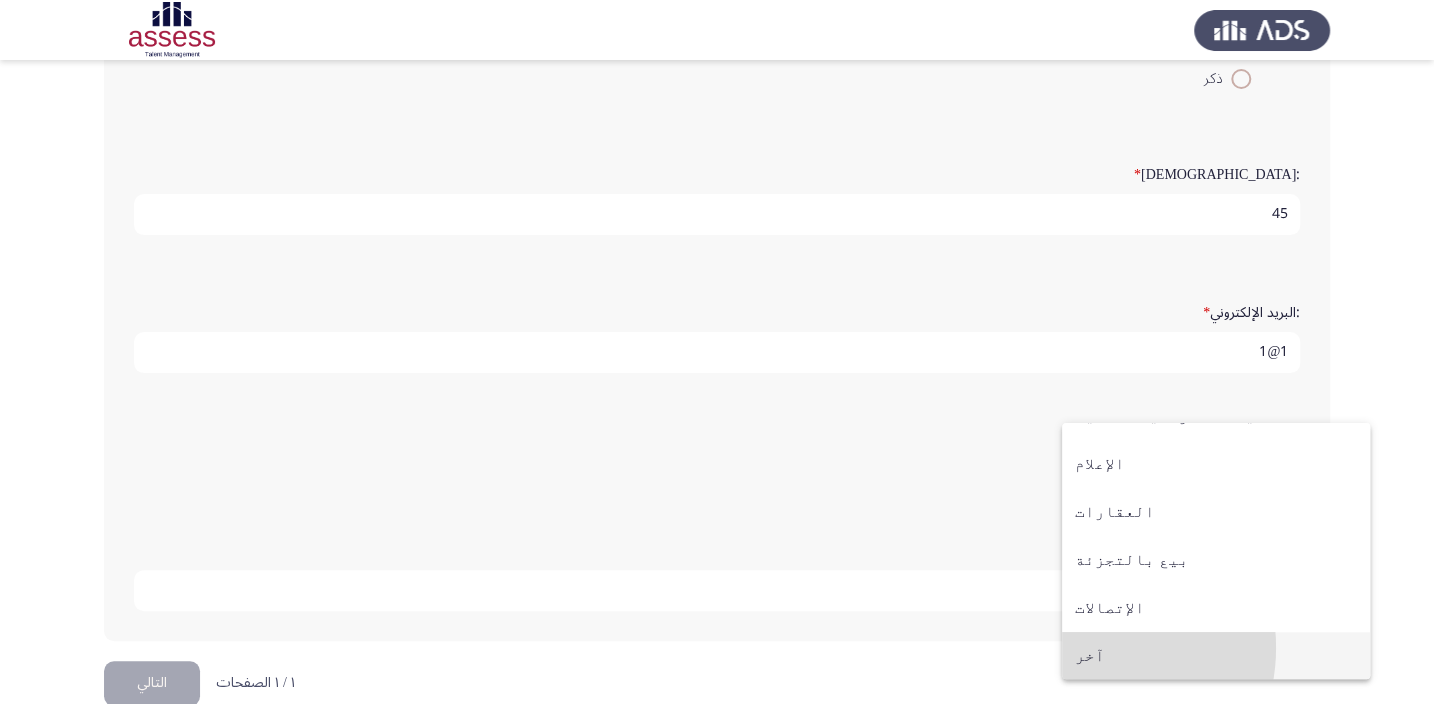 click on "آخر" at bounding box center (1216, 656) 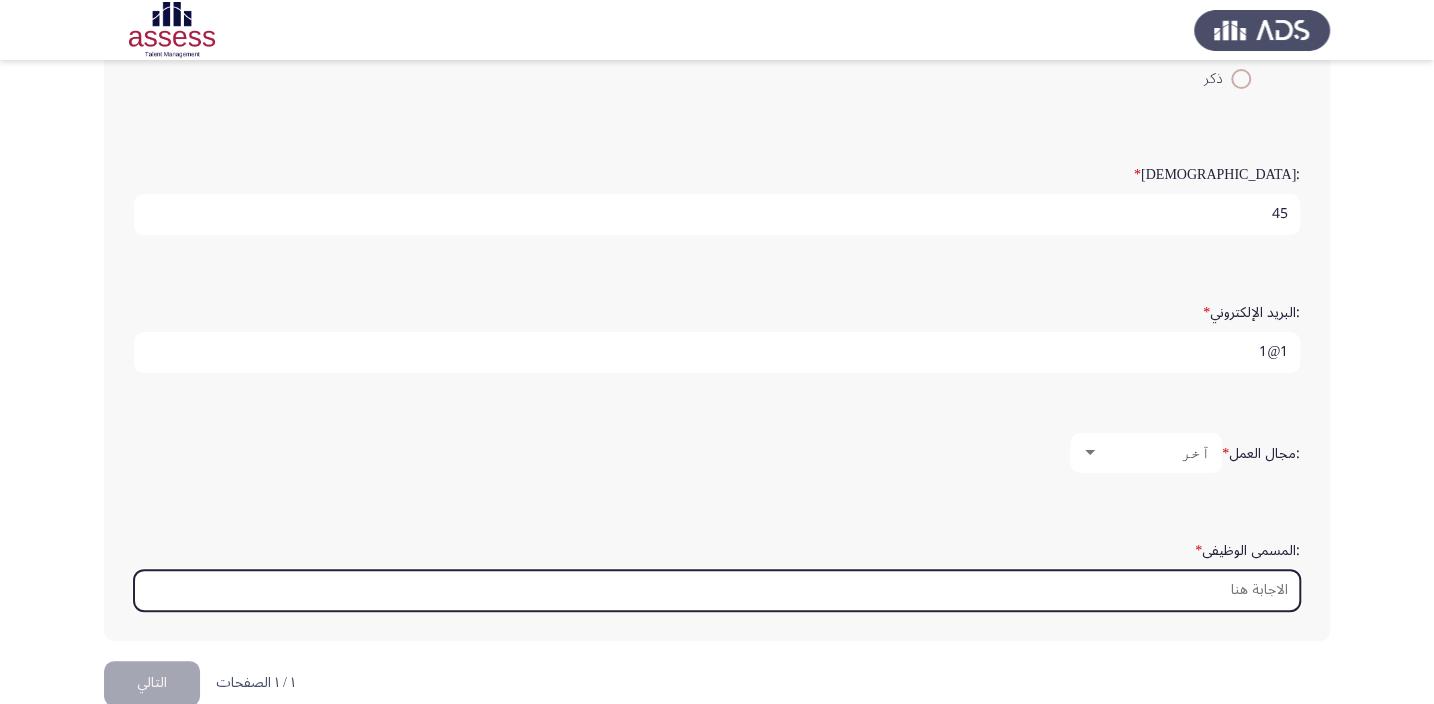 click on ":المسمى الوظيفى   *" at bounding box center [717, 590] 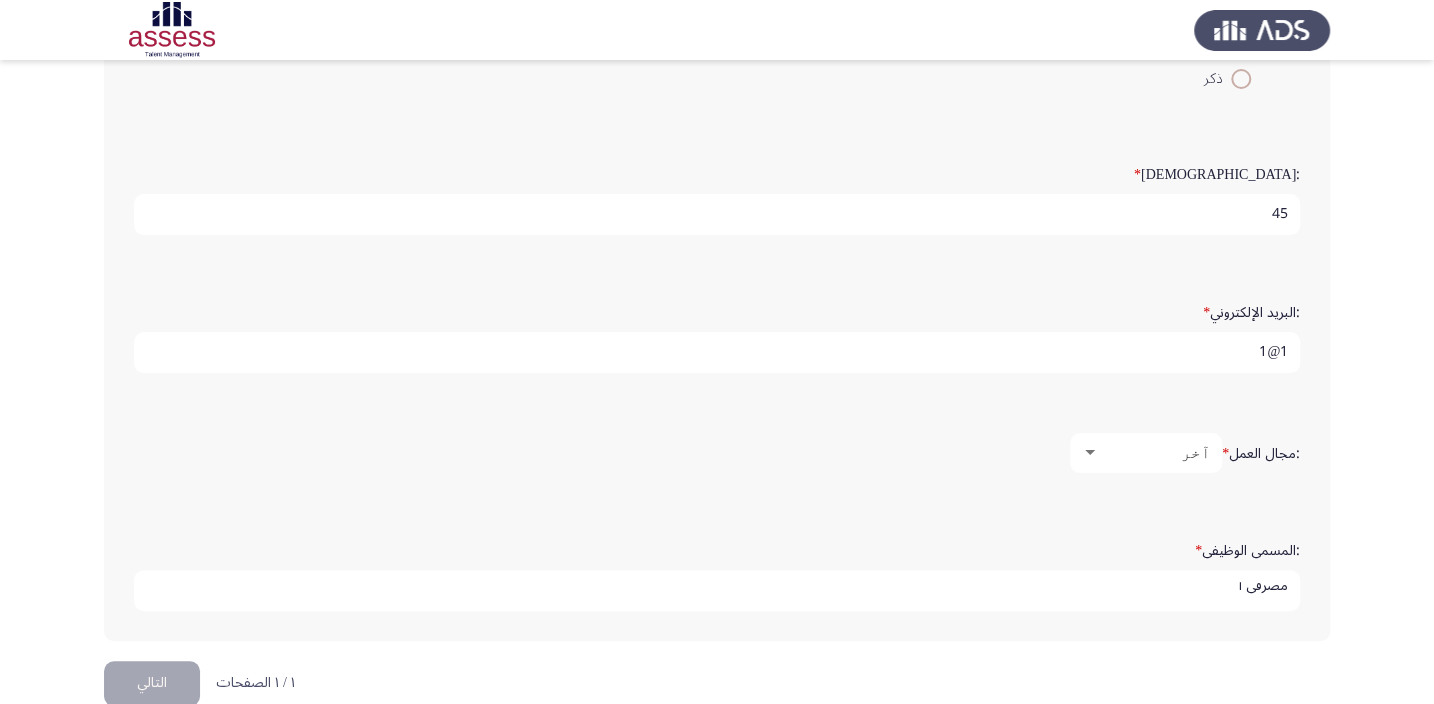 scroll, scrollTop: 5, scrollLeft: 0, axis: vertical 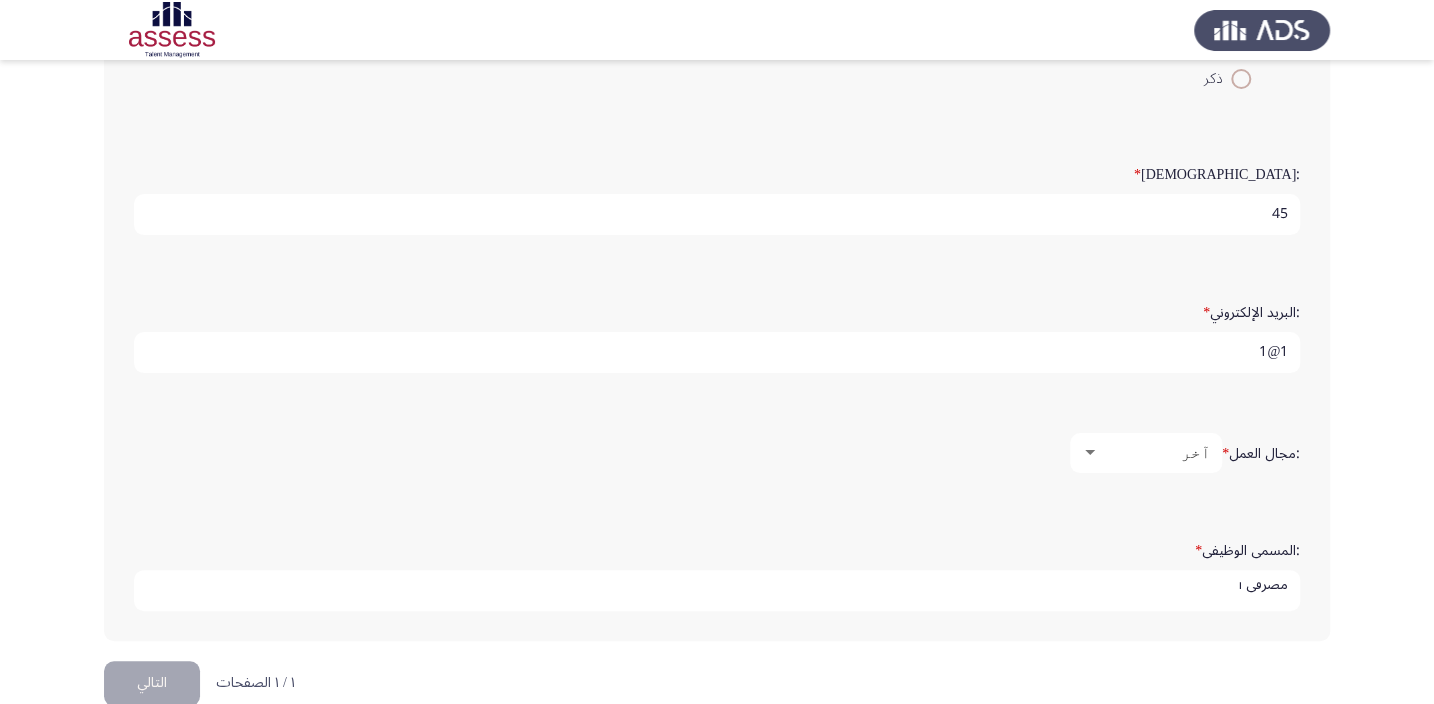 type on "مصرفى ا" 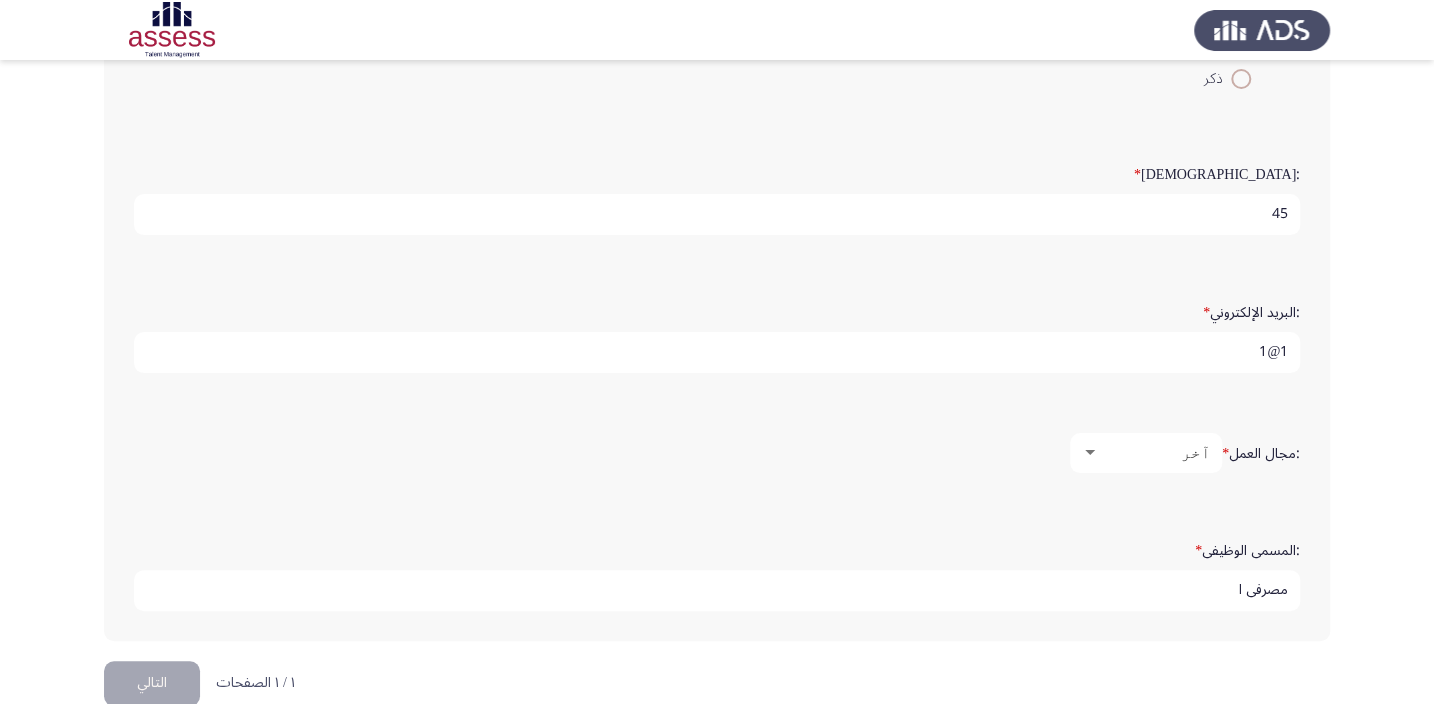 click on "Demographics   التالي  :الاسم   * [PERSON_NAME]  :اسم العائلة   * 28004031400865 :النوع   *    أنثي     ذكر  :السن   * 45 :البريد الإلكتروني   * 1@1 :مجال العمل   * آخر :المسمى الوظيفى   * مصرفى ا  ١ / ١ الصفحات   التالي" at bounding box center [717, 143] 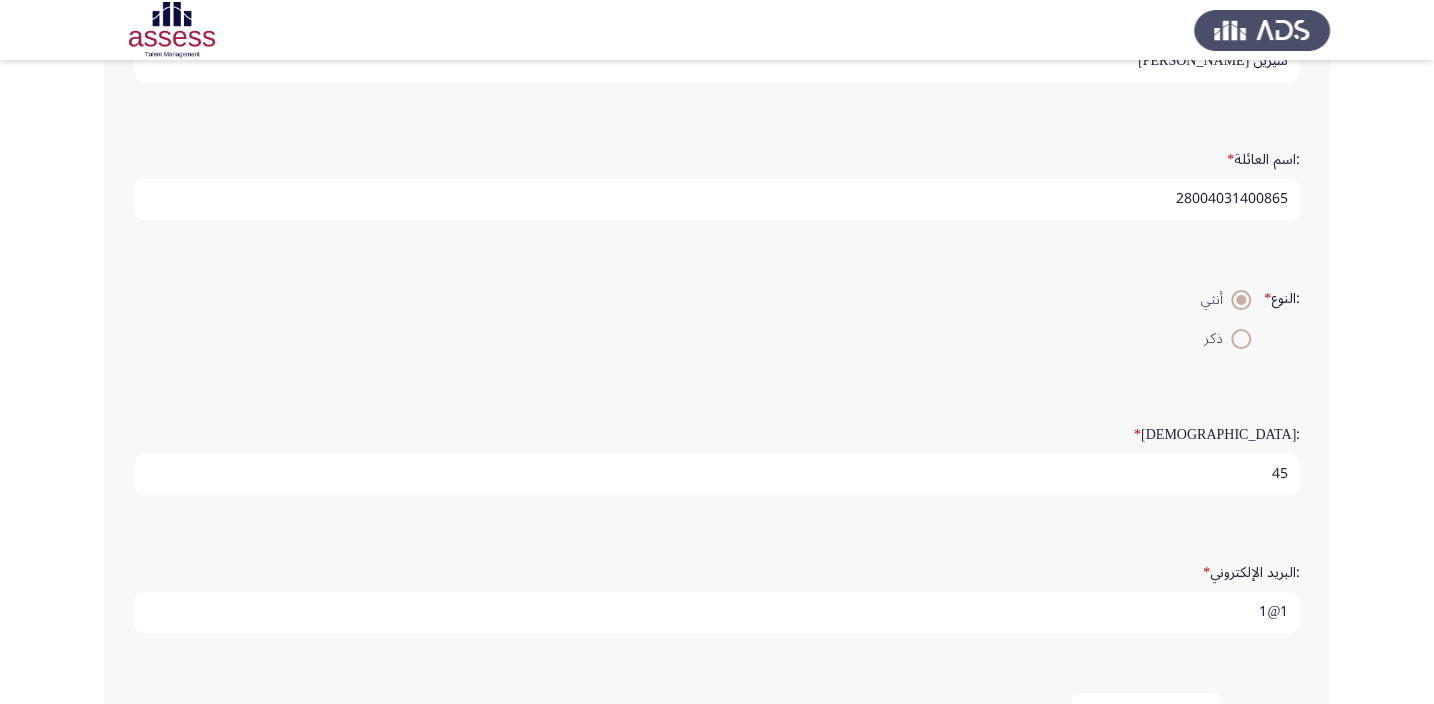 scroll, scrollTop: 484, scrollLeft: 0, axis: vertical 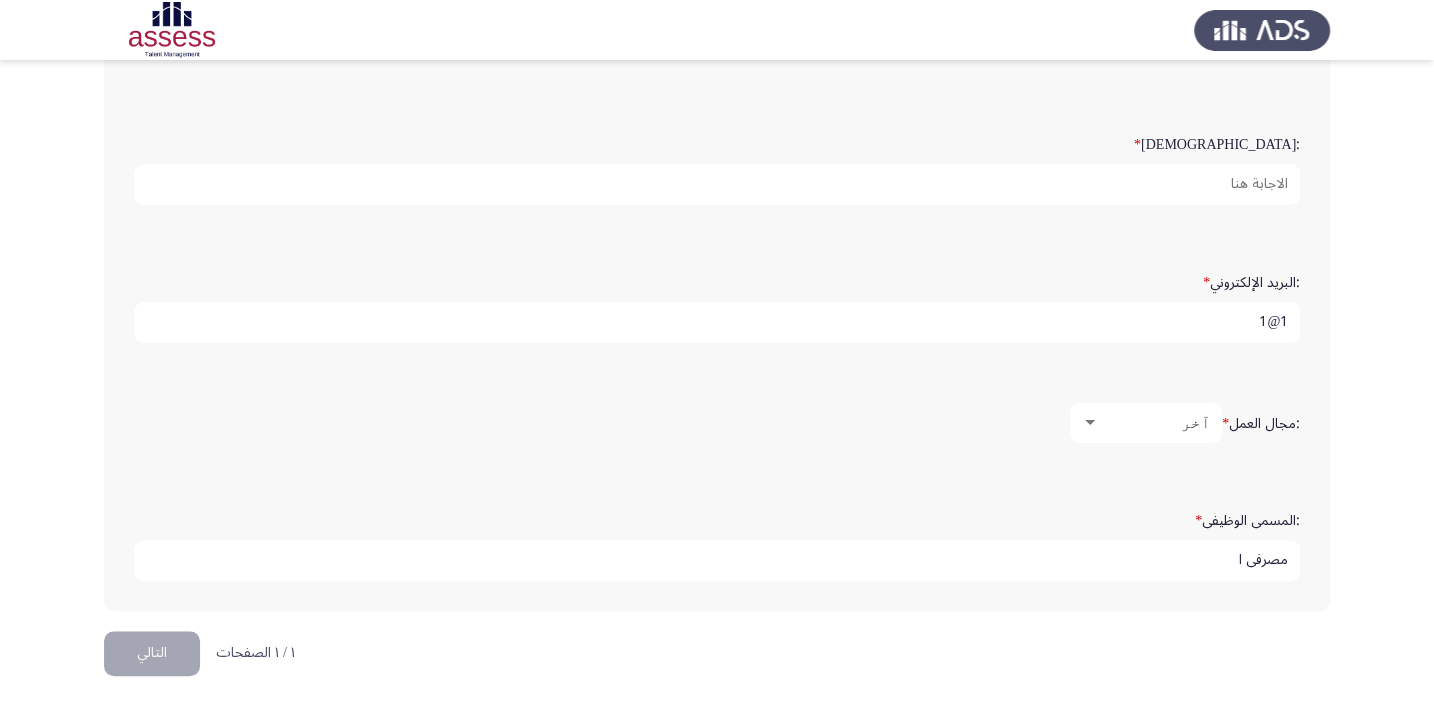 click on "آخر" at bounding box center (1146, 423) 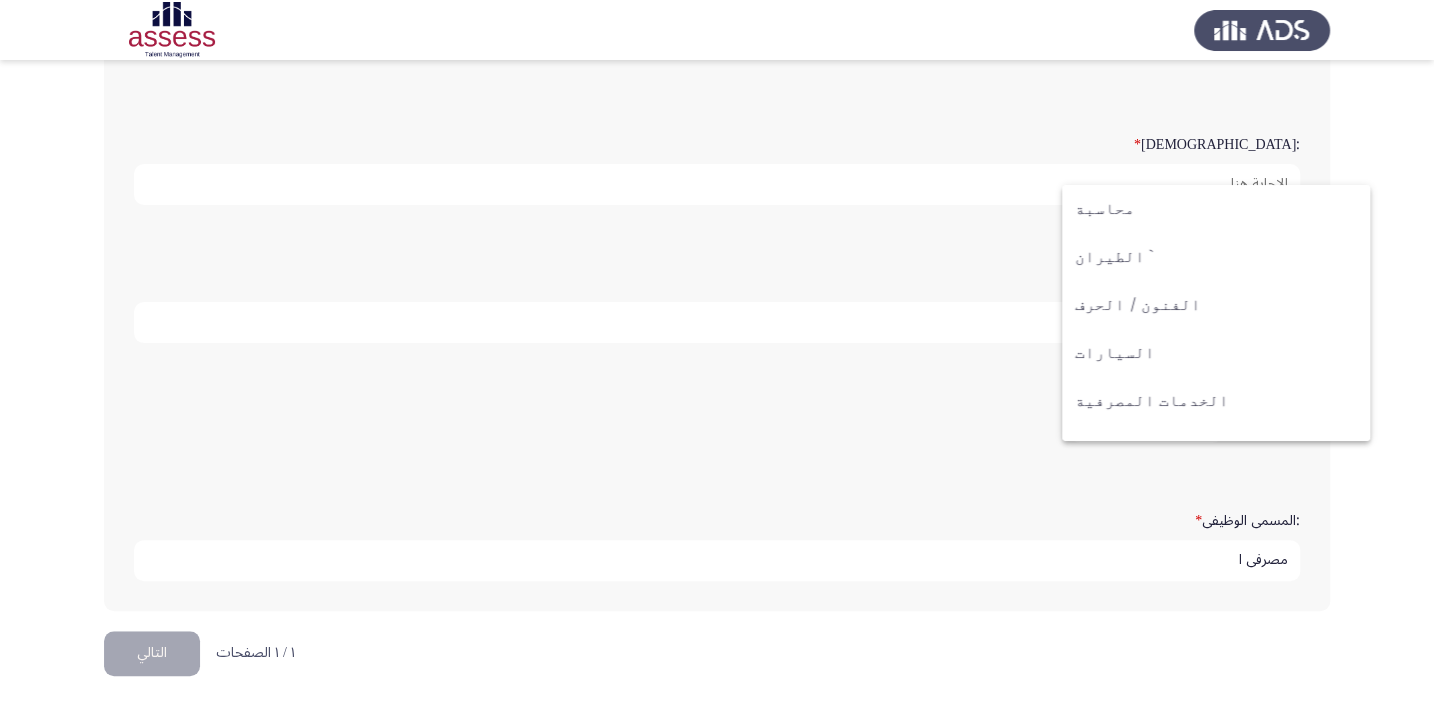 scroll, scrollTop: 655, scrollLeft: 0, axis: vertical 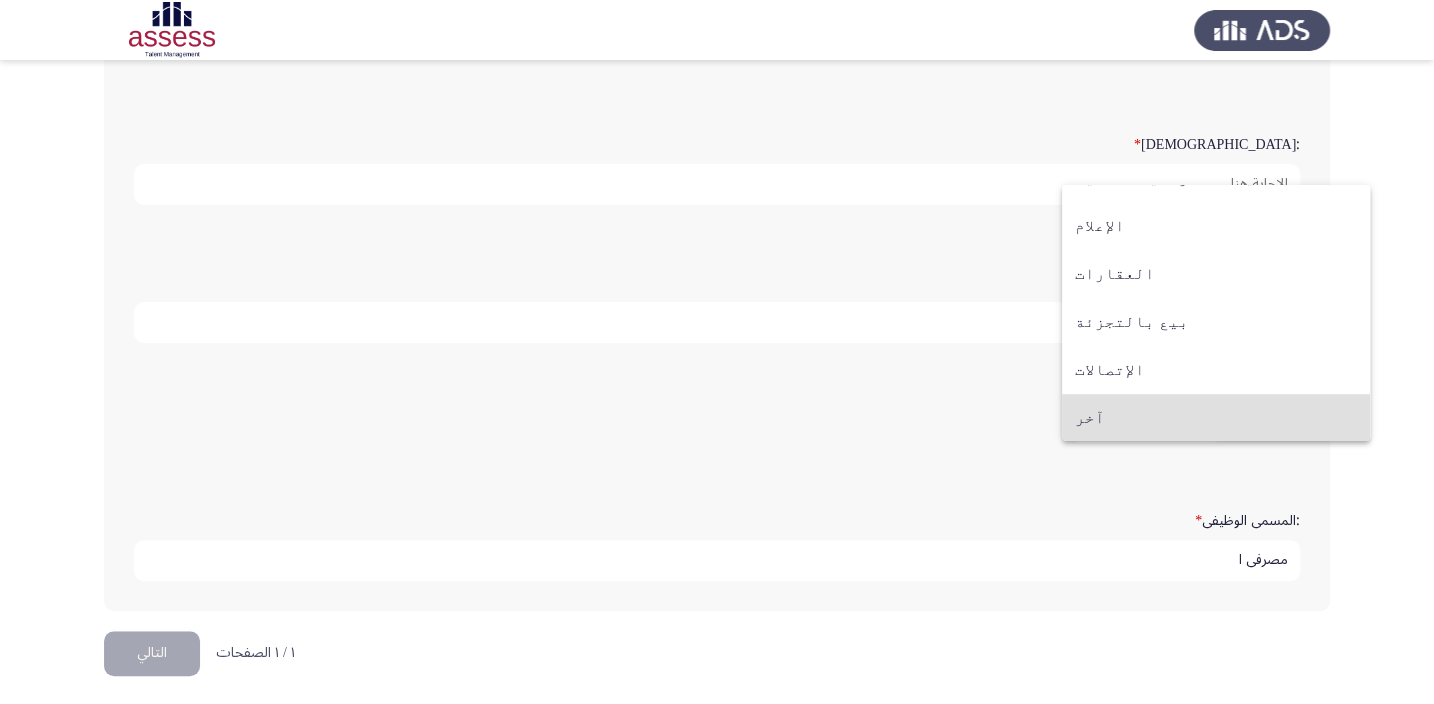 click on "آخر" at bounding box center (1216, 418) 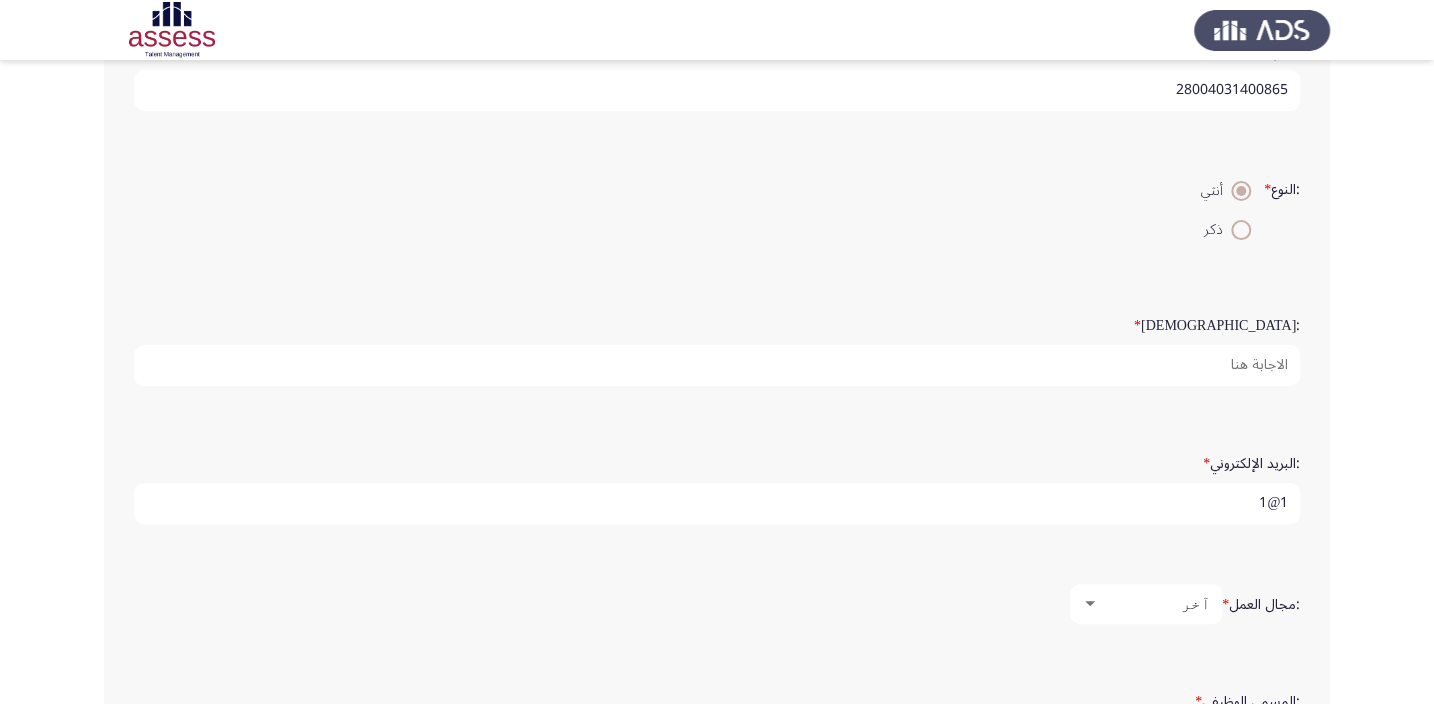 scroll, scrollTop: 302, scrollLeft: 0, axis: vertical 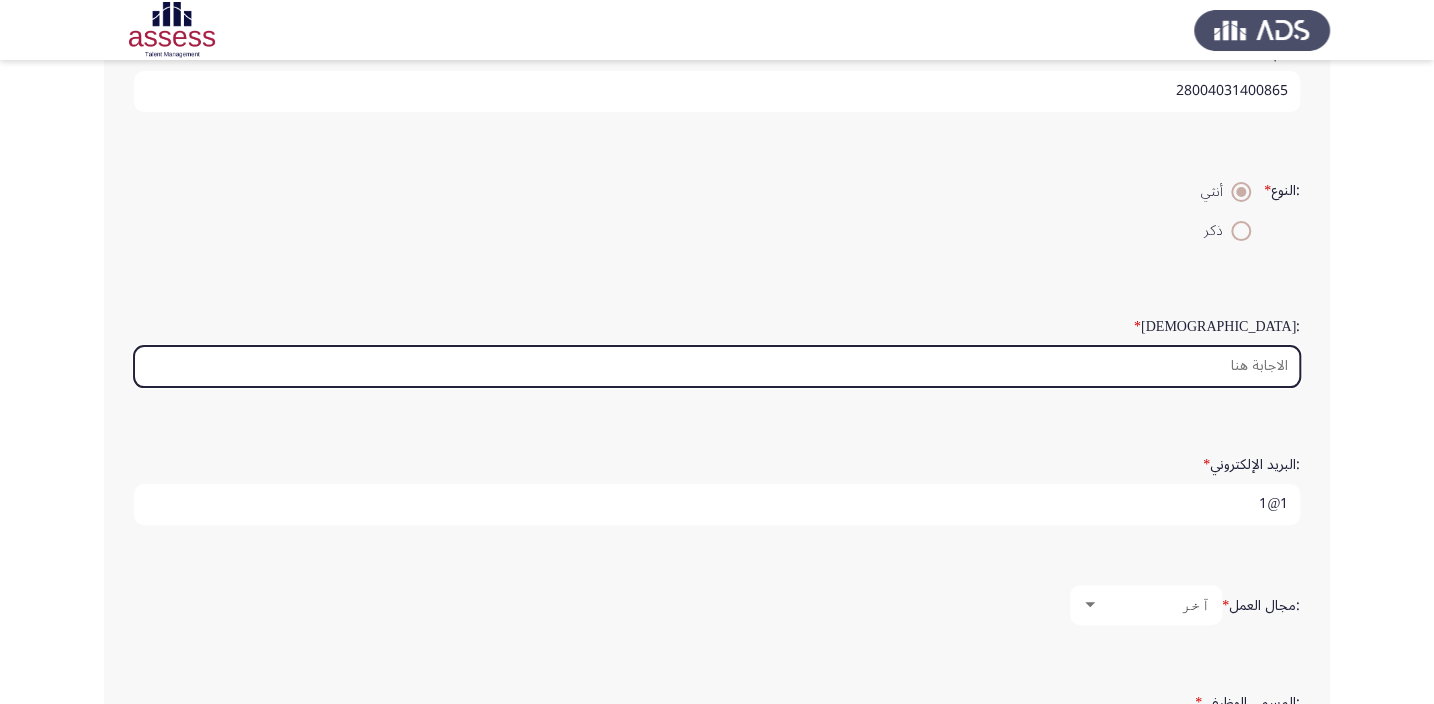click on ":السن   *" at bounding box center [717, 366] 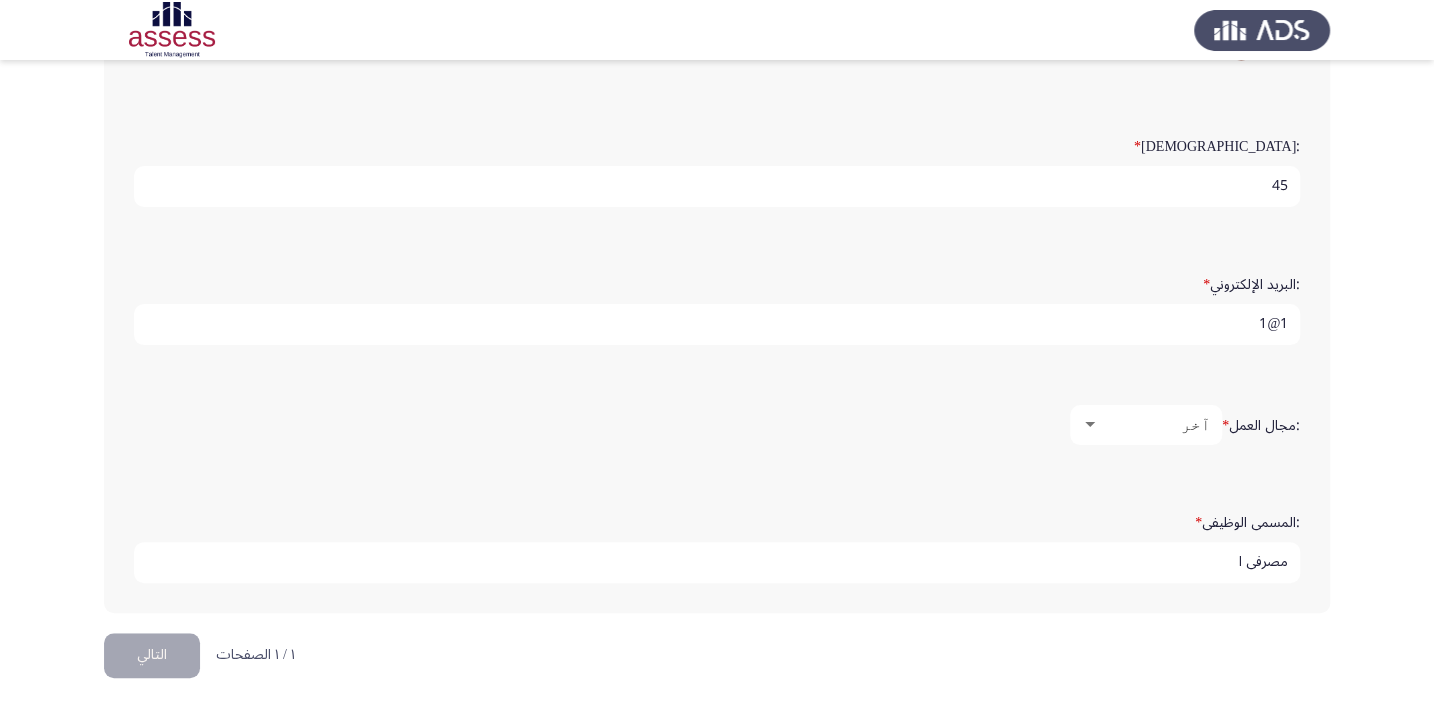 scroll, scrollTop: 484, scrollLeft: 0, axis: vertical 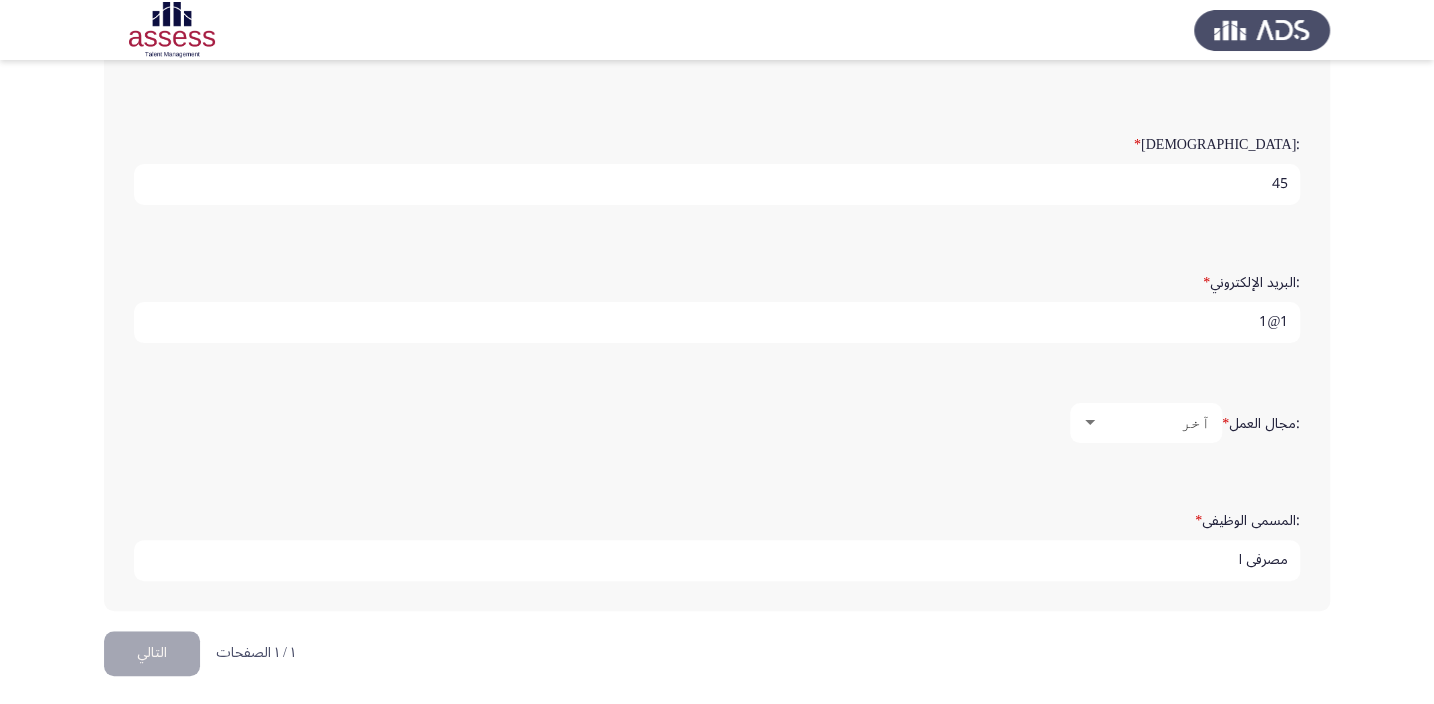 type on "45" 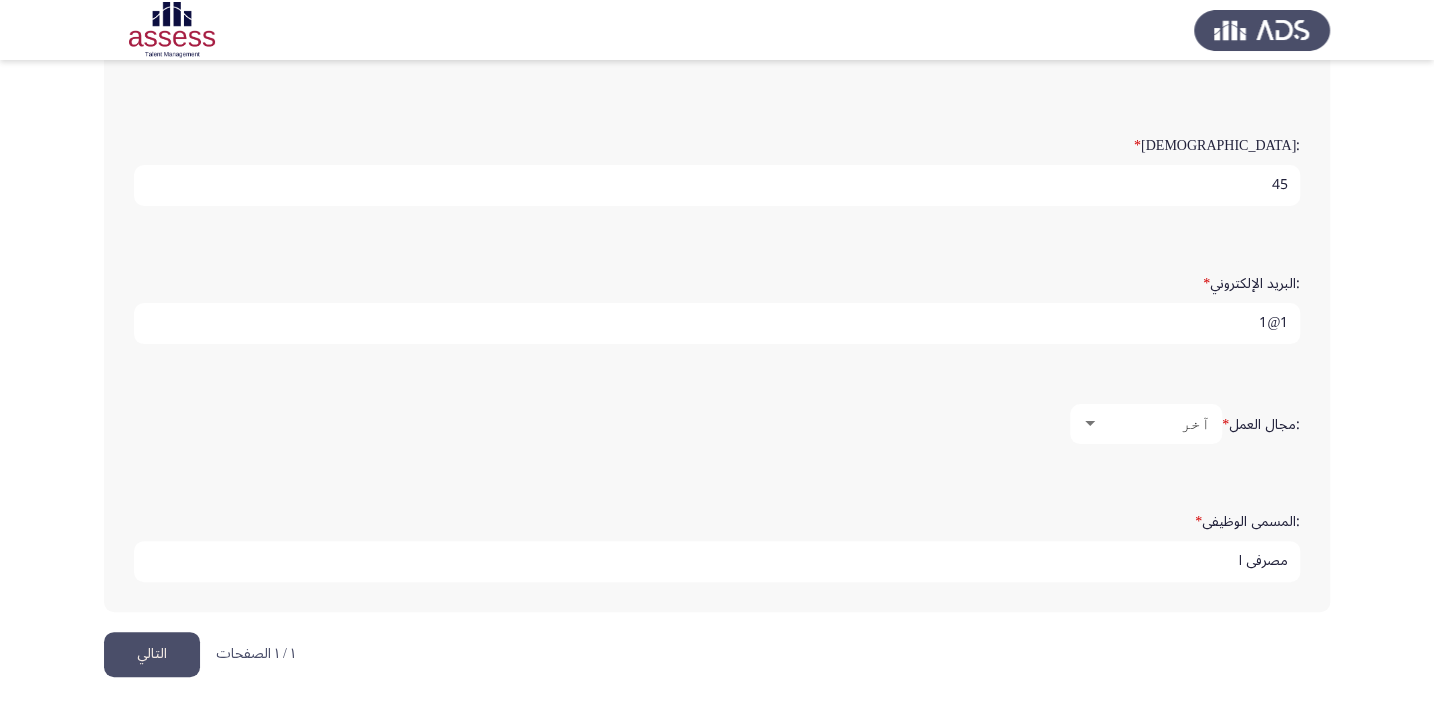 scroll, scrollTop: 484, scrollLeft: 0, axis: vertical 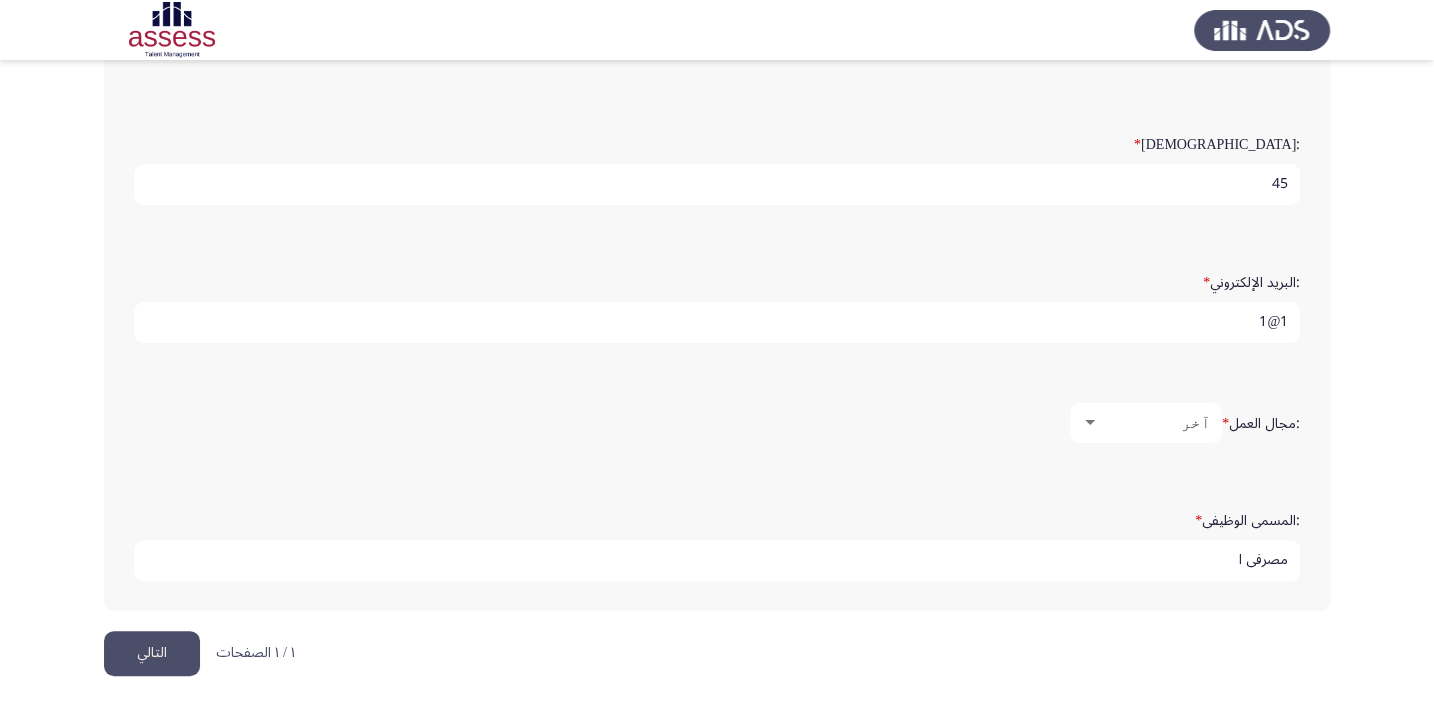 click on "مصرفى ا" at bounding box center [717, 560] 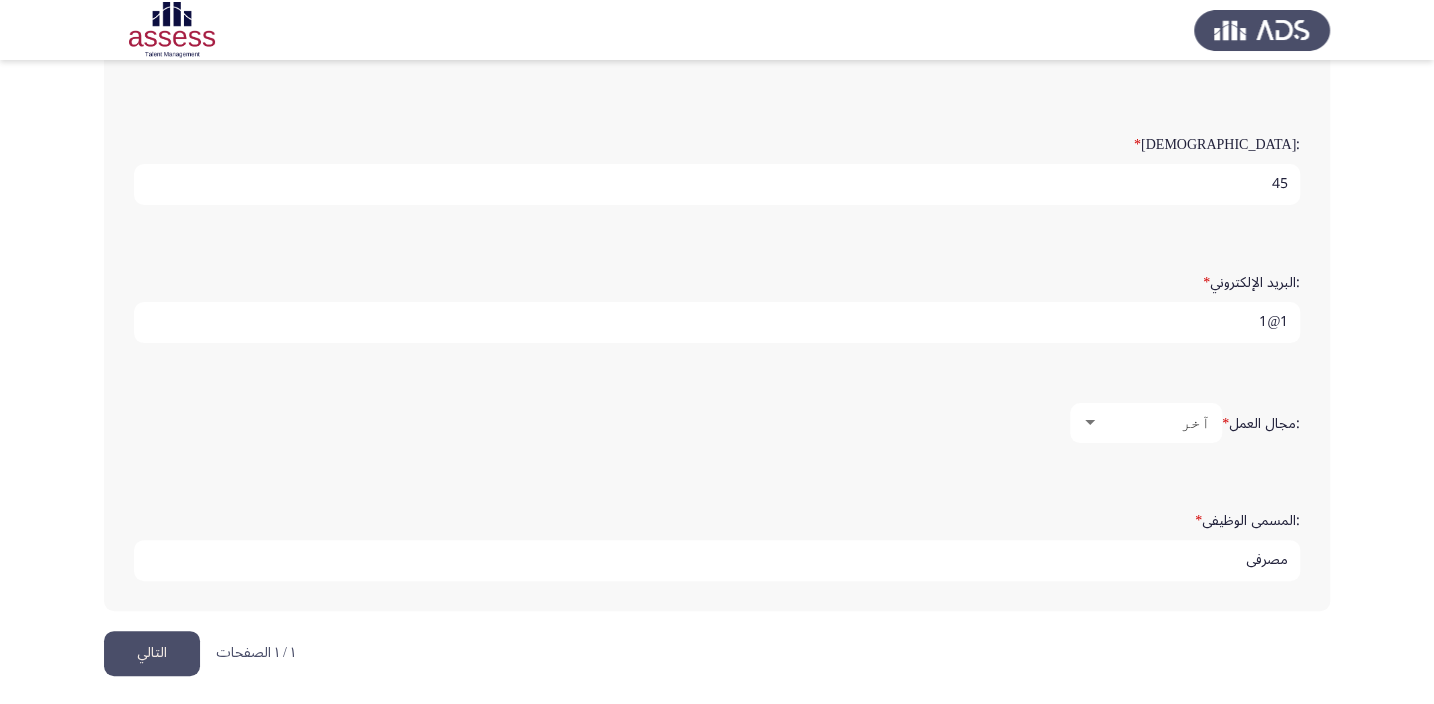 type on "مصرفى" 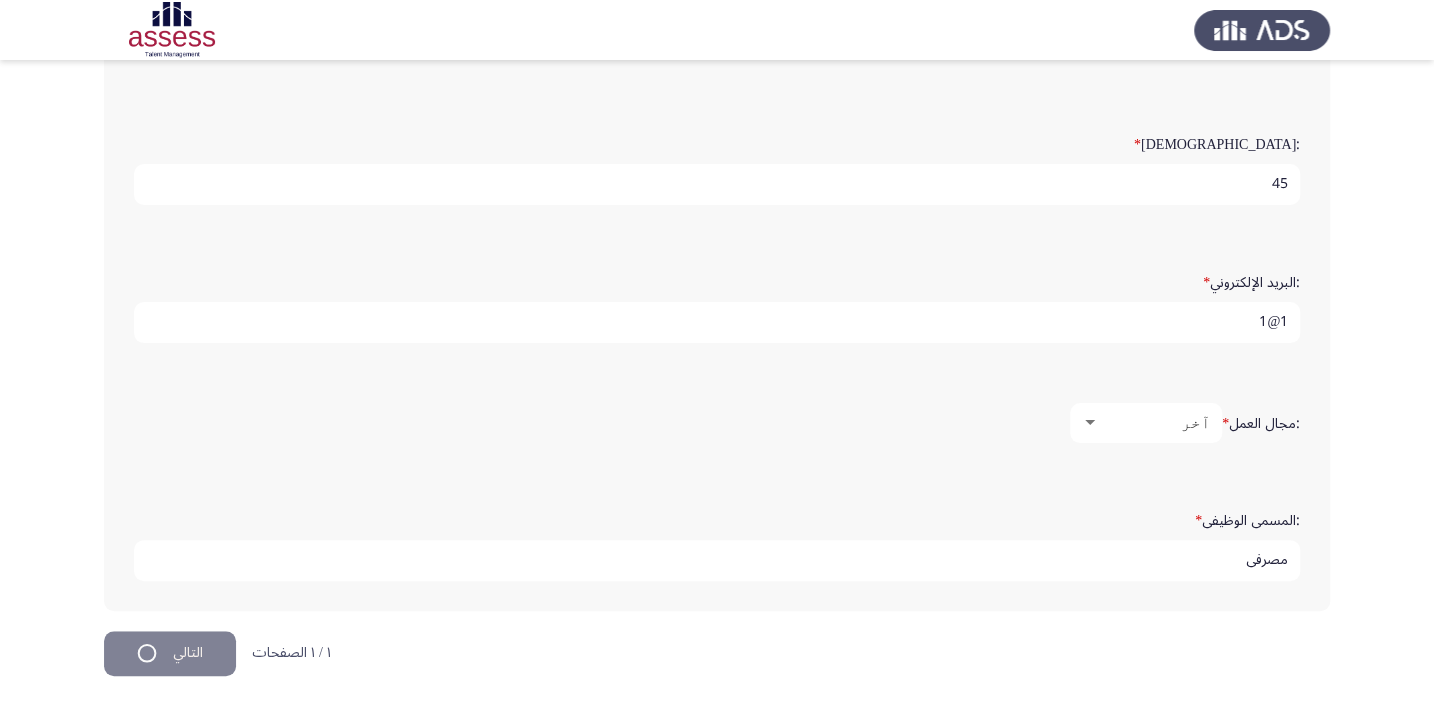 scroll, scrollTop: 0, scrollLeft: 0, axis: both 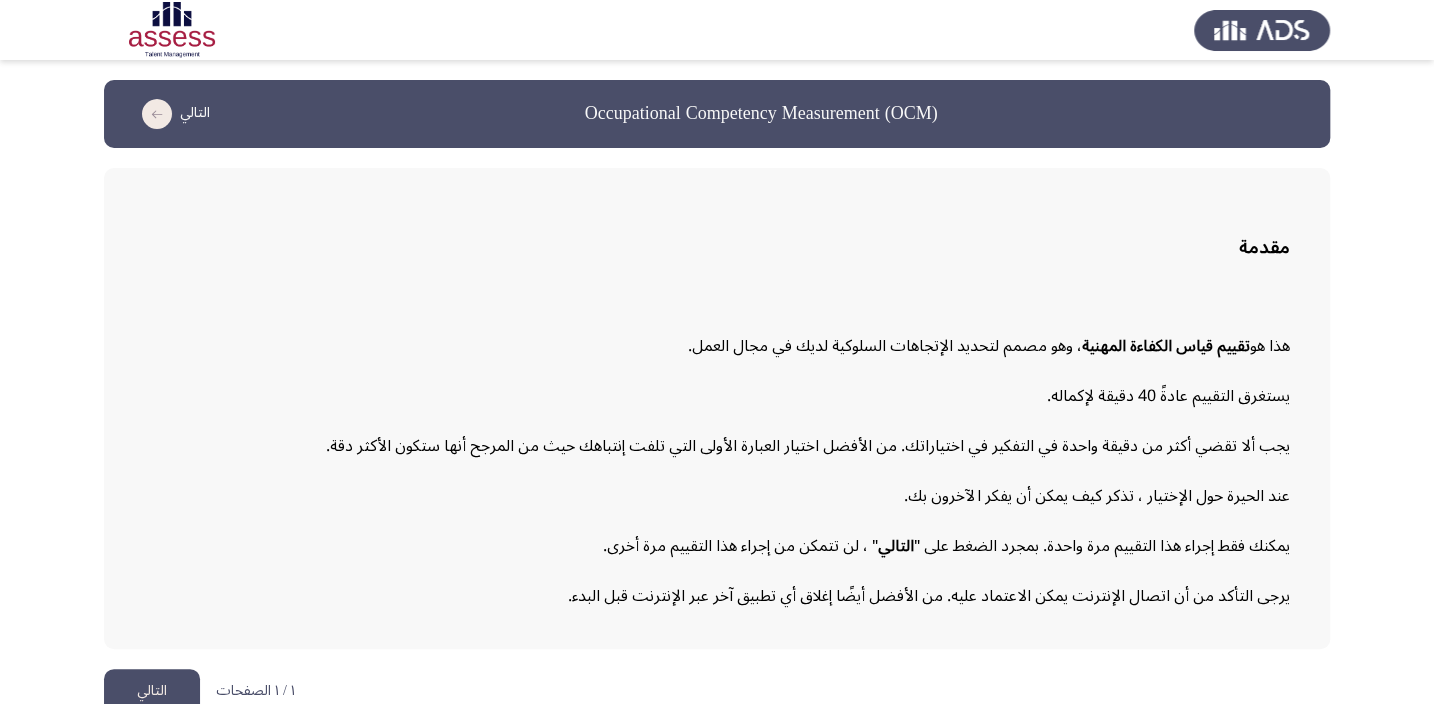click on "التالي" 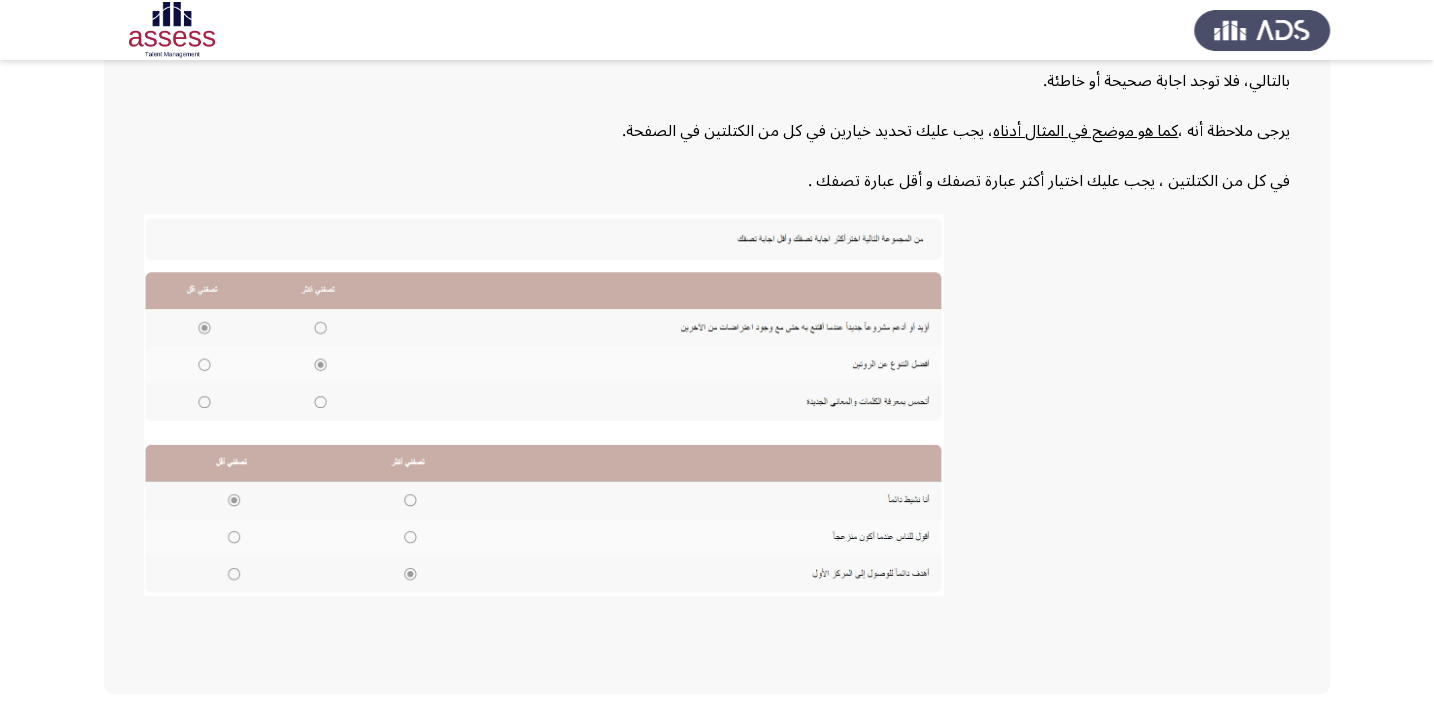 scroll, scrollTop: 370, scrollLeft: 0, axis: vertical 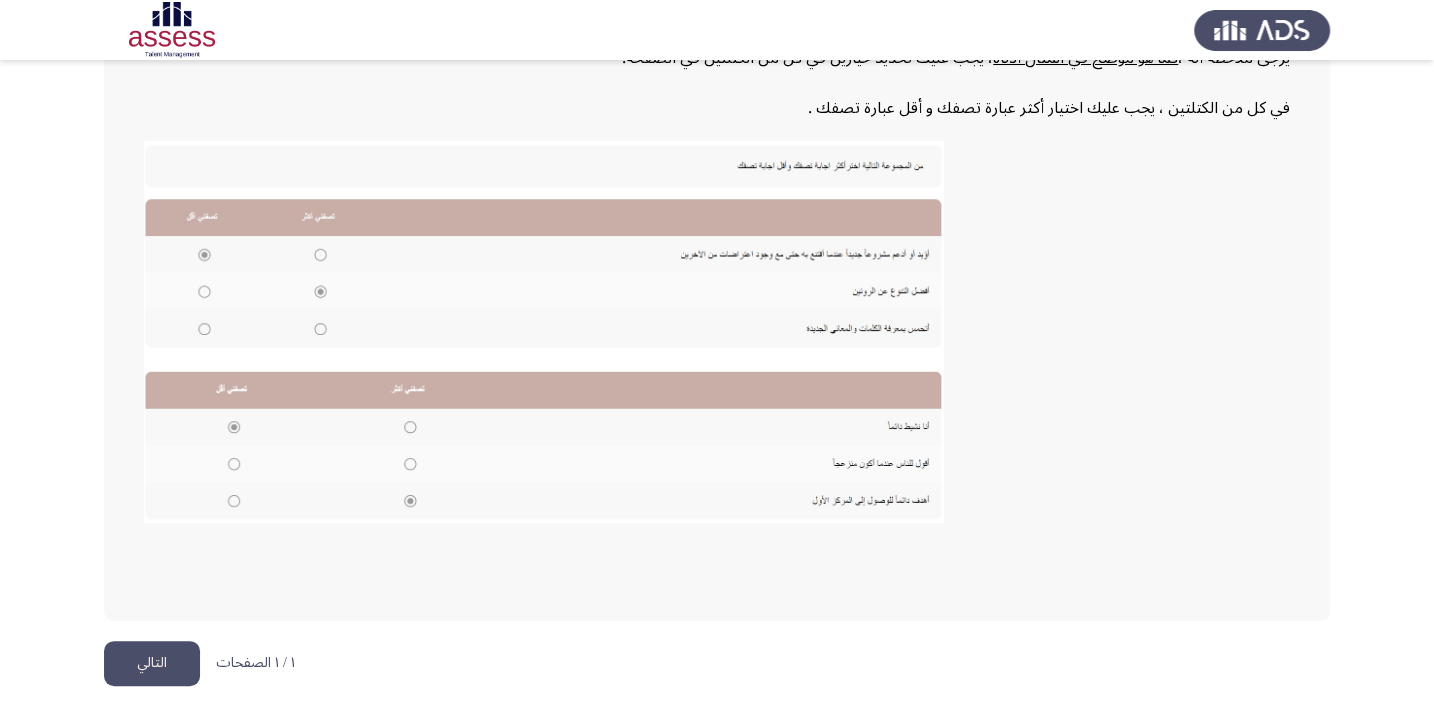 click on "التالي" 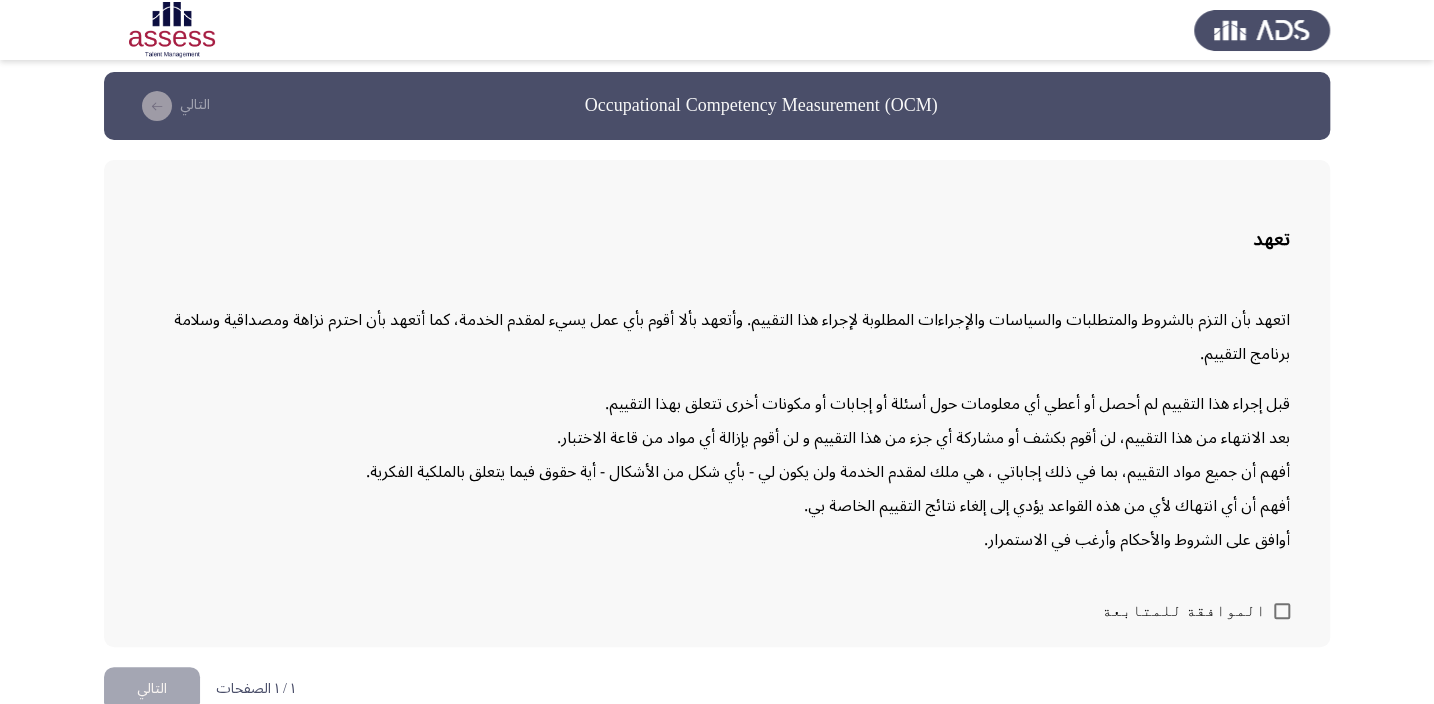 scroll, scrollTop: 32, scrollLeft: 0, axis: vertical 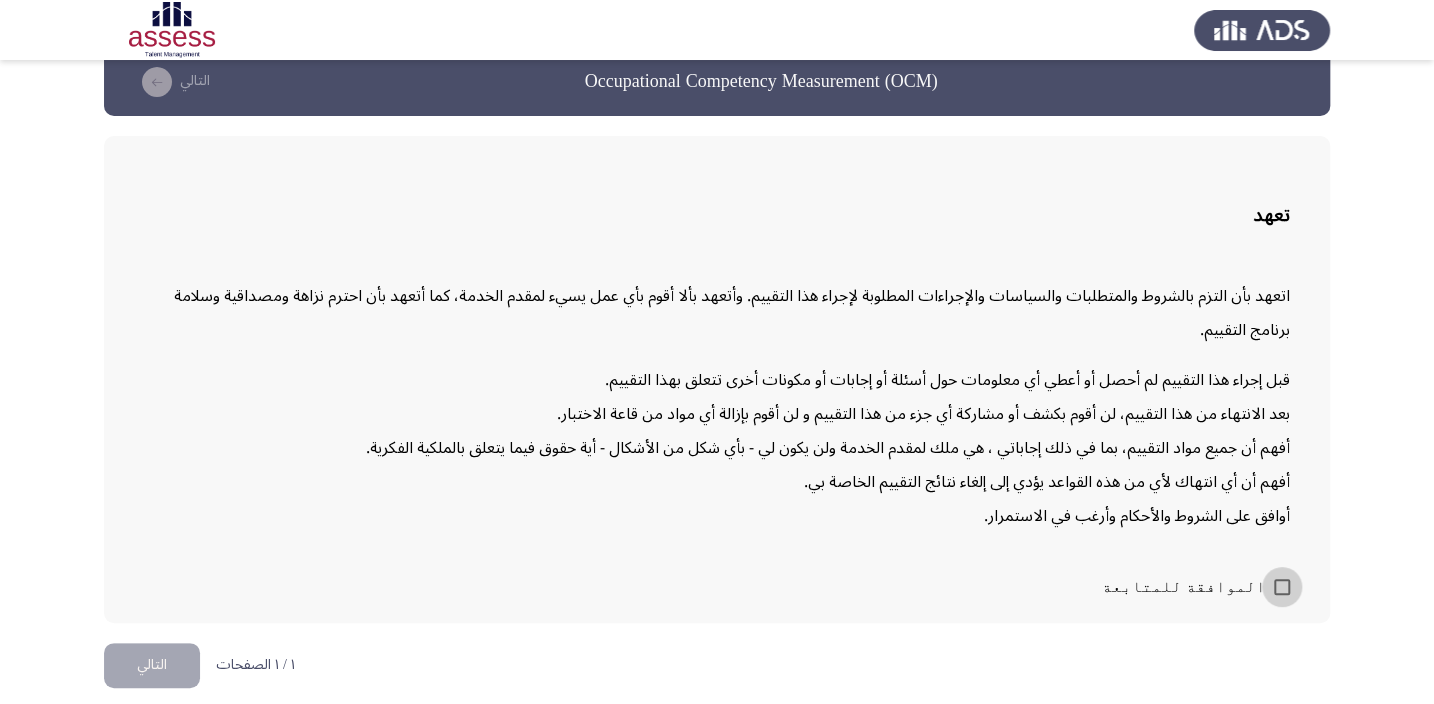 click on "الموافقة للمتابعة" at bounding box center (1196, 587) 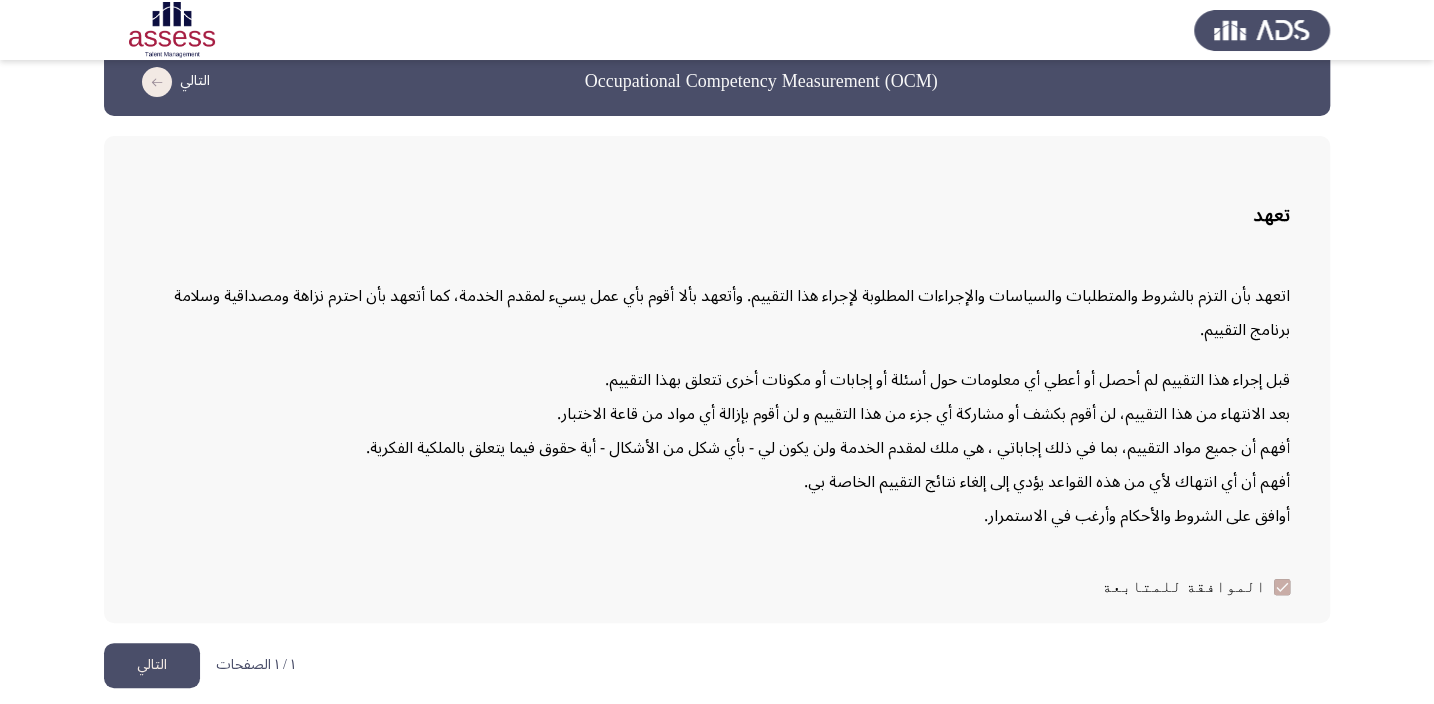 click on "التالي" 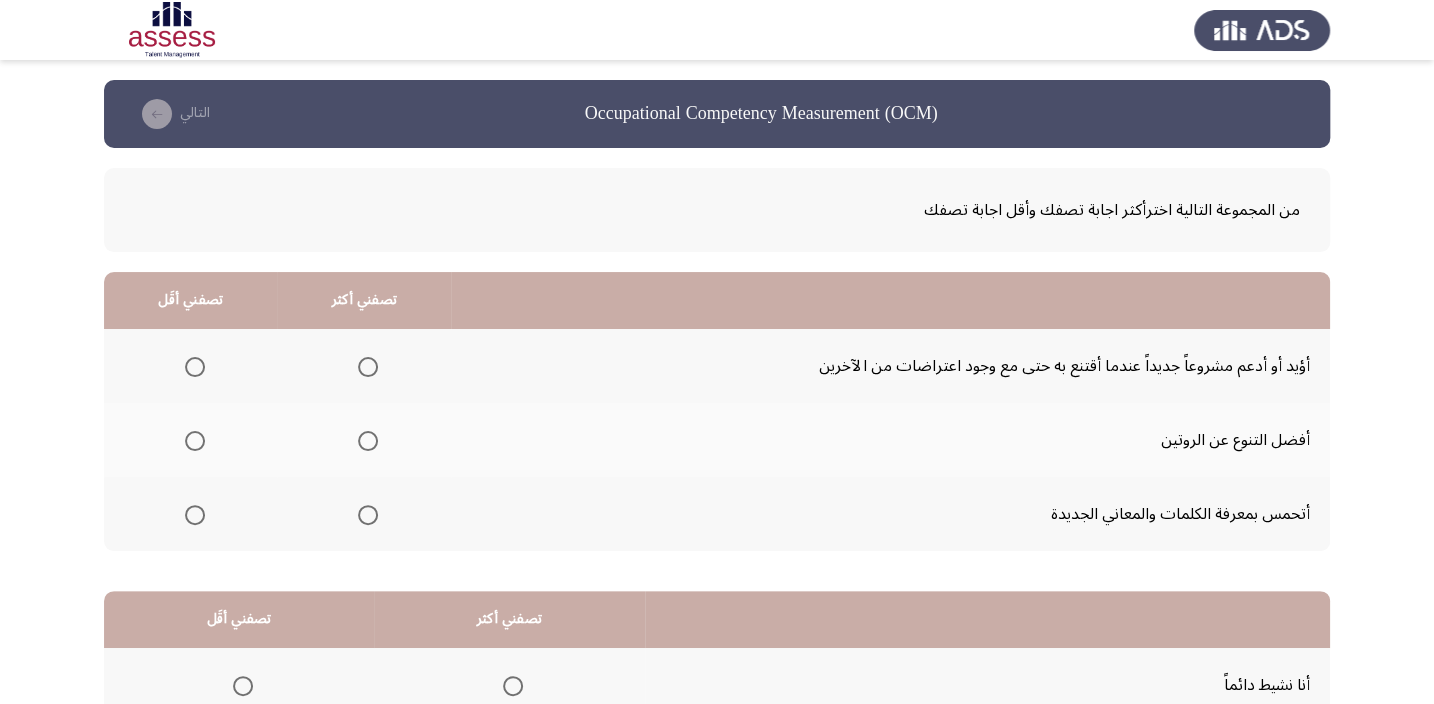 scroll, scrollTop: 90, scrollLeft: 0, axis: vertical 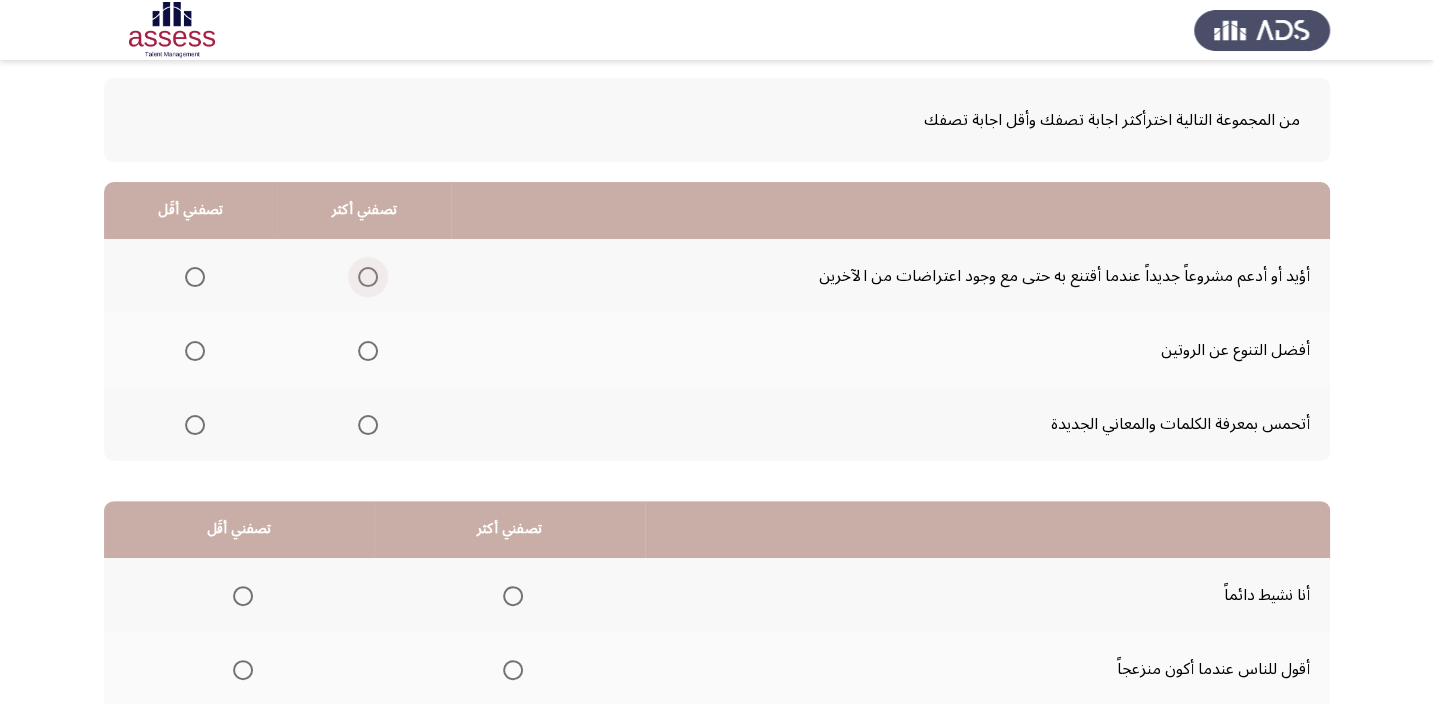 click at bounding box center [368, 277] 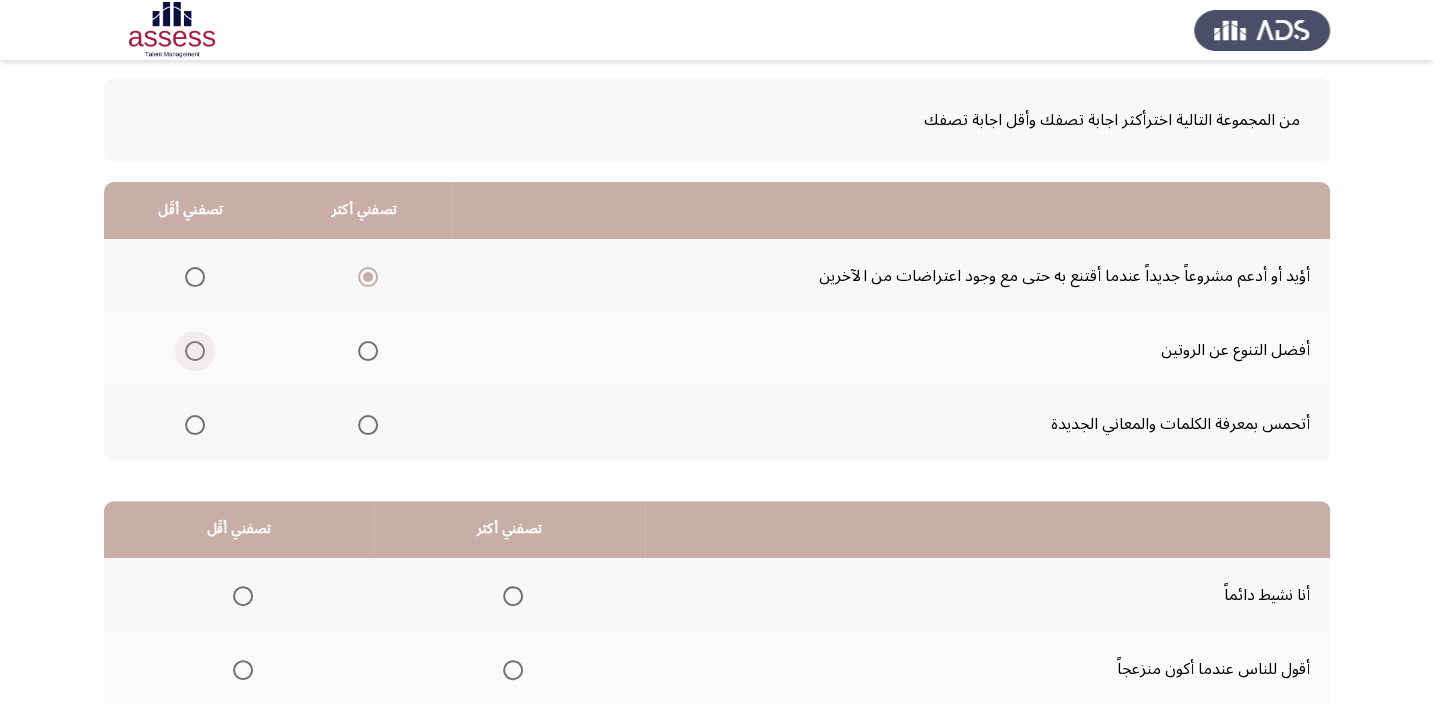 click at bounding box center [195, 351] 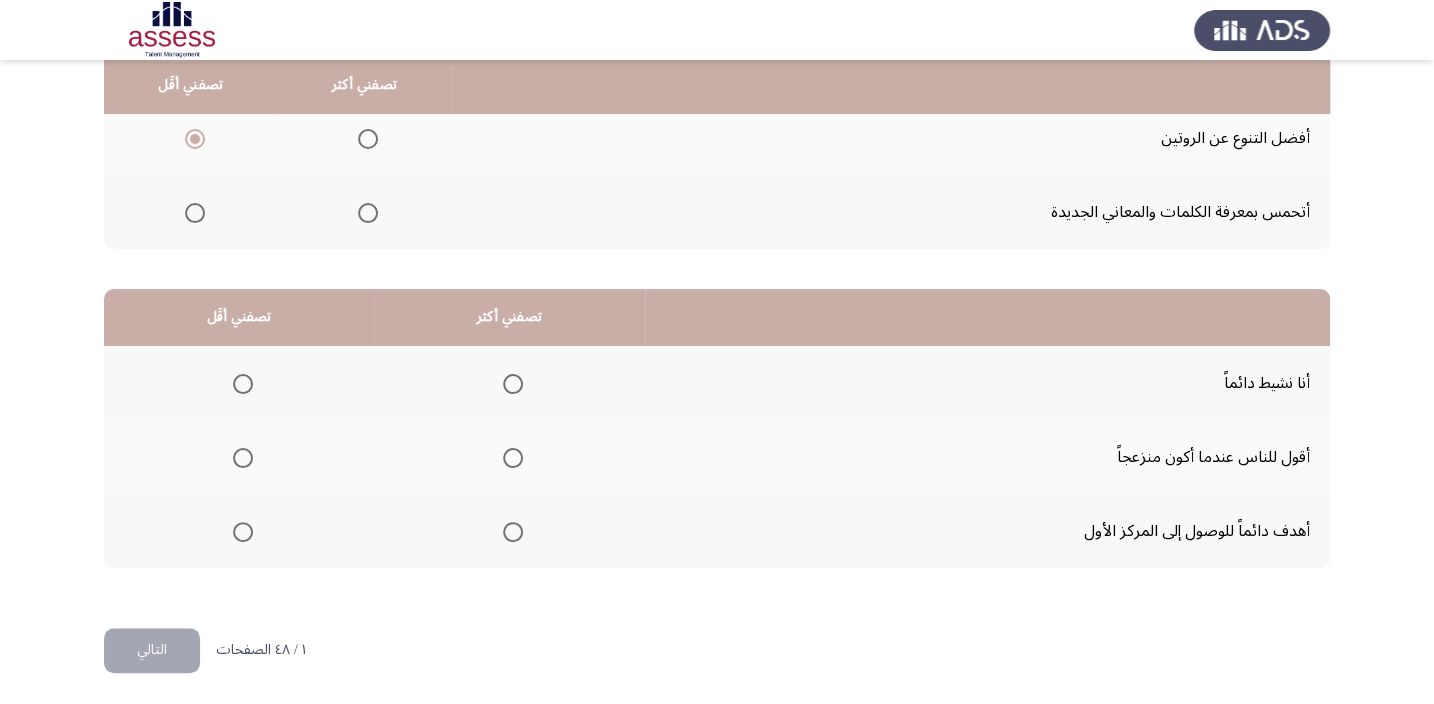 scroll, scrollTop: 303, scrollLeft: 0, axis: vertical 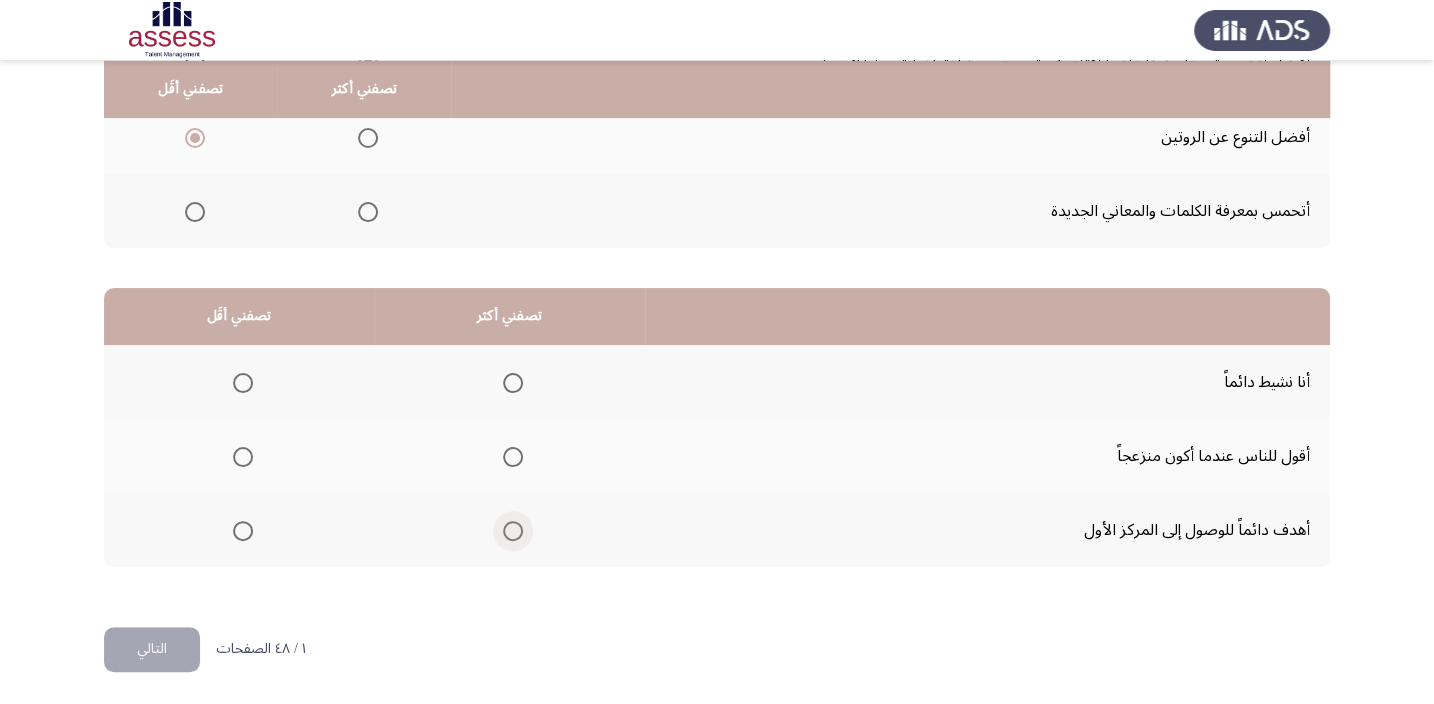 click at bounding box center [513, 531] 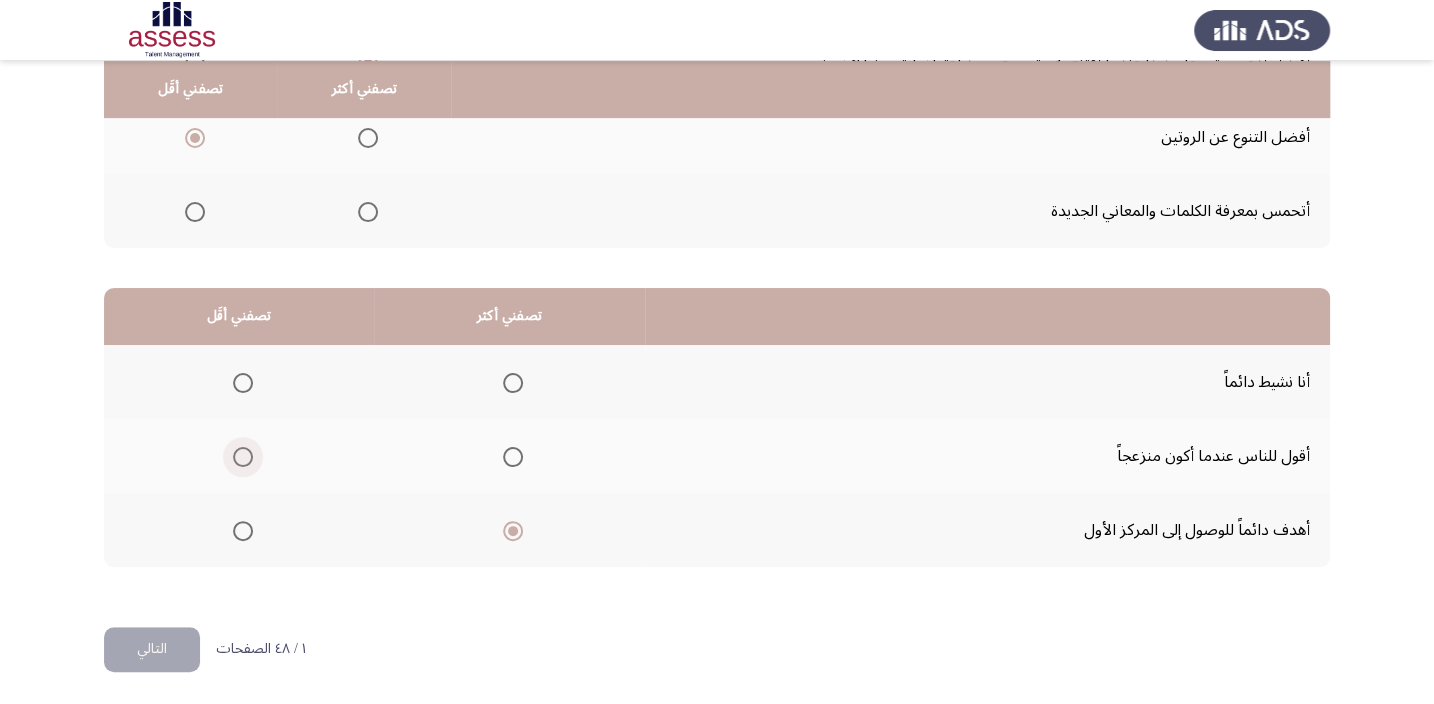 click at bounding box center [243, 457] 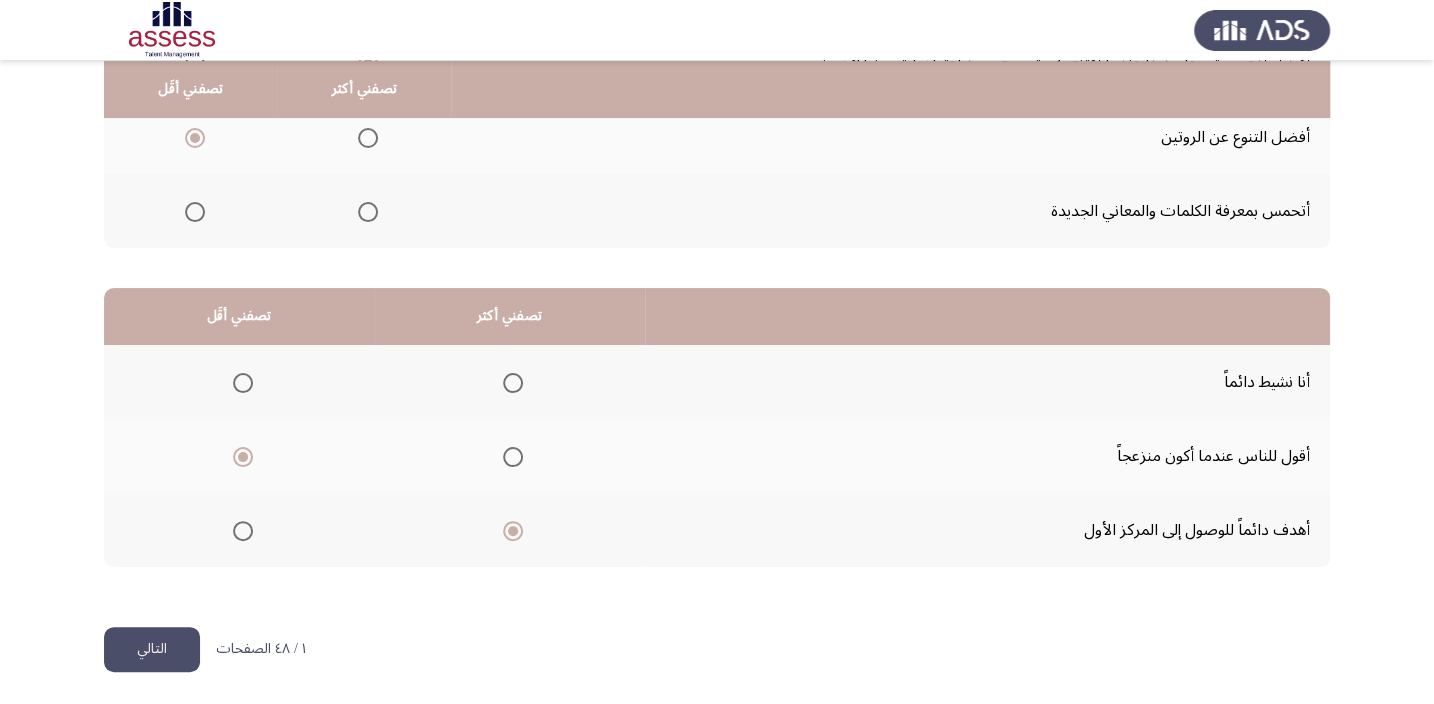 click on "التالي" 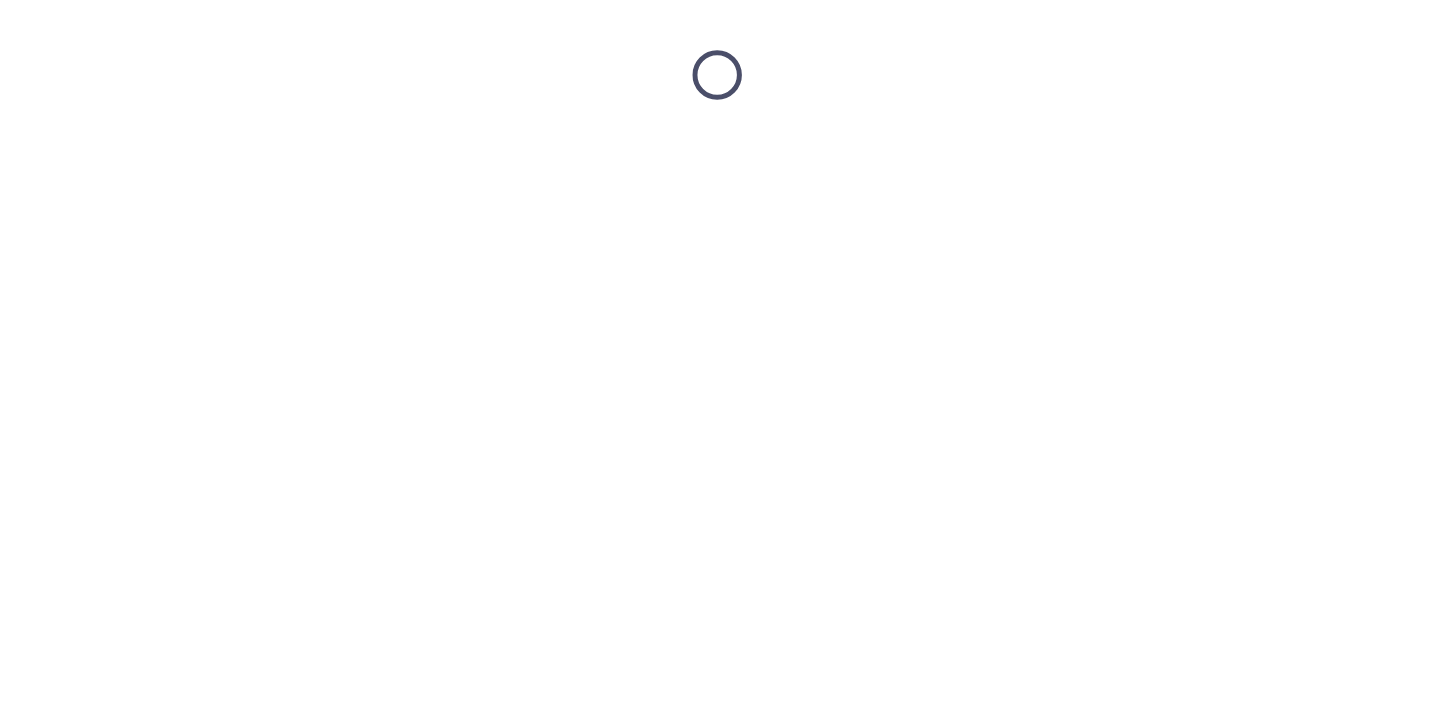 scroll, scrollTop: 0, scrollLeft: 0, axis: both 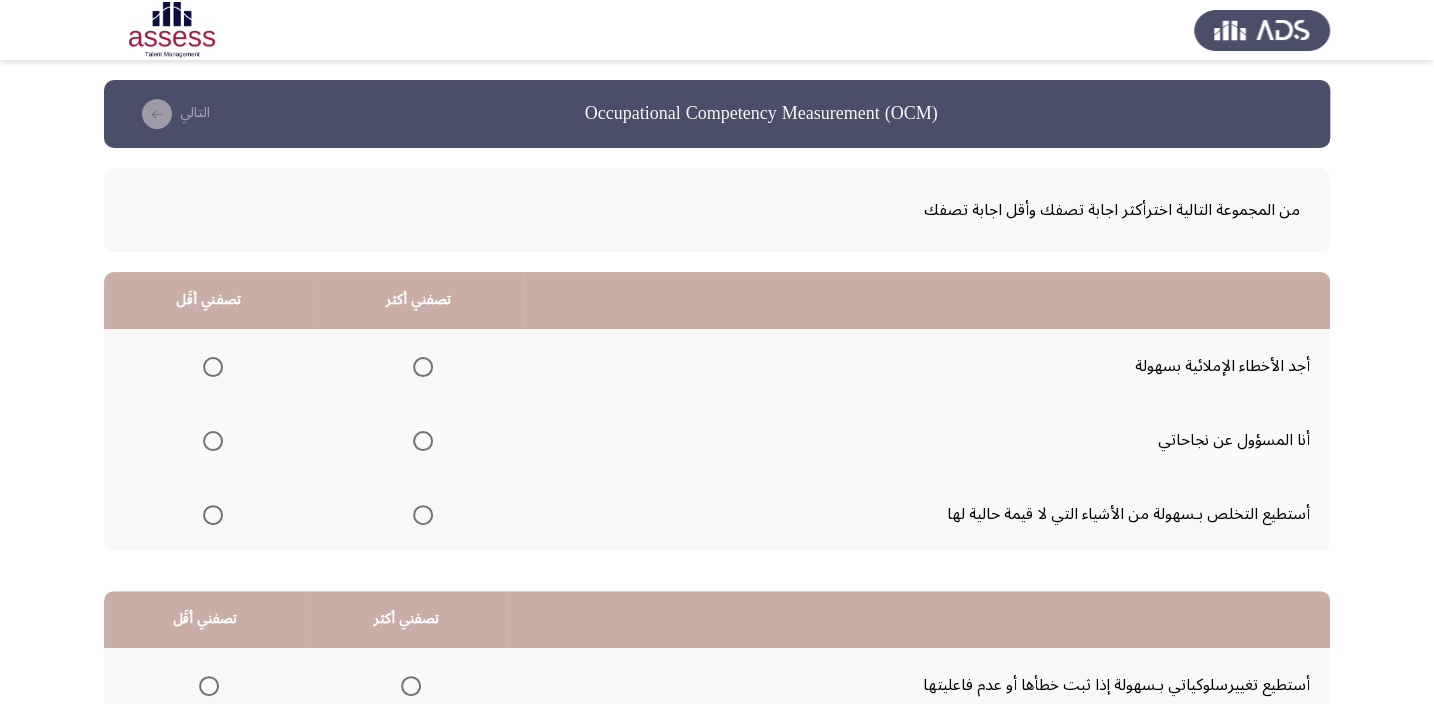 click at bounding box center (423, 515) 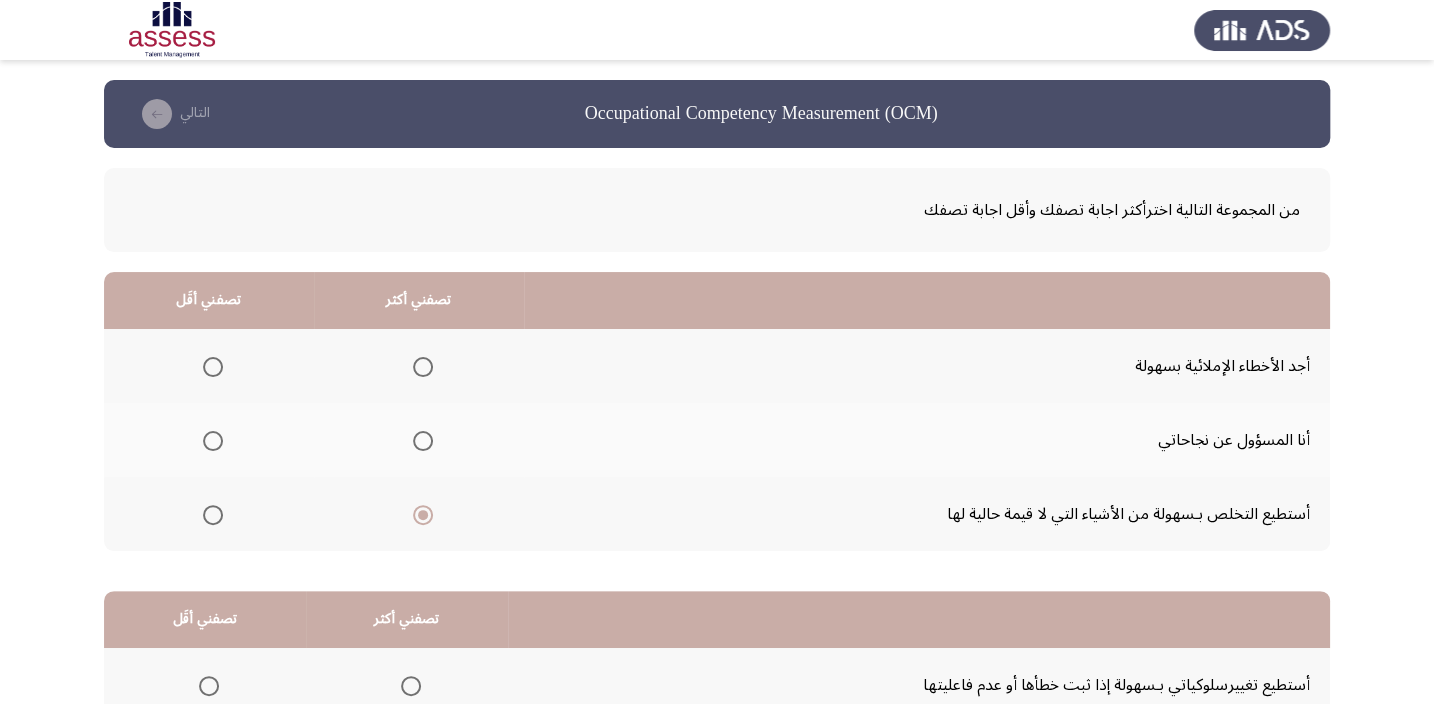 click at bounding box center [213, 367] 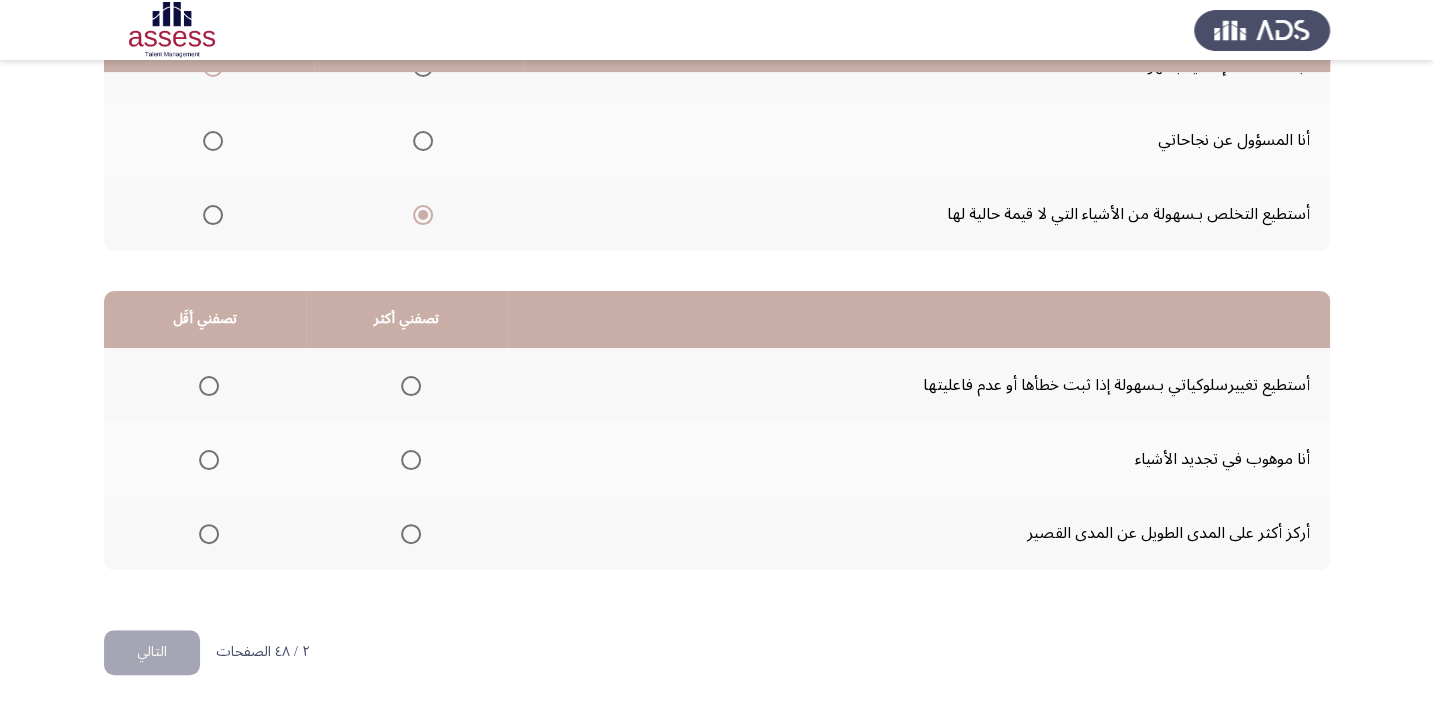 scroll, scrollTop: 303, scrollLeft: 0, axis: vertical 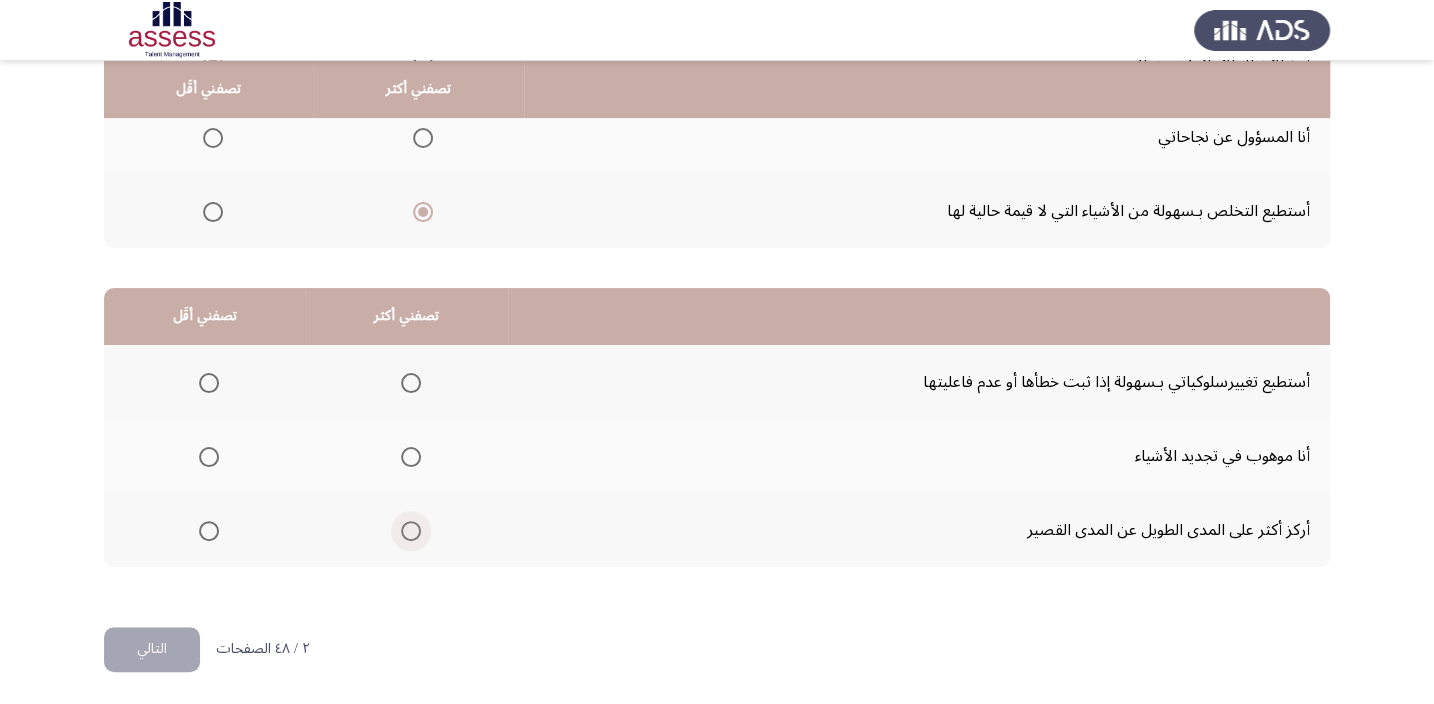 click at bounding box center [411, 531] 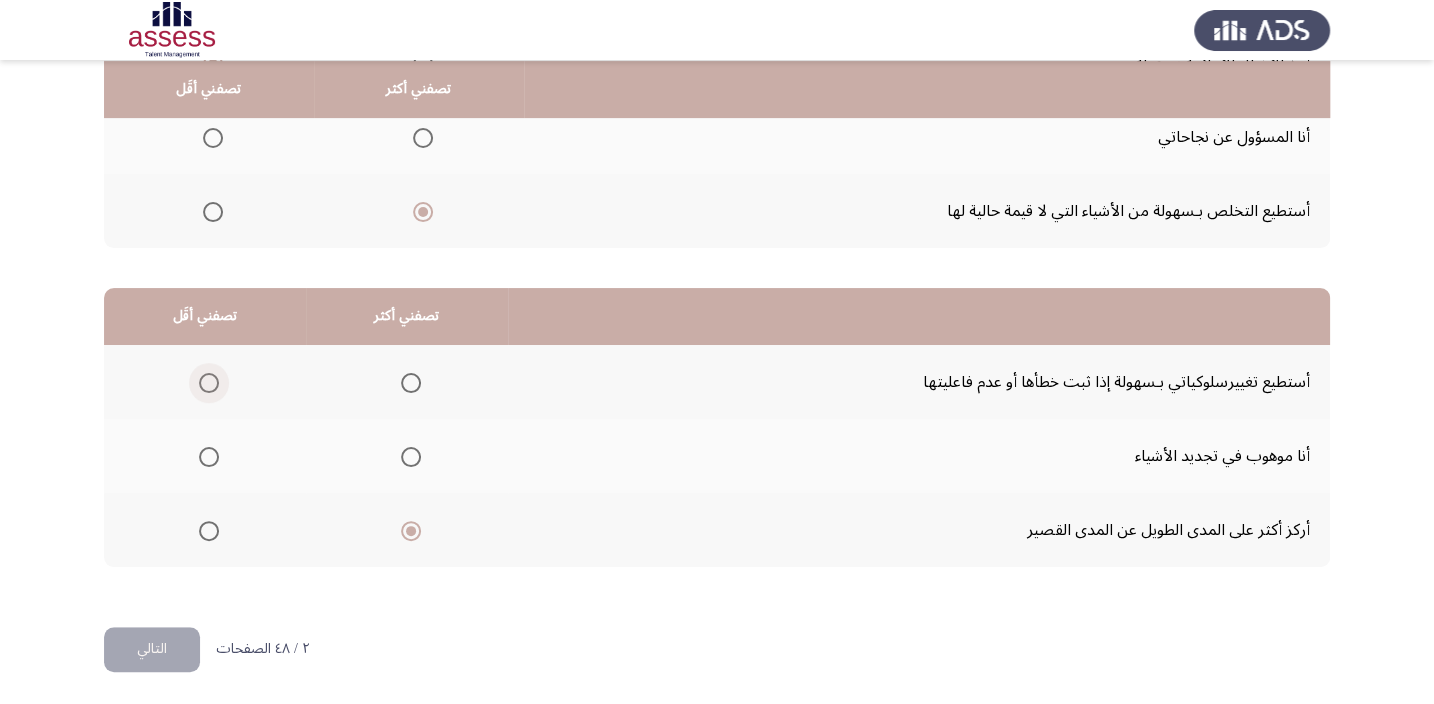 click at bounding box center (209, 383) 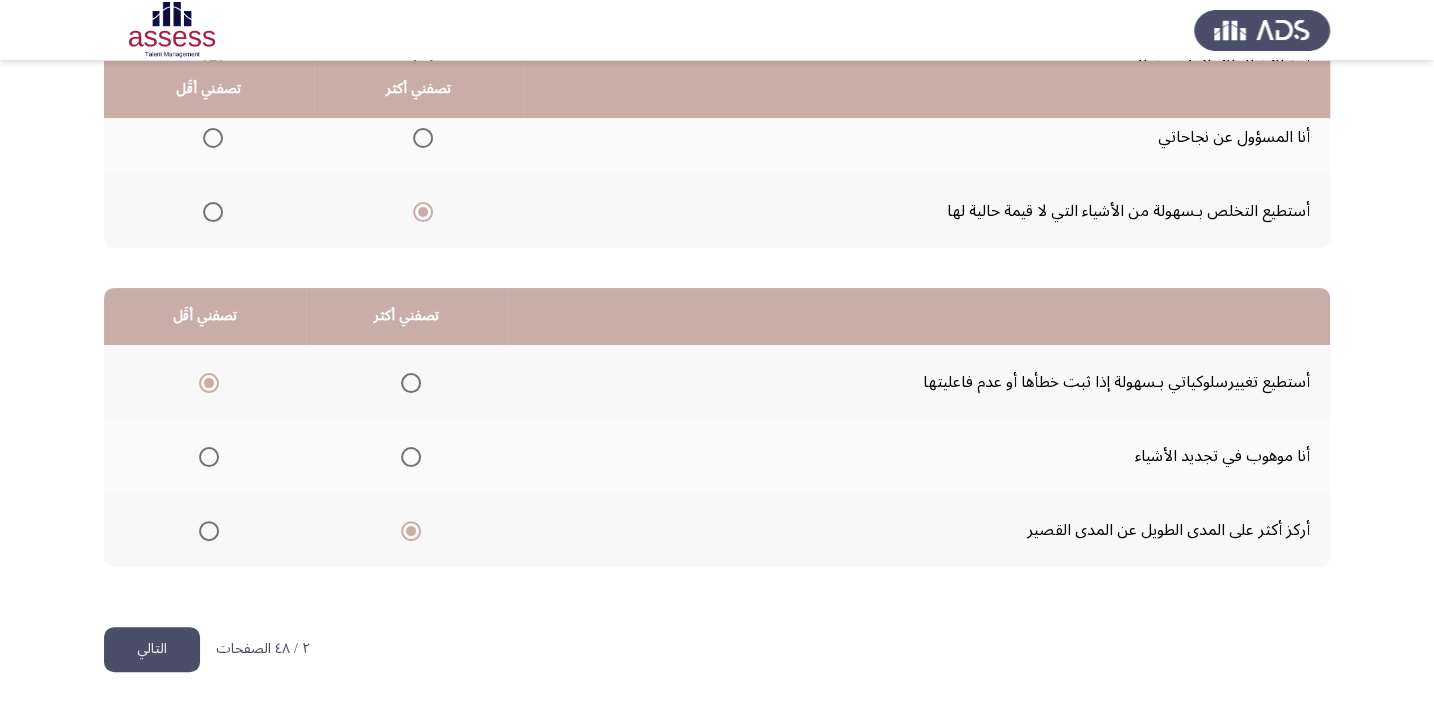 click on "التالي" 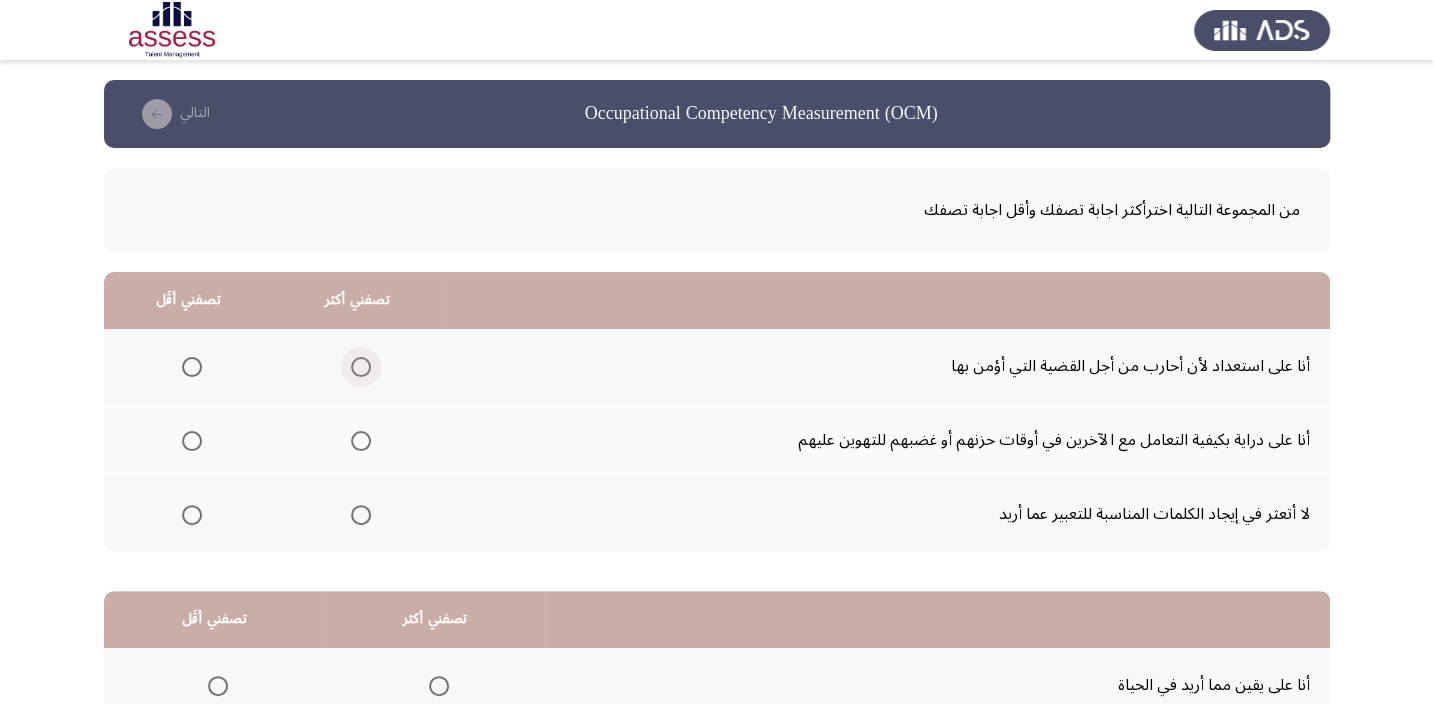 click at bounding box center (361, 367) 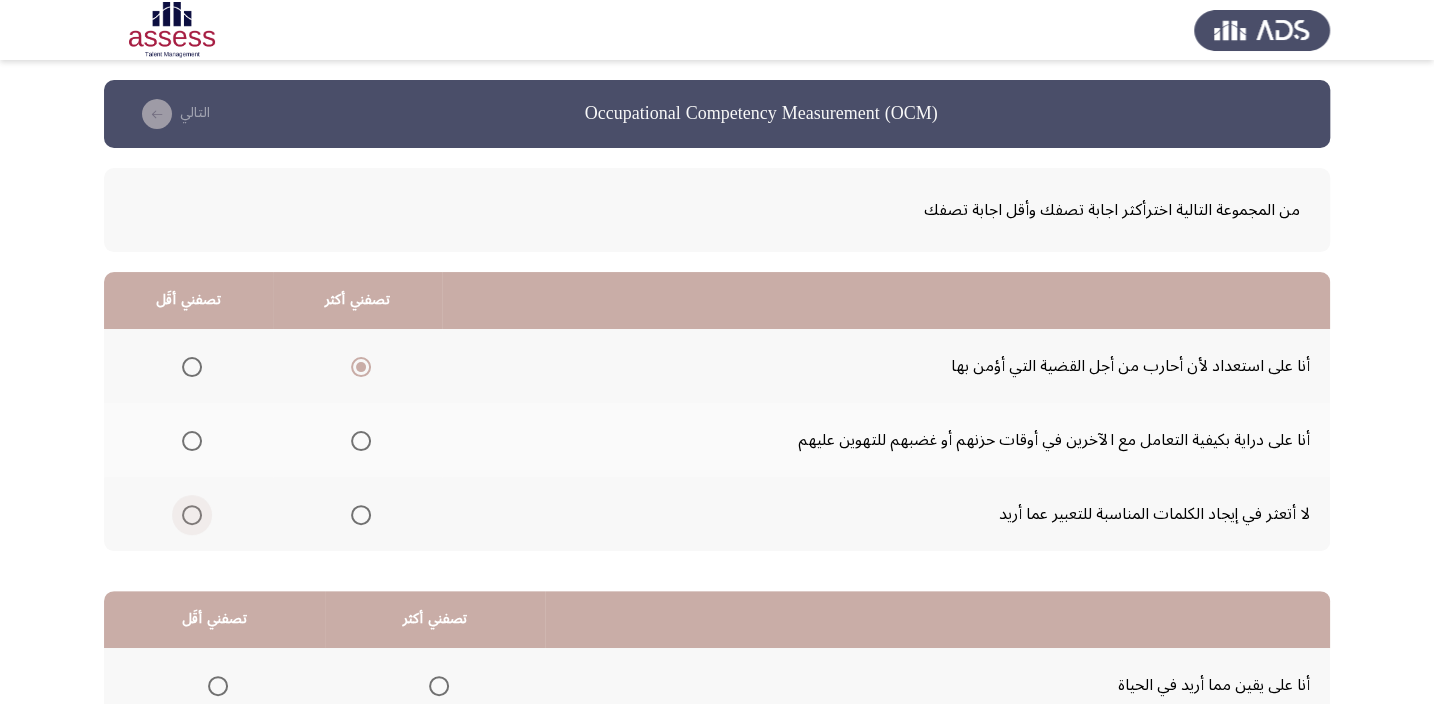 click at bounding box center [192, 515] 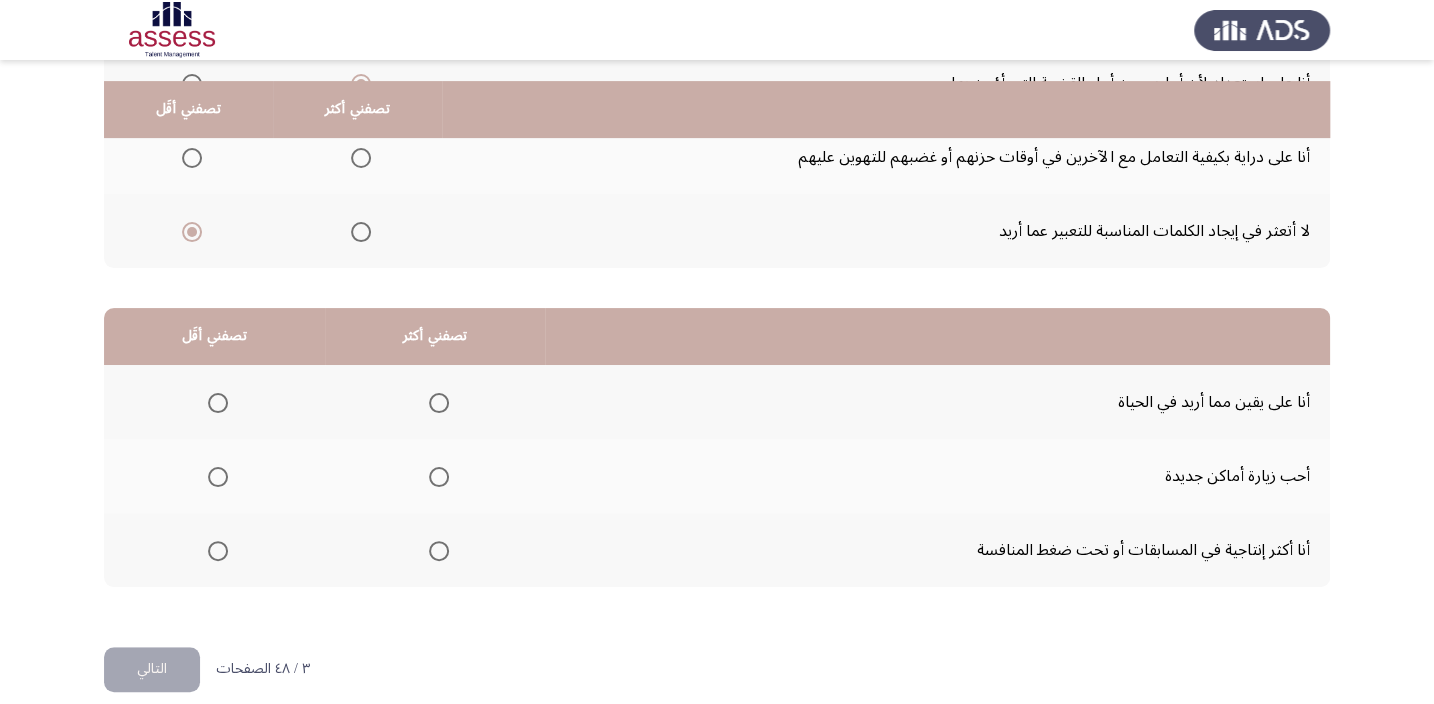 scroll, scrollTop: 303, scrollLeft: 0, axis: vertical 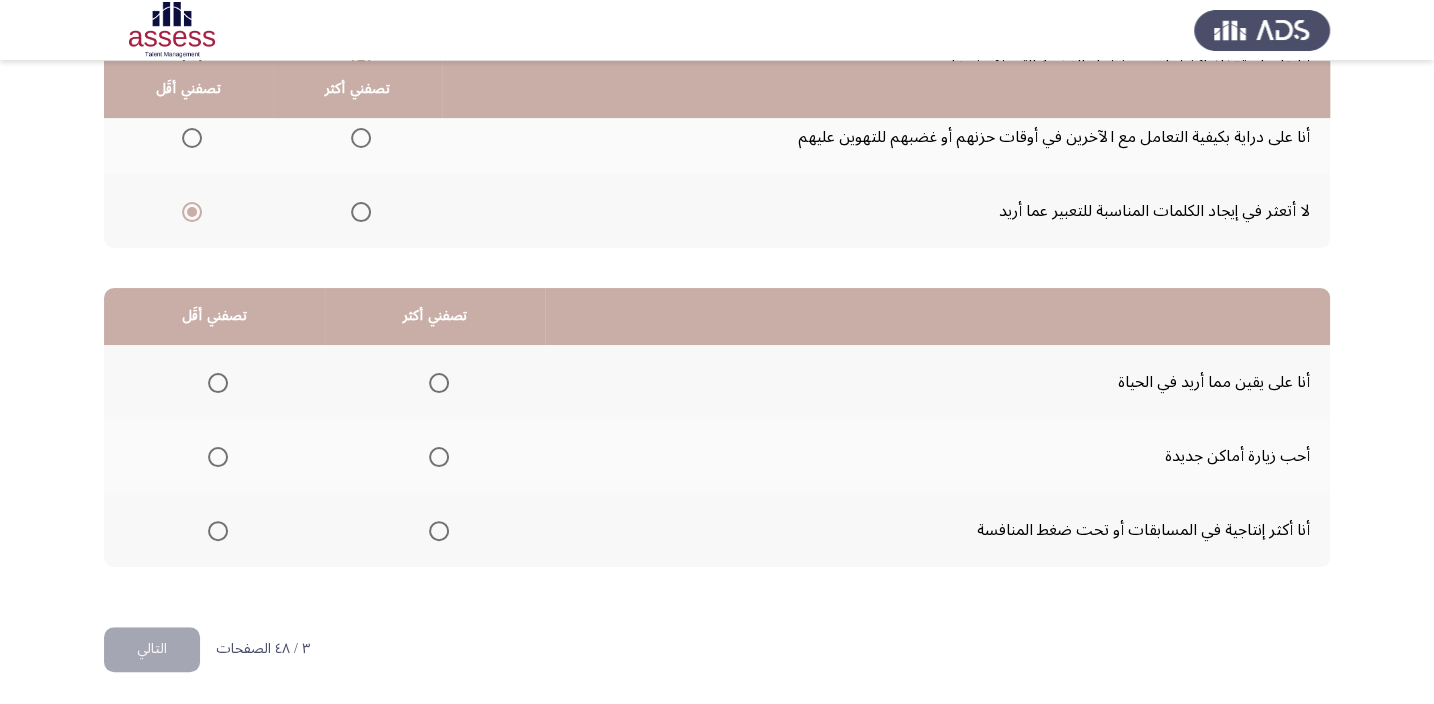click at bounding box center [439, 531] 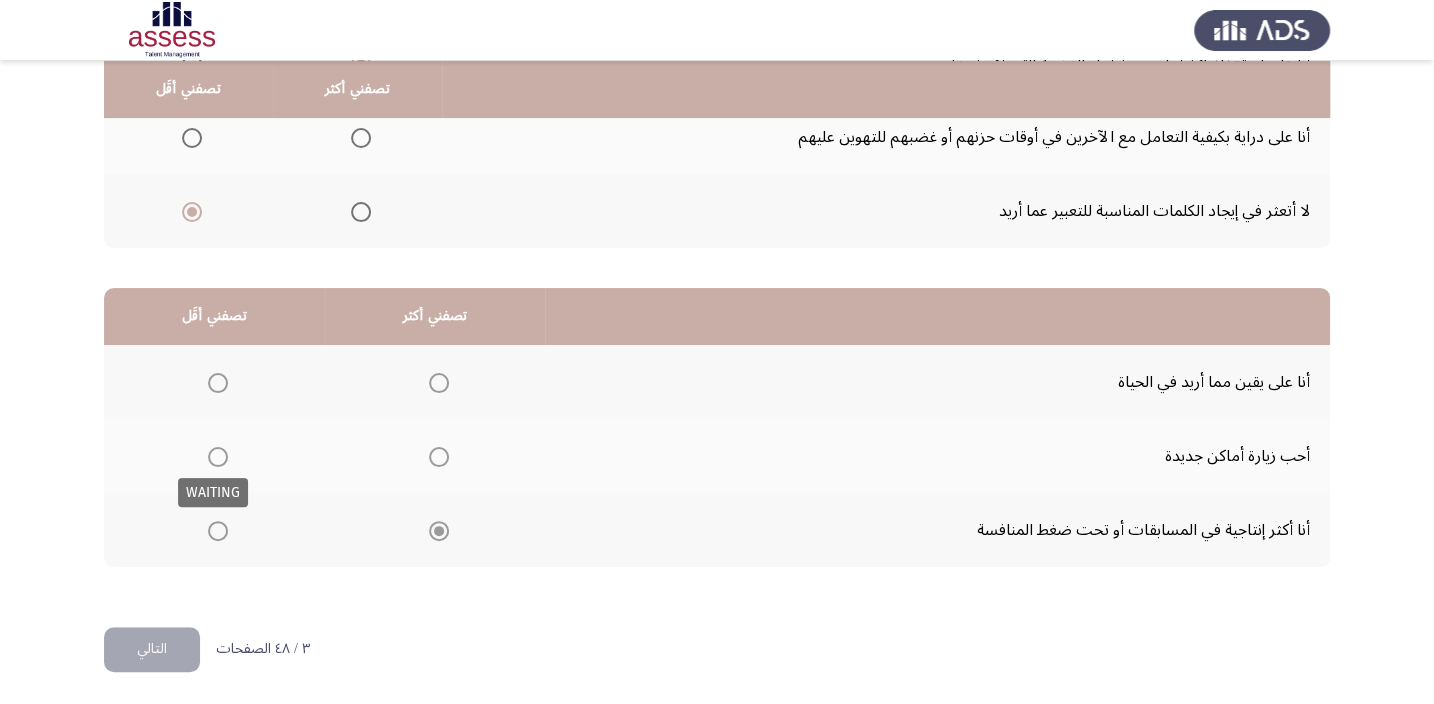 click at bounding box center [218, 457] 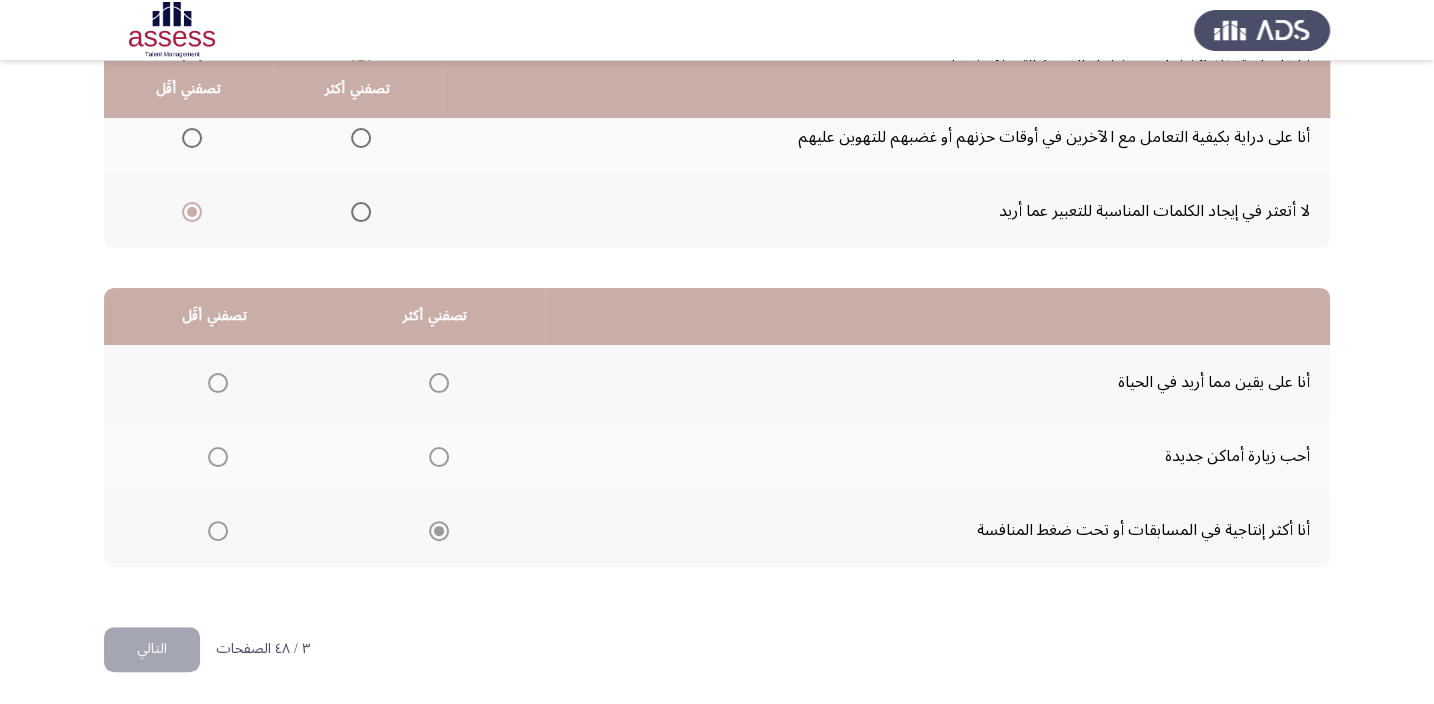 click 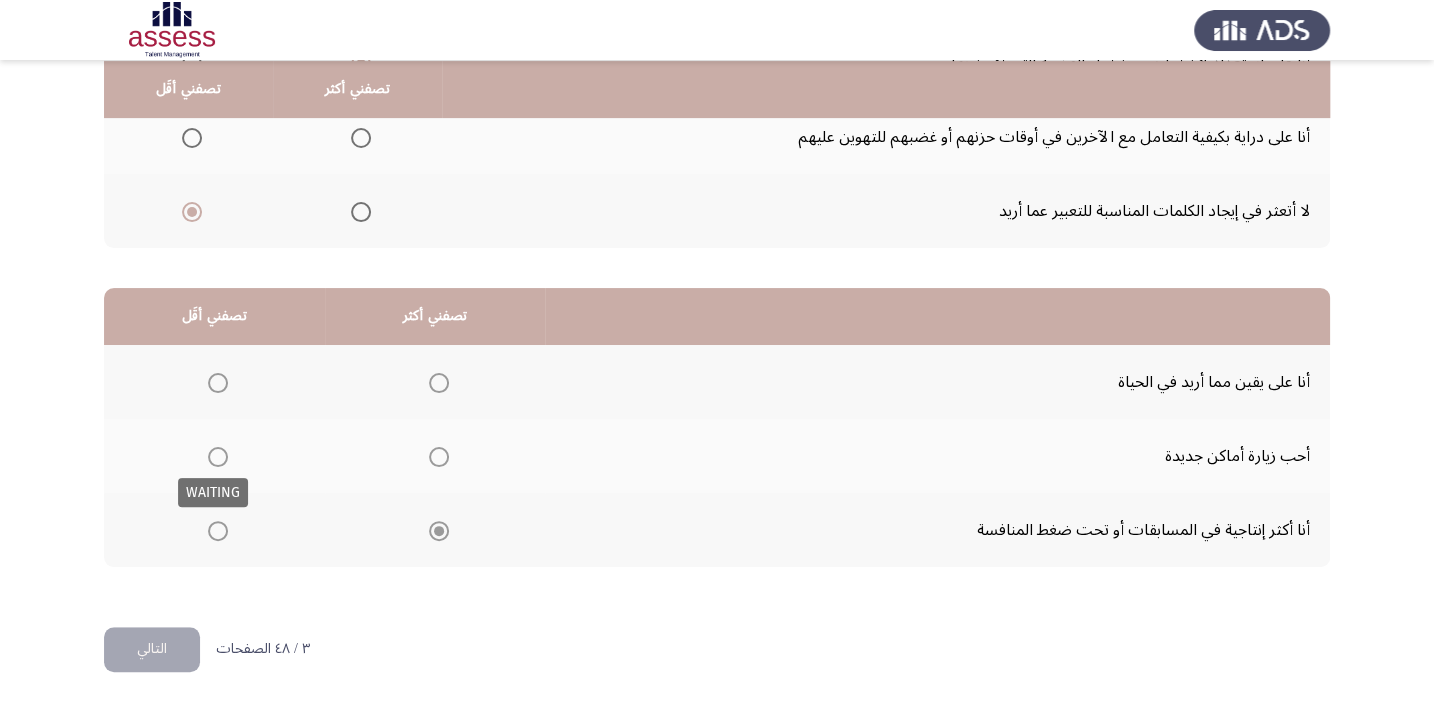 click at bounding box center (218, 457) 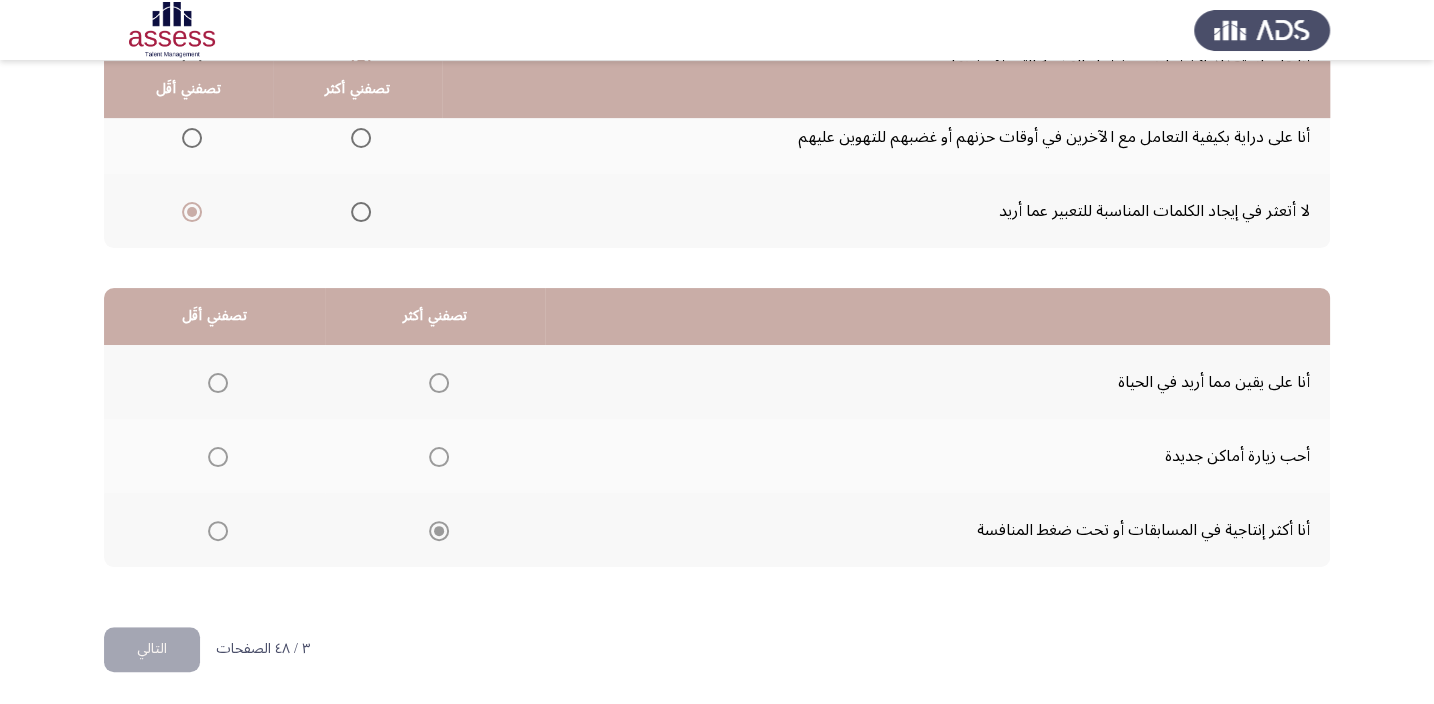 click 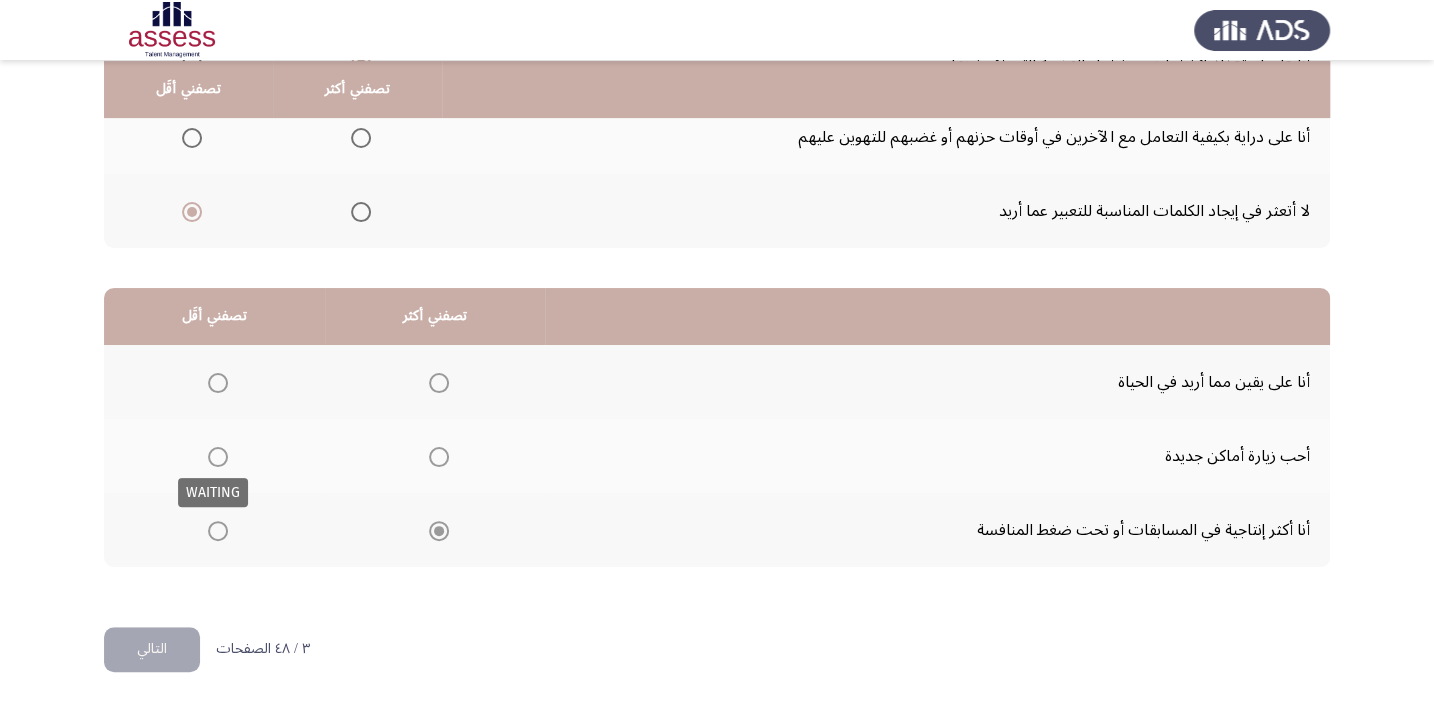 click at bounding box center [218, 457] 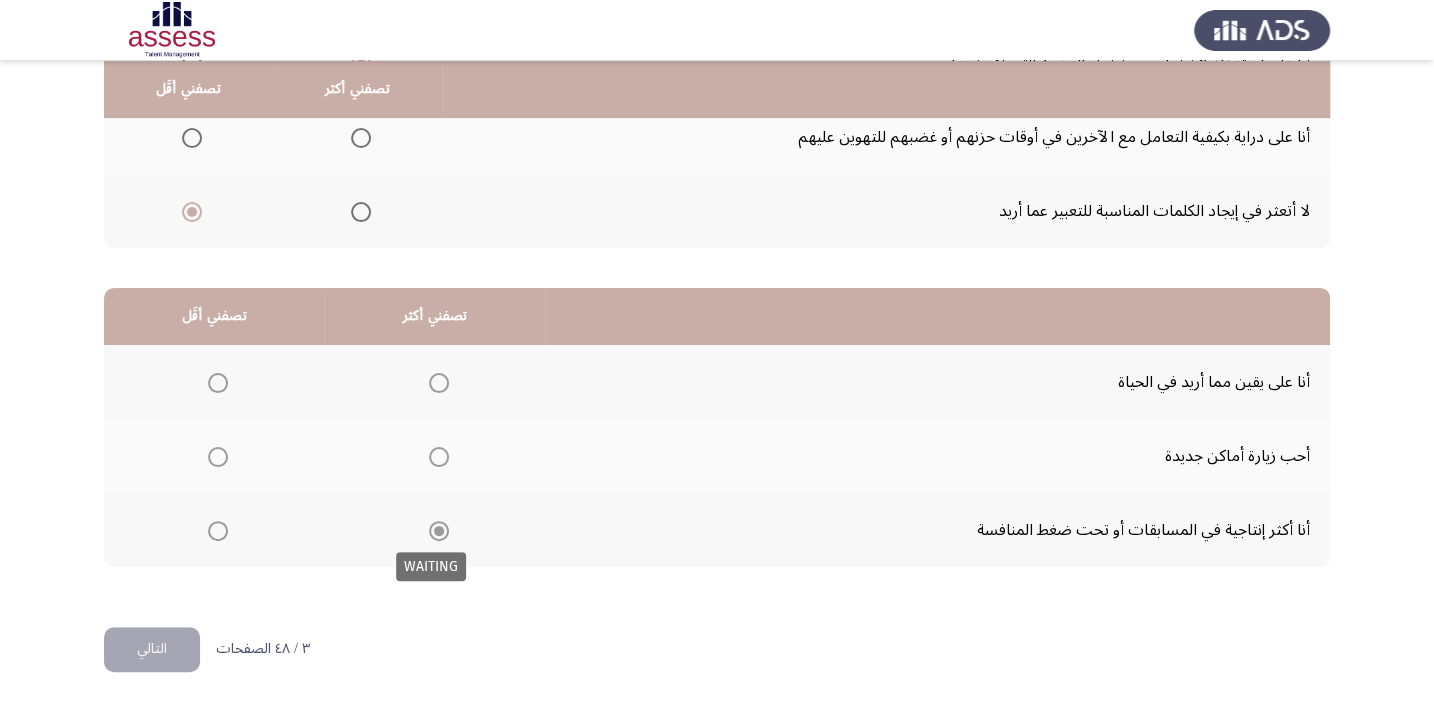 click on "WAITING" at bounding box center [431, 566] 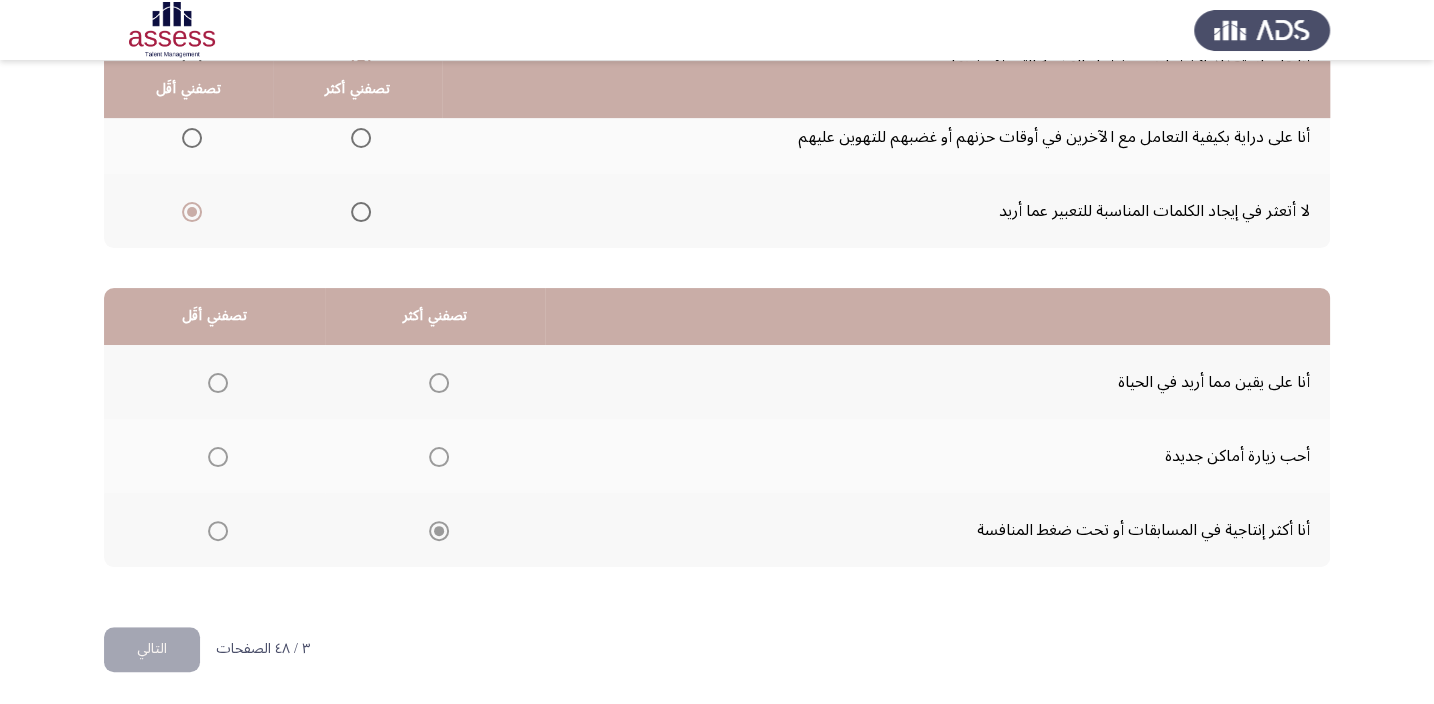 click 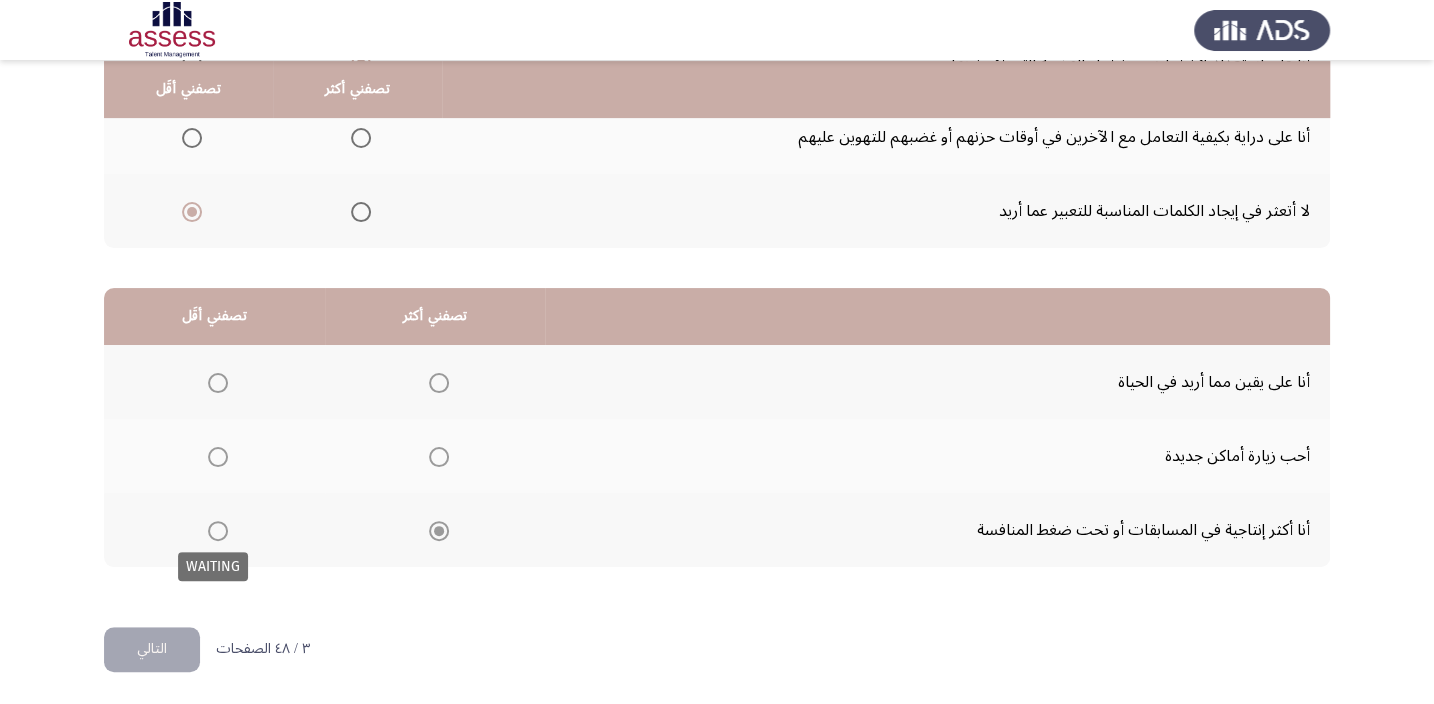 click at bounding box center (218, 531) 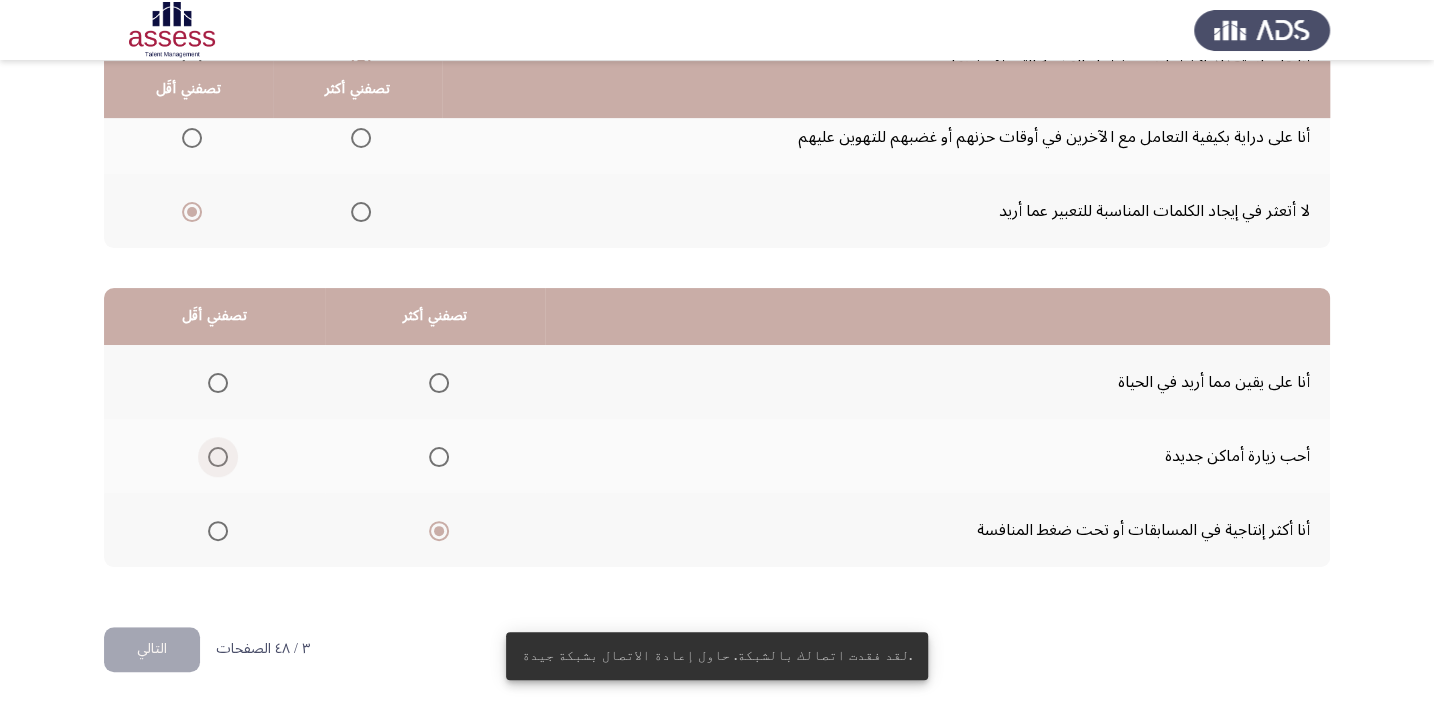 click at bounding box center (218, 457) 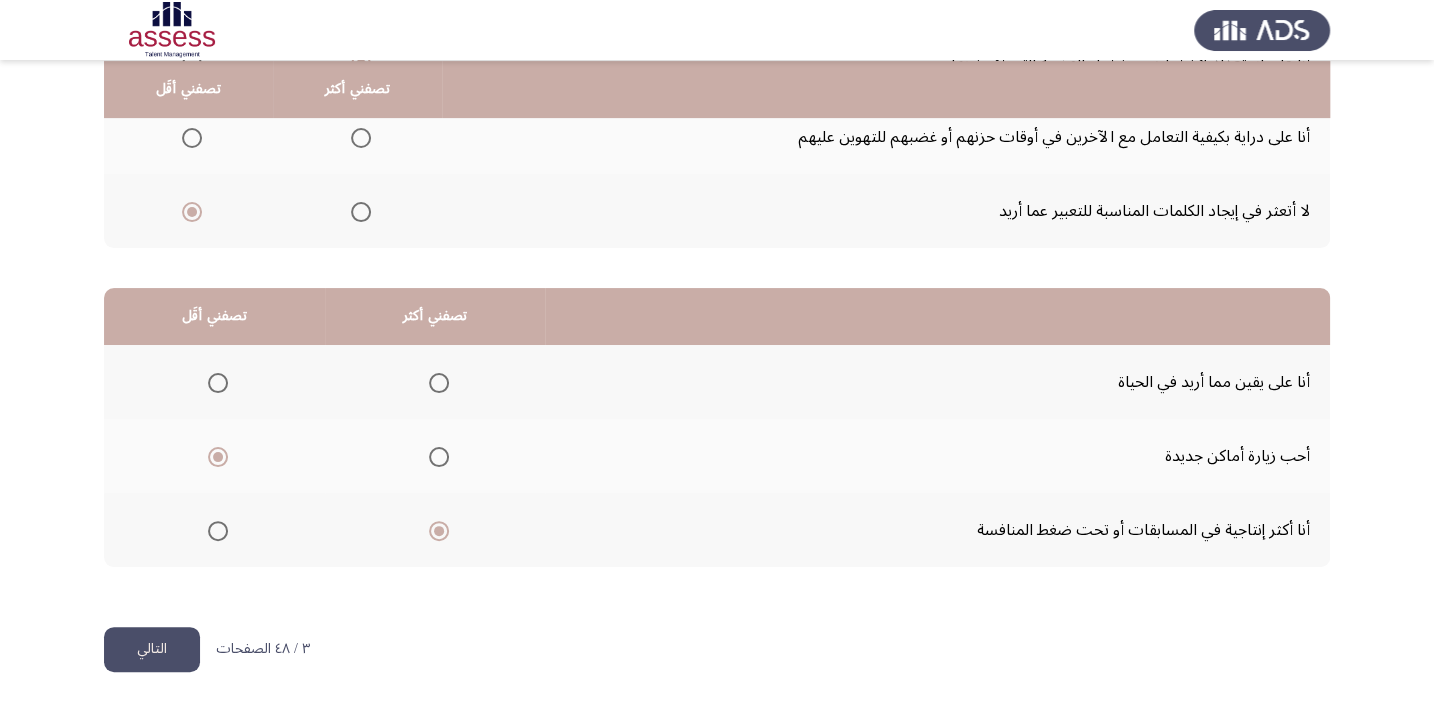 click on "التالي" 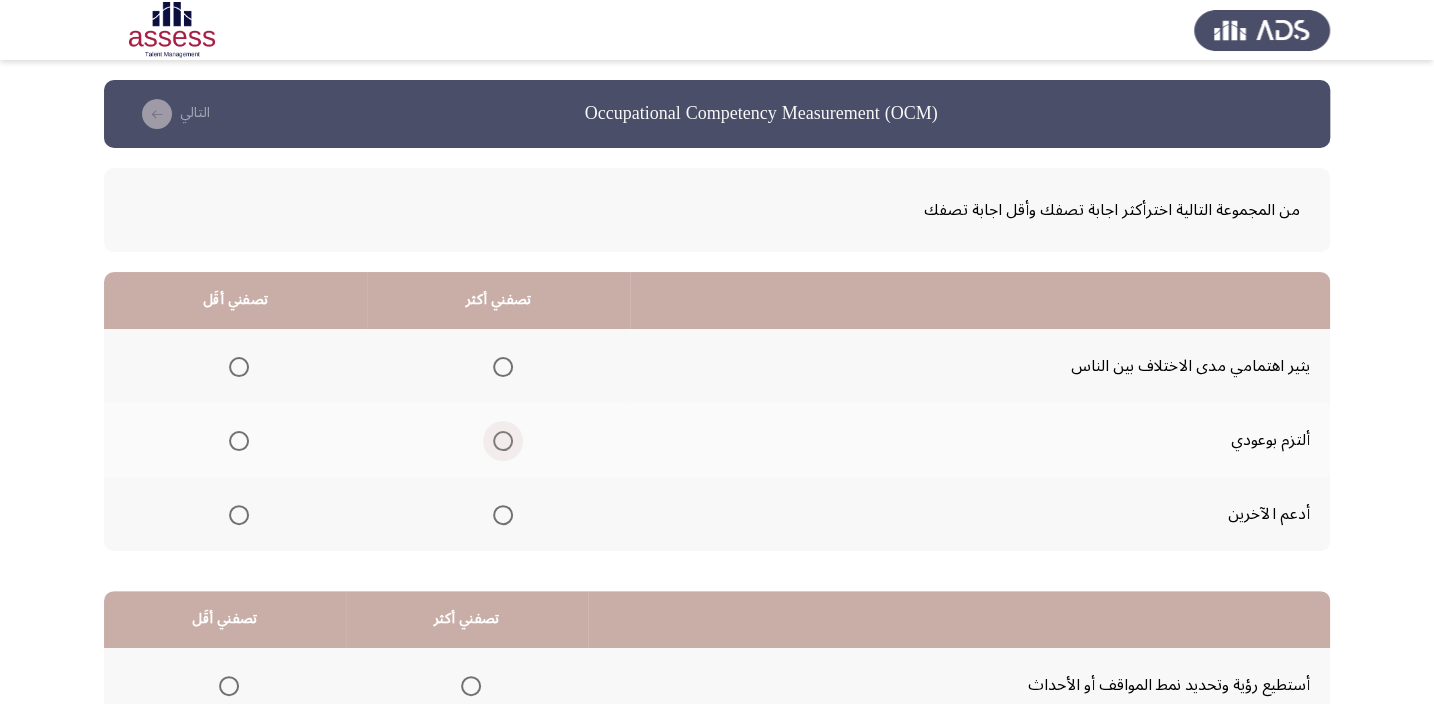 click at bounding box center [503, 441] 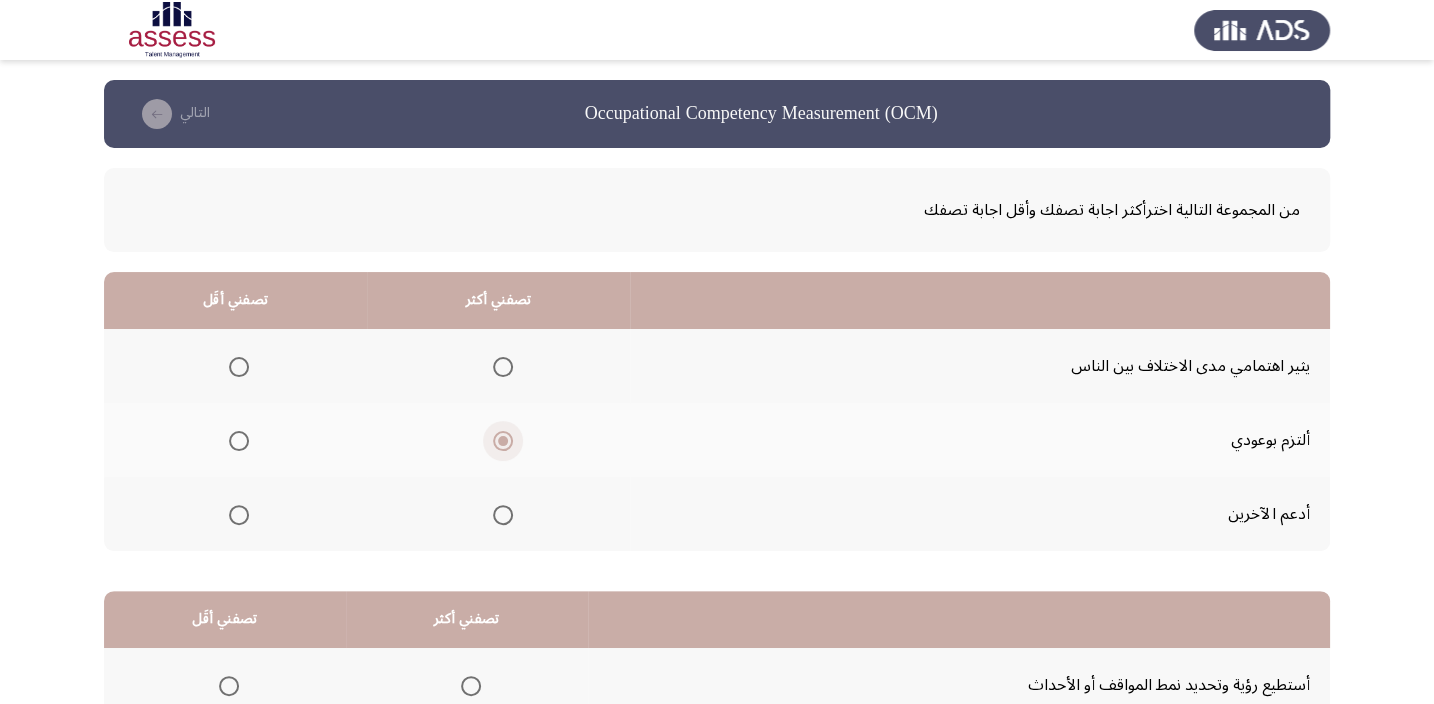 click at bounding box center (503, 441) 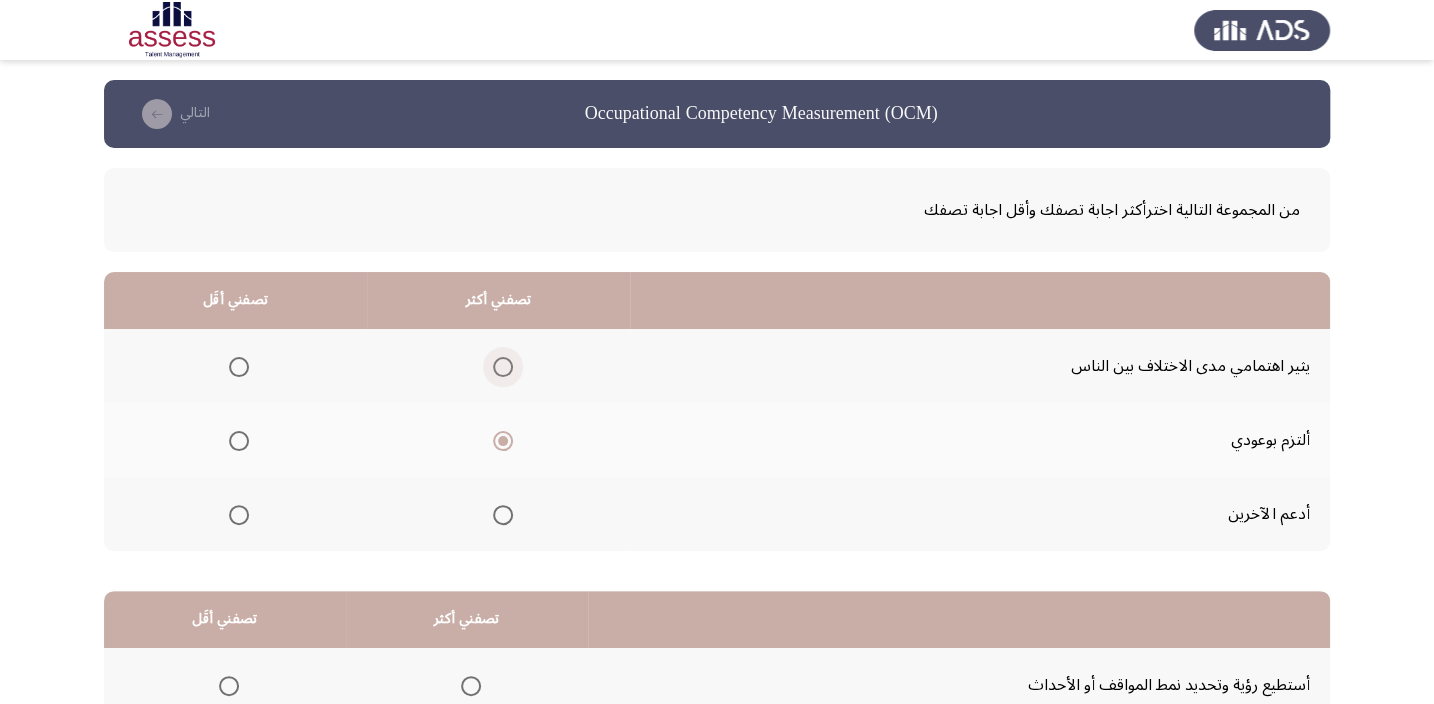 click at bounding box center (503, 367) 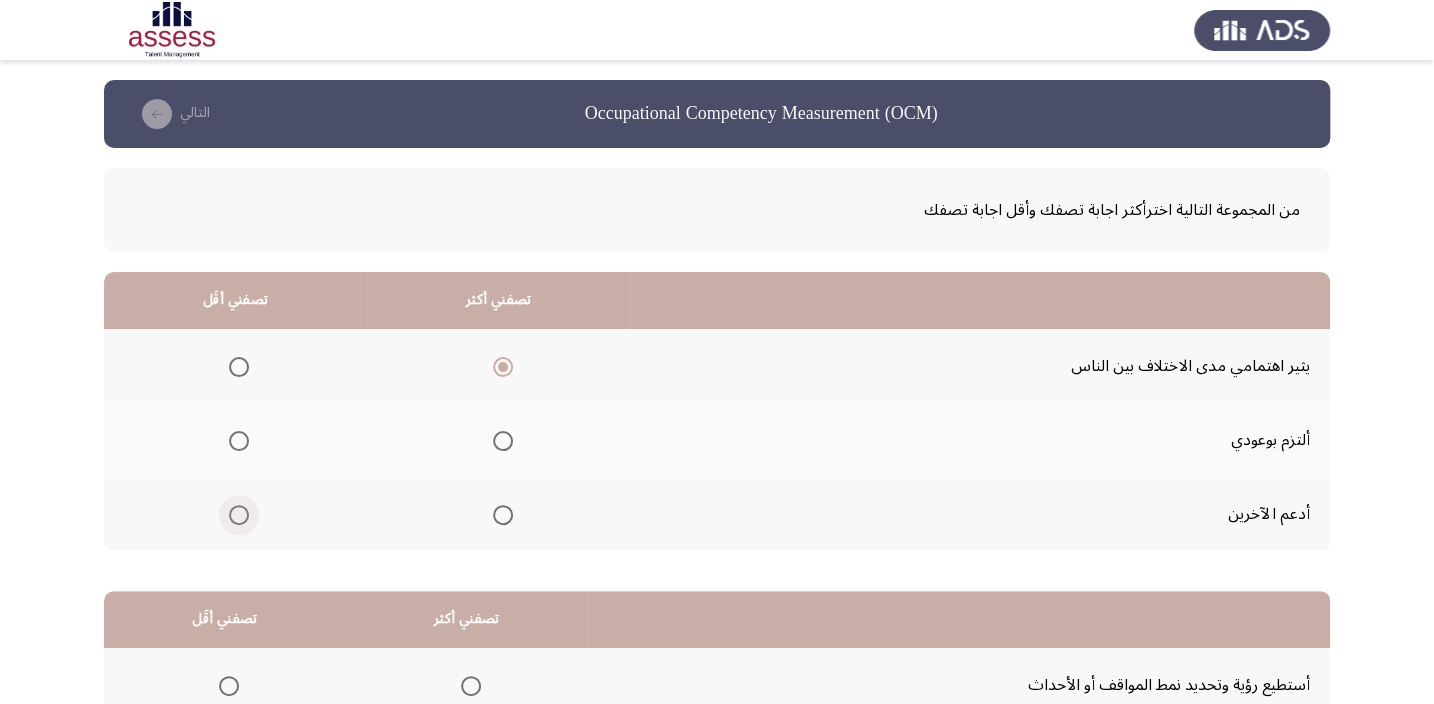 click at bounding box center (239, 515) 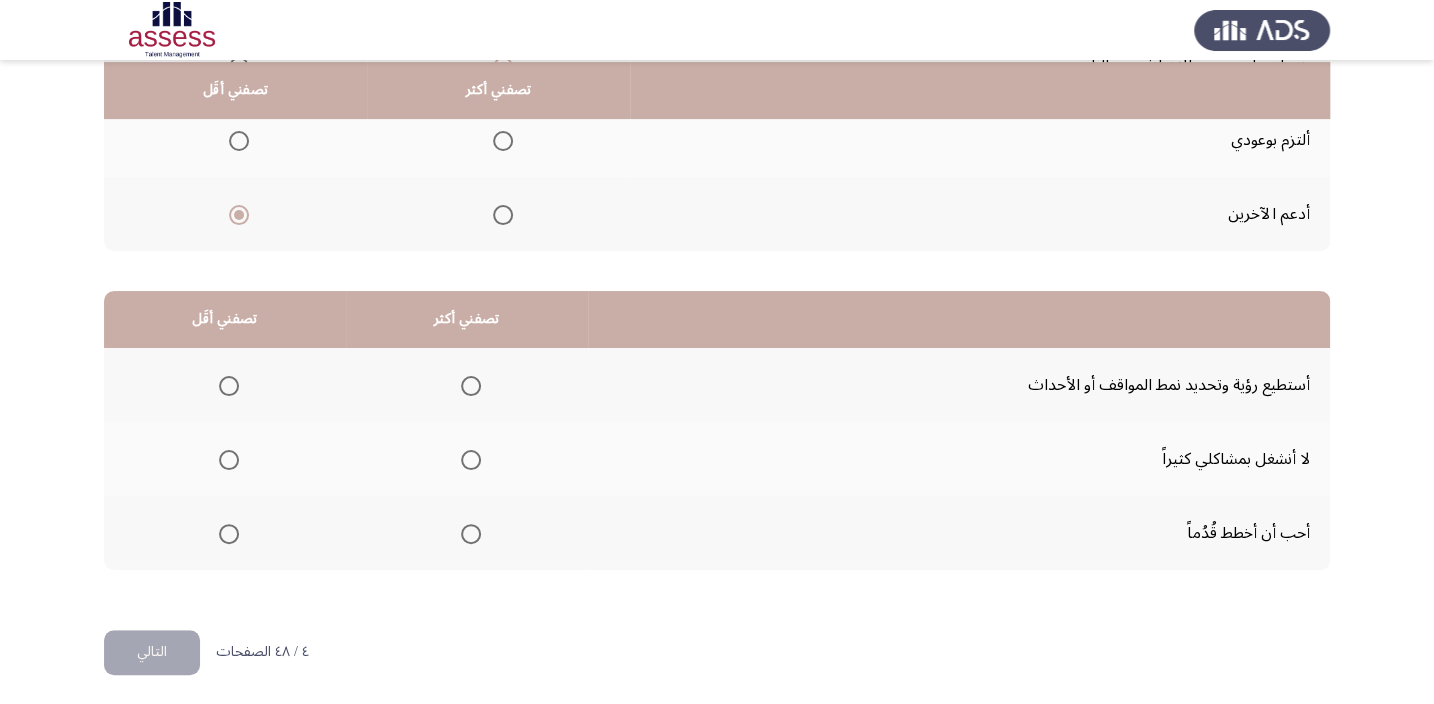 scroll, scrollTop: 303, scrollLeft: 0, axis: vertical 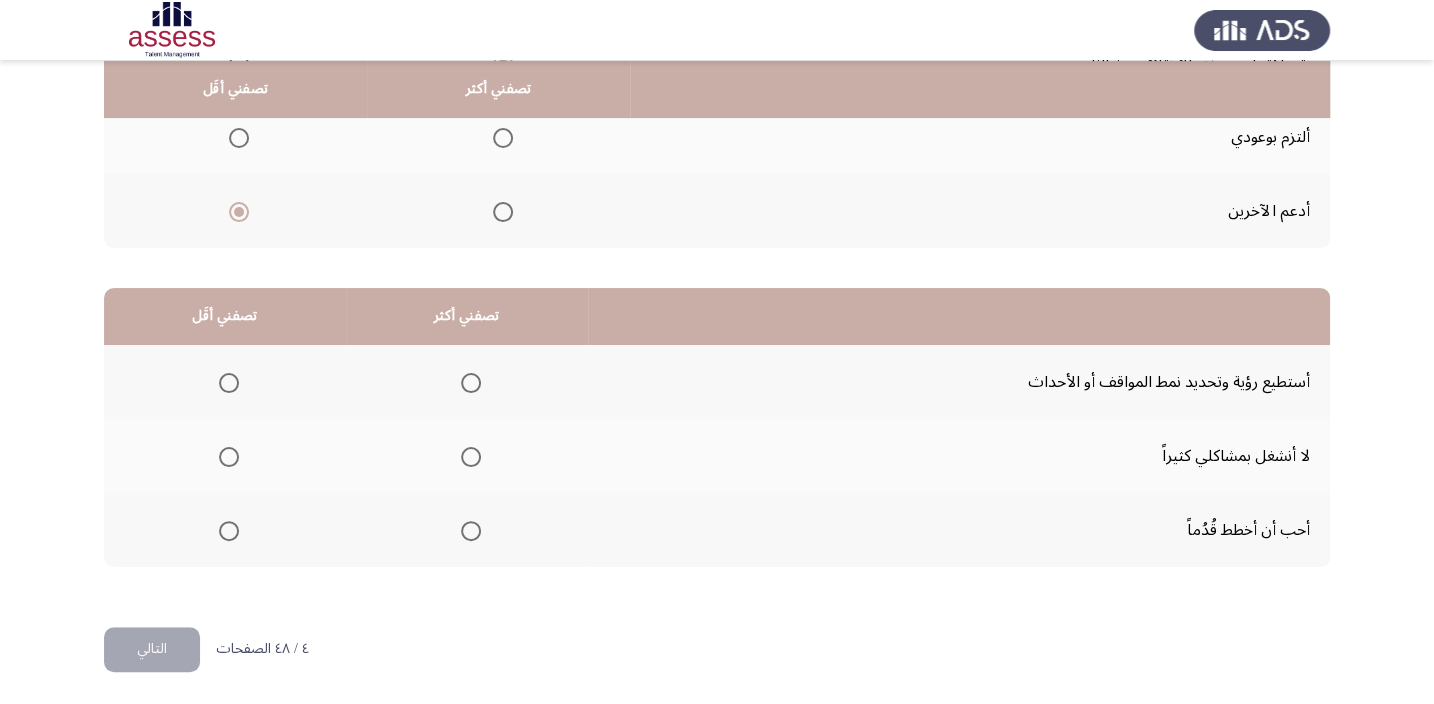 click at bounding box center [471, 383] 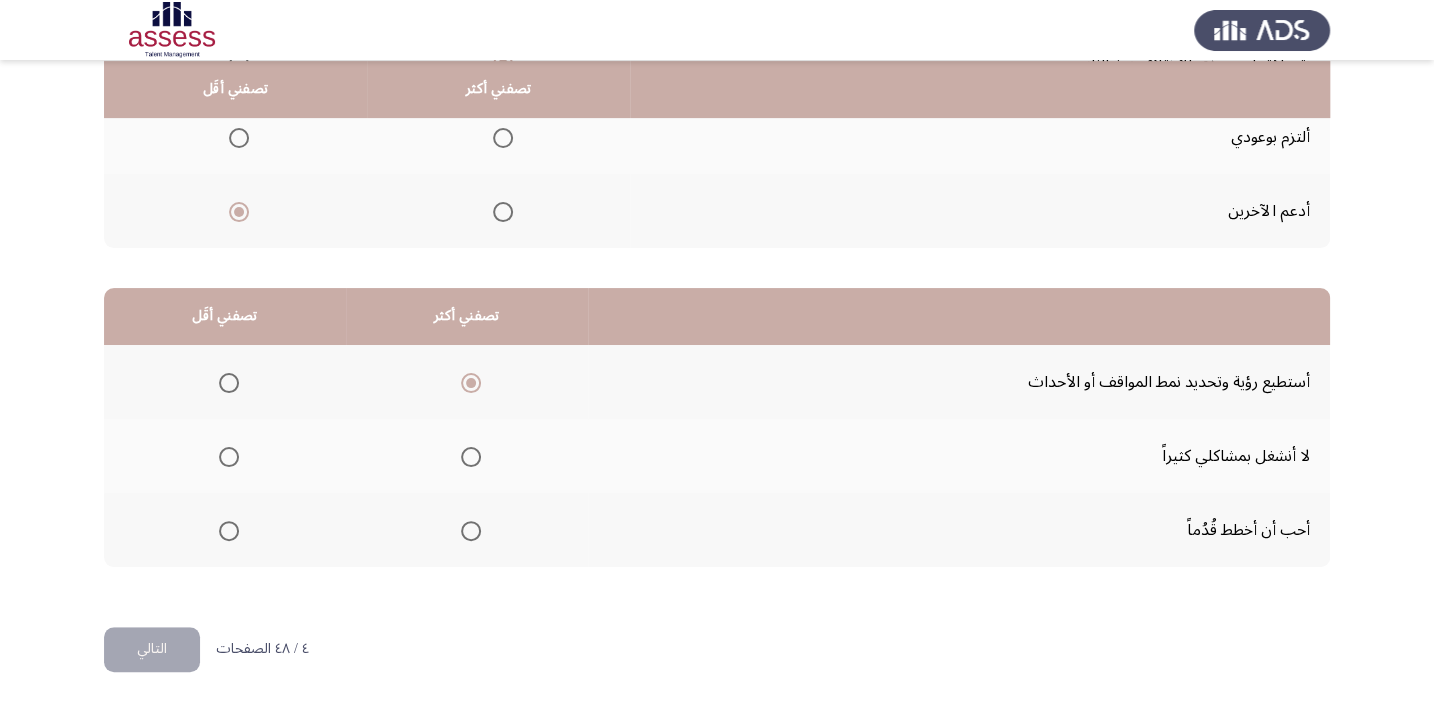 click at bounding box center (229, 457) 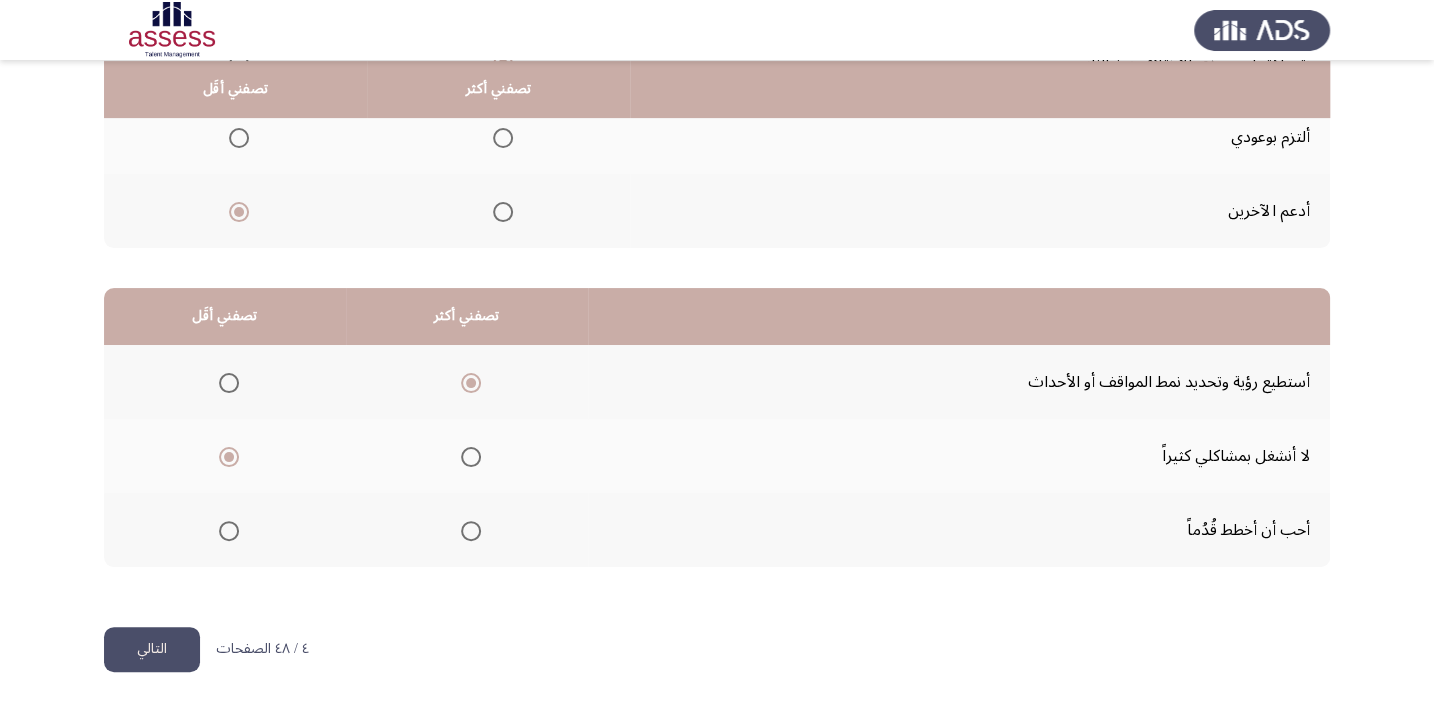 click on "التالي" 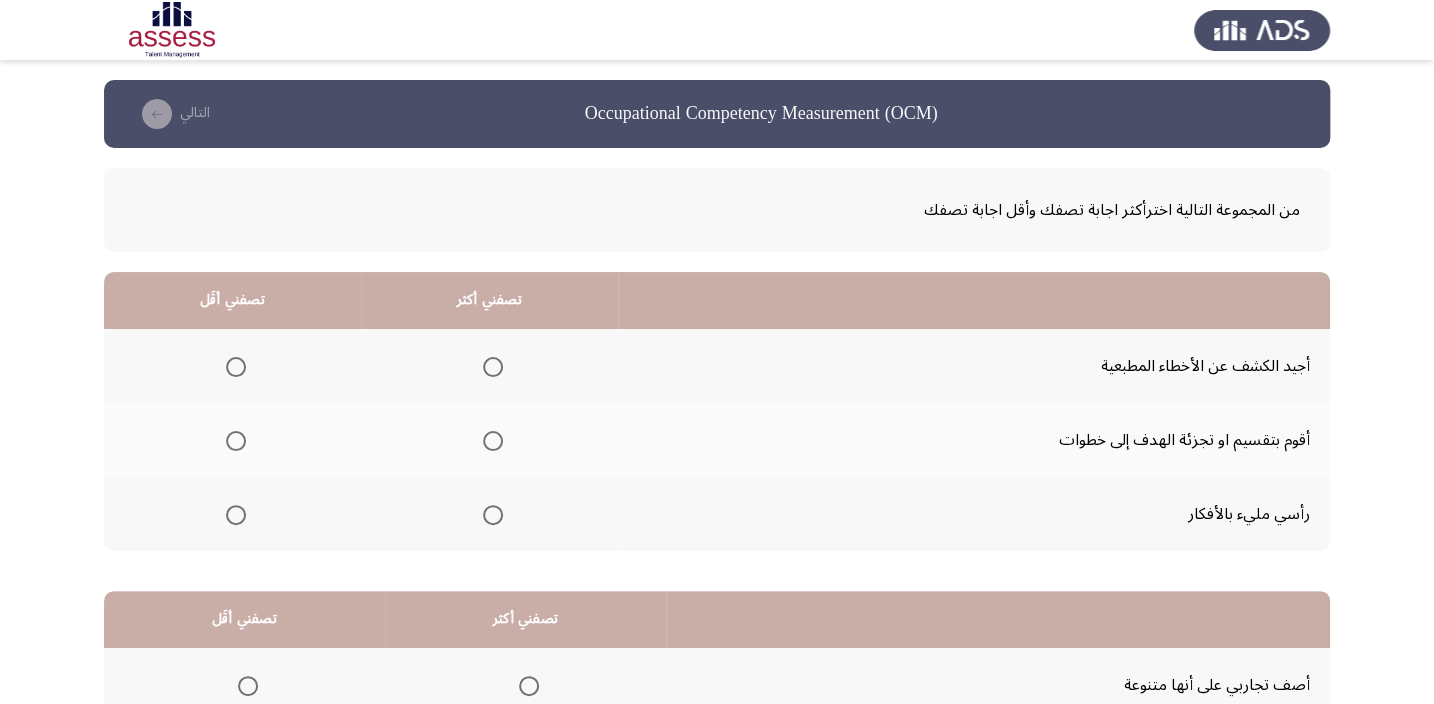 click at bounding box center (493, 441) 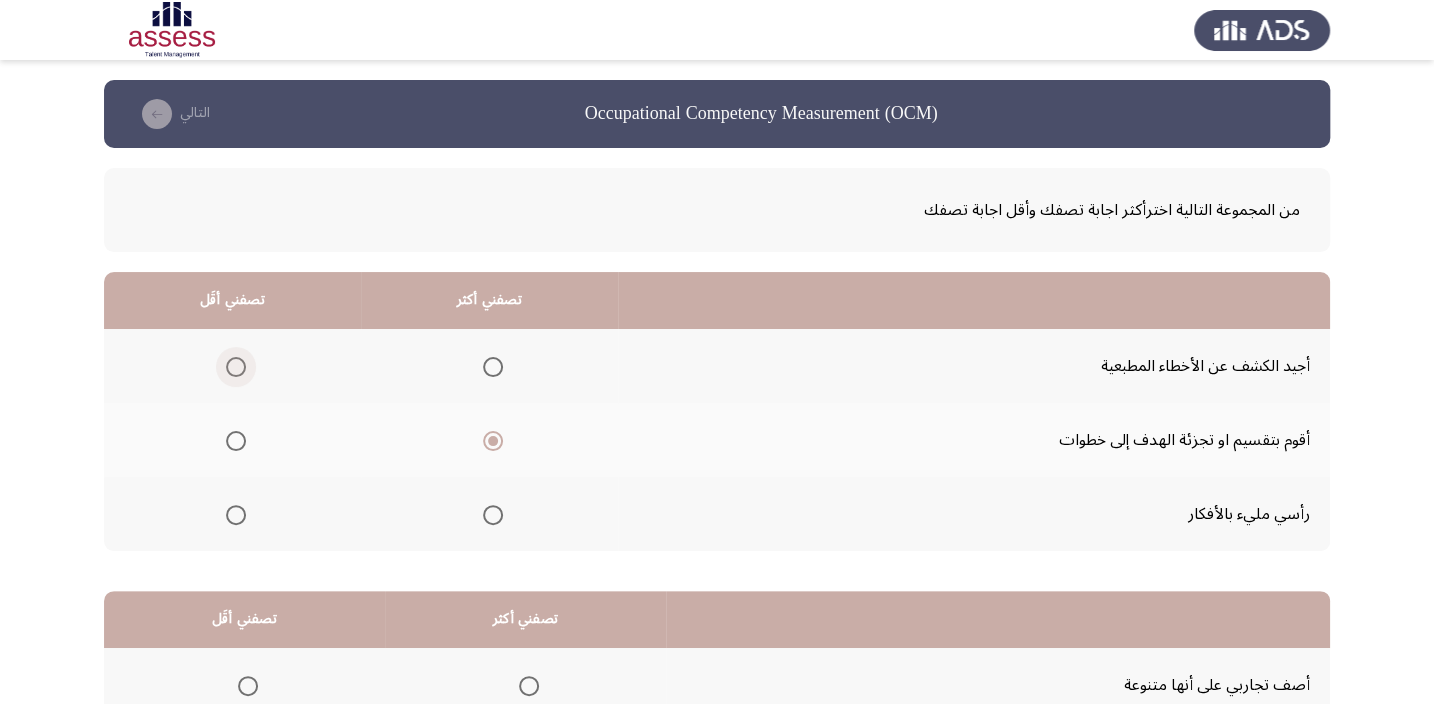 click at bounding box center (236, 367) 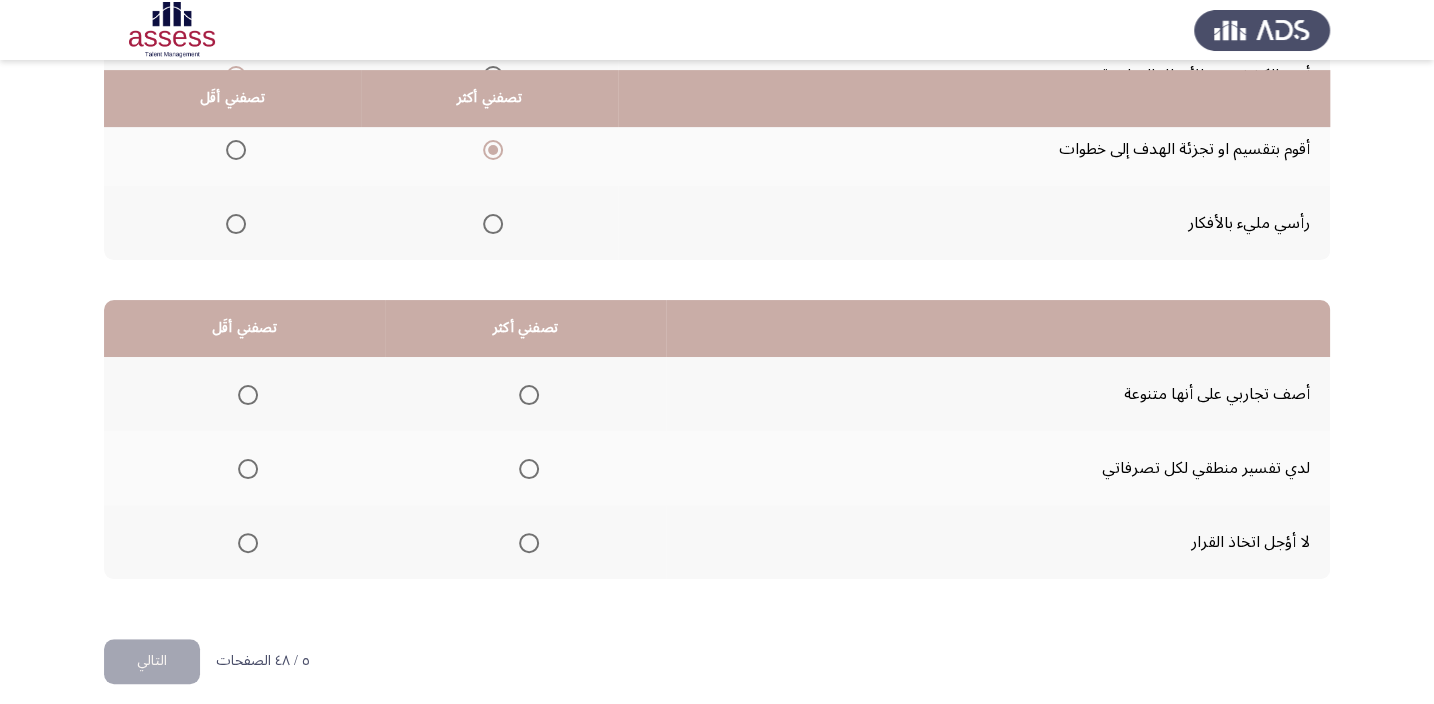 scroll, scrollTop: 303, scrollLeft: 0, axis: vertical 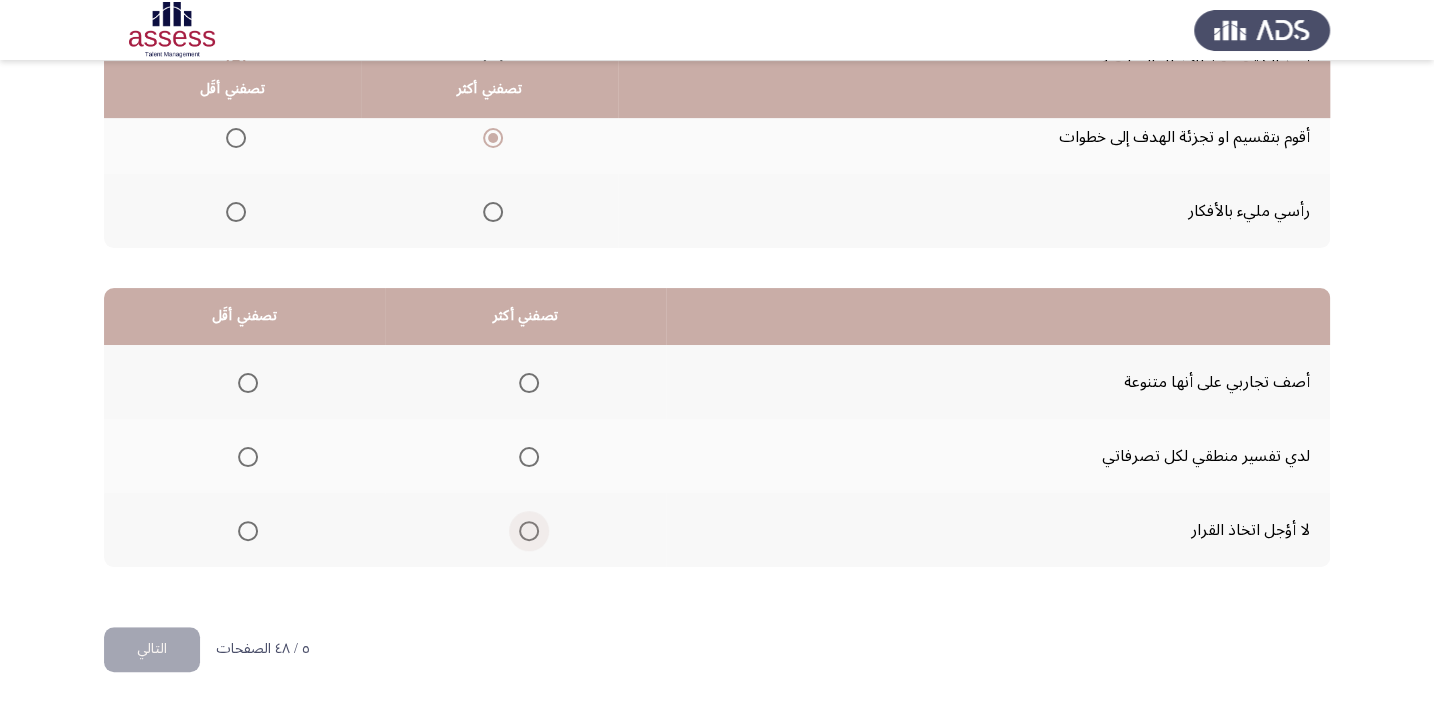 click at bounding box center (529, 531) 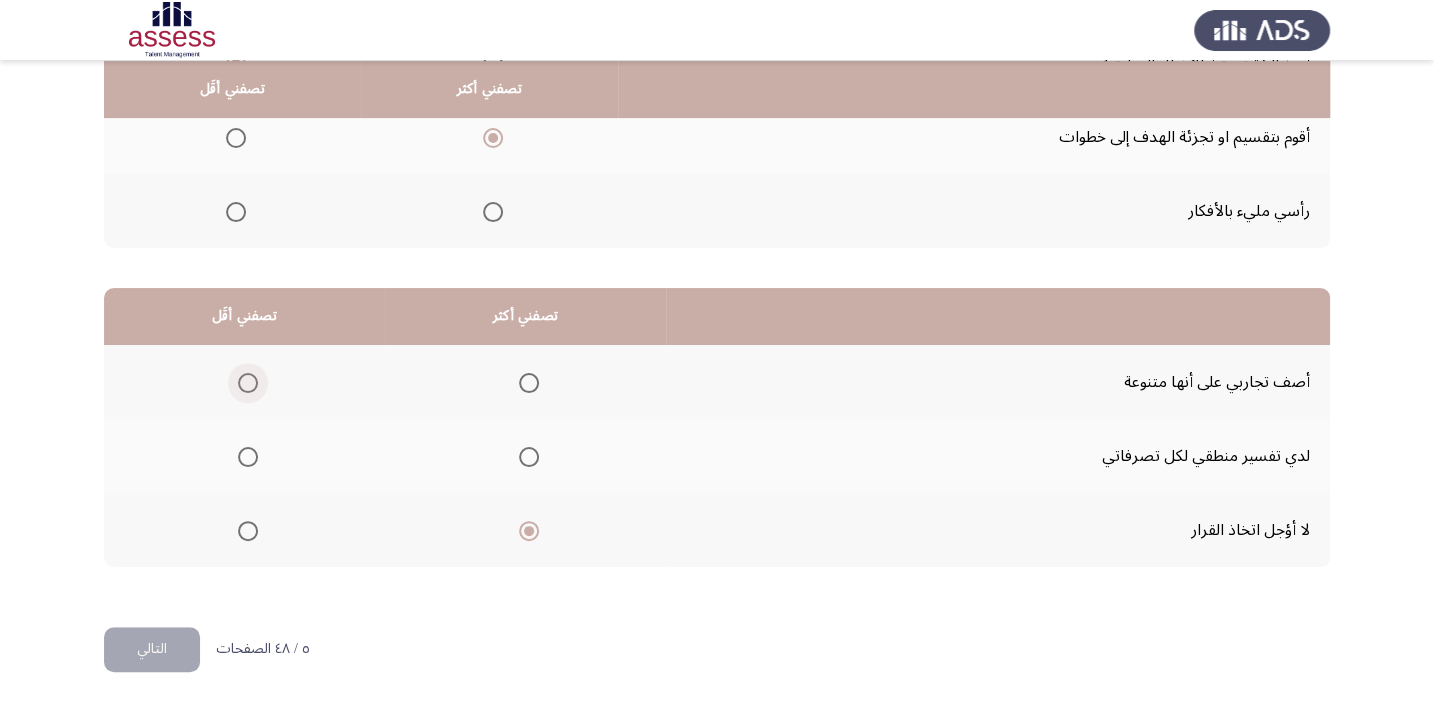 click at bounding box center [248, 383] 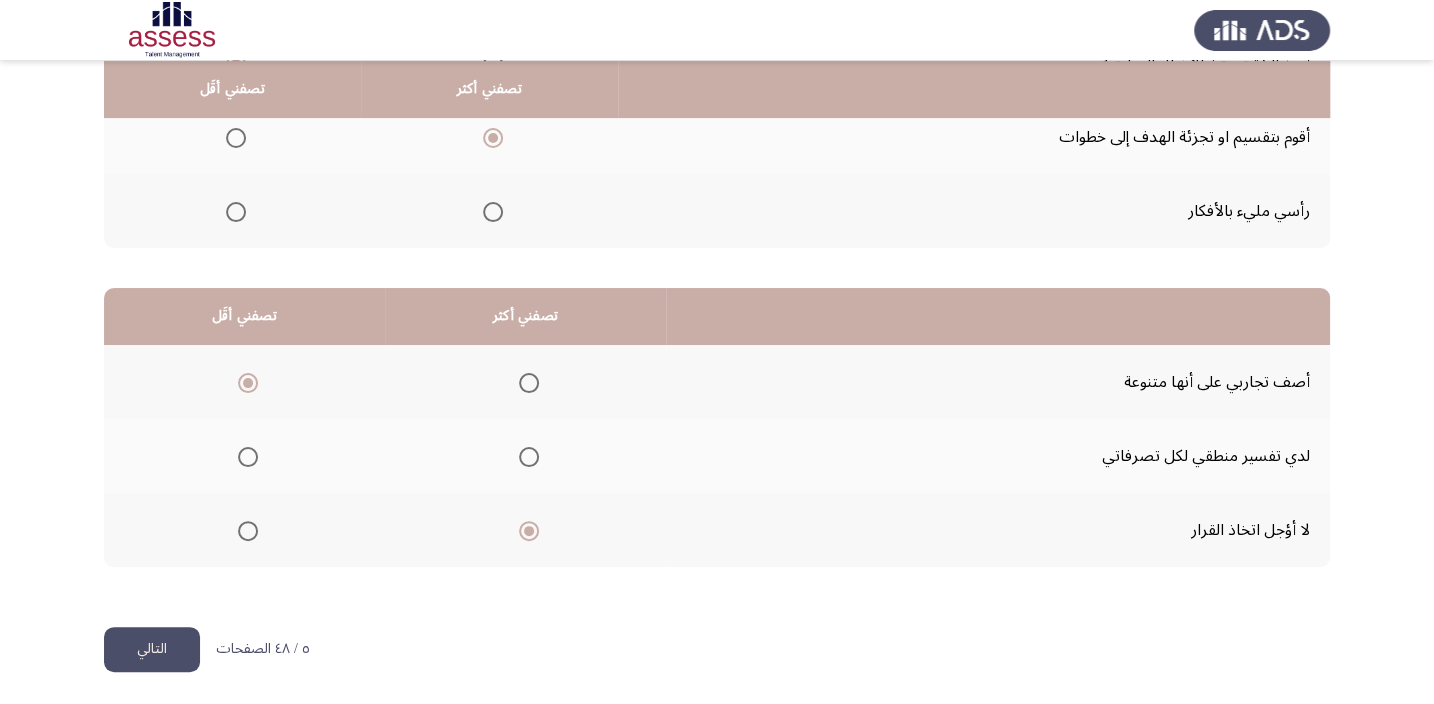 click on "التالي" 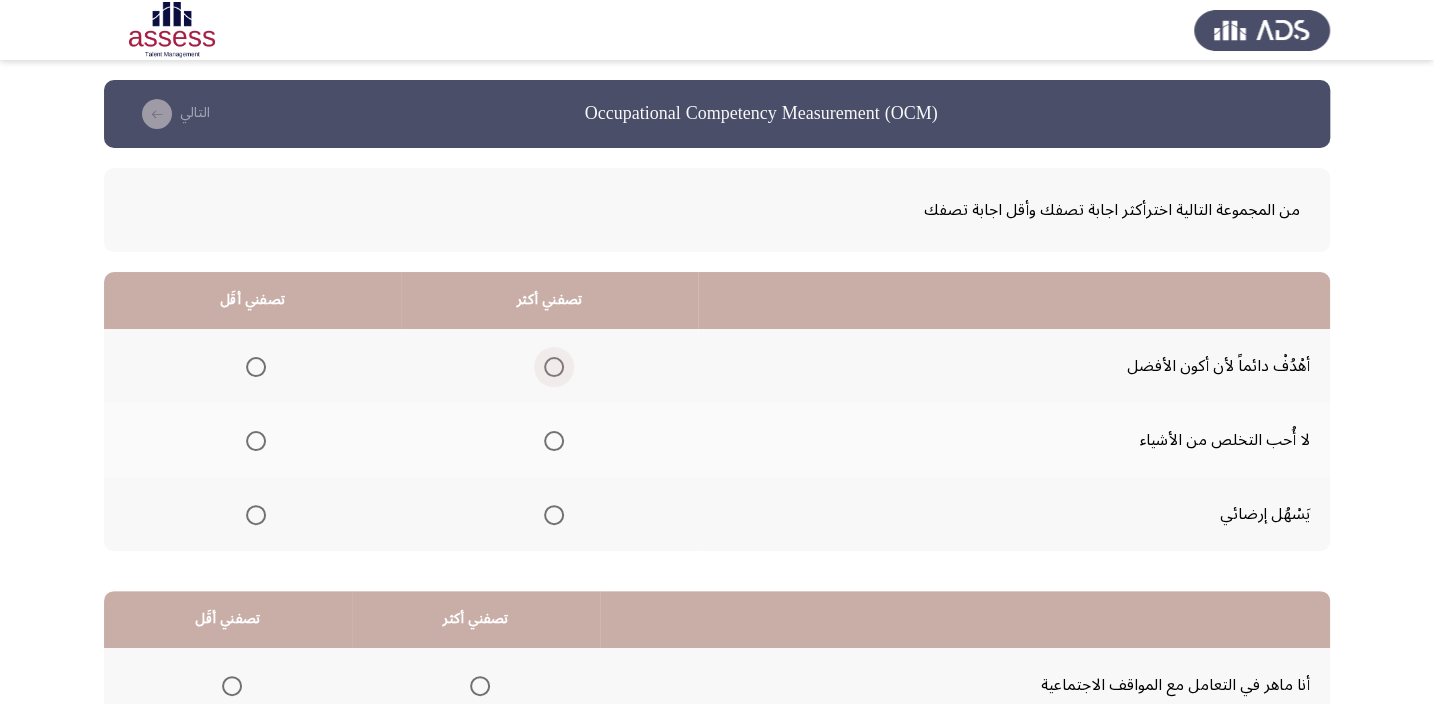 click at bounding box center (554, 367) 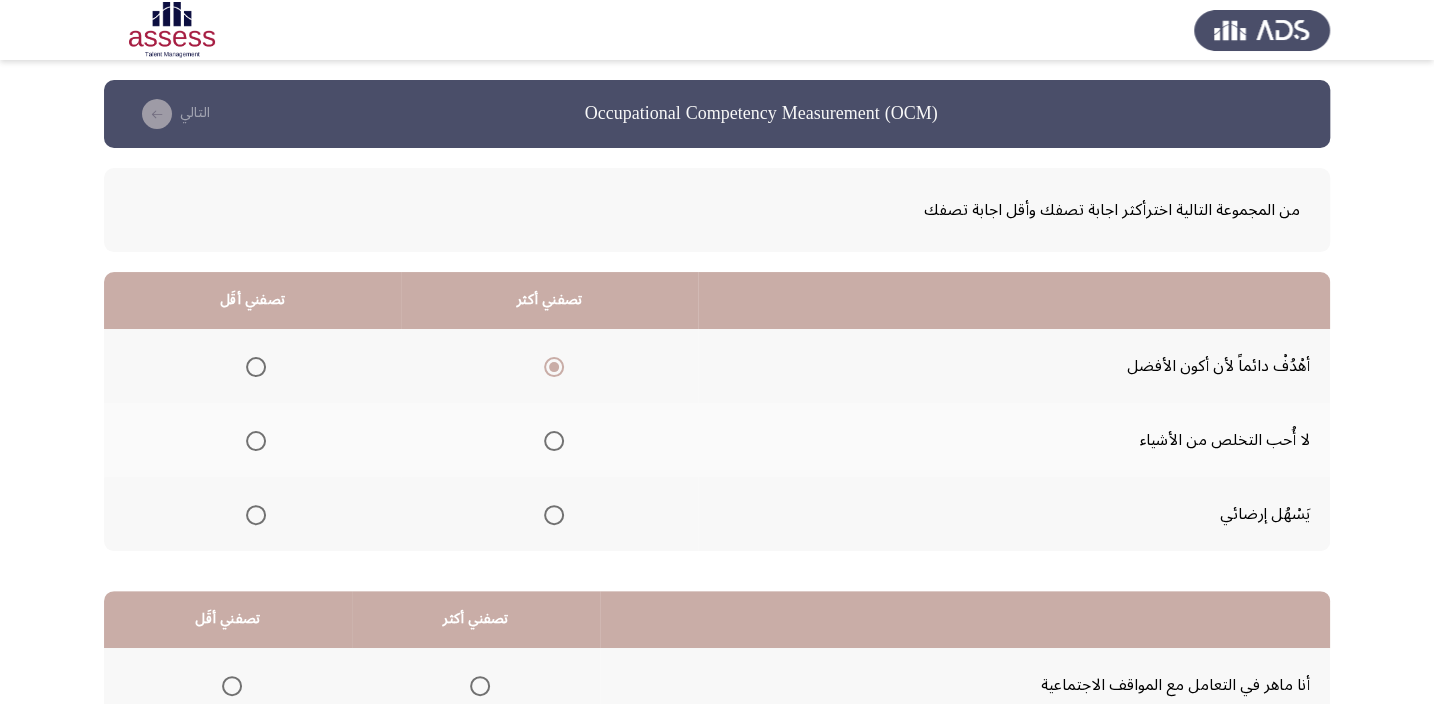click at bounding box center (256, 515) 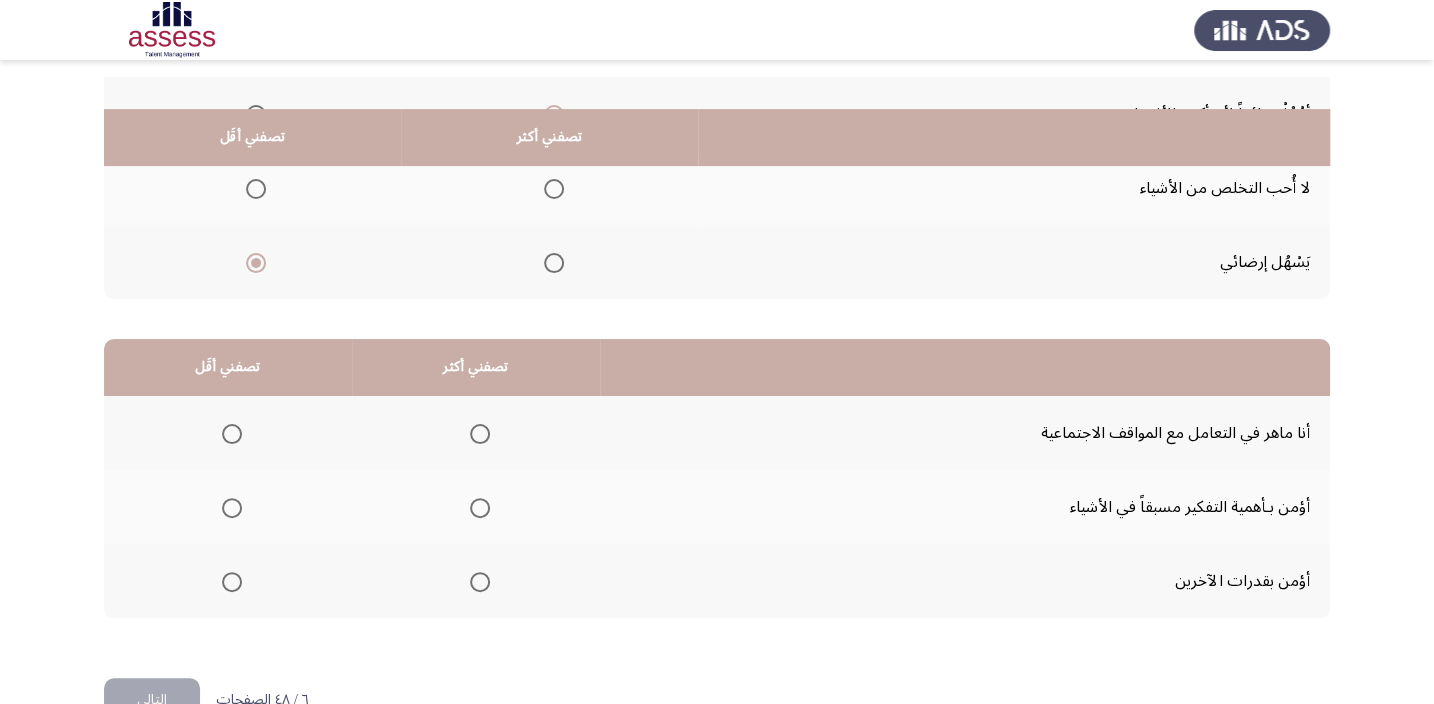 scroll, scrollTop: 303, scrollLeft: 0, axis: vertical 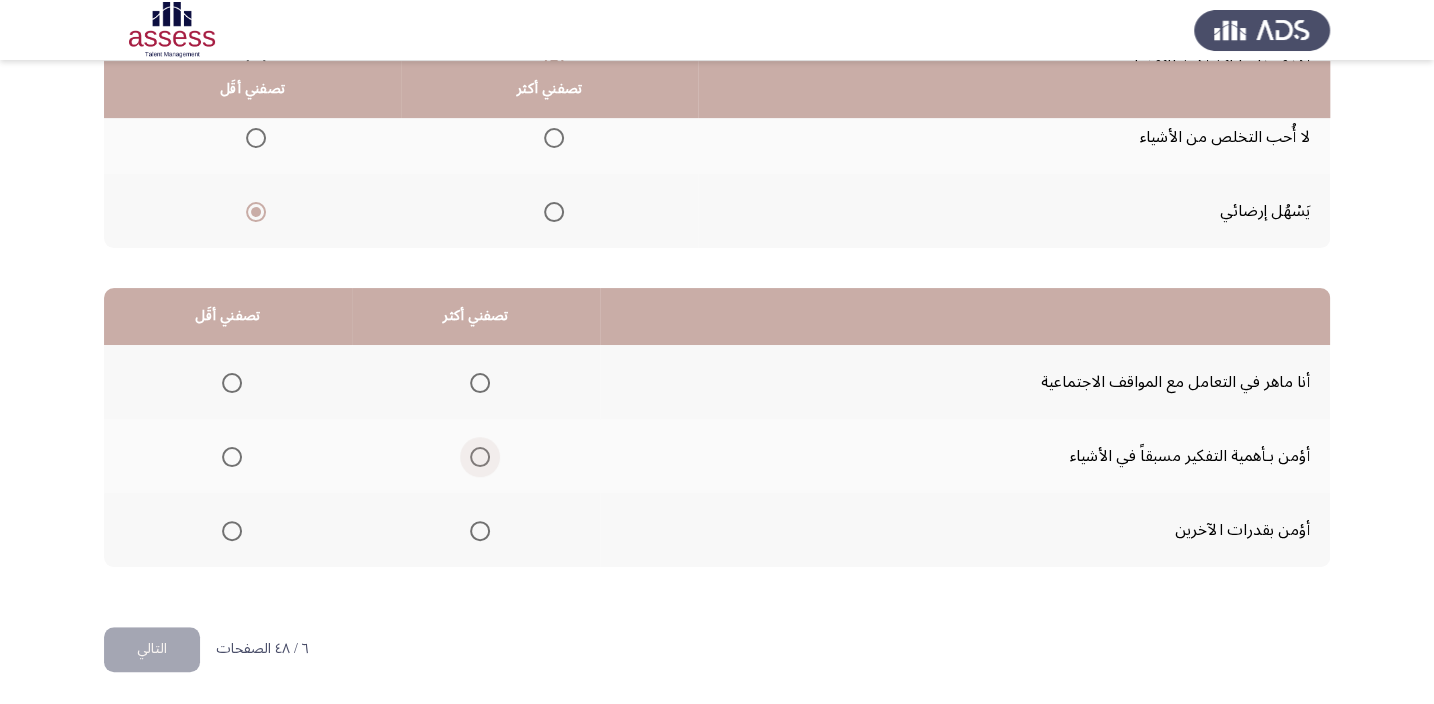 click at bounding box center (480, 457) 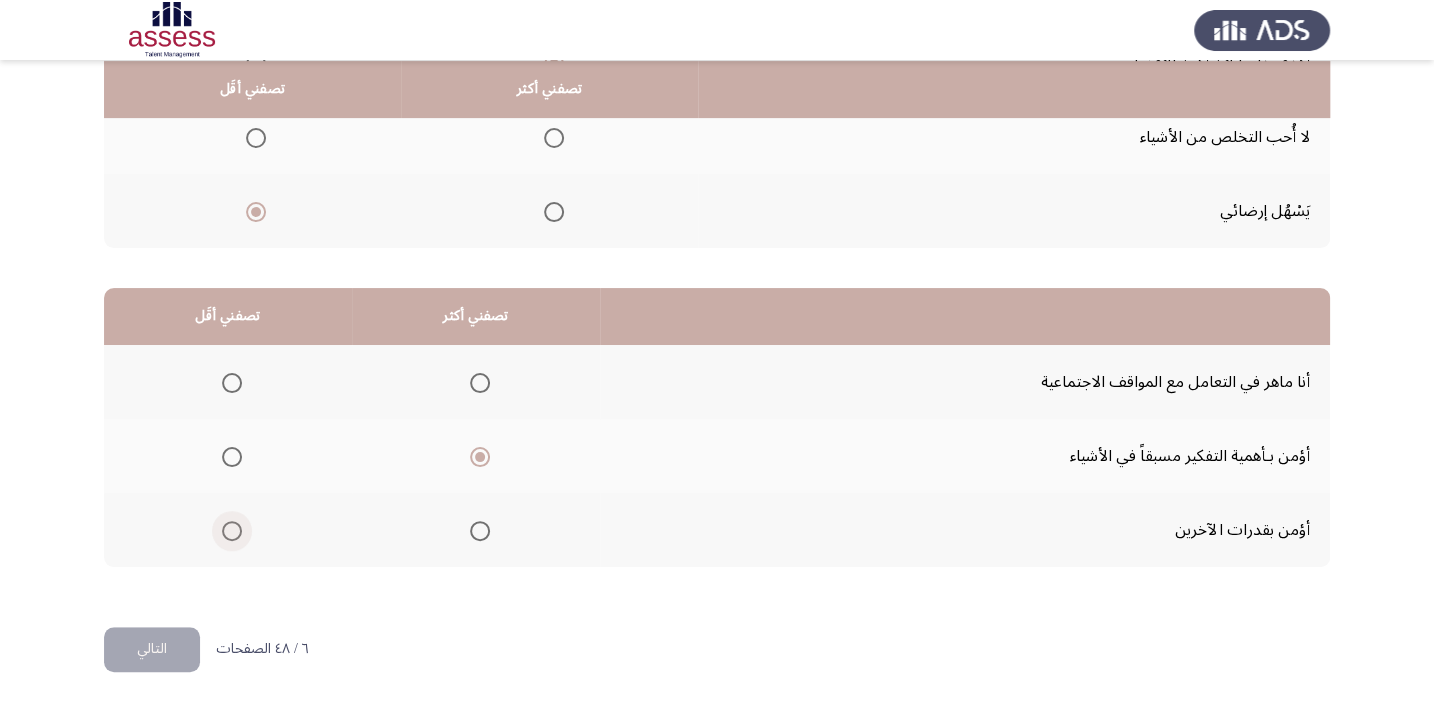 click at bounding box center (232, 531) 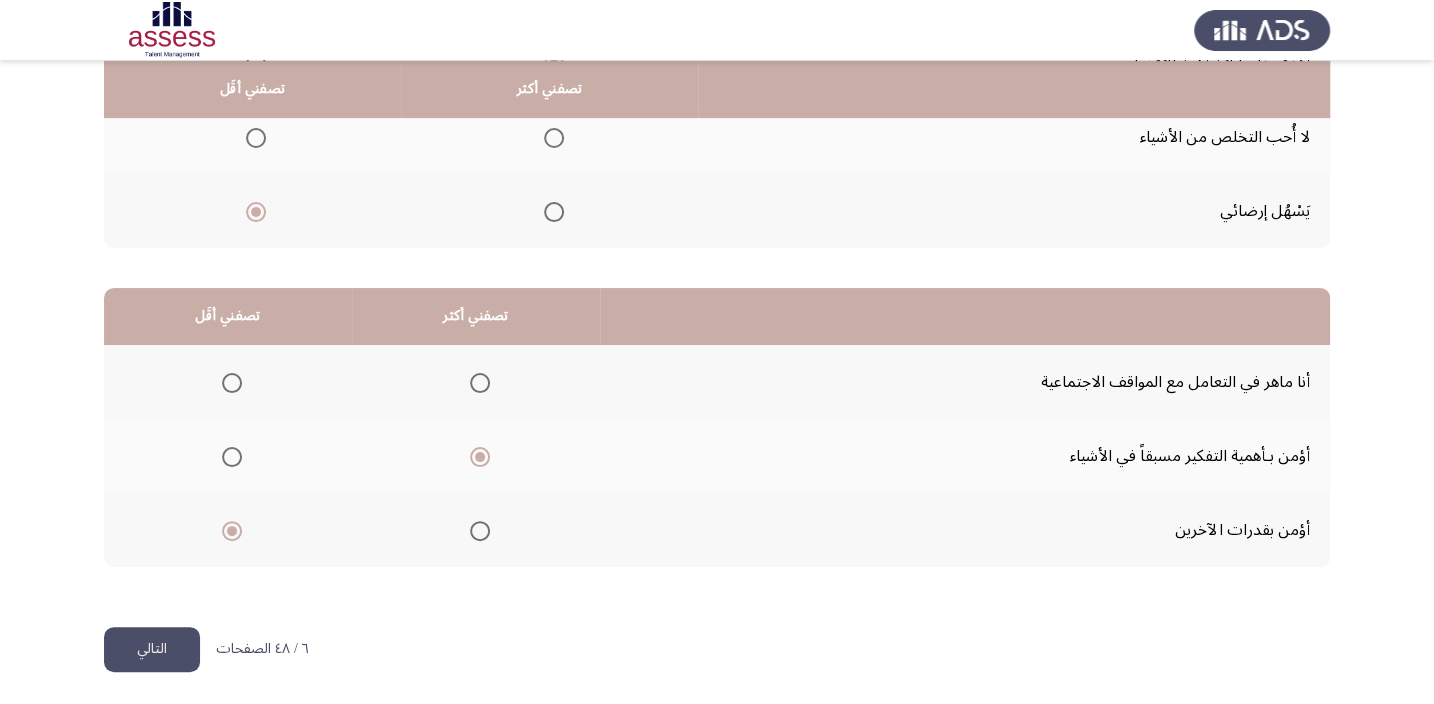 click on "التالي" 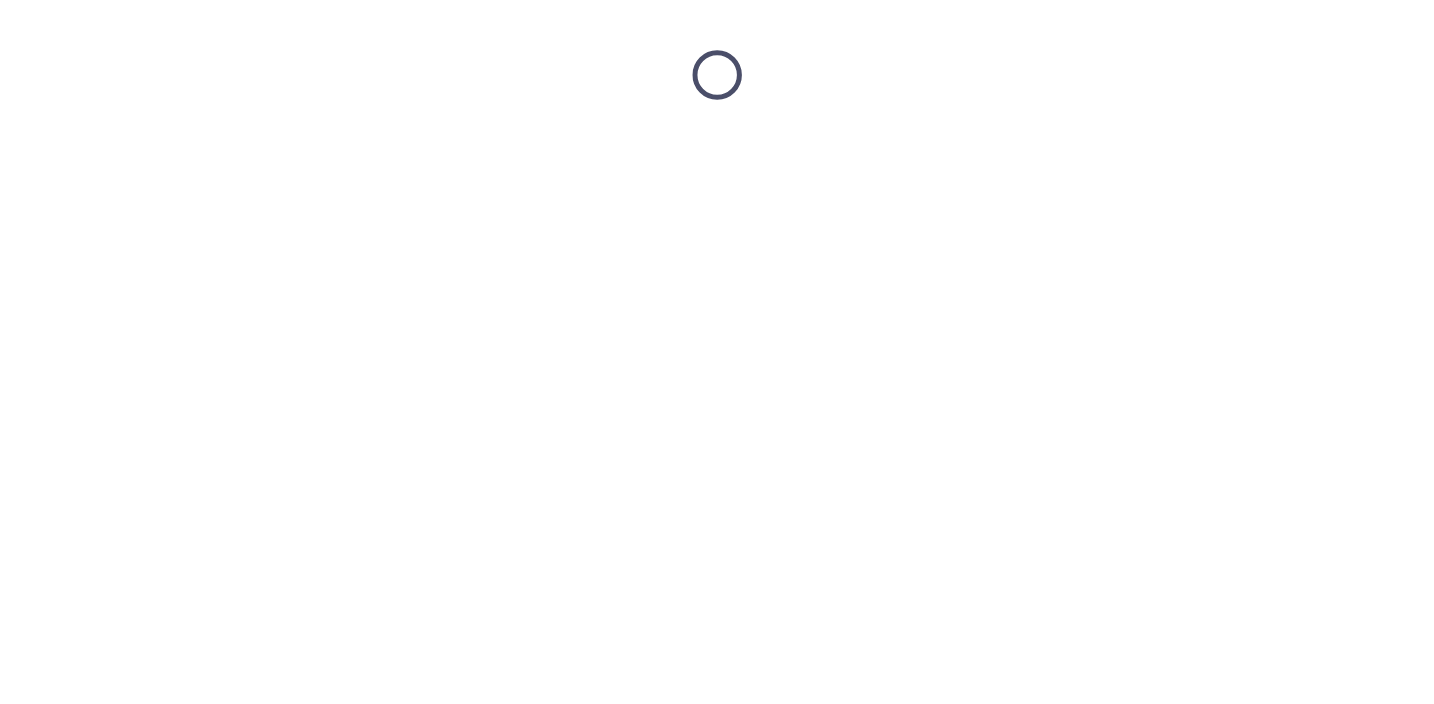 scroll, scrollTop: 0, scrollLeft: 0, axis: both 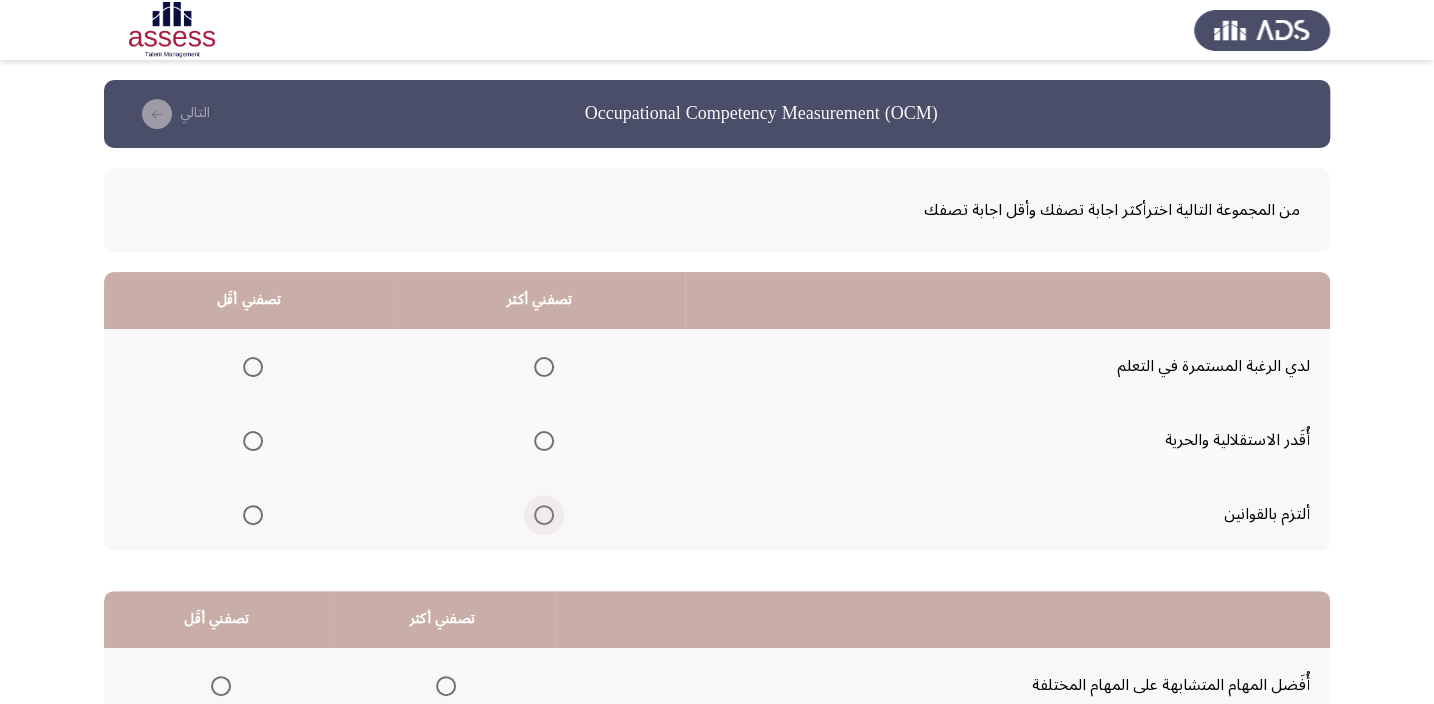 click at bounding box center (544, 515) 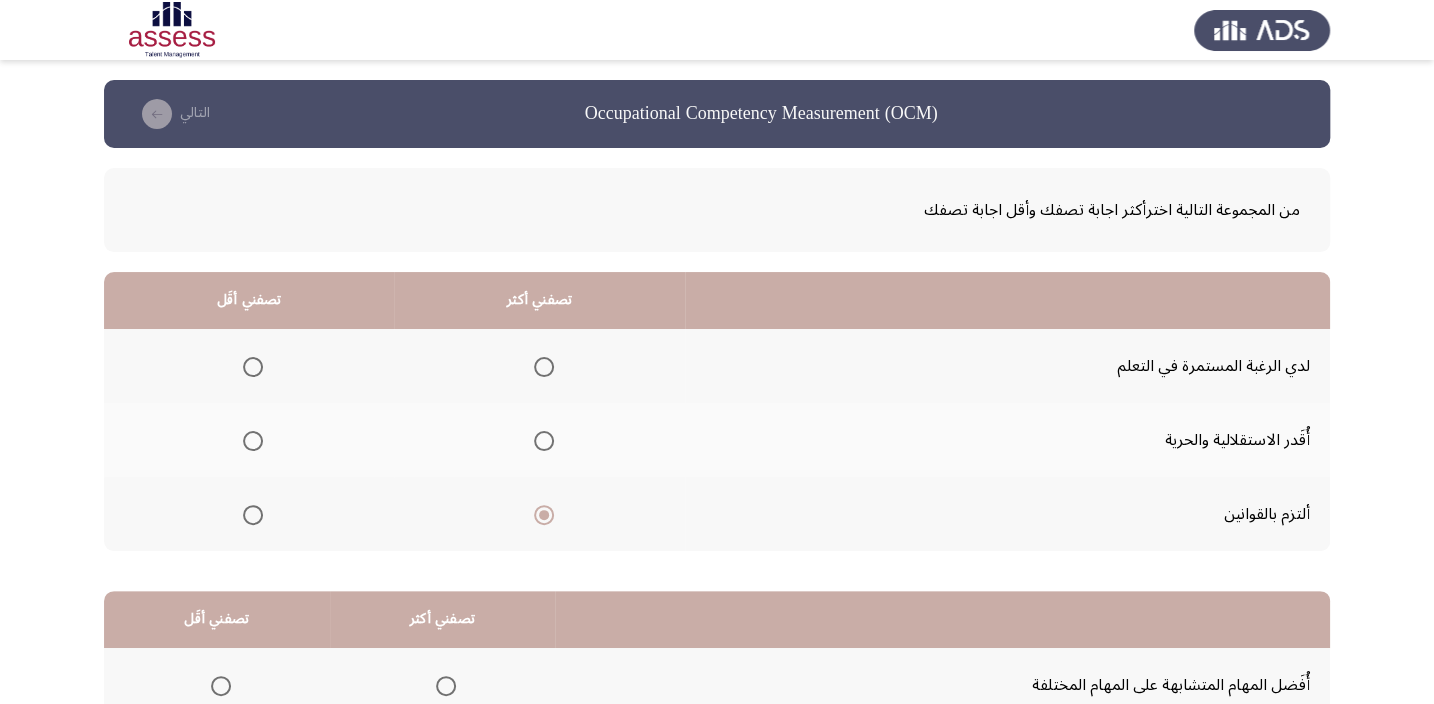 click at bounding box center [253, 441] 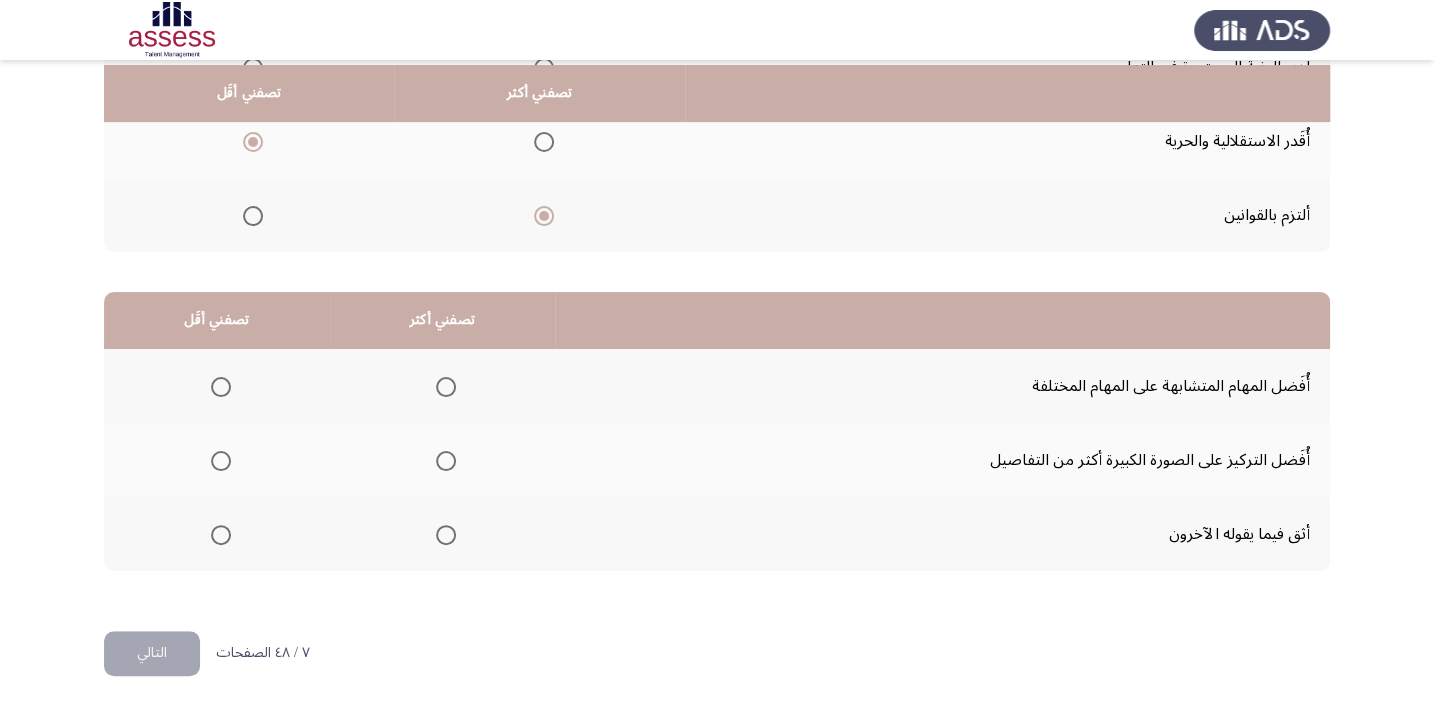 scroll, scrollTop: 303, scrollLeft: 0, axis: vertical 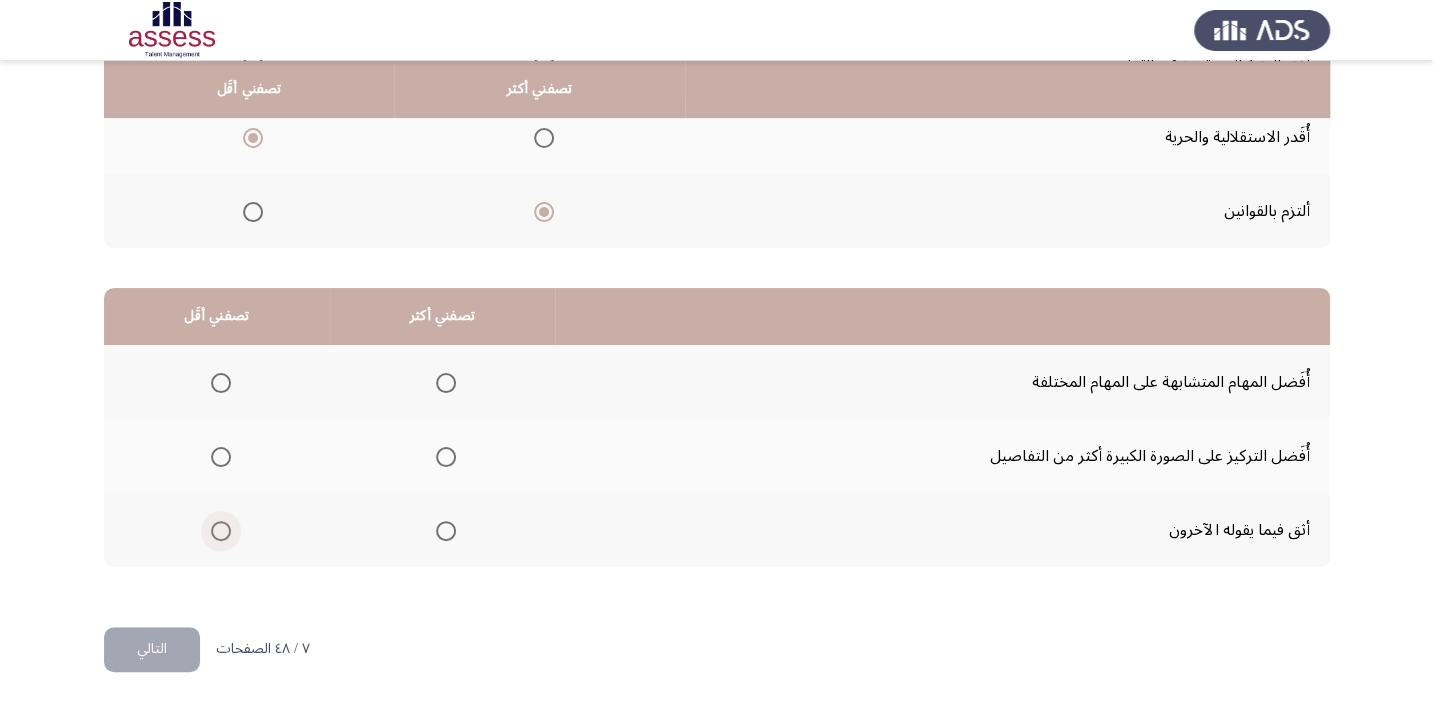 click at bounding box center [221, 531] 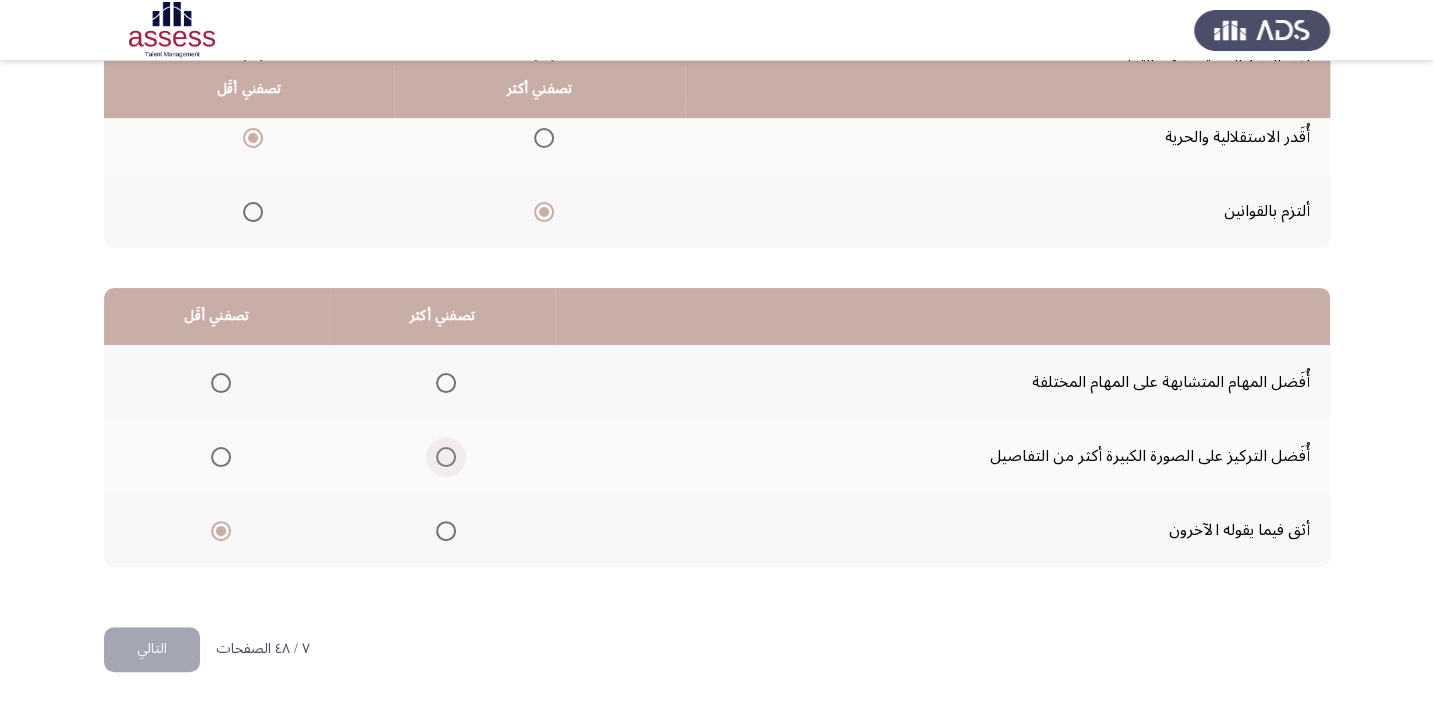 click at bounding box center [446, 457] 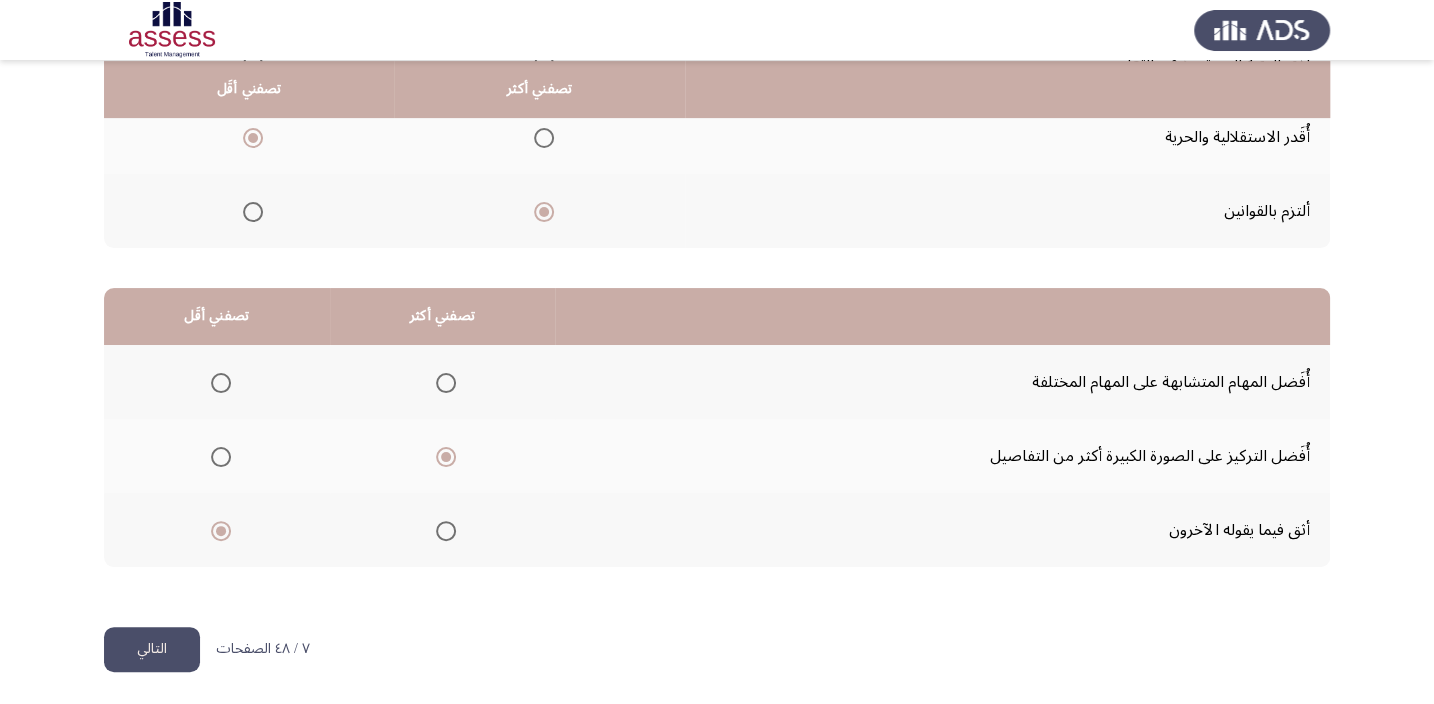click on "التالي" 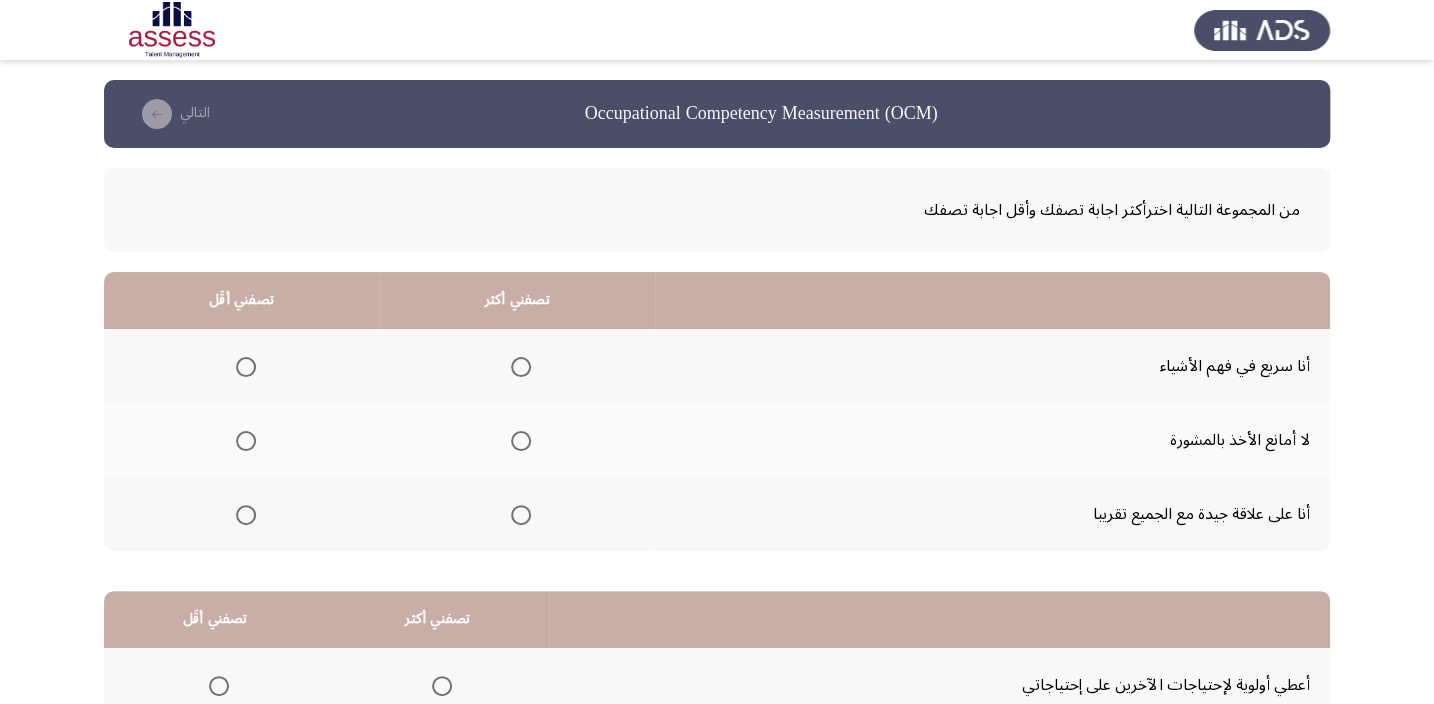 scroll, scrollTop: 90, scrollLeft: 0, axis: vertical 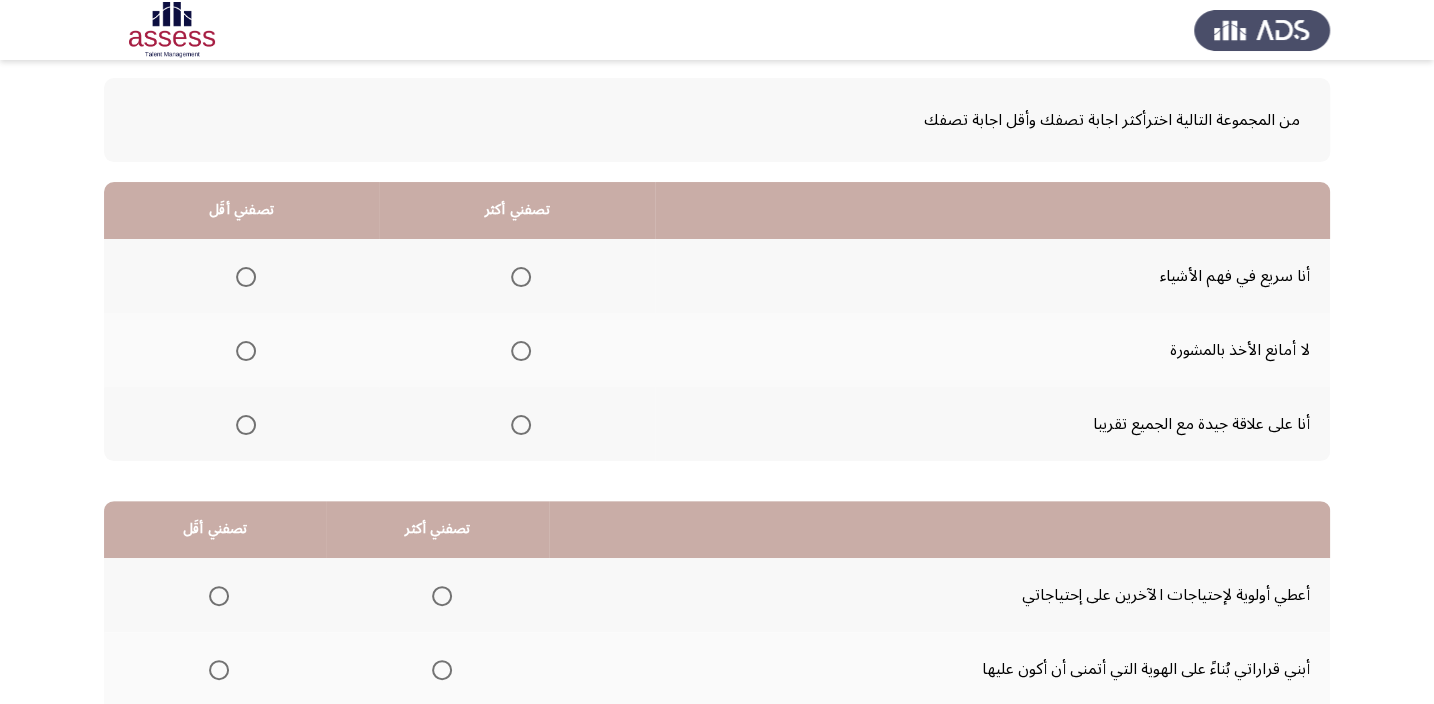 click at bounding box center (521, 277) 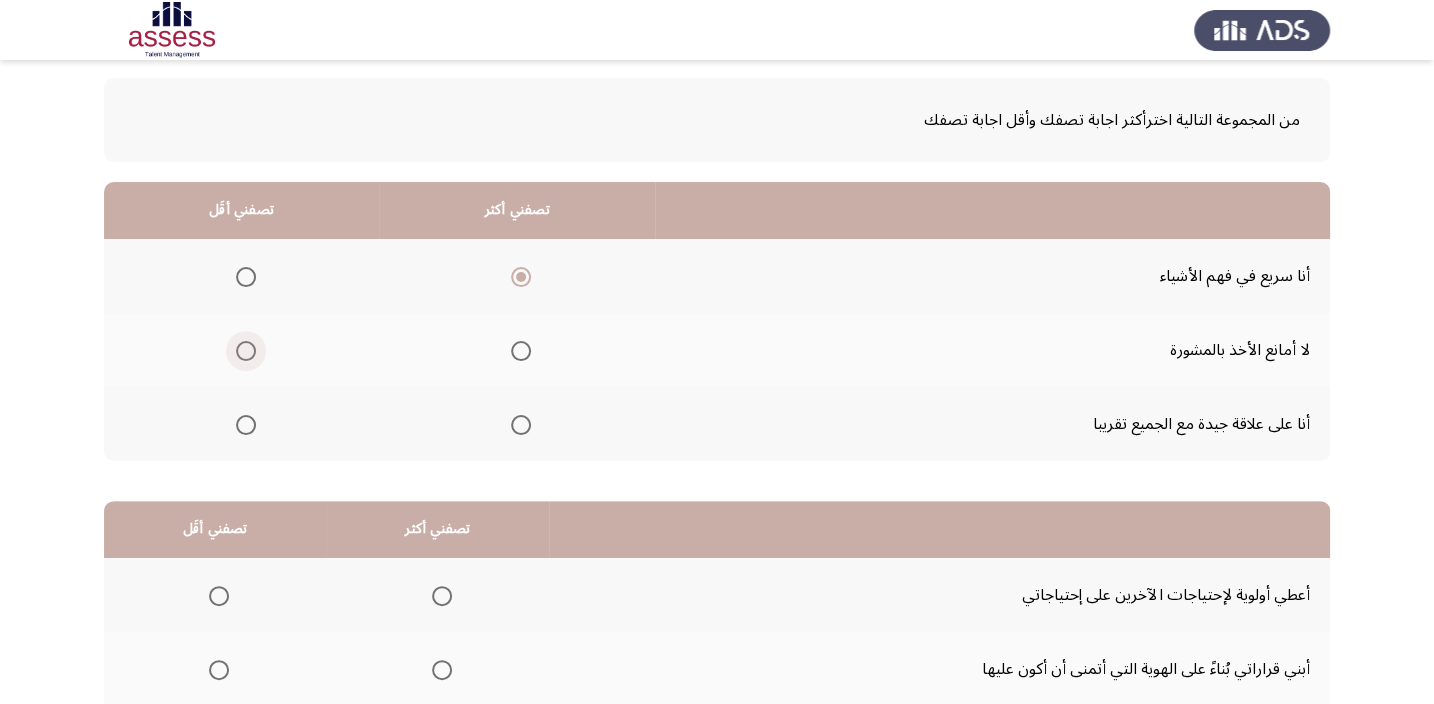 click at bounding box center (246, 351) 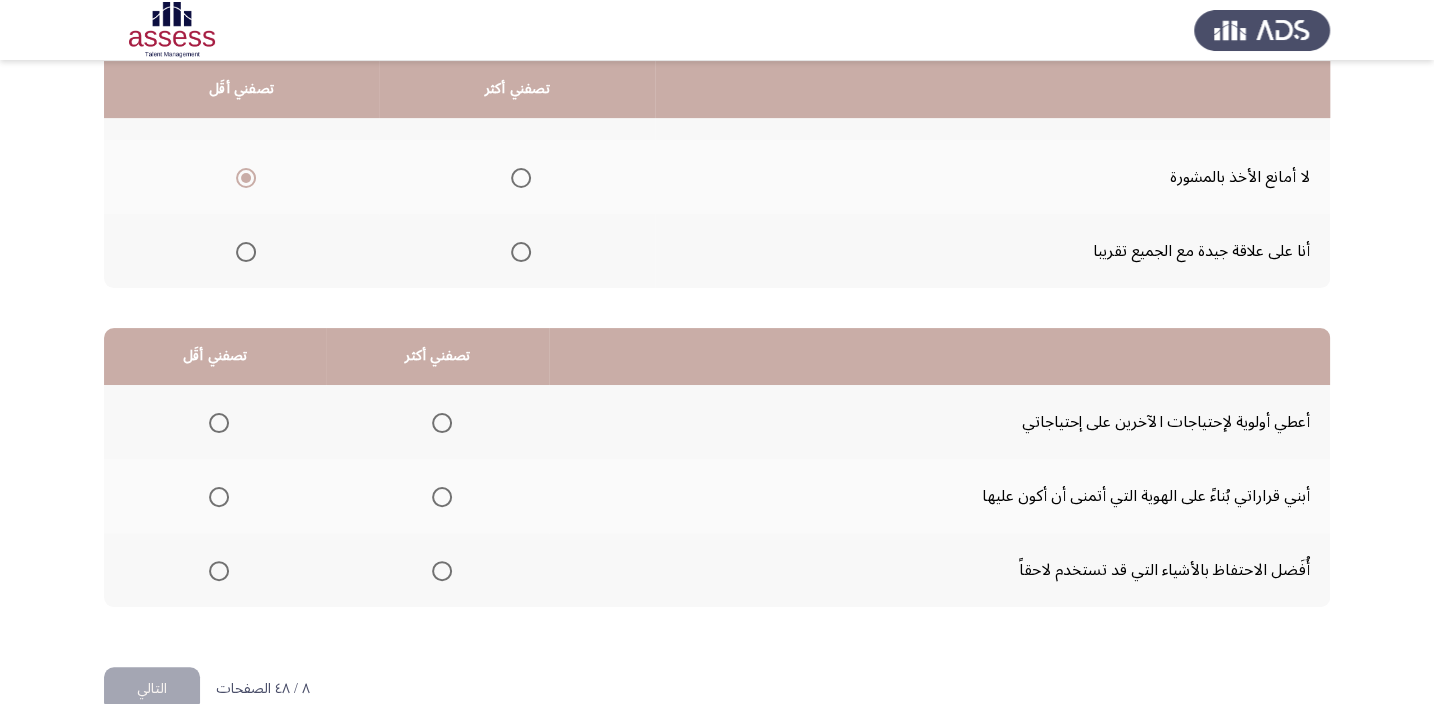 scroll, scrollTop: 303, scrollLeft: 0, axis: vertical 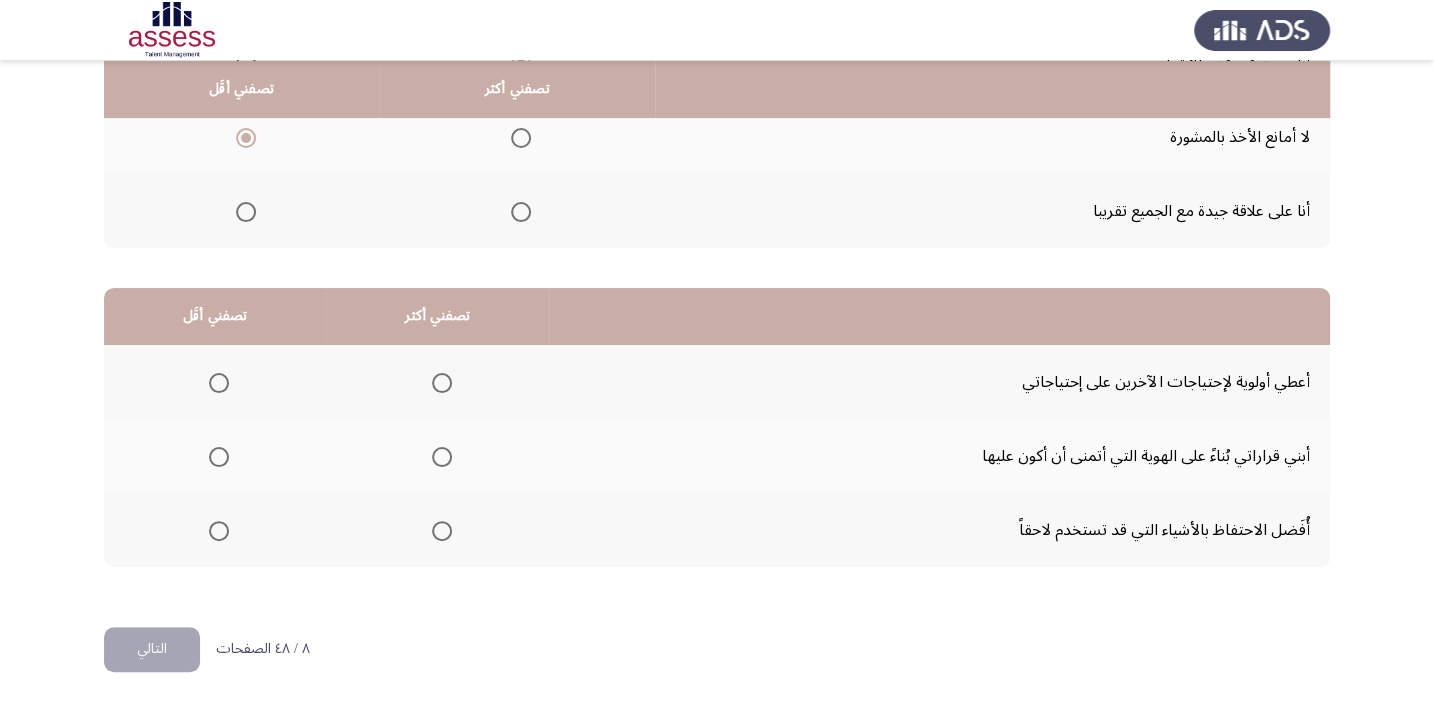 click at bounding box center [442, 457] 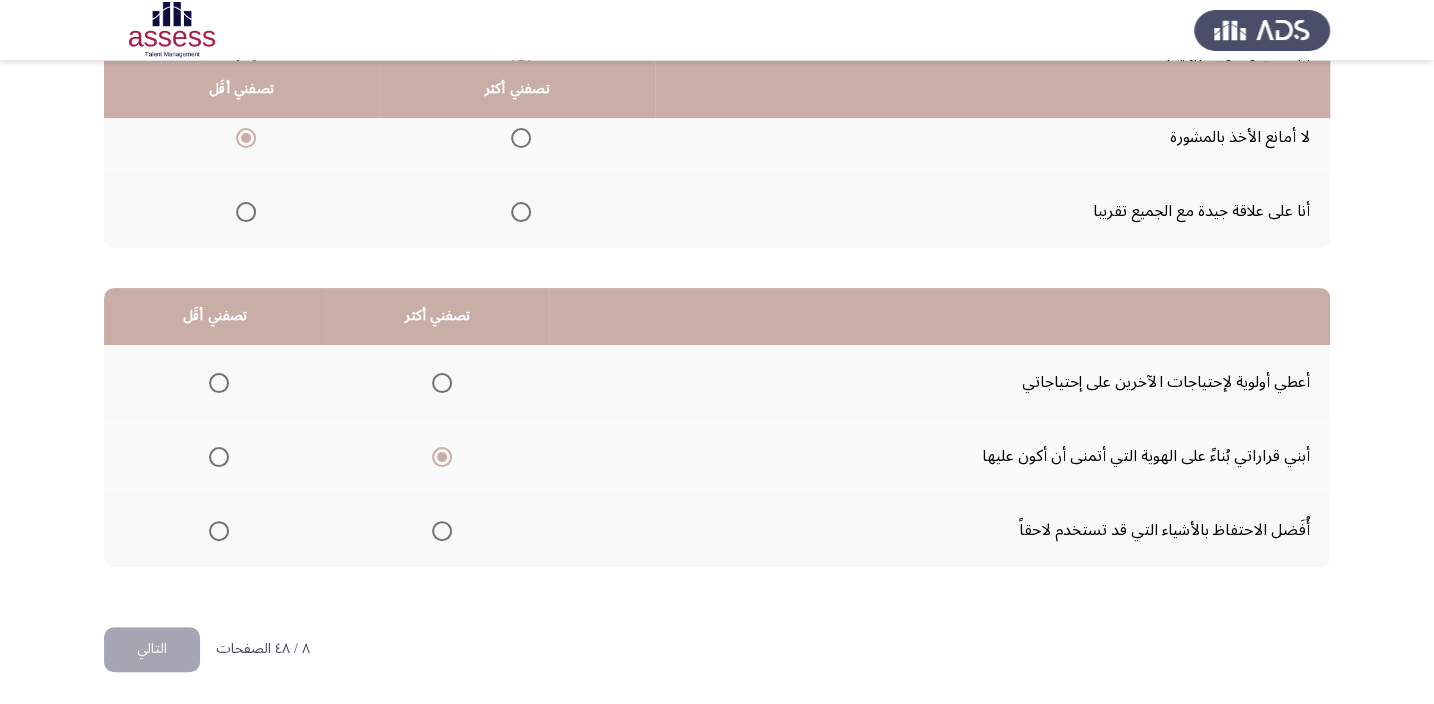 click at bounding box center [219, 383] 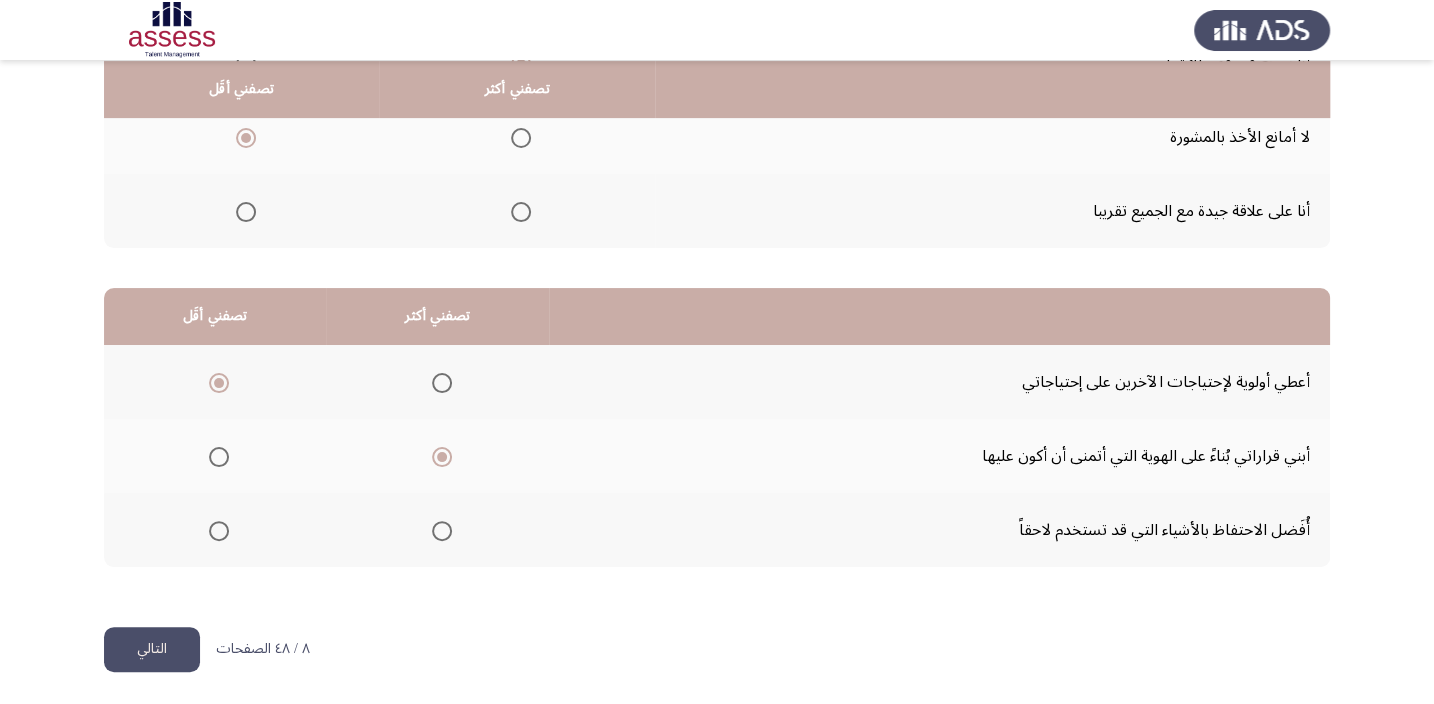 click on "التالي" 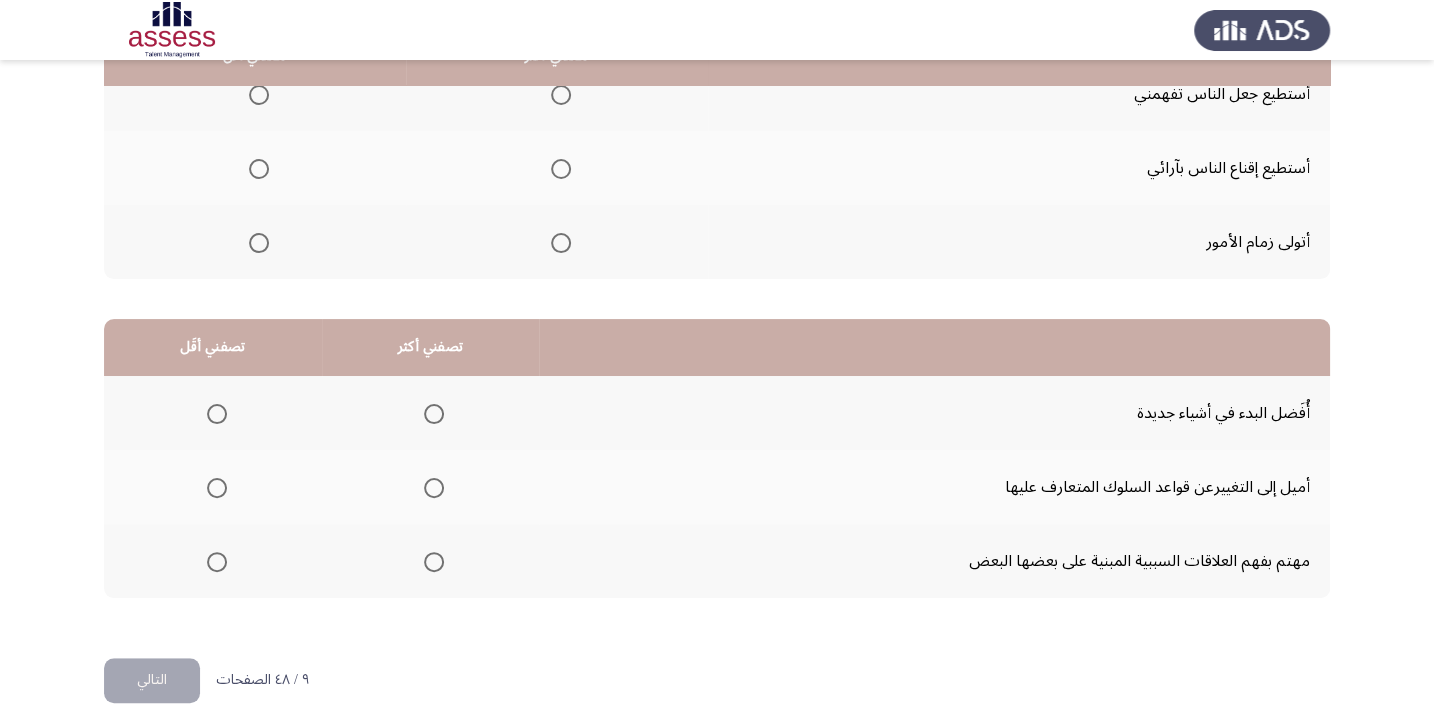 scroll, scrollTop: 181, scrollLeft: 0, axis: vertical 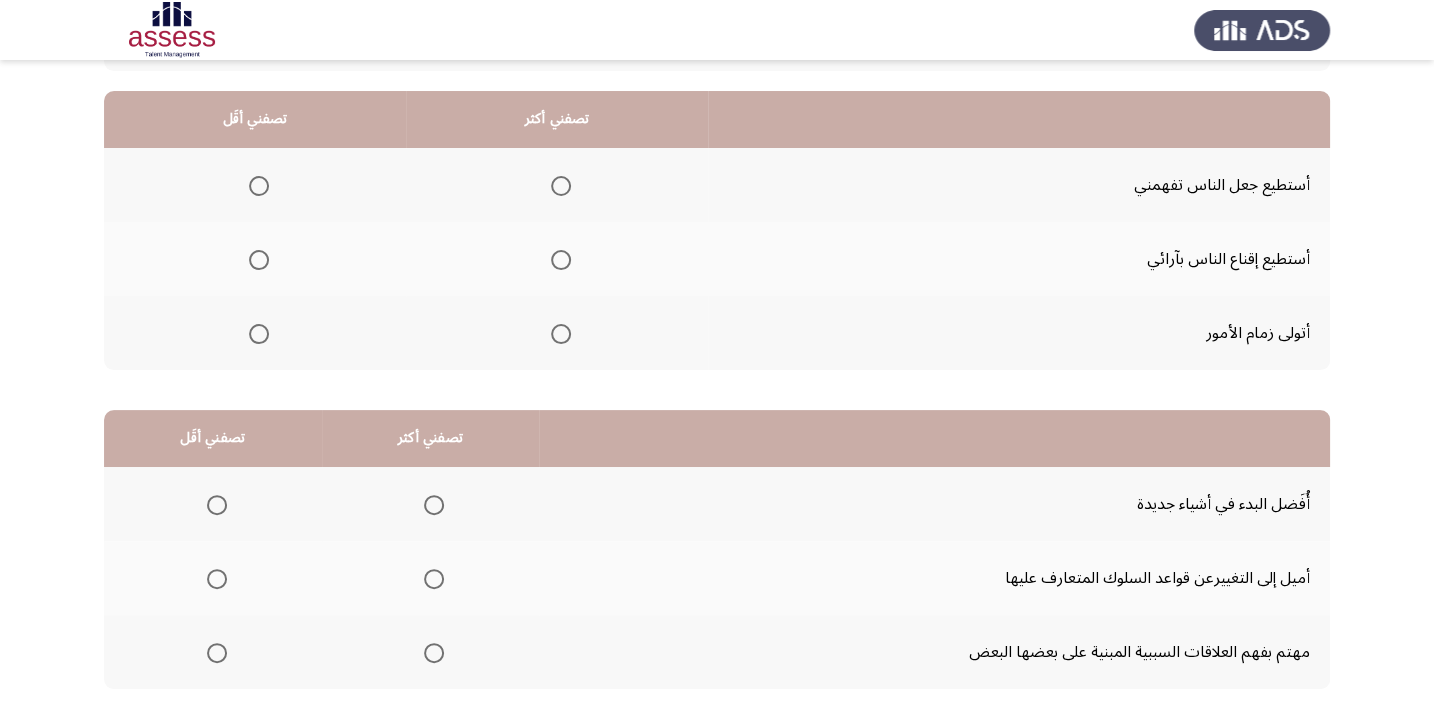 click at bounding box center [561, 334] 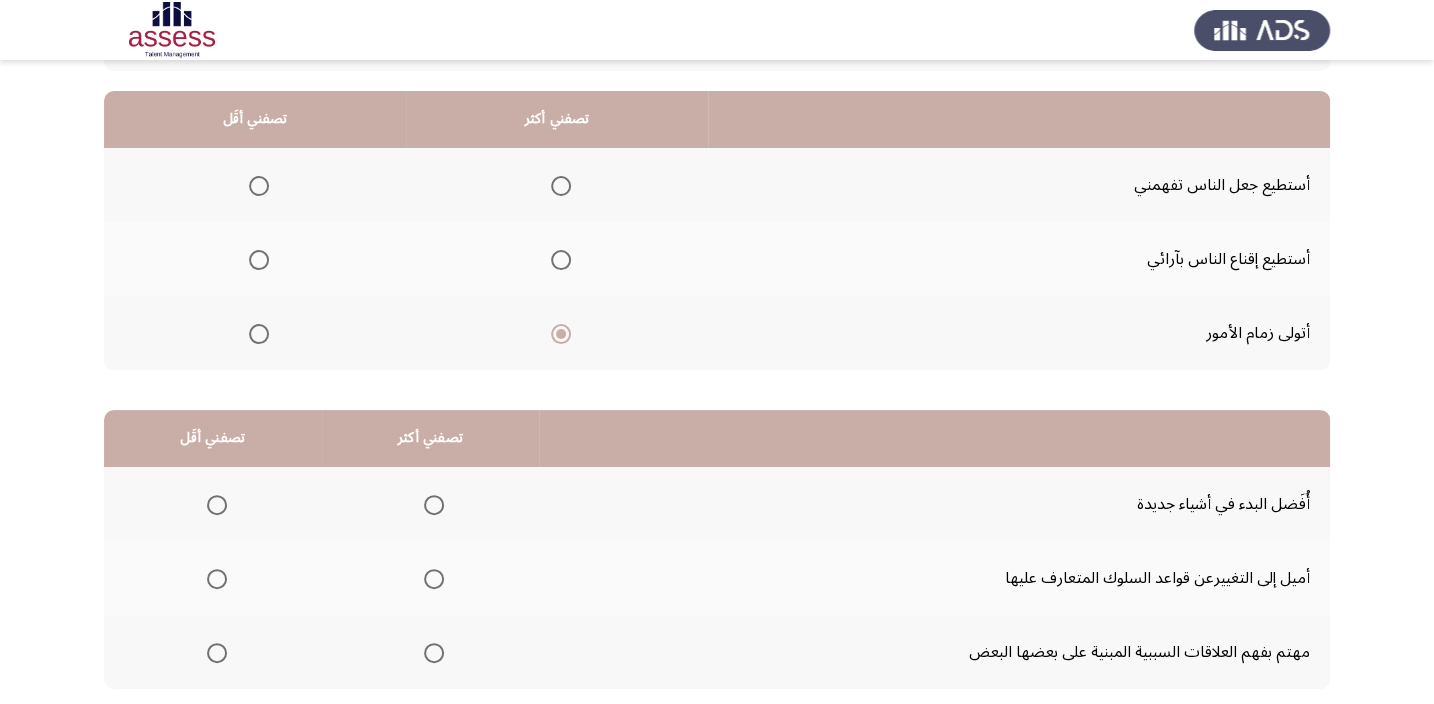 click at bounding box center [259, 186] 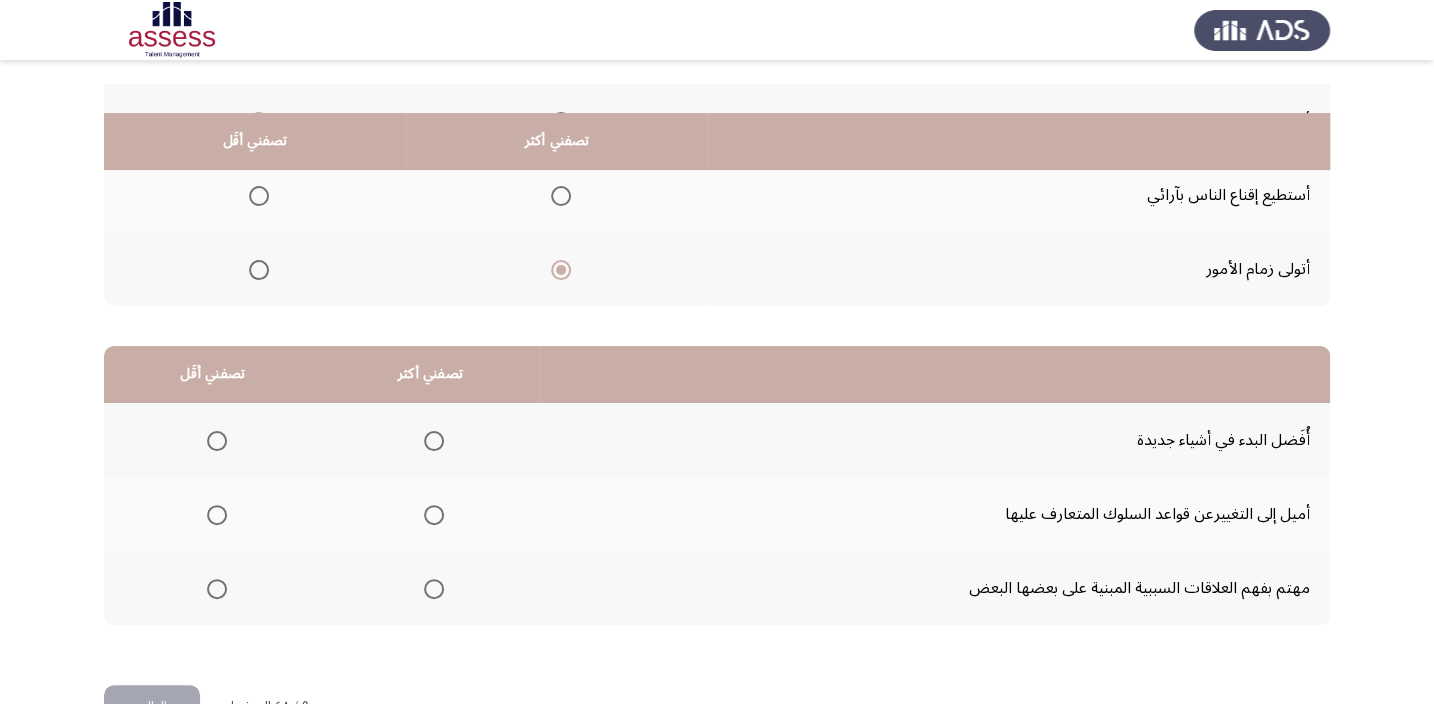 scroll, scrollTop: 303, scrollLeft: 0, axis: vertical 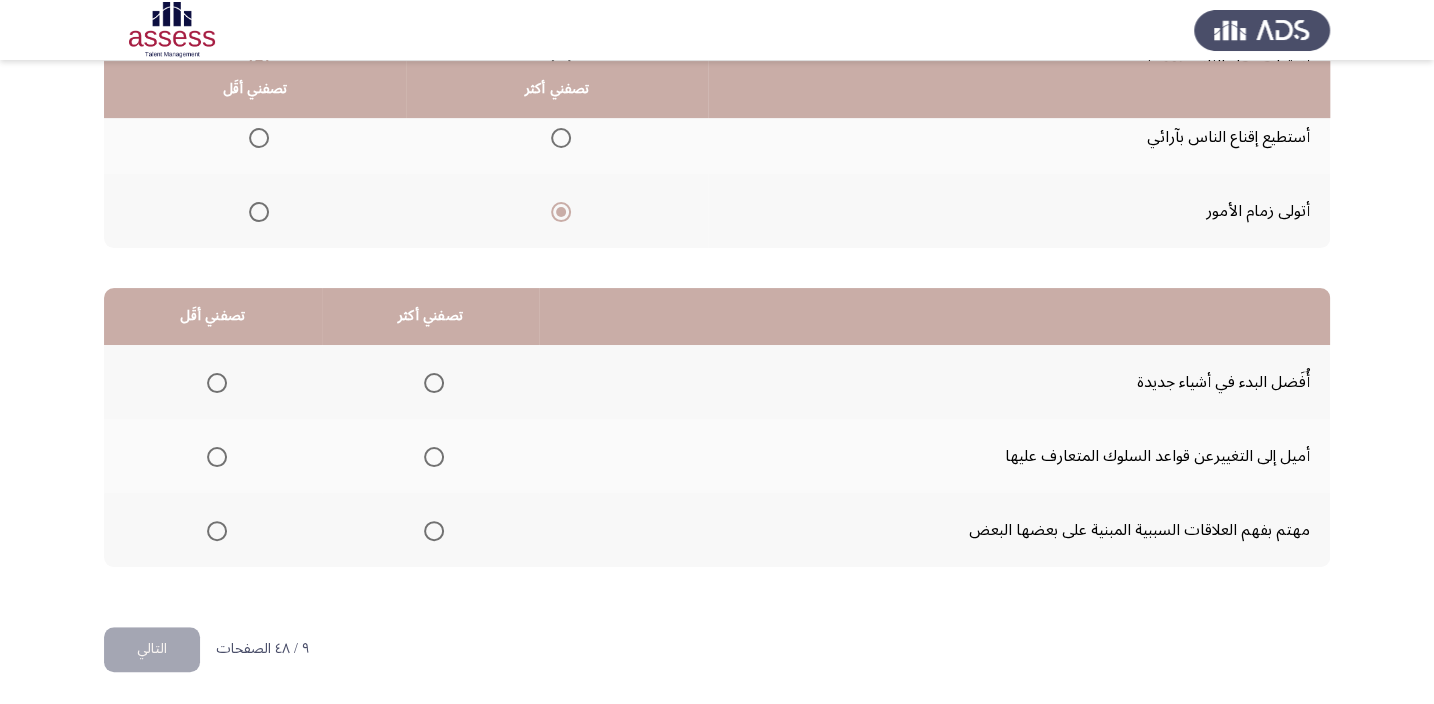 click at bounding box center [434, 531] 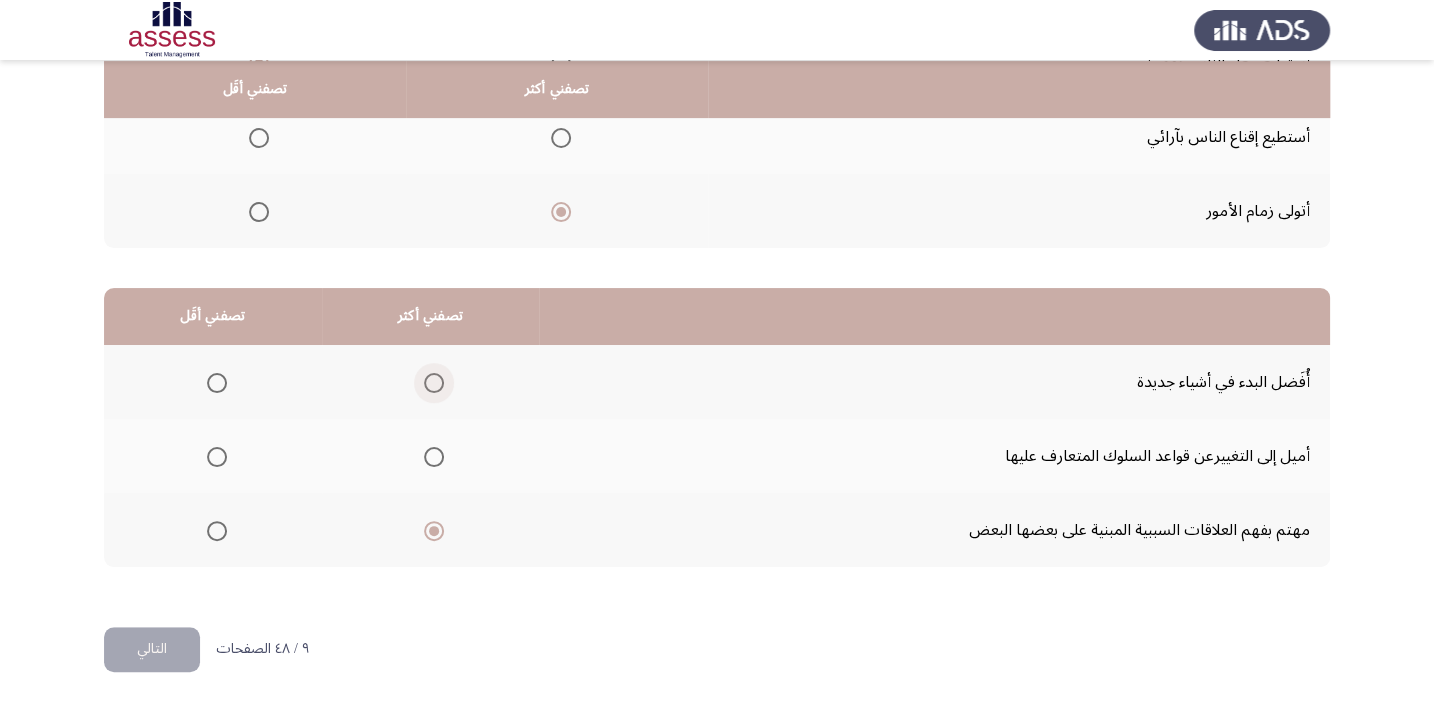 click at bounding box center [434, 383] 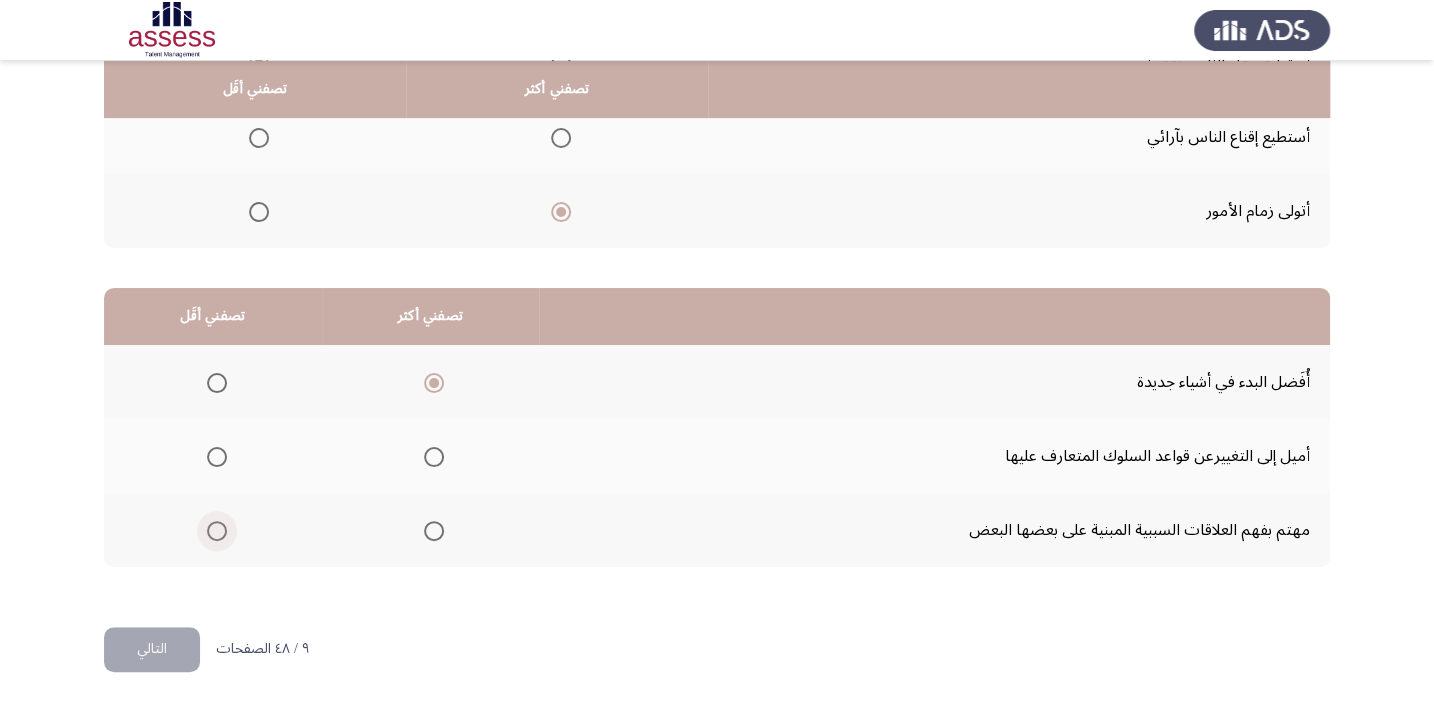 click at bounding box center (217, 531) 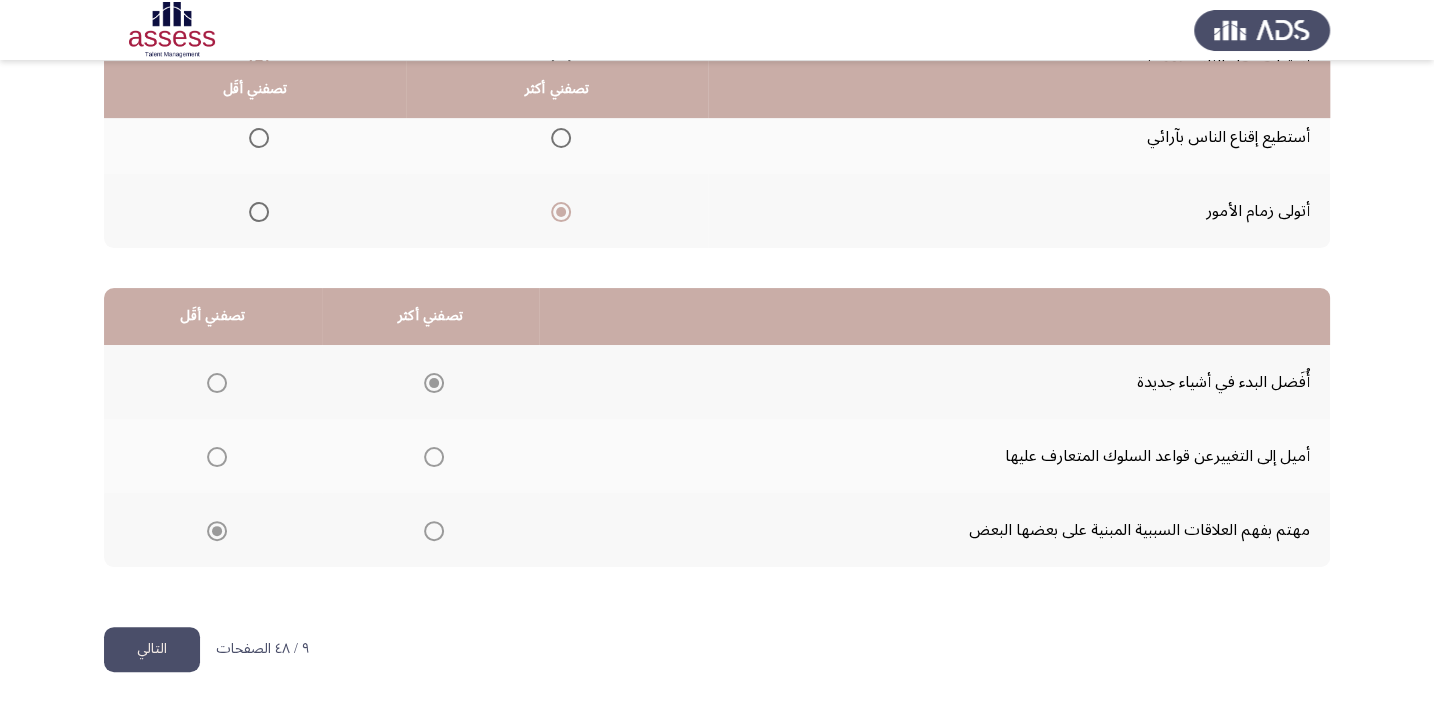 click on "التالي" 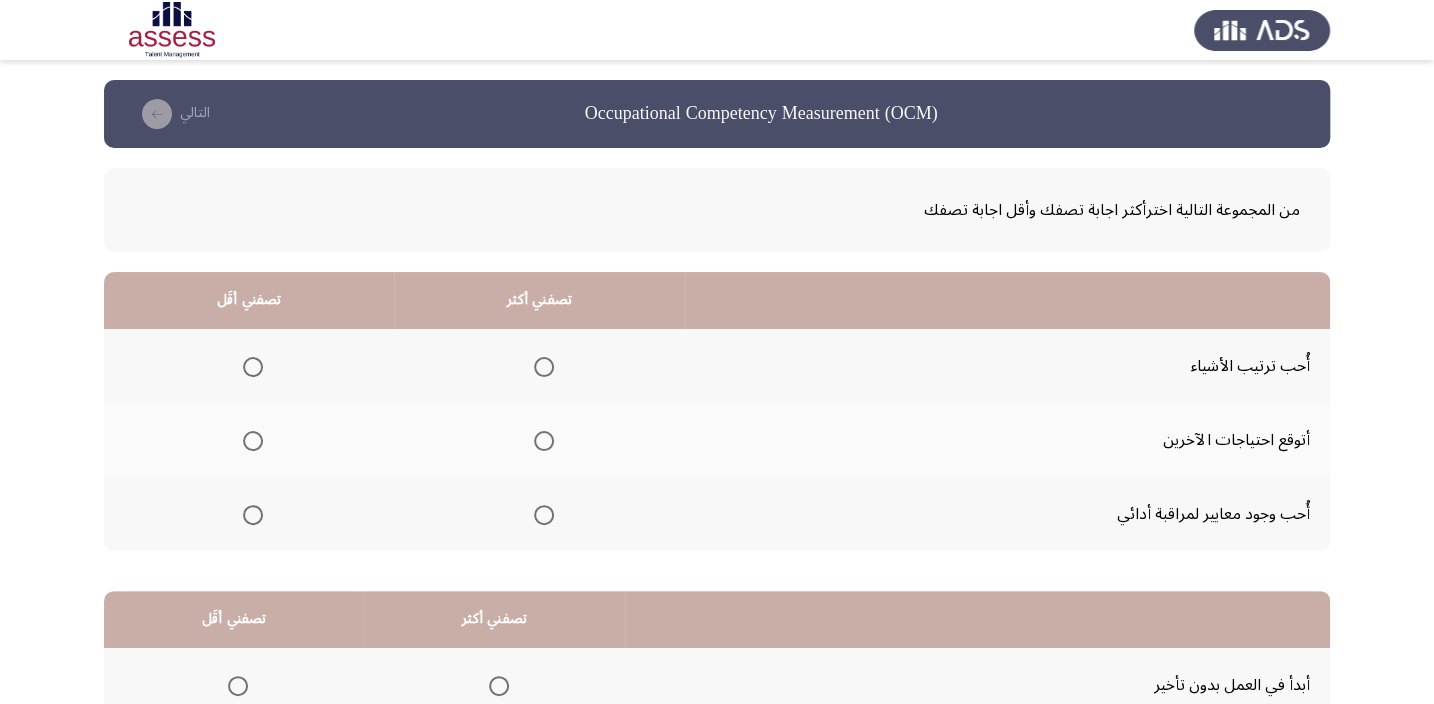 click at bounding box center (544, 367) 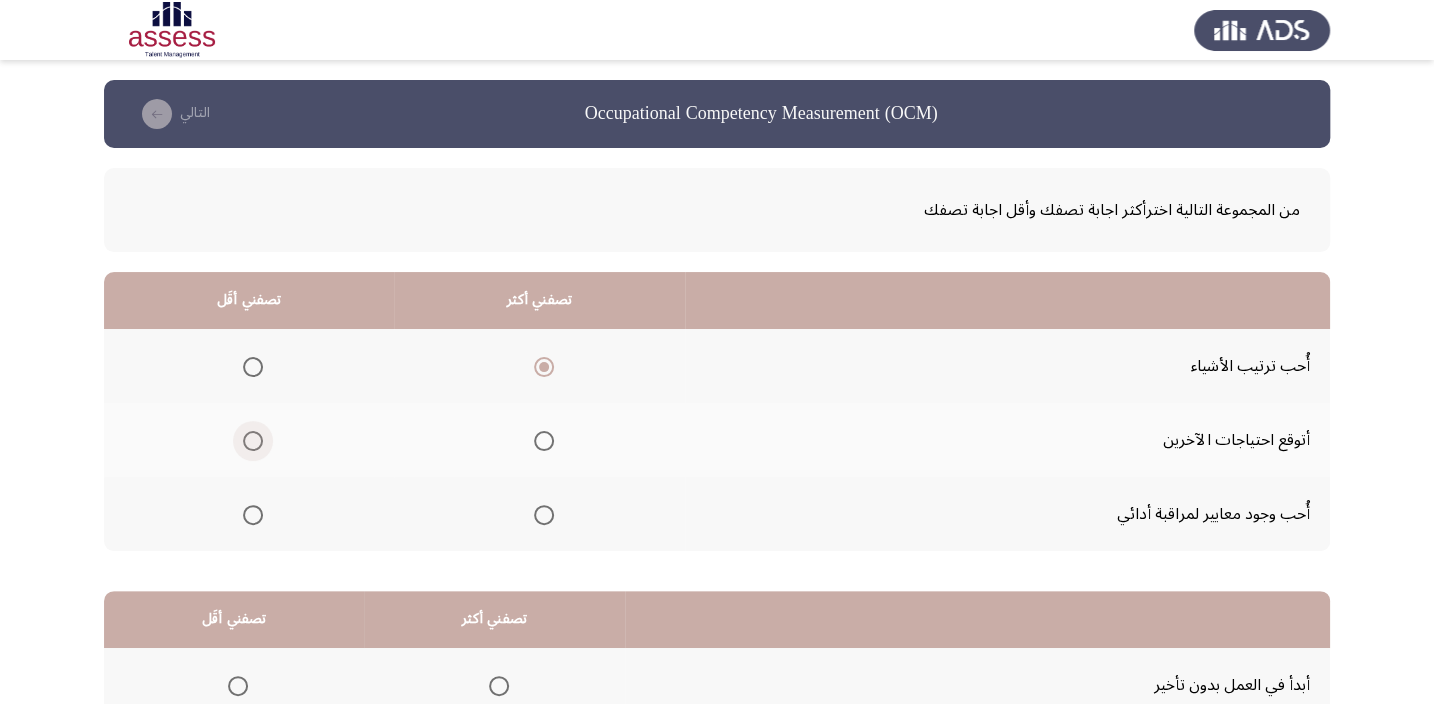 click at bounding box center [253, 441] 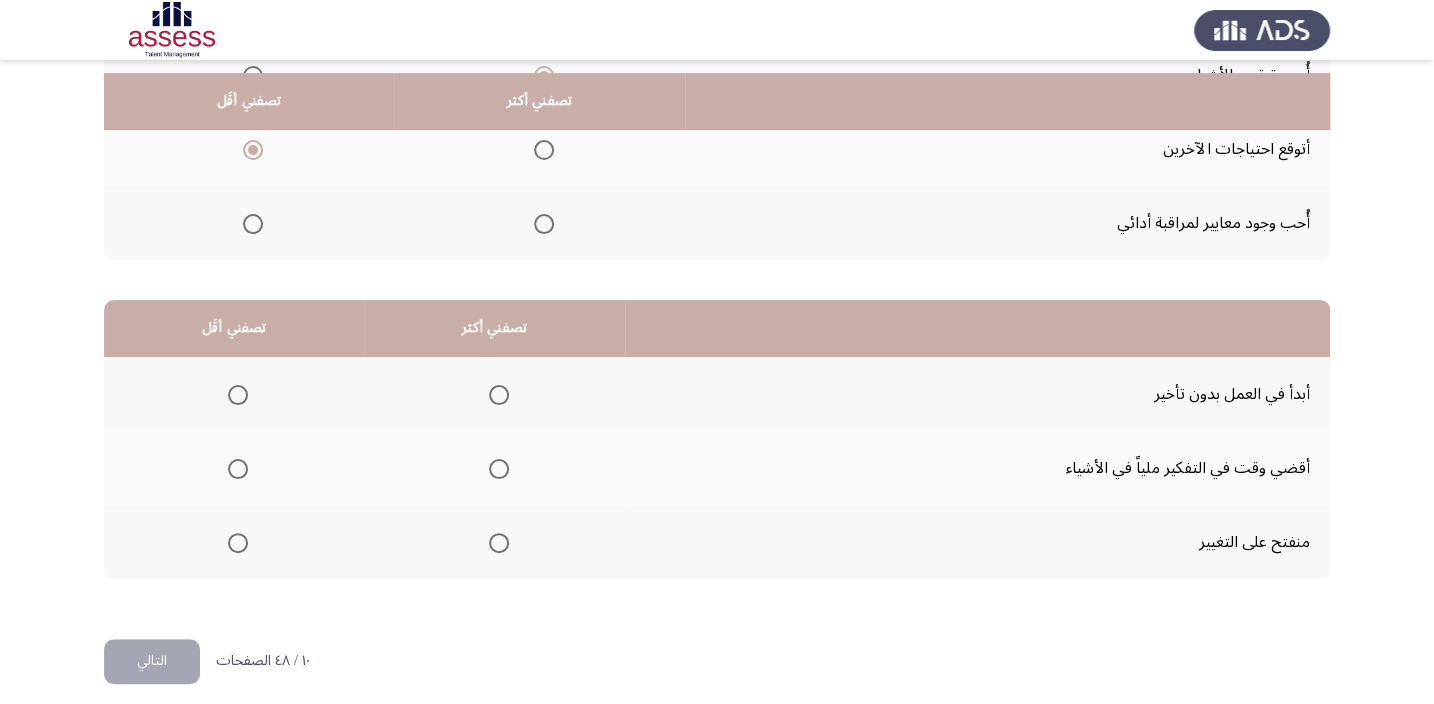 scroll, scrollTop: 303, scrollLeft: 0, axis: vertical 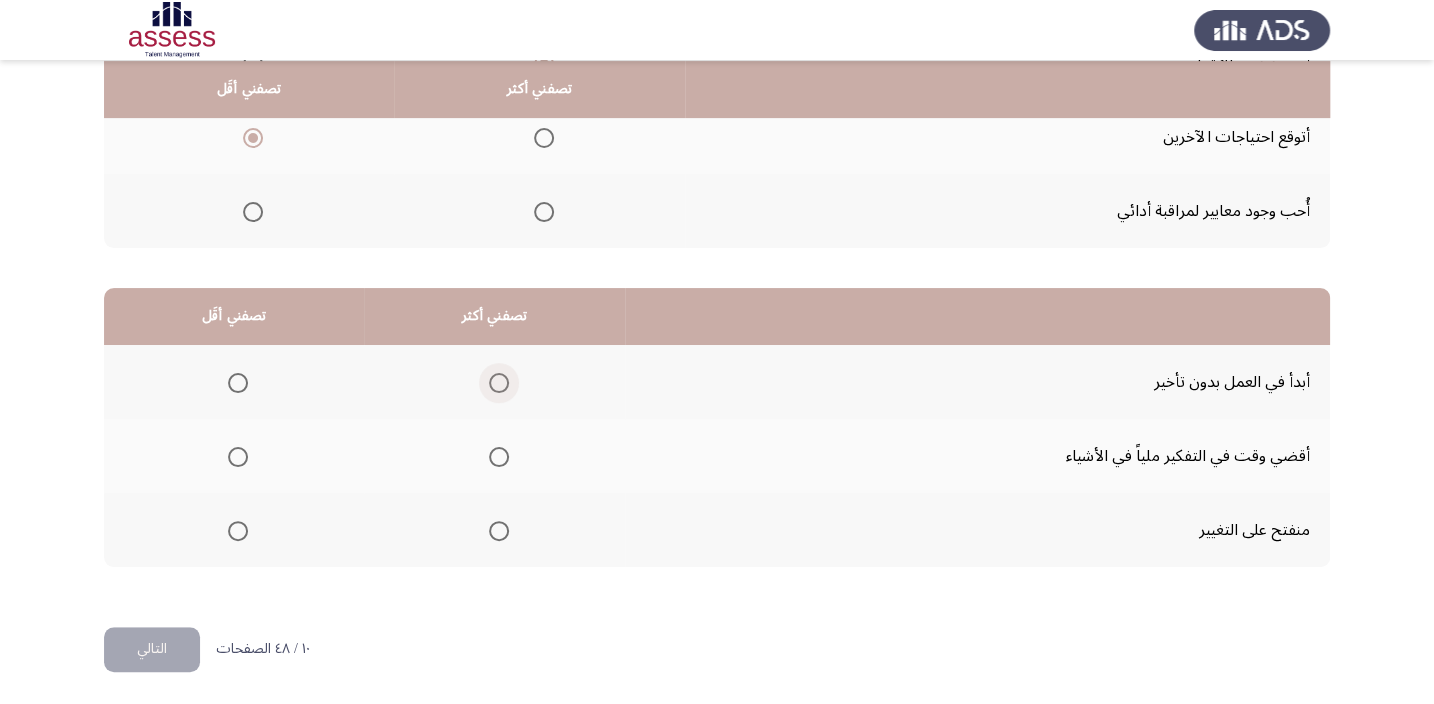 click at bounding box center (499, 383) 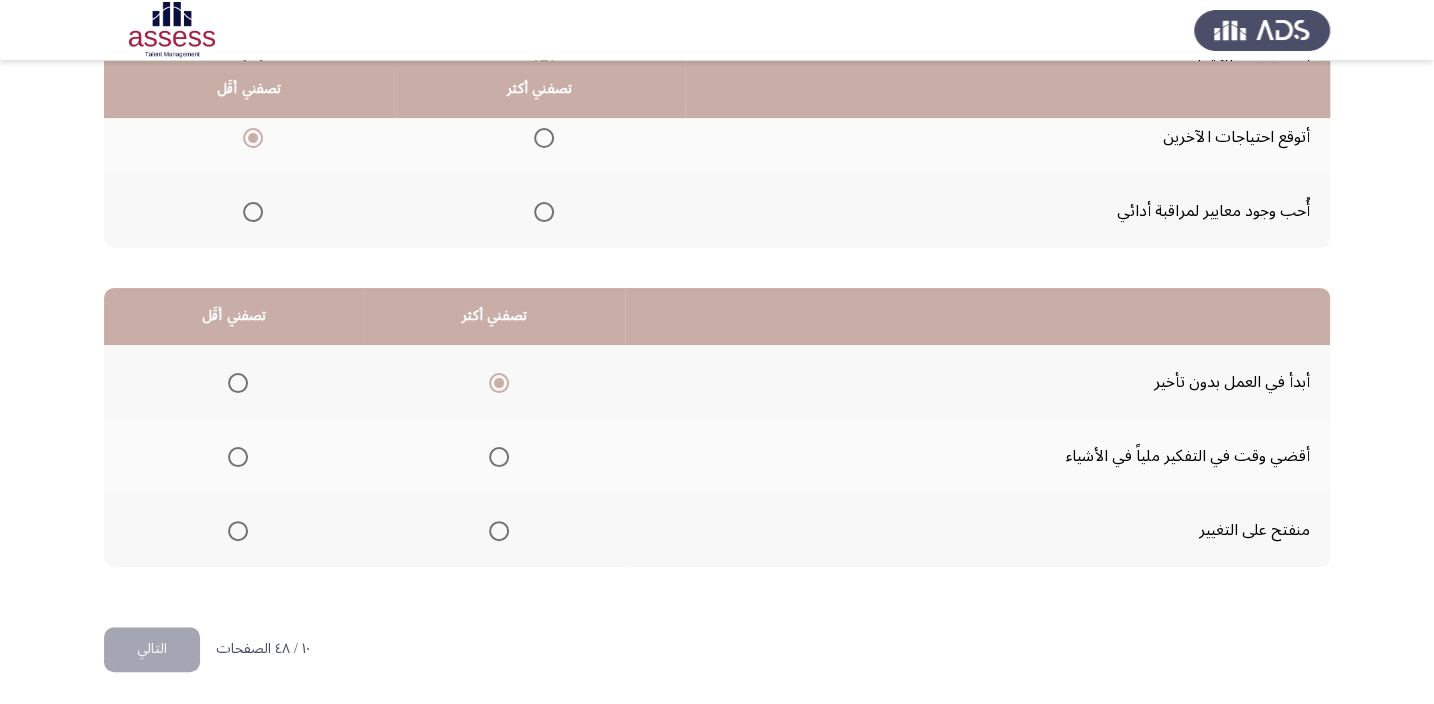 click at bounding box center (238, 457) 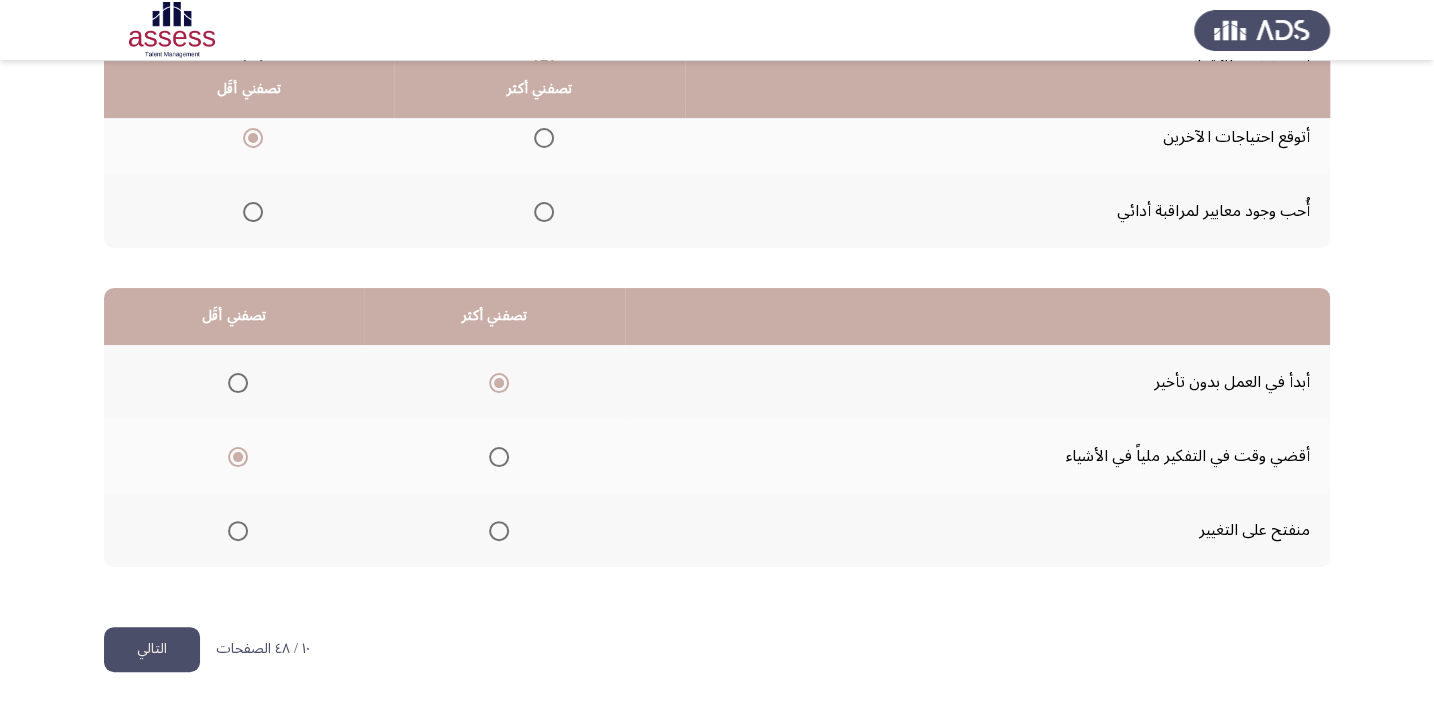 click on "التالي" 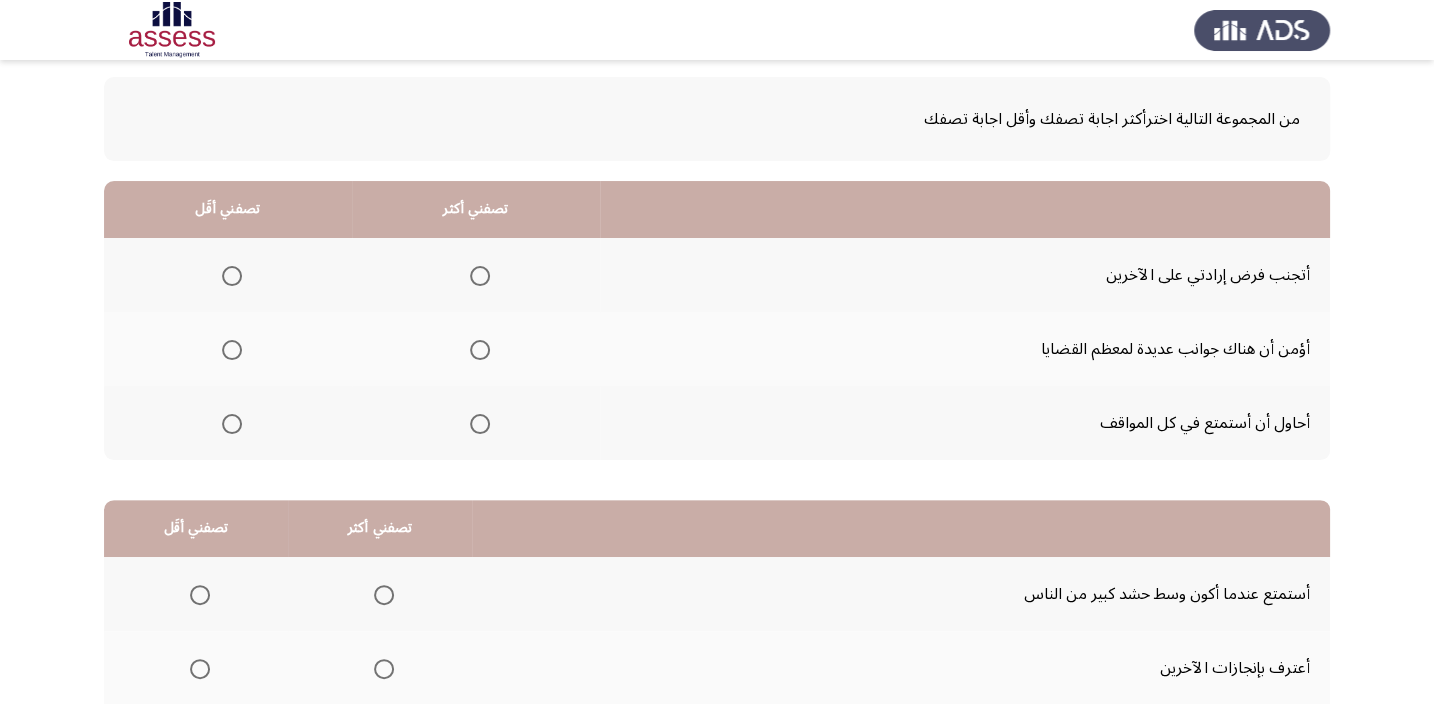 scroll, scrollTop: 181, scrollLeft: 0, axis: vertical 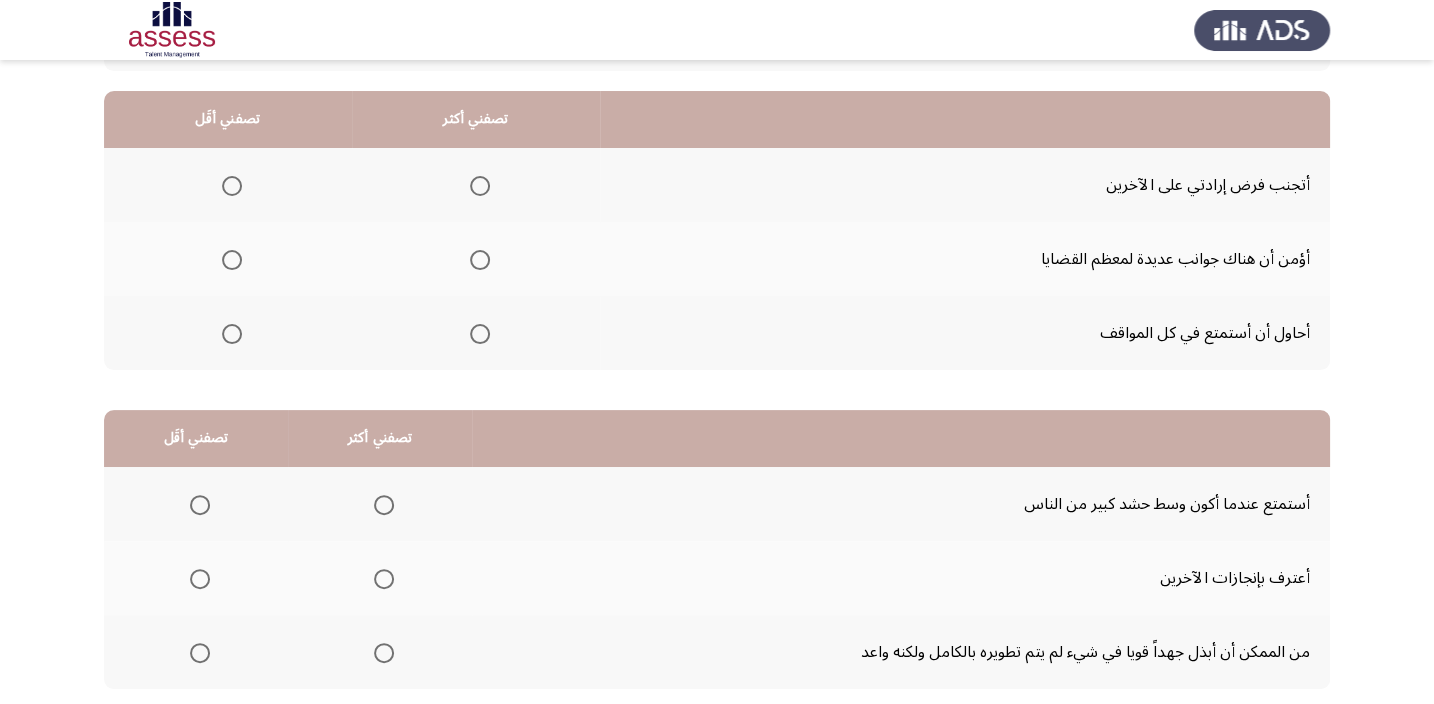 click at bounding box center [480, 260] 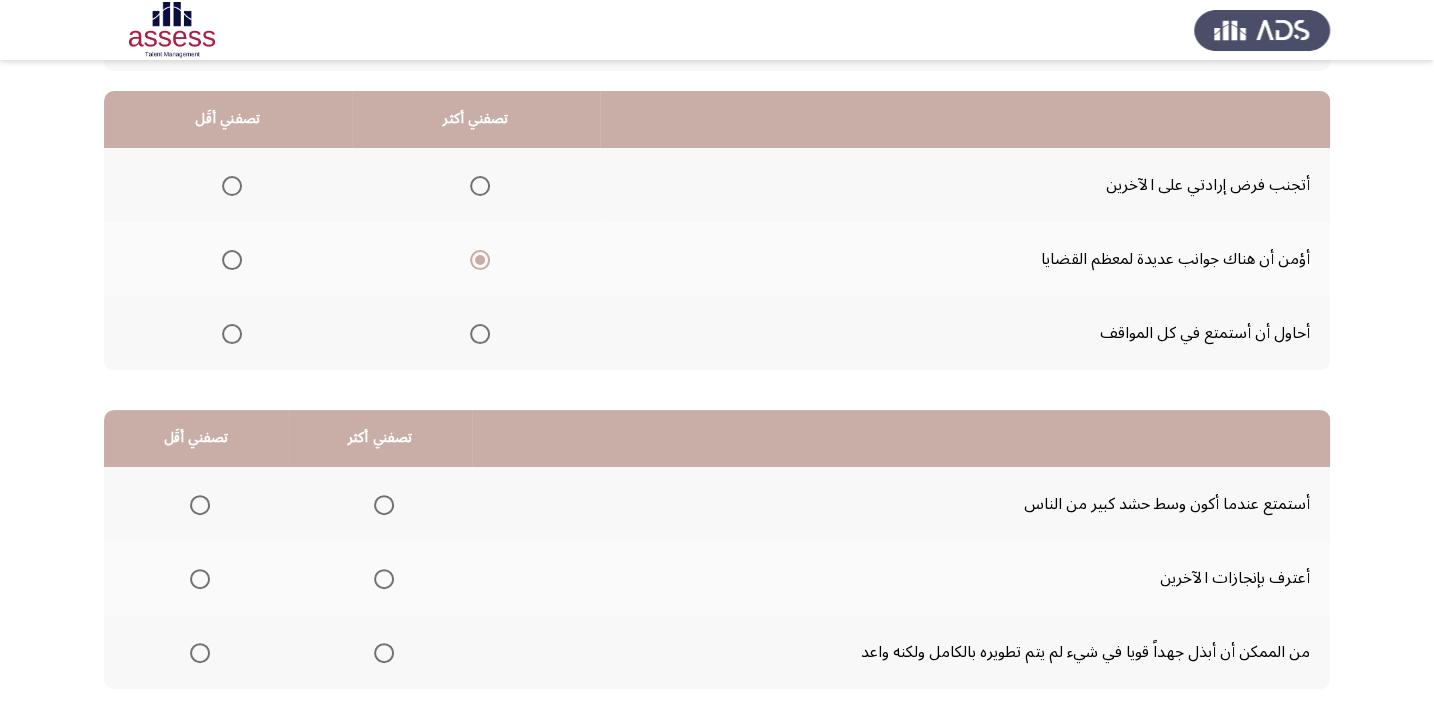 click at bounding box center [232, 334] 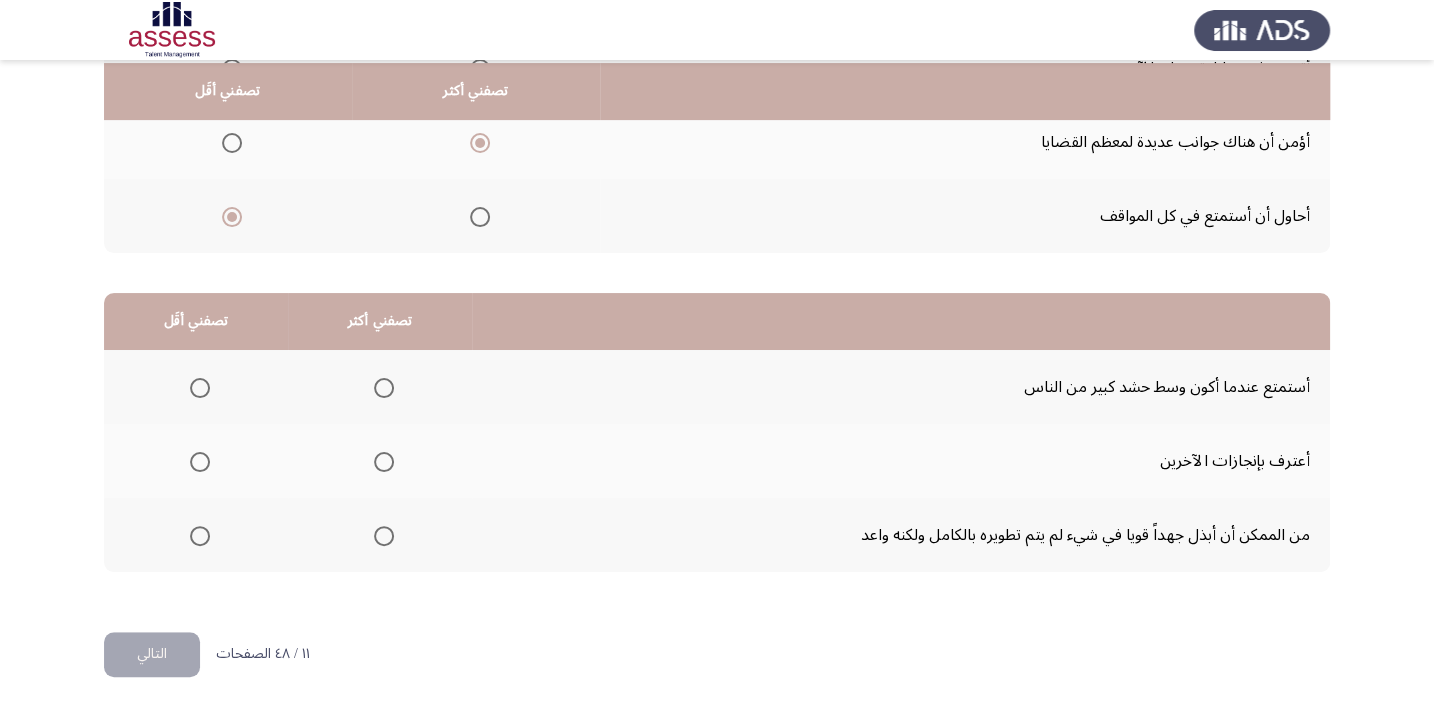 scroll, scrollTop: 303, scrollLeft: 0, axis: vertical 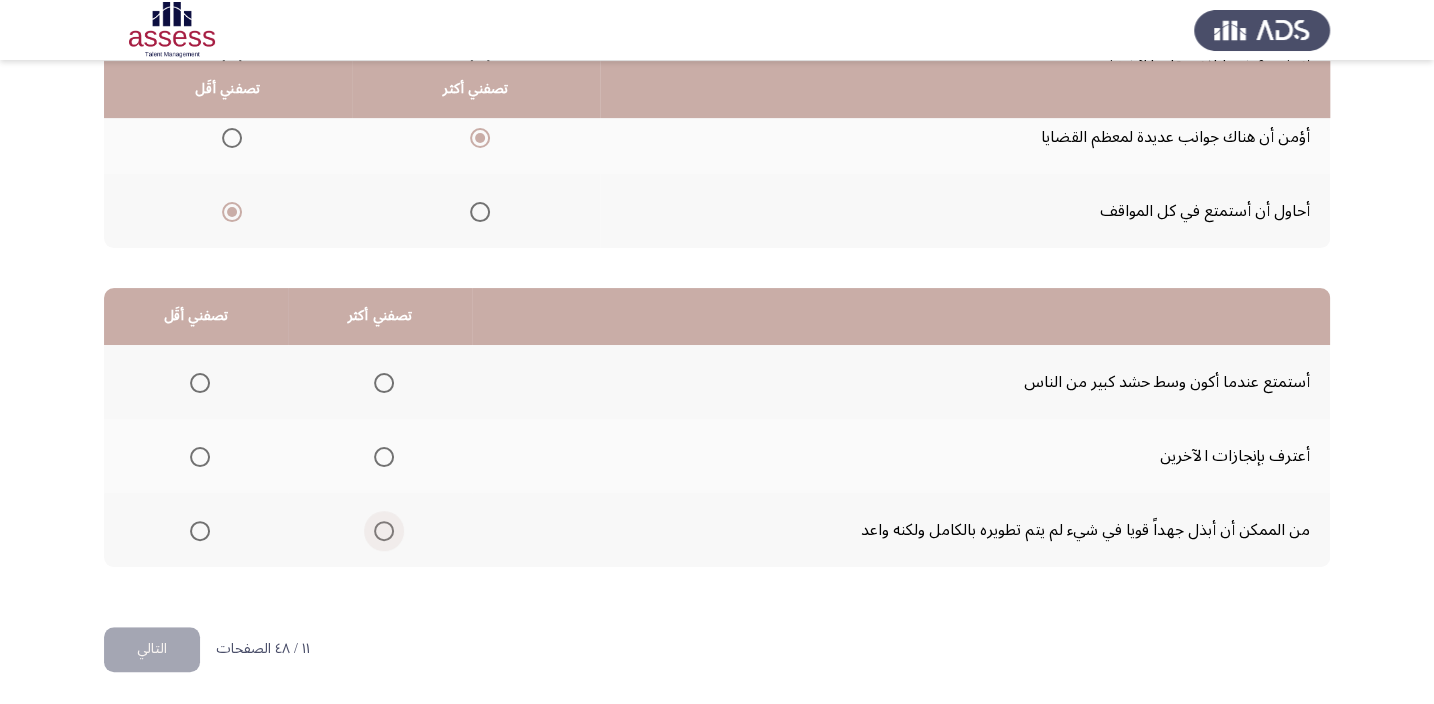 click at bounding box center [384, 531] 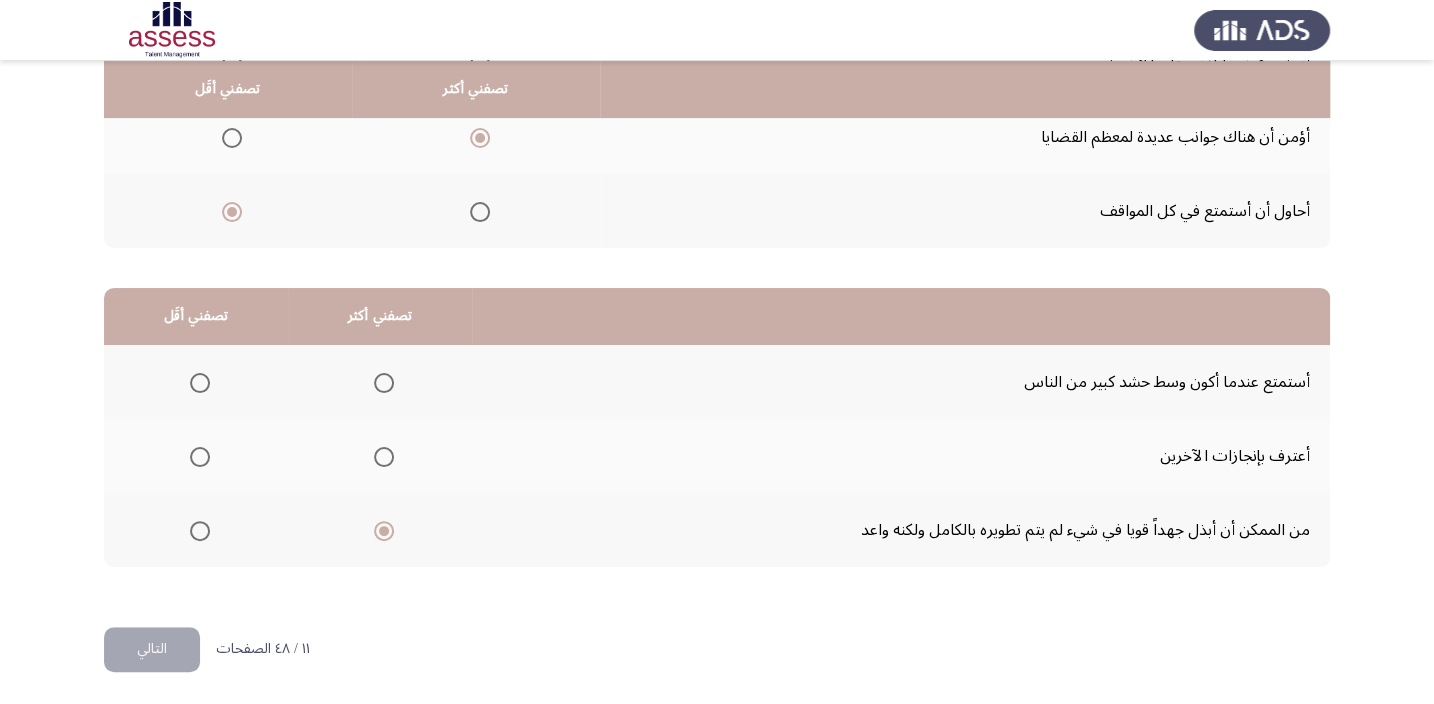 click at bounding box center (200, 457) 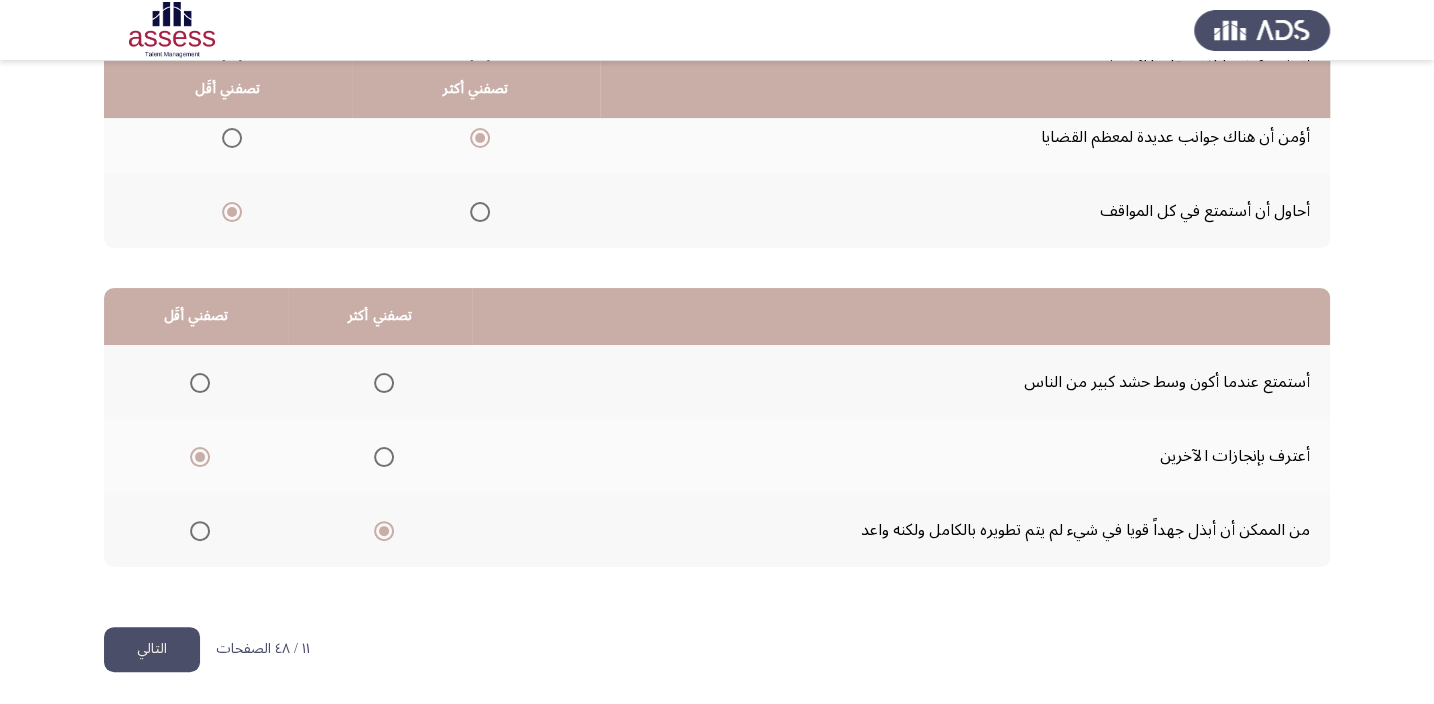 click on "التالي" 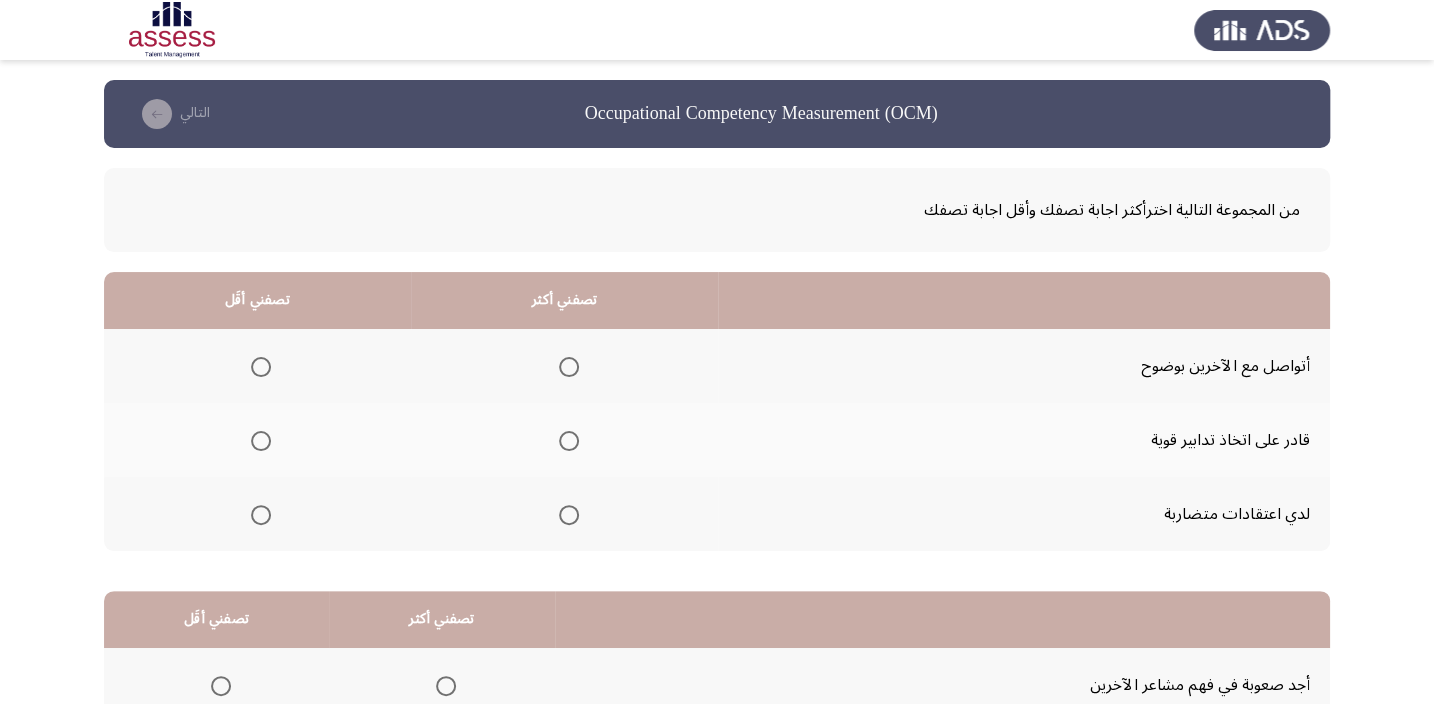 click at bounding box center [569, 441] 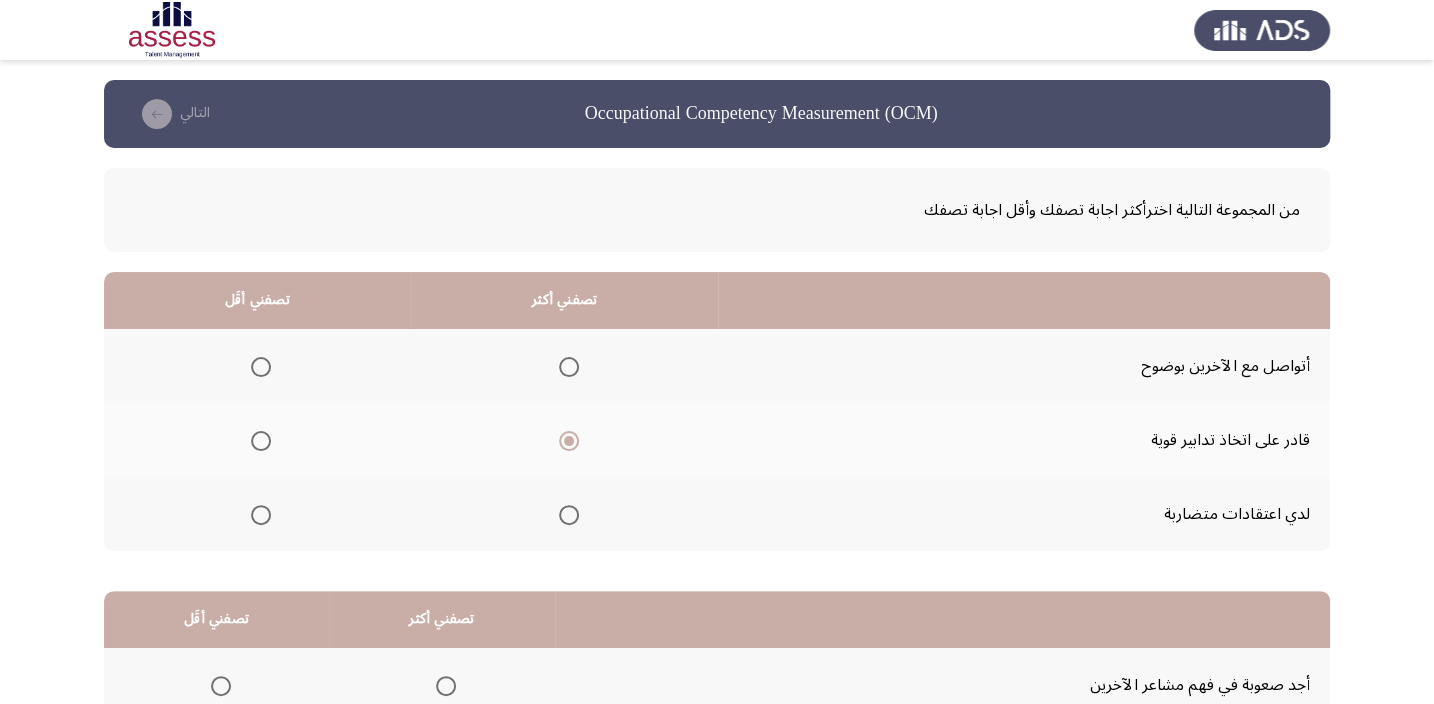 click at bounding box center (261, 515) 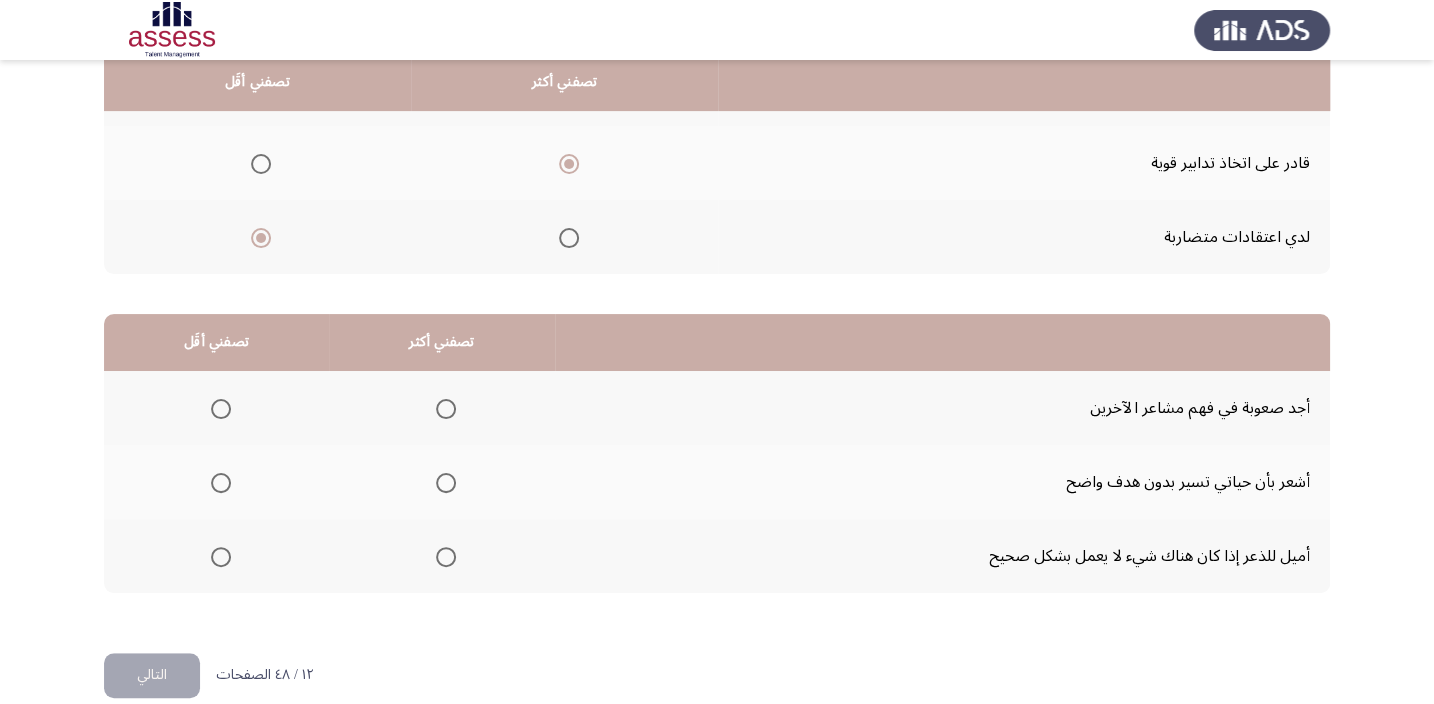 scroll, scrollTop: 303, scrollLeft: 0, axis: vertical 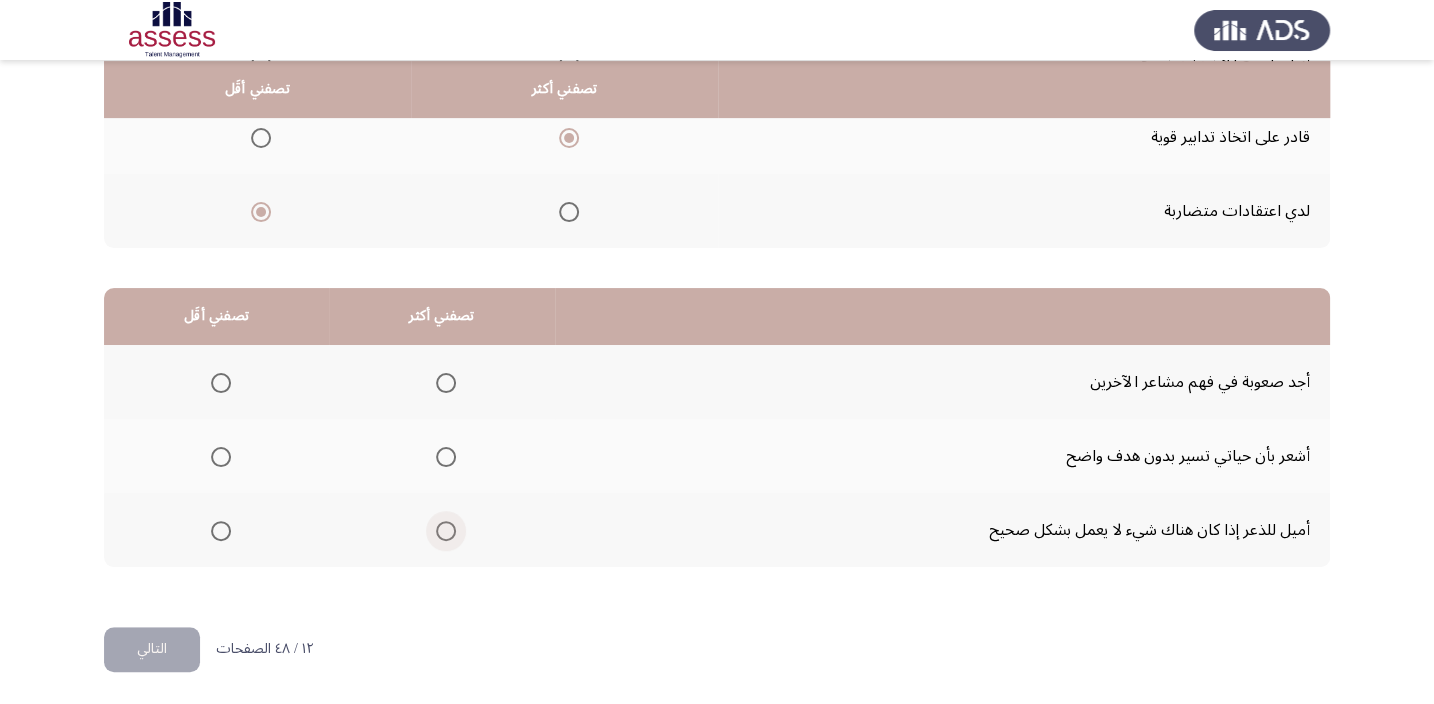 click at bounding box center [446, 531] 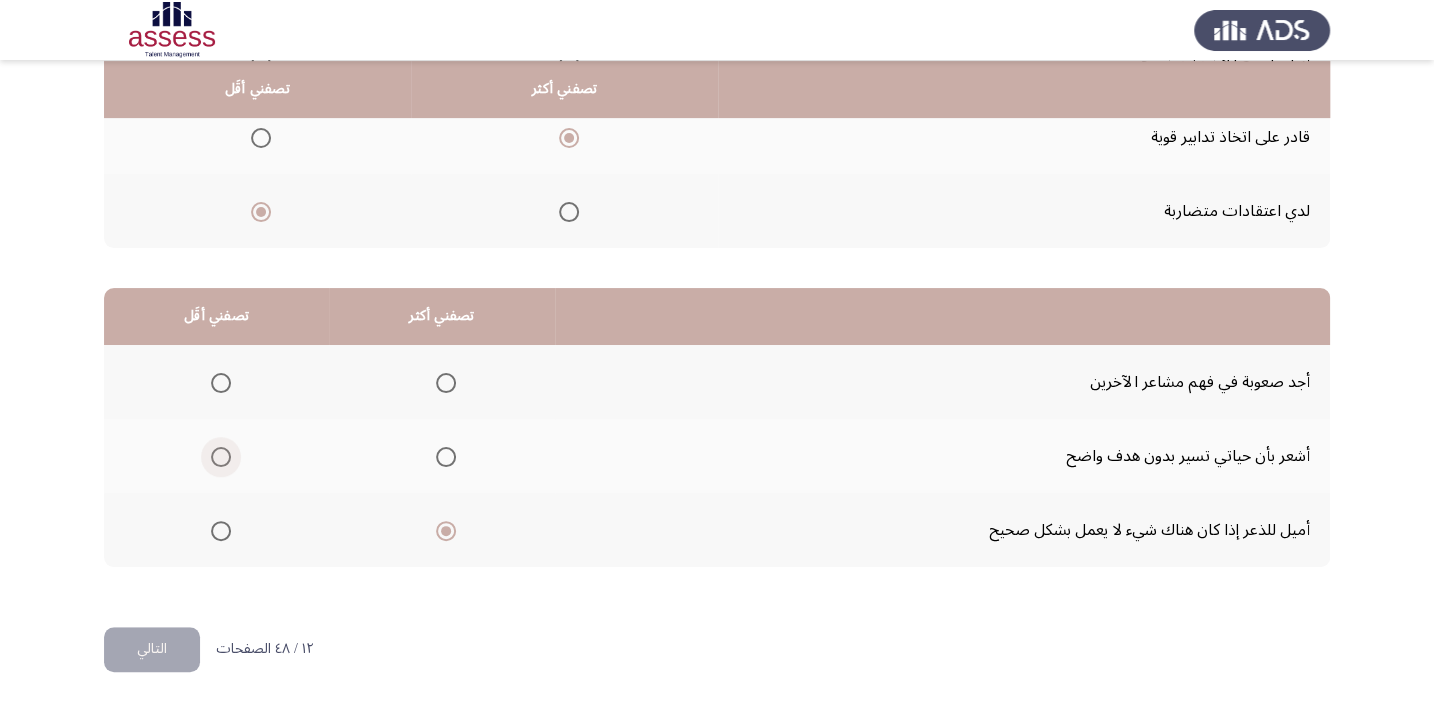 click at bounding box center (221, 457) 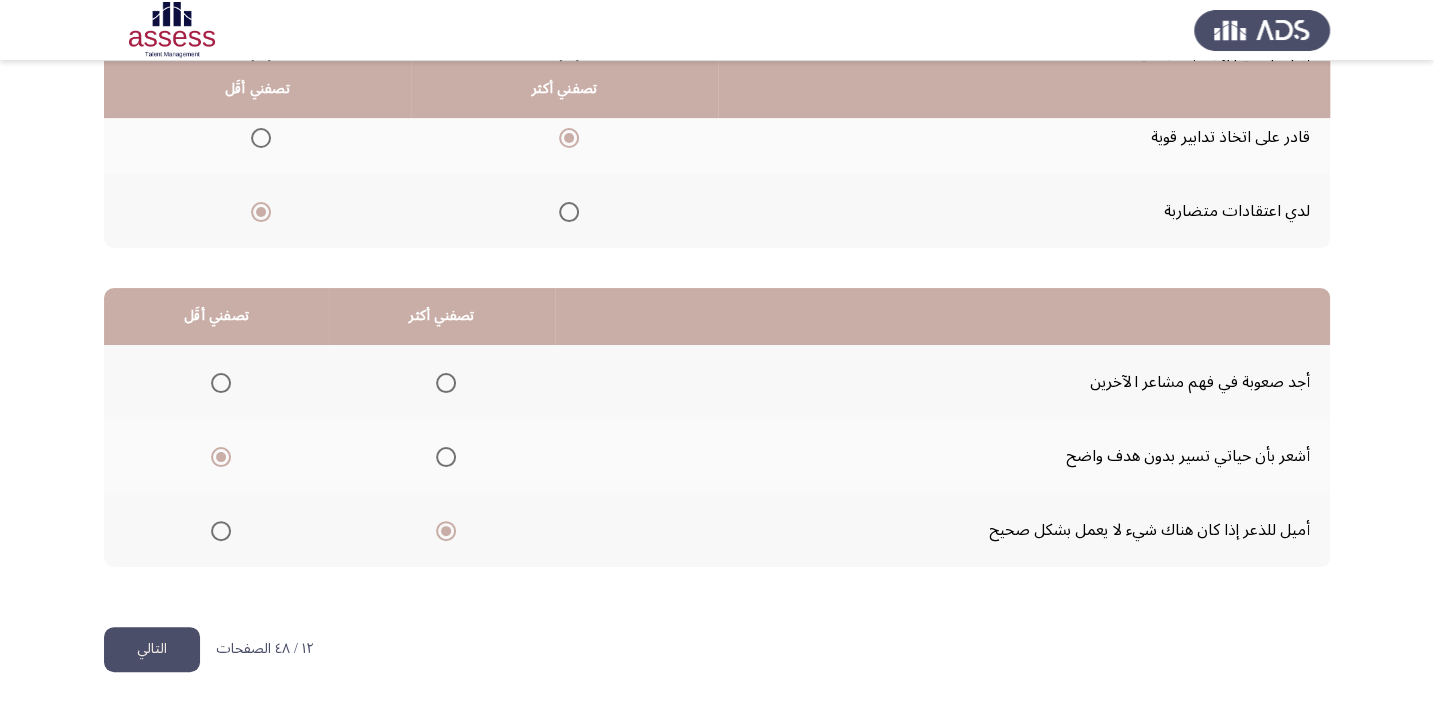 click on "التالي" 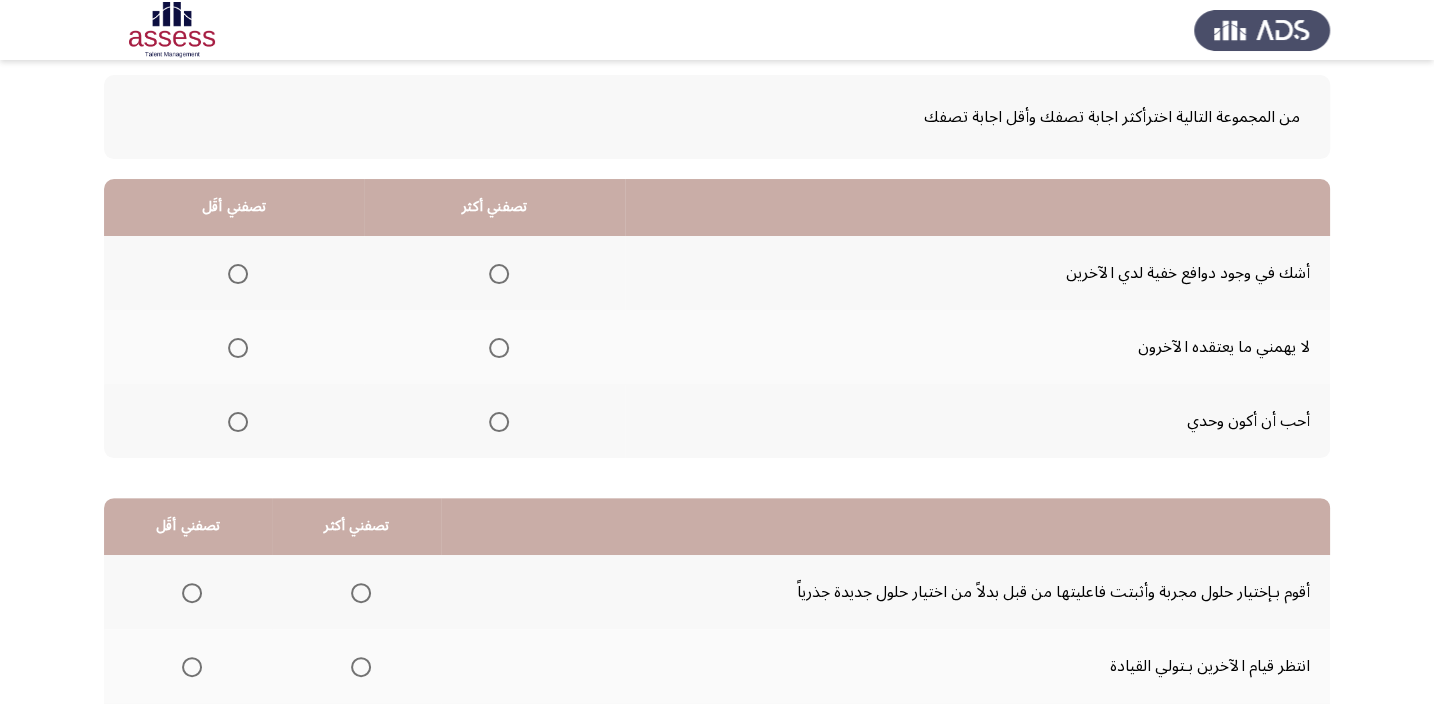 scroll, scrollTop: 181, scrollLeft: 0, axis: vertical 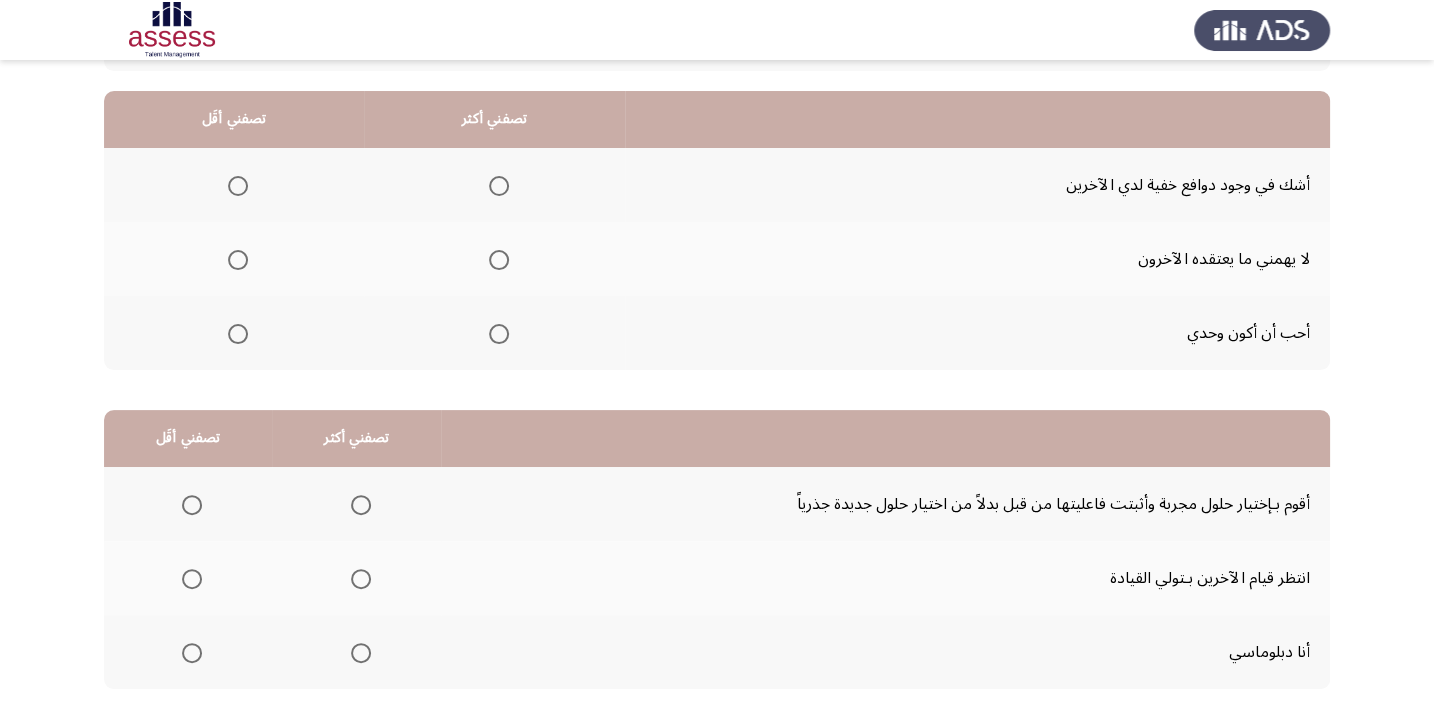 click at bounding box center (238, 186) 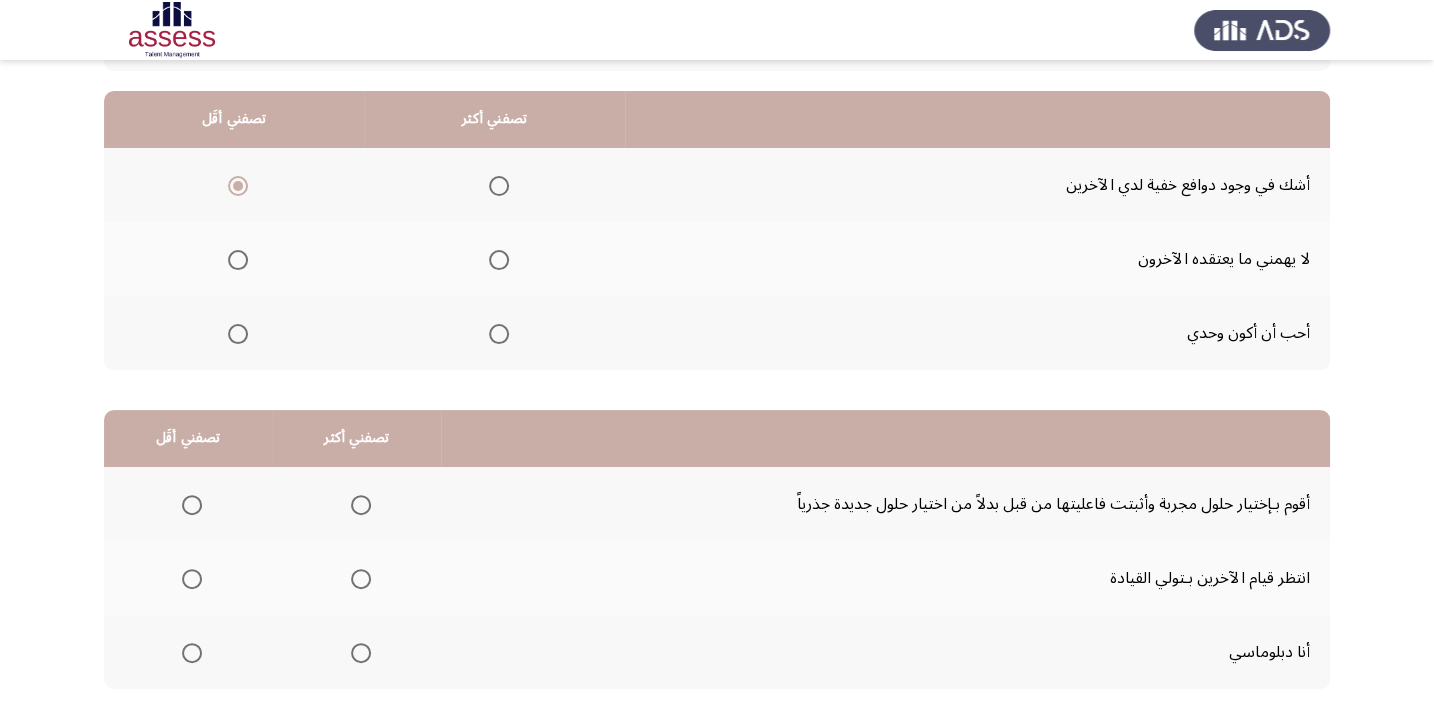 click at bounding box center (499, 260) 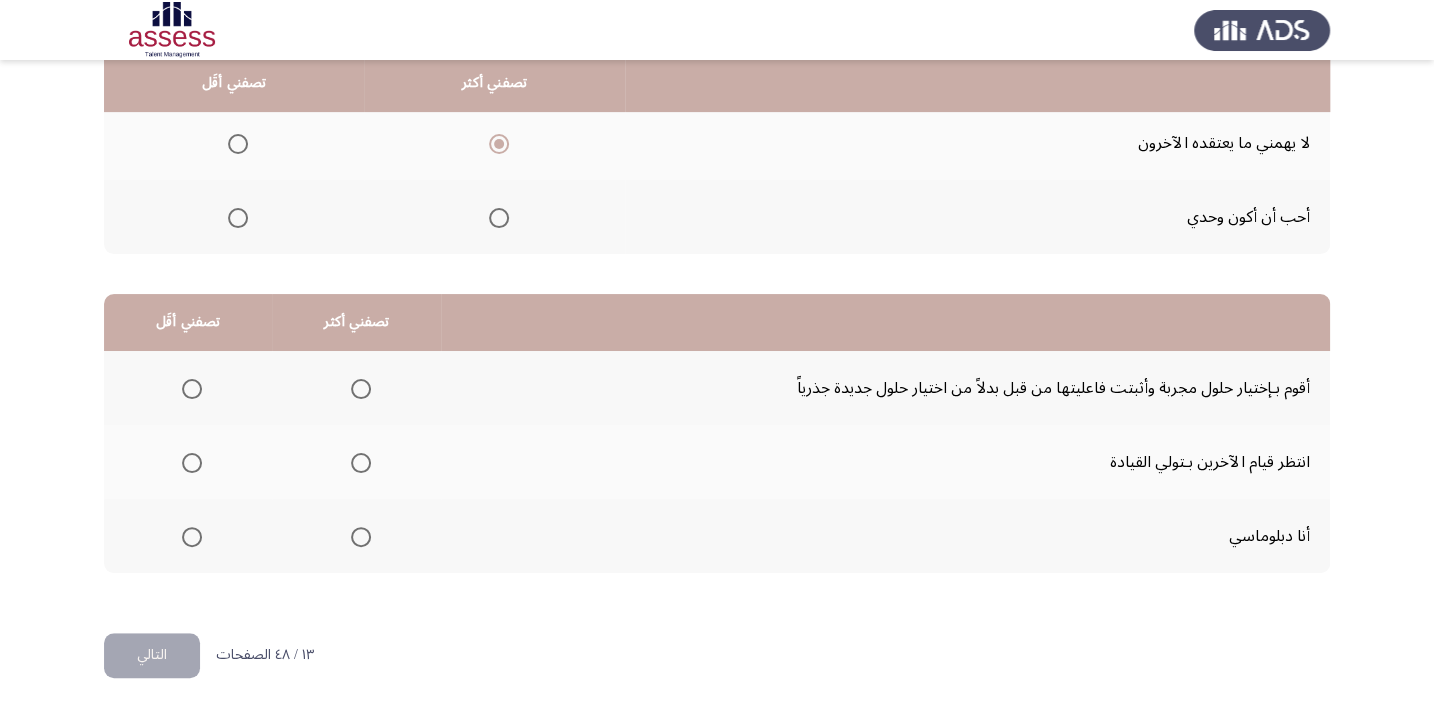 scroll, scrollTop: 303, scrollLeft: 0, axis: vertical 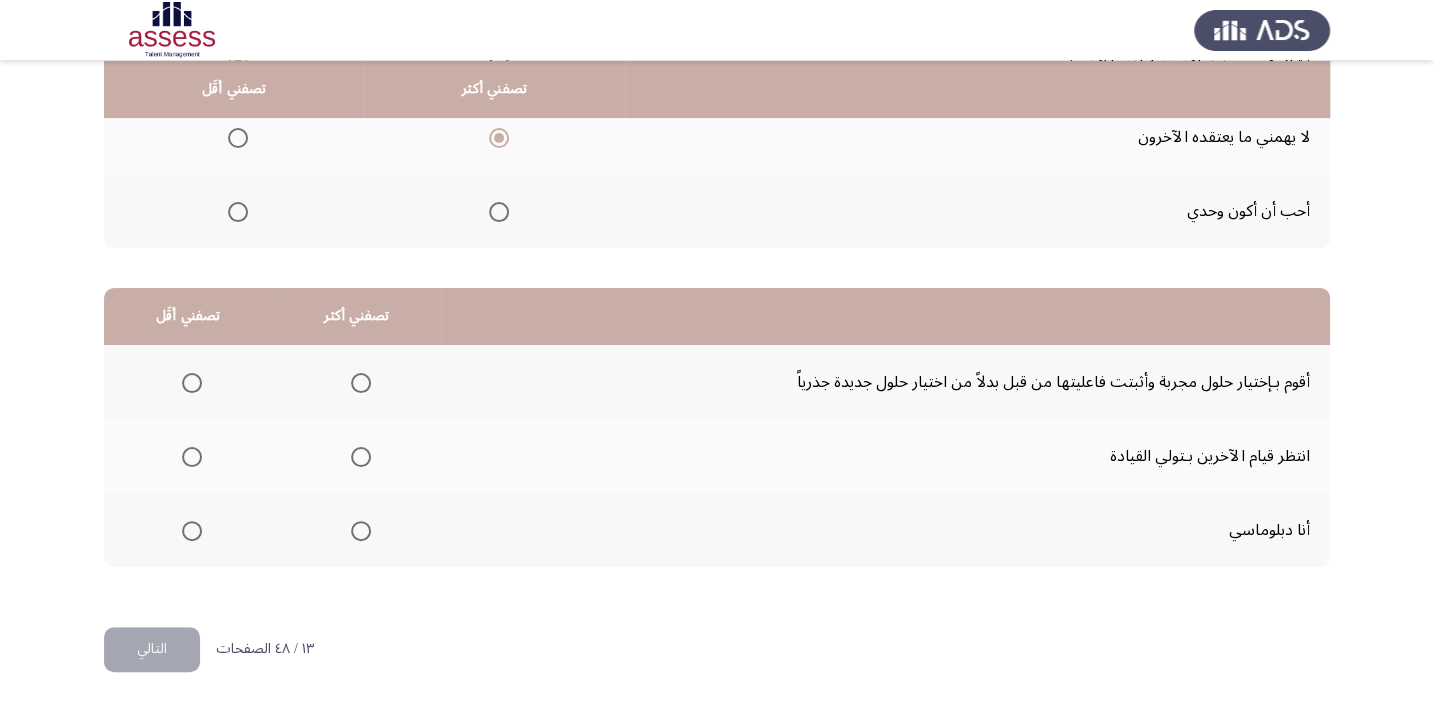 click at bounding box center [361, 531] 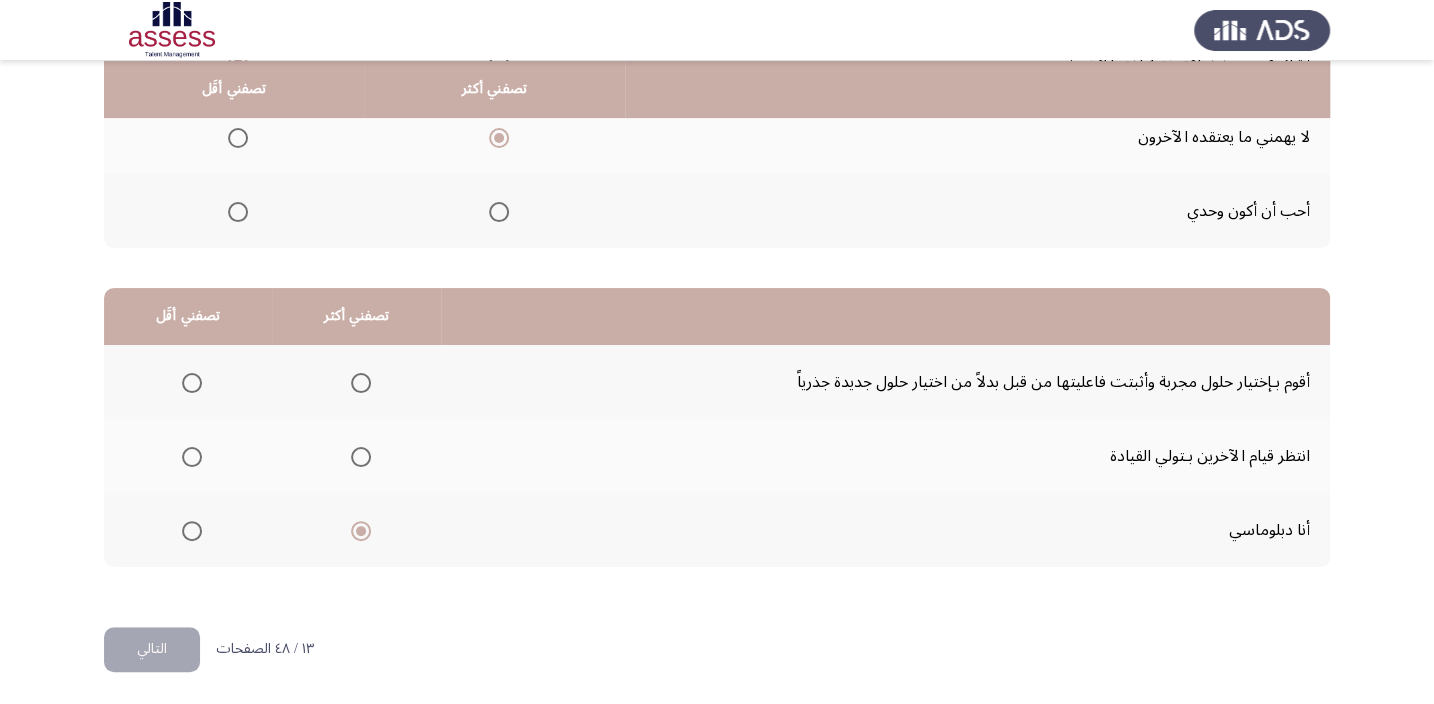 click at bounding box center (192, 457) 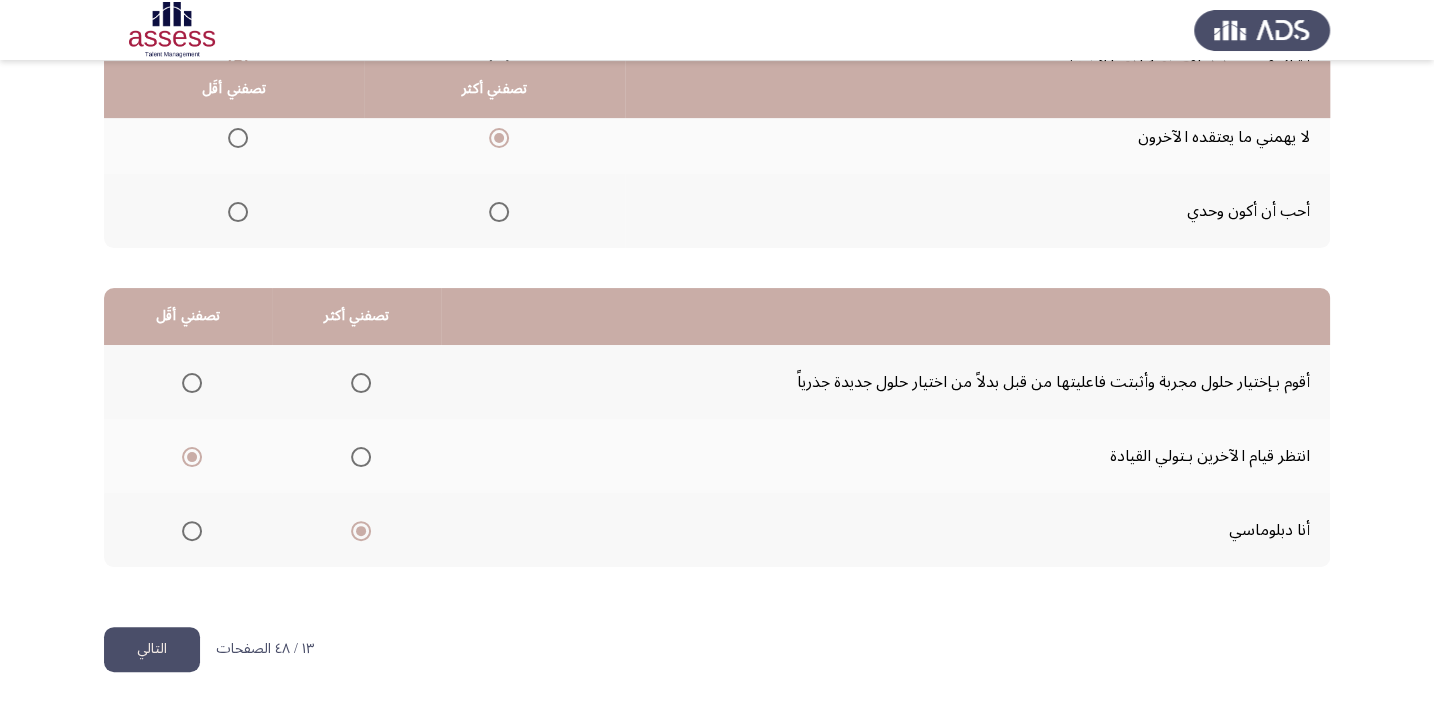 click on "التالي" 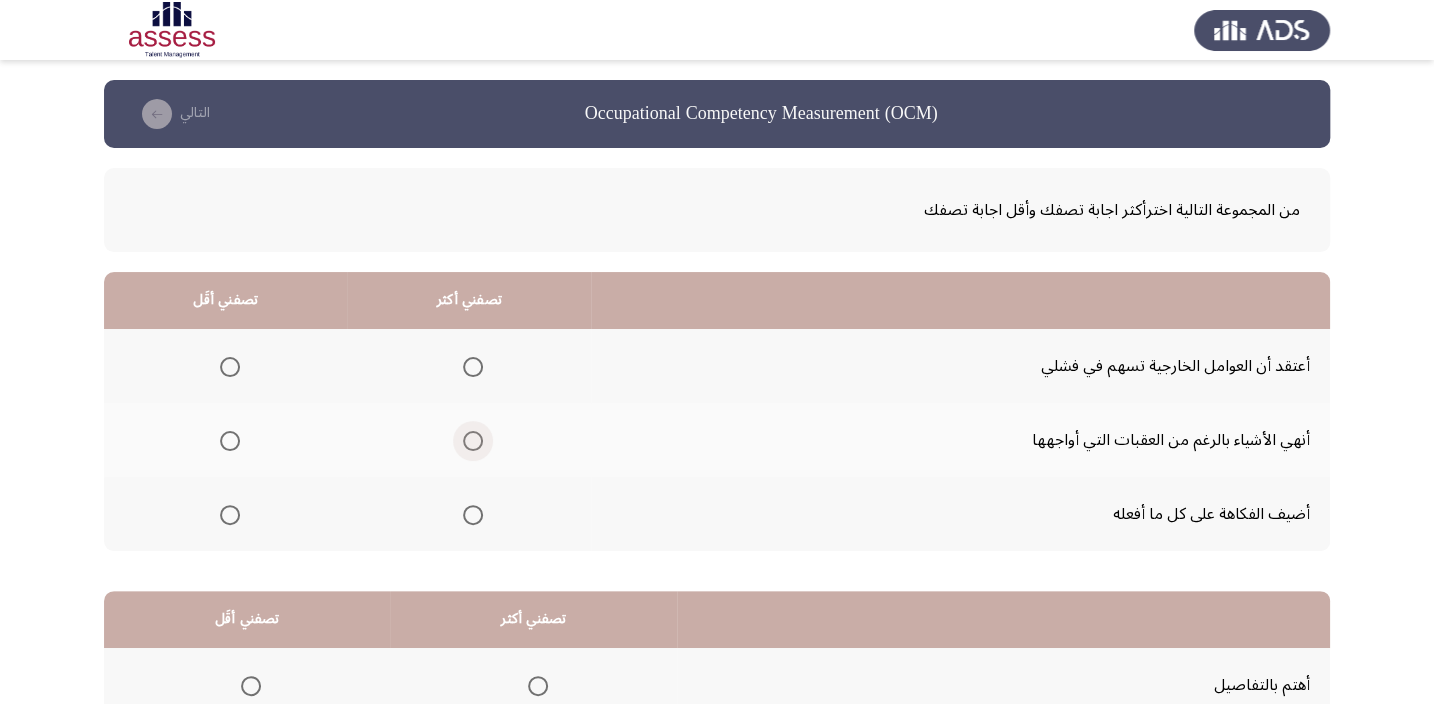 click at bounding box center (473, 441) 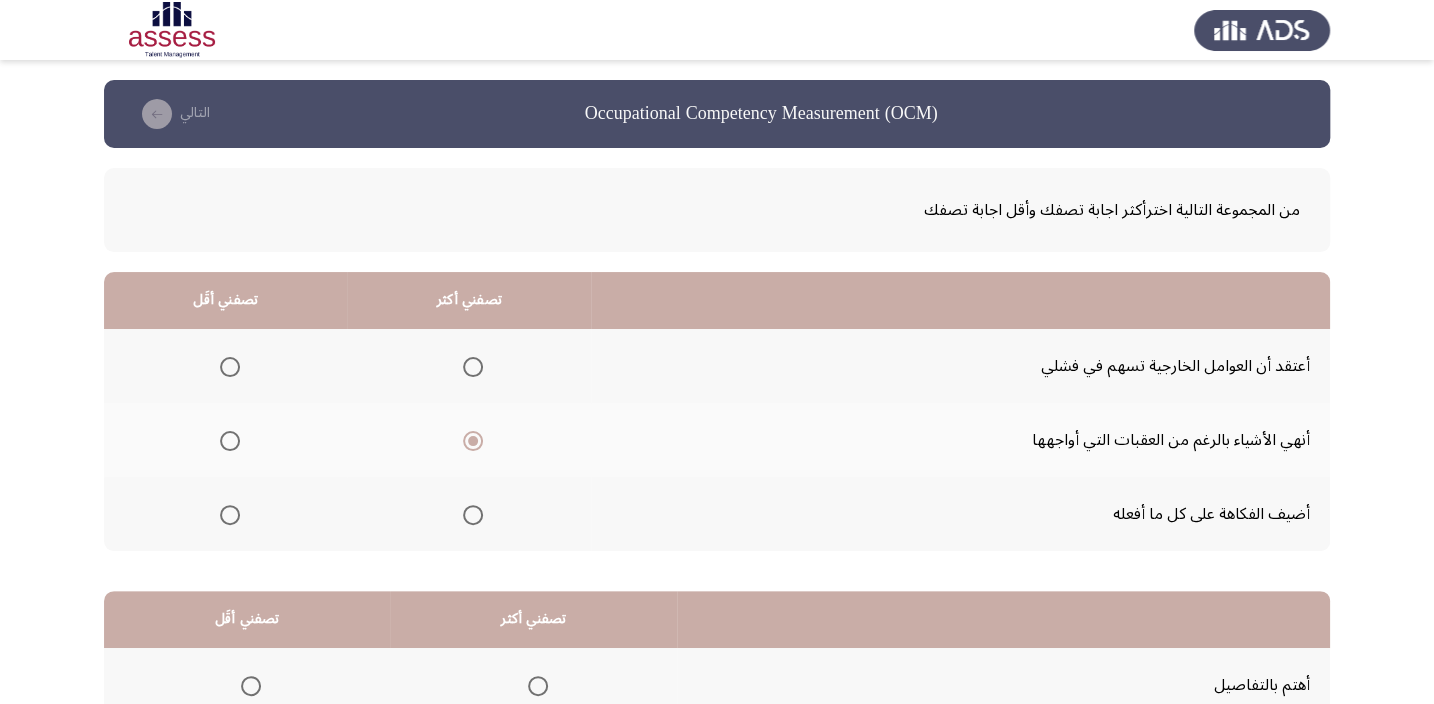 click at bounding box center [230, 515] 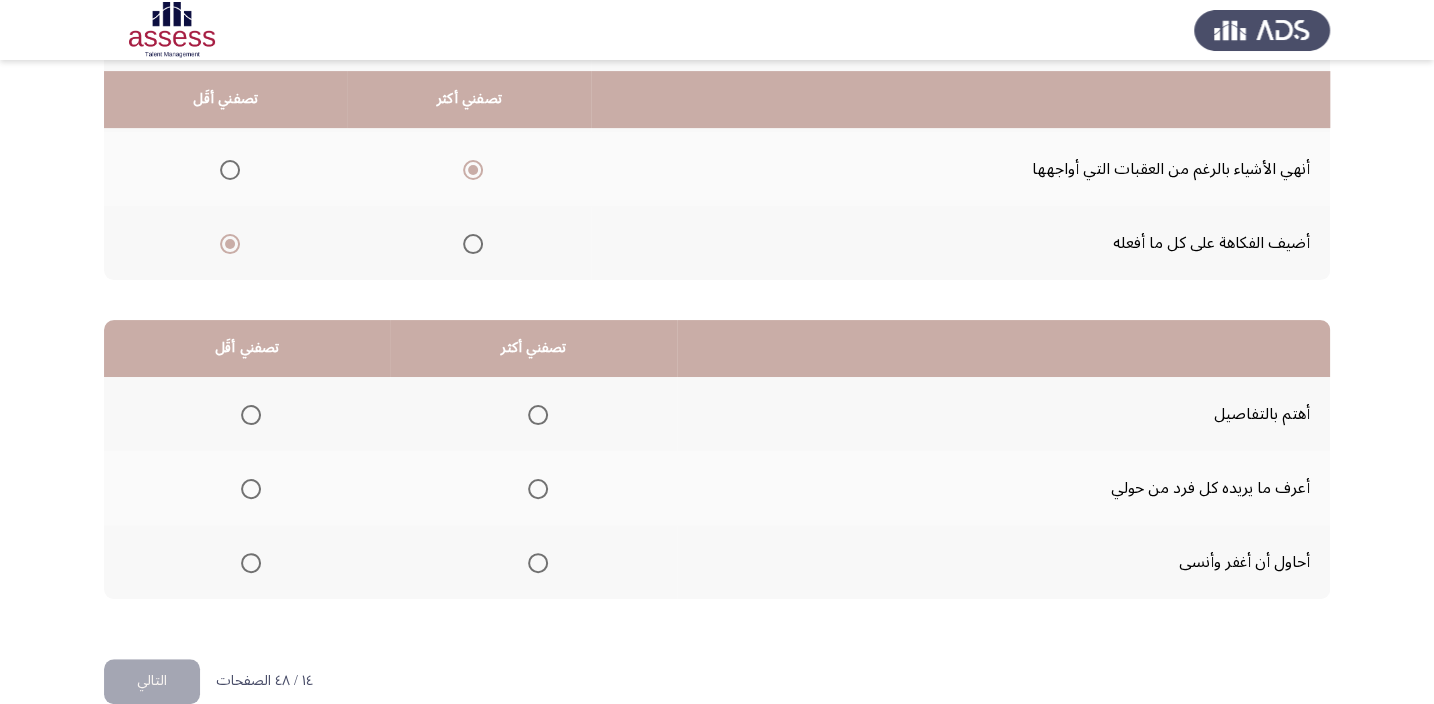 scroll, scrollTop: 303, scrollLeft: 0, axis: vertical 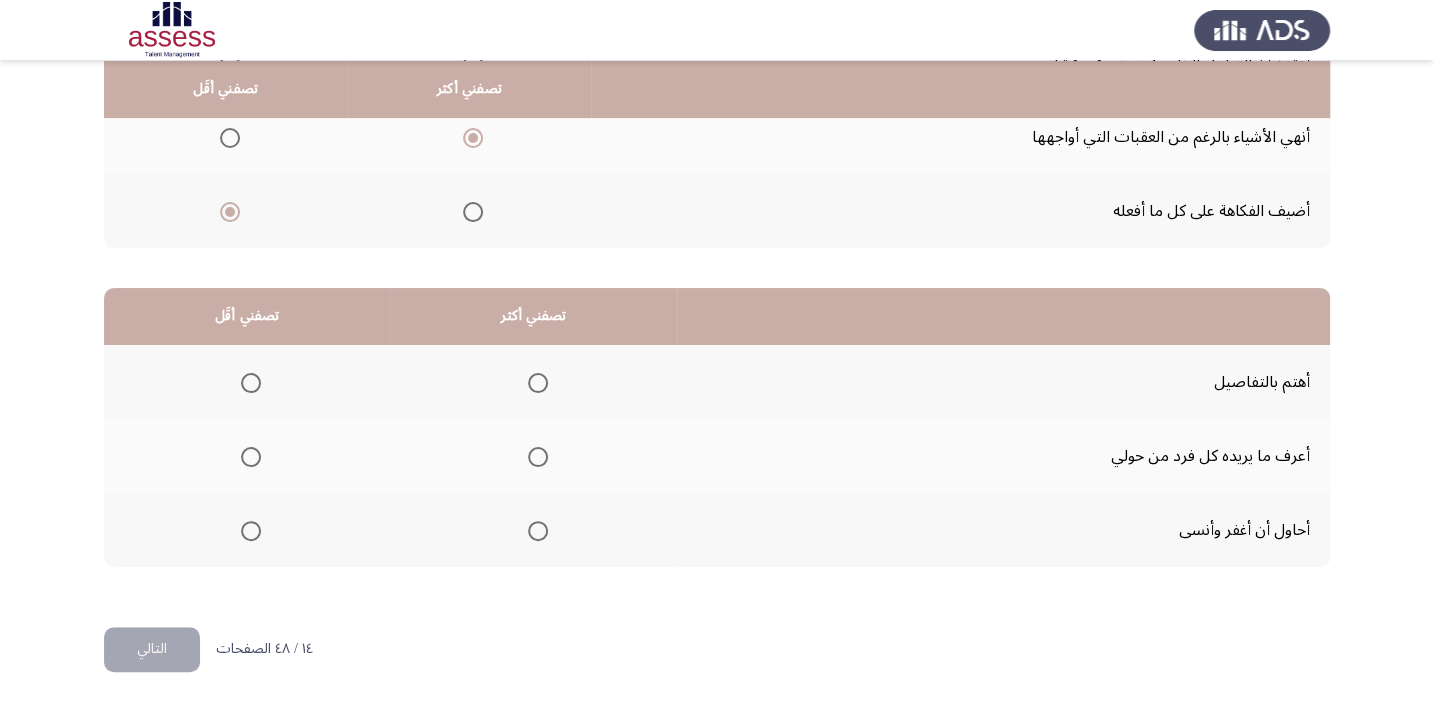 click at bounding box center [538, 383] 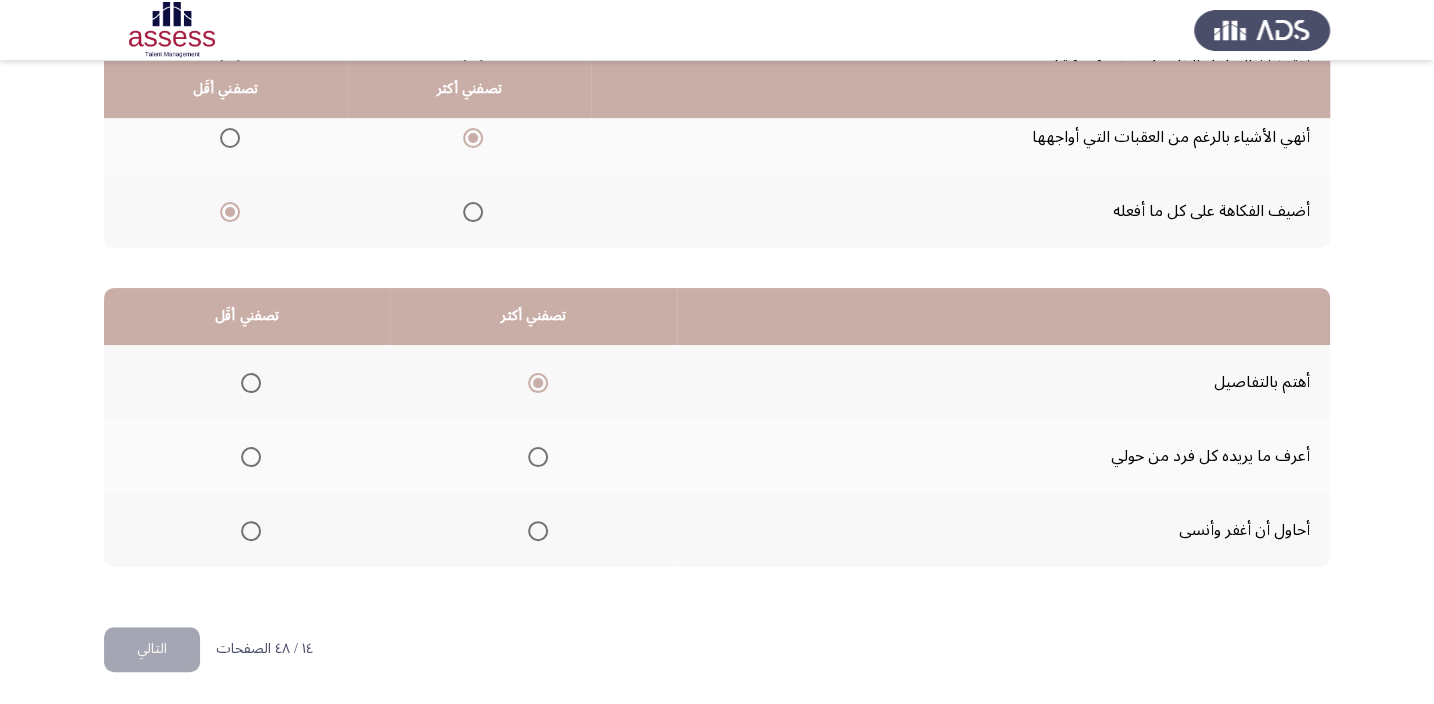 click at bounding box center (251, 531) 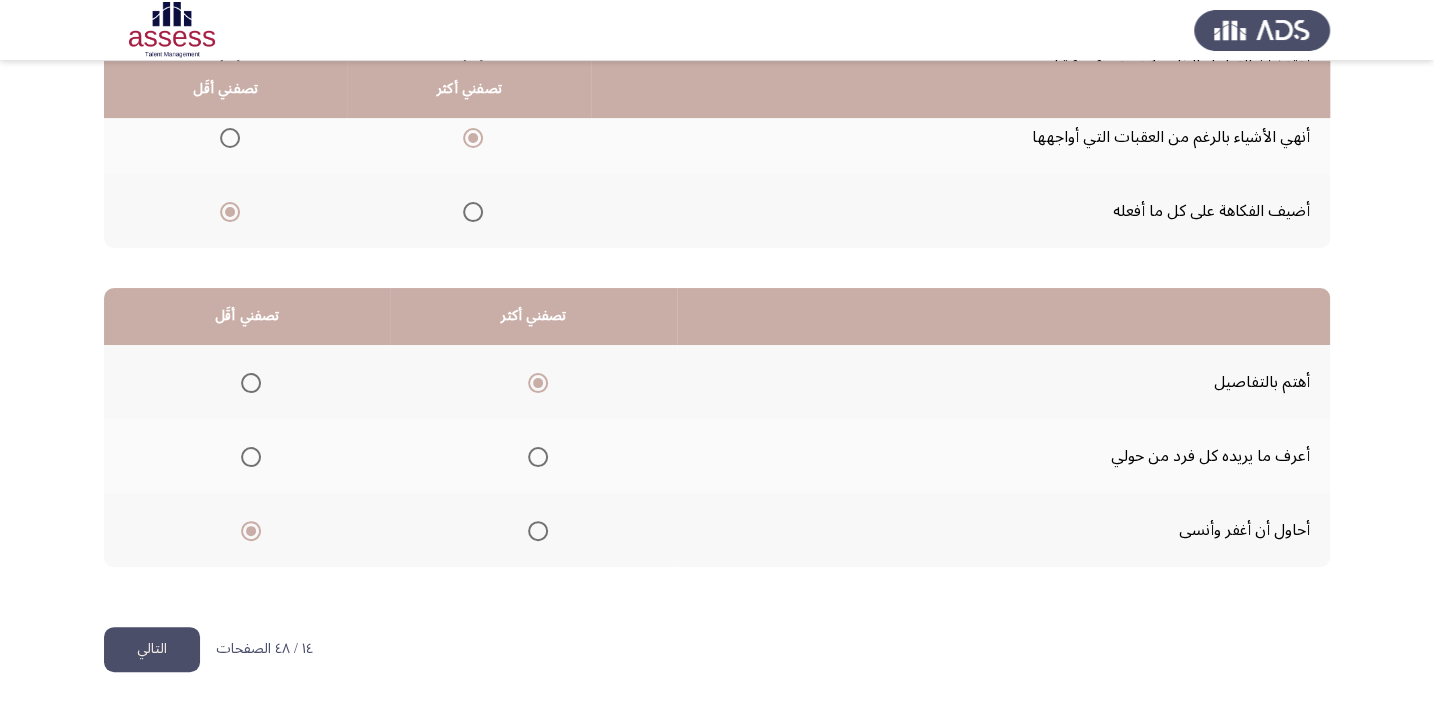 click on "التالي" 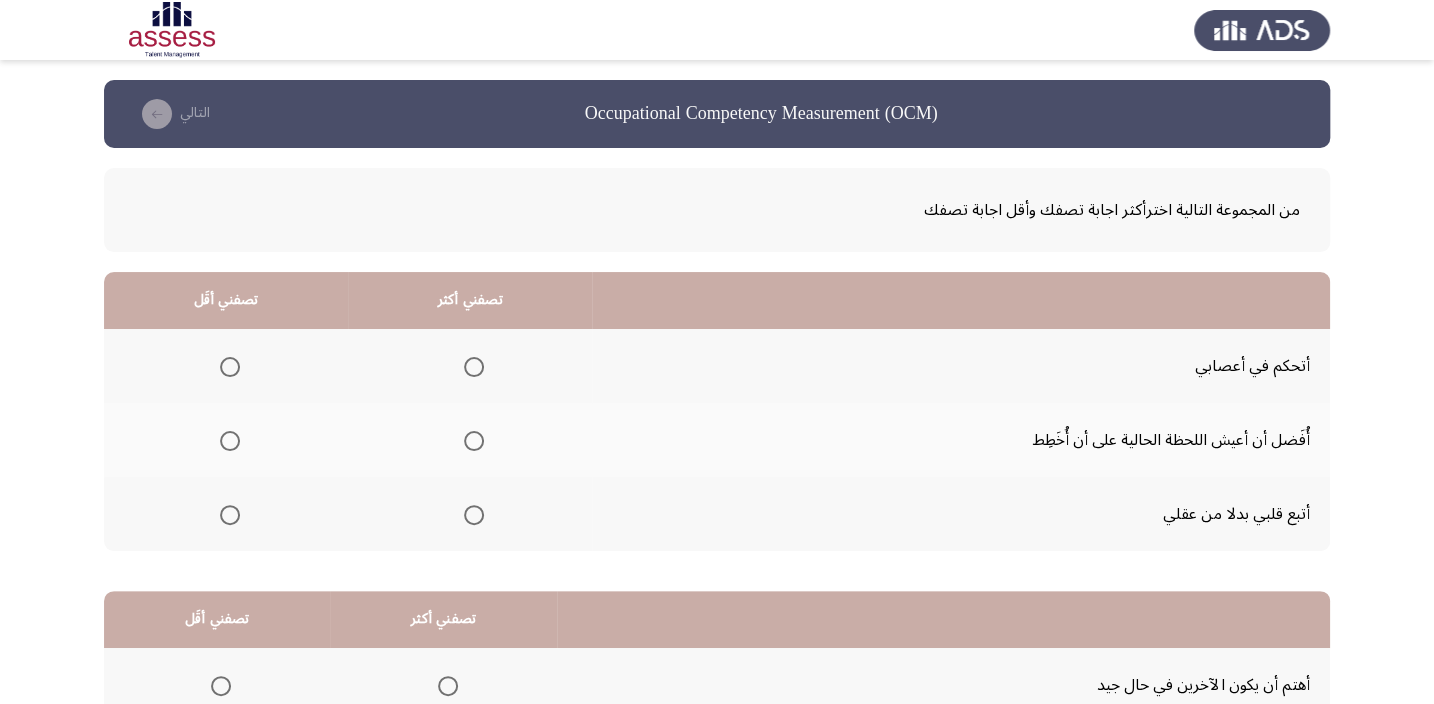 click at bounding box center (474, 367) 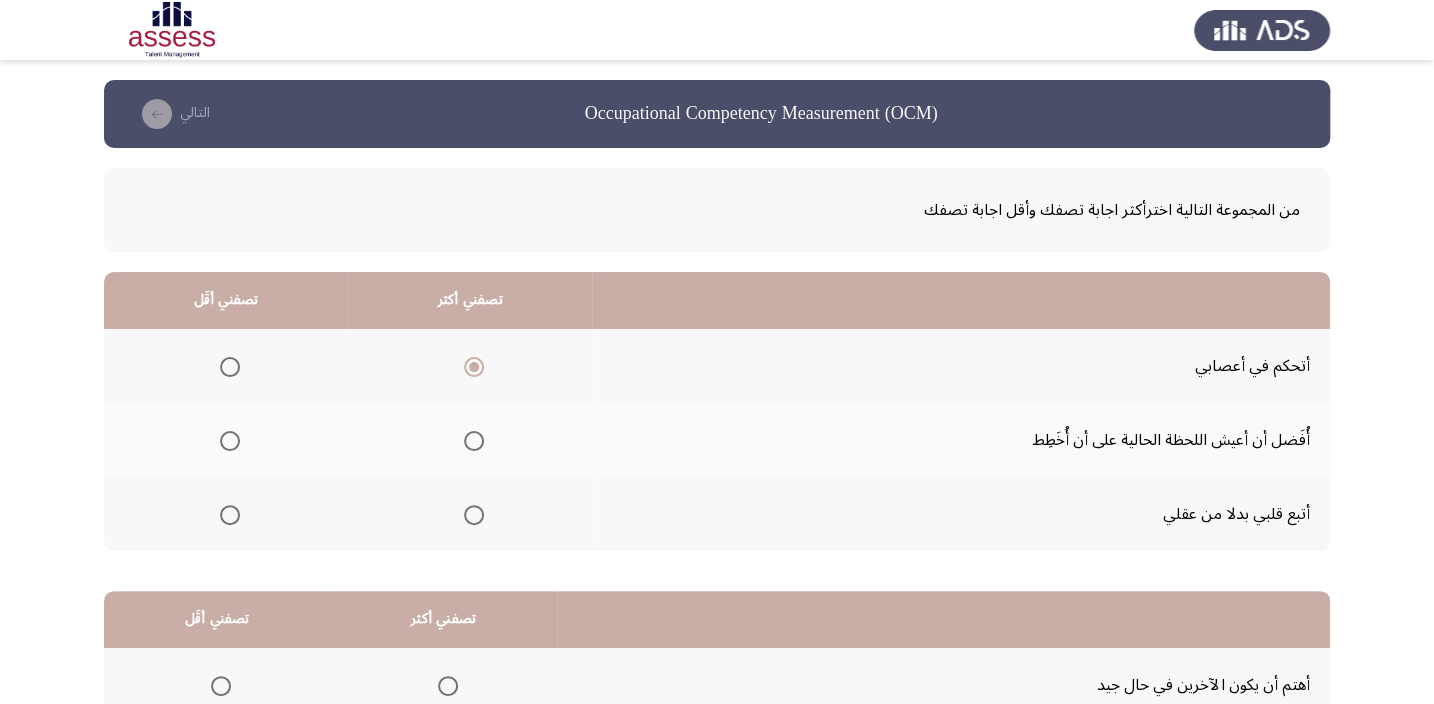 click at bounding box center (230, 515) 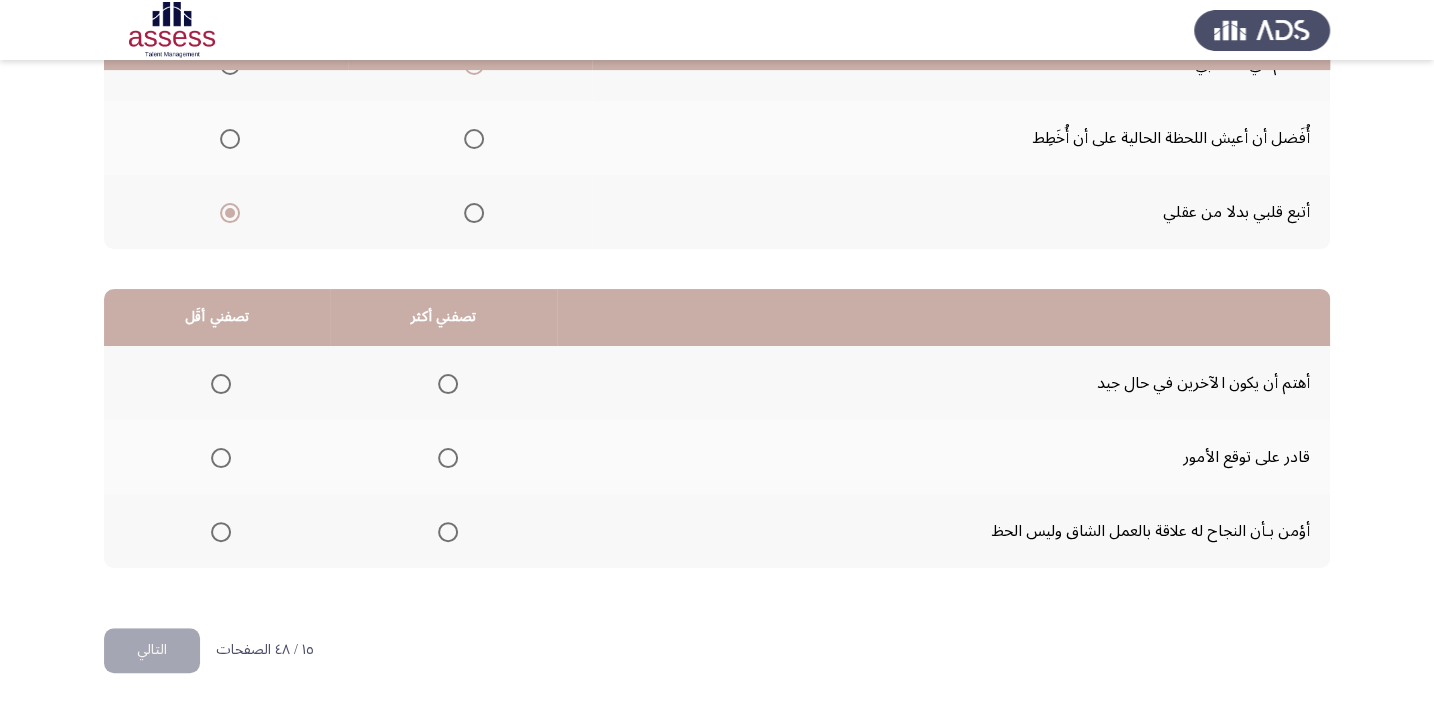 scroll, scrollTop: 303, scrollLeft: 0, axis: vertical 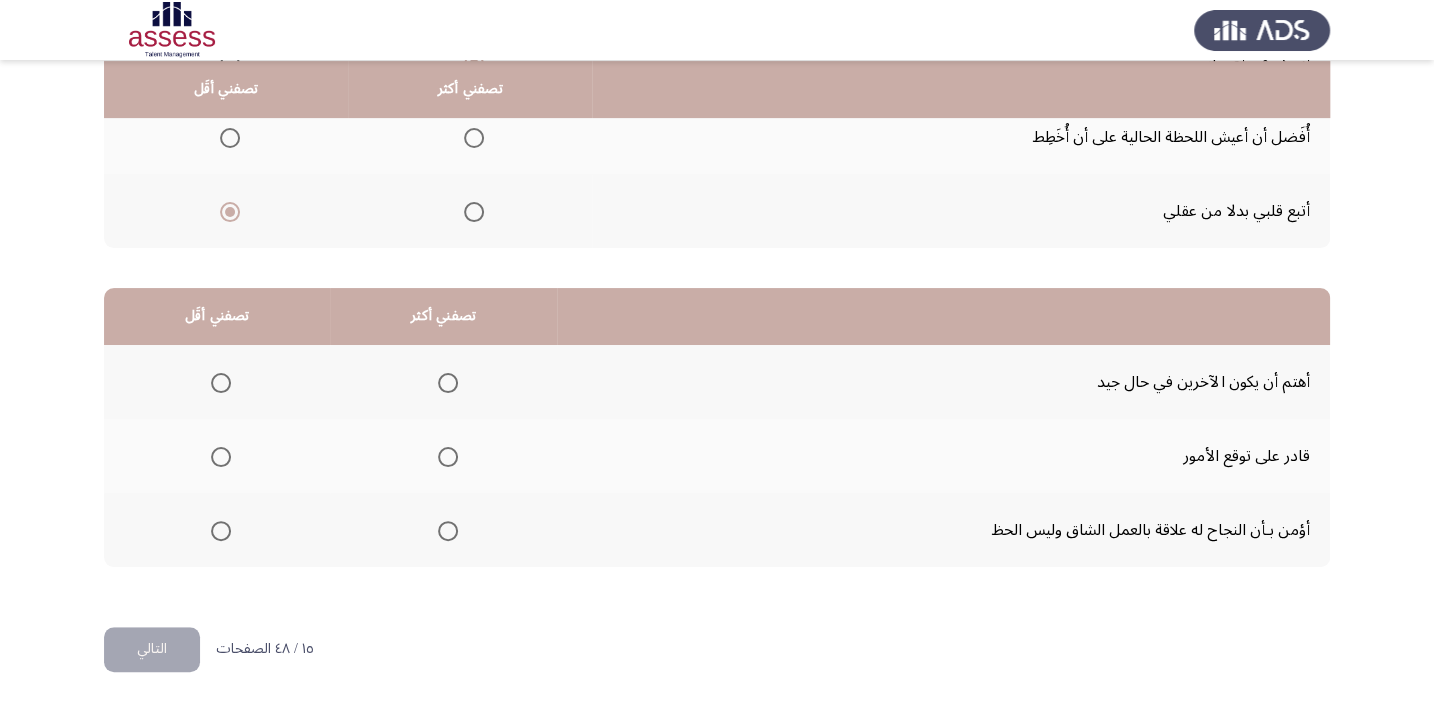 click at bounding box center (448, 531) 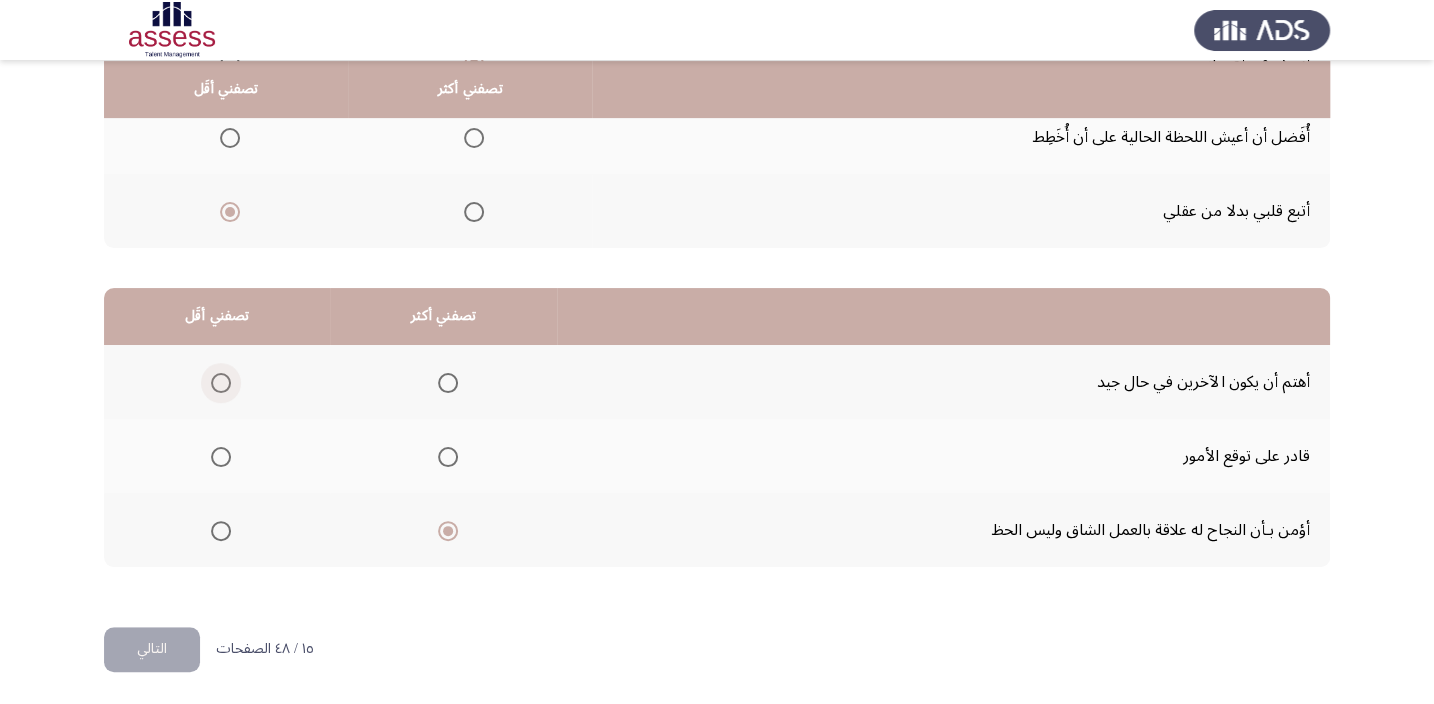 click at bounding box center [221, 383] 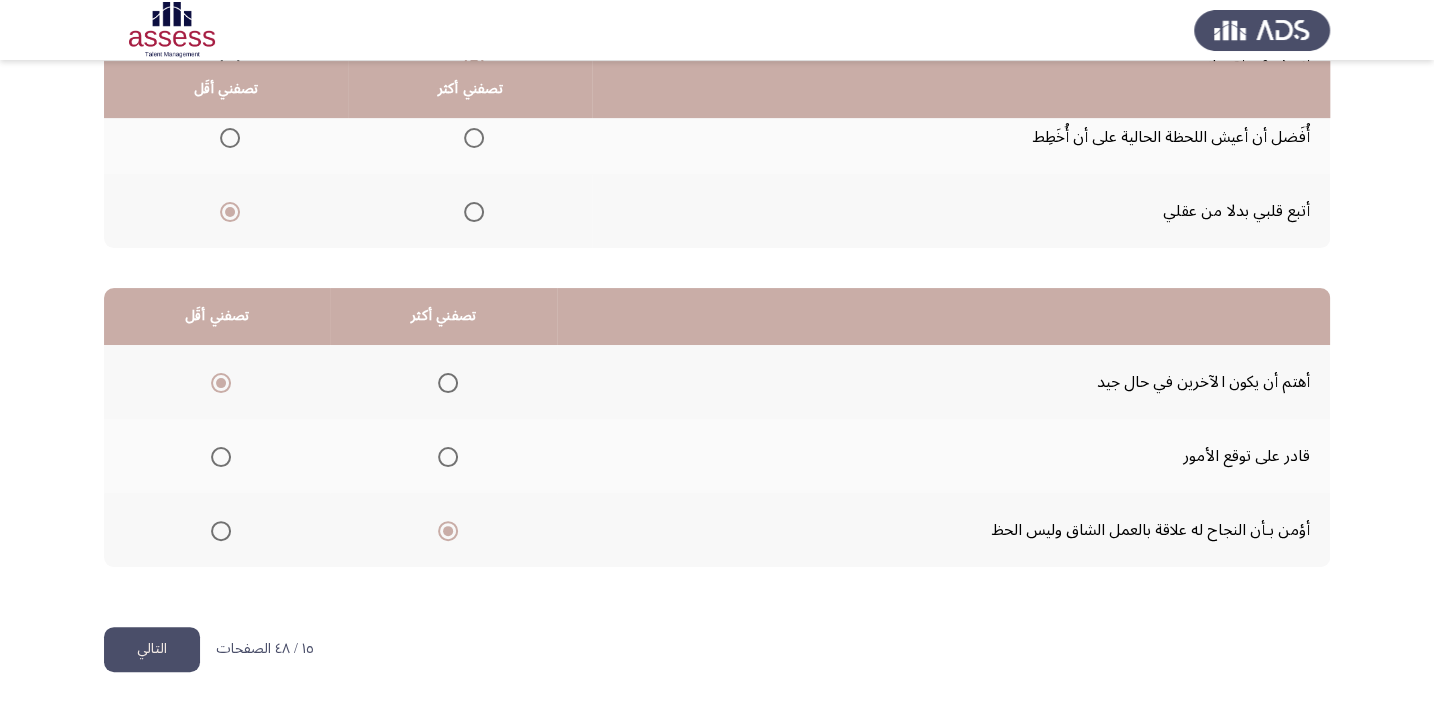 click on "التالي" 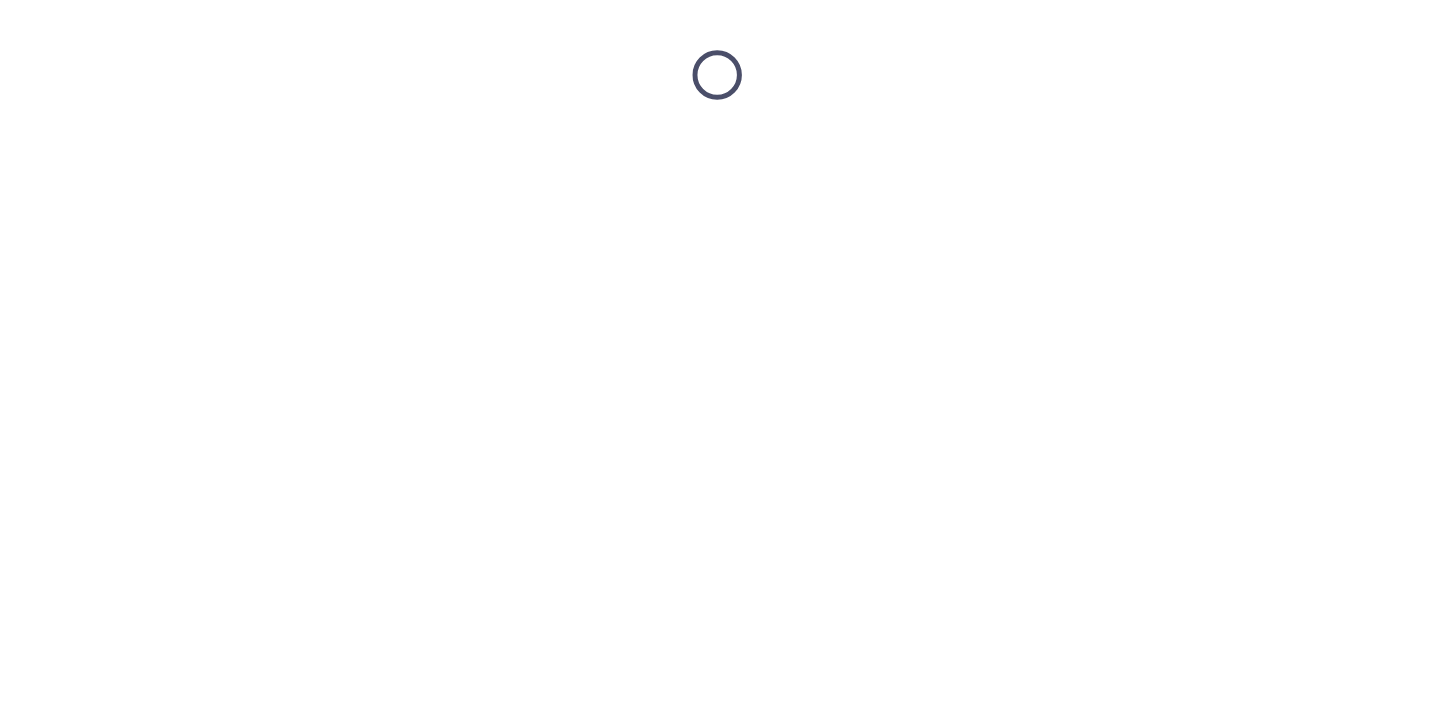 scroll, scrollTop: 0, scrollLeft: 0, axis: both 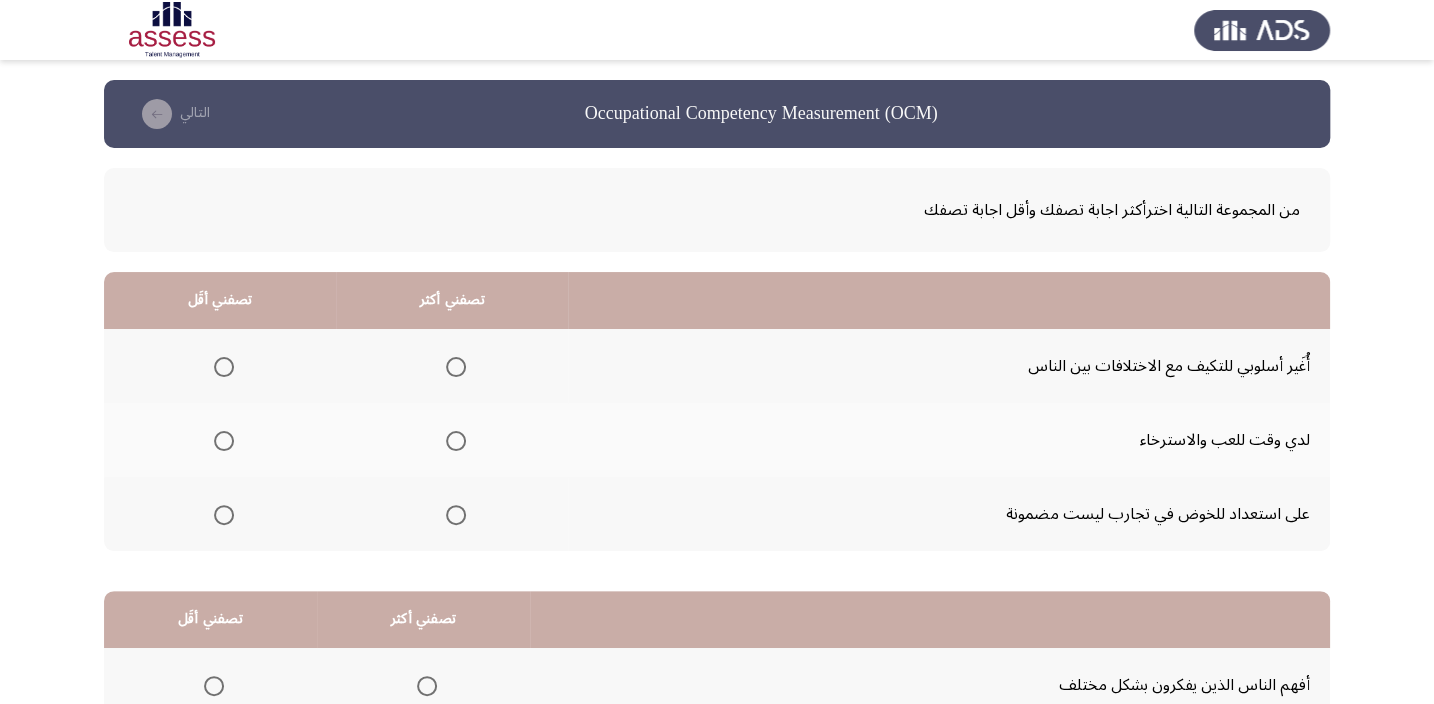 click at bounding box center [456, 367] 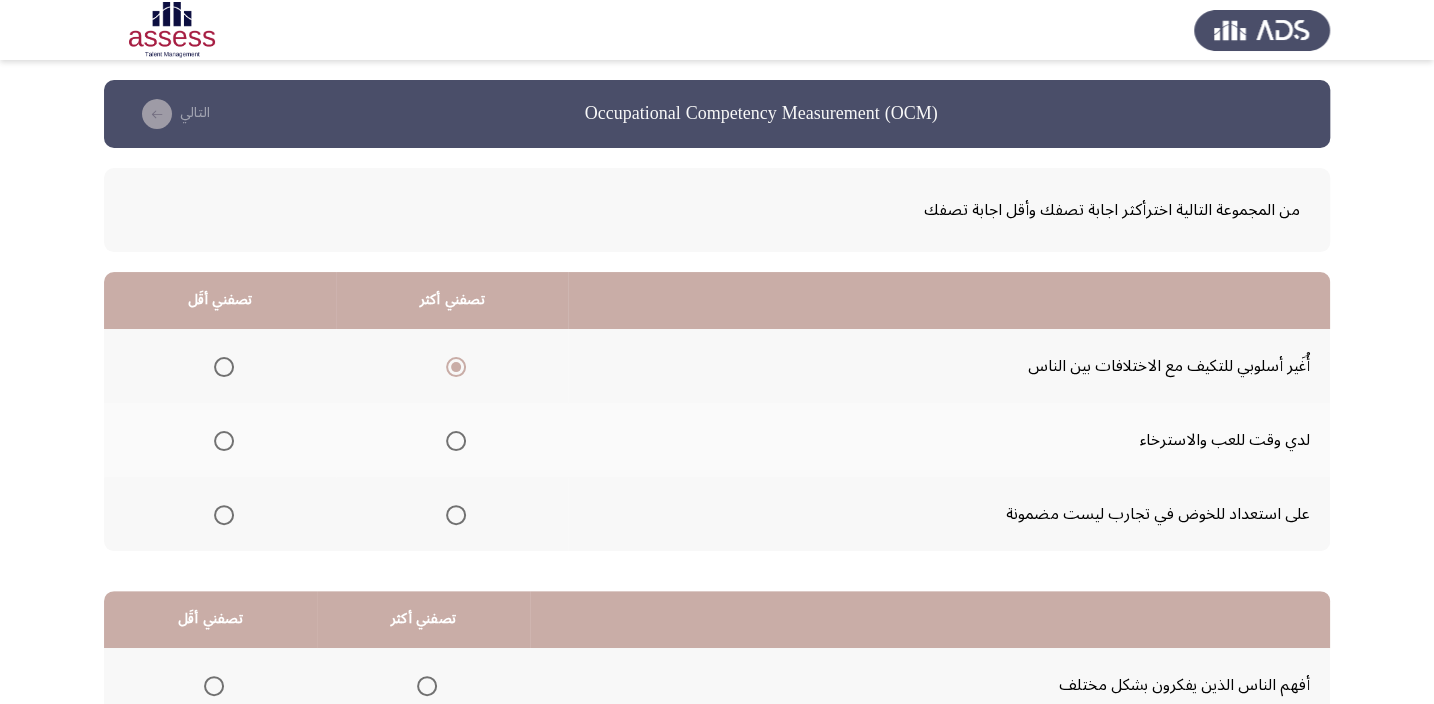 click at bounding box center (224, 441) 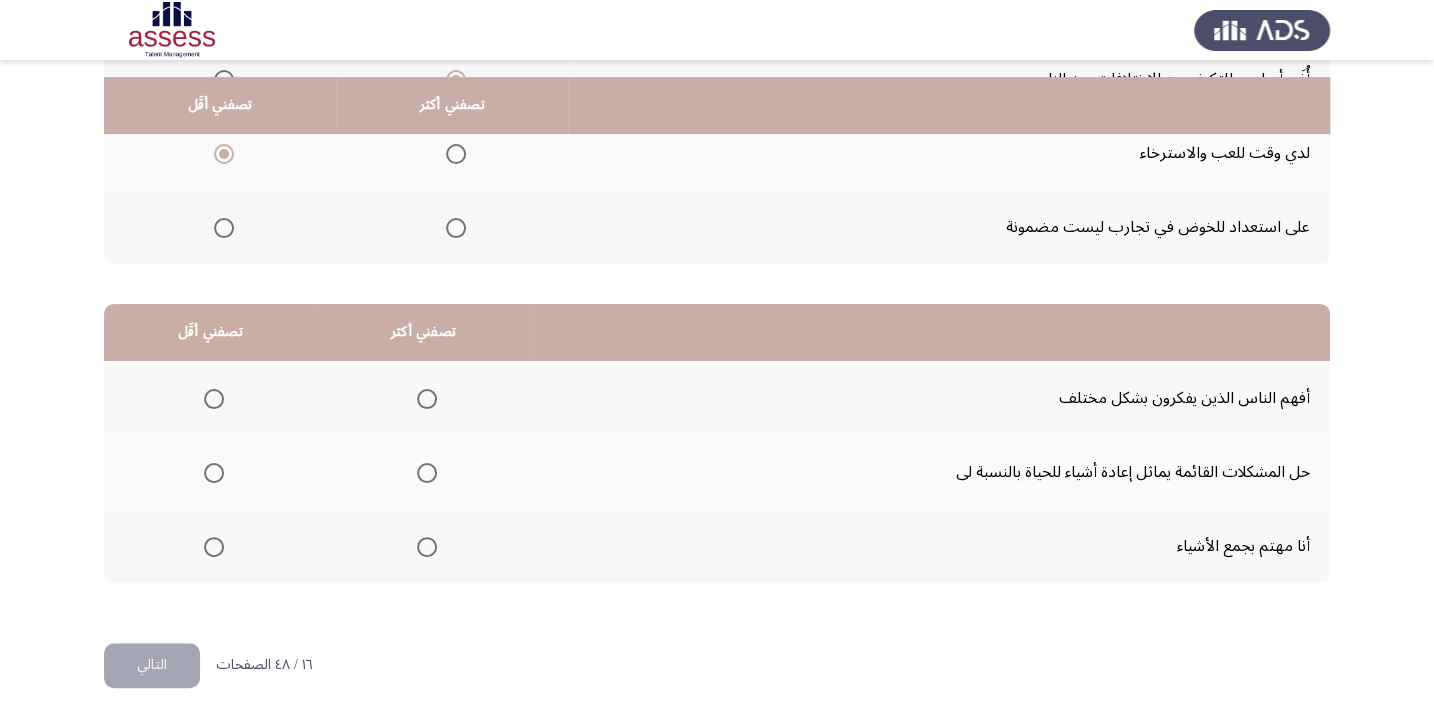 scroll, scrollTop: 303, scrollLeft: 0, axis: vertical 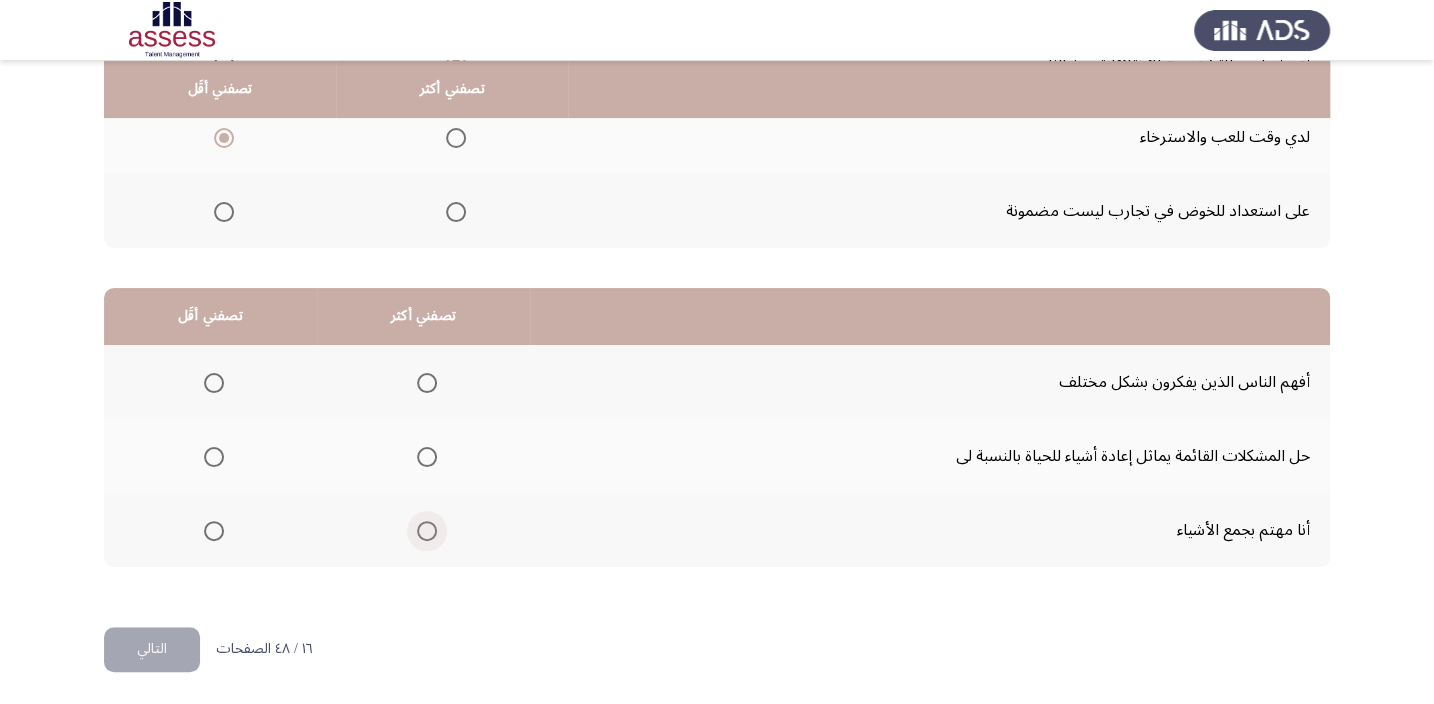 click at bounding box center [427, 531] 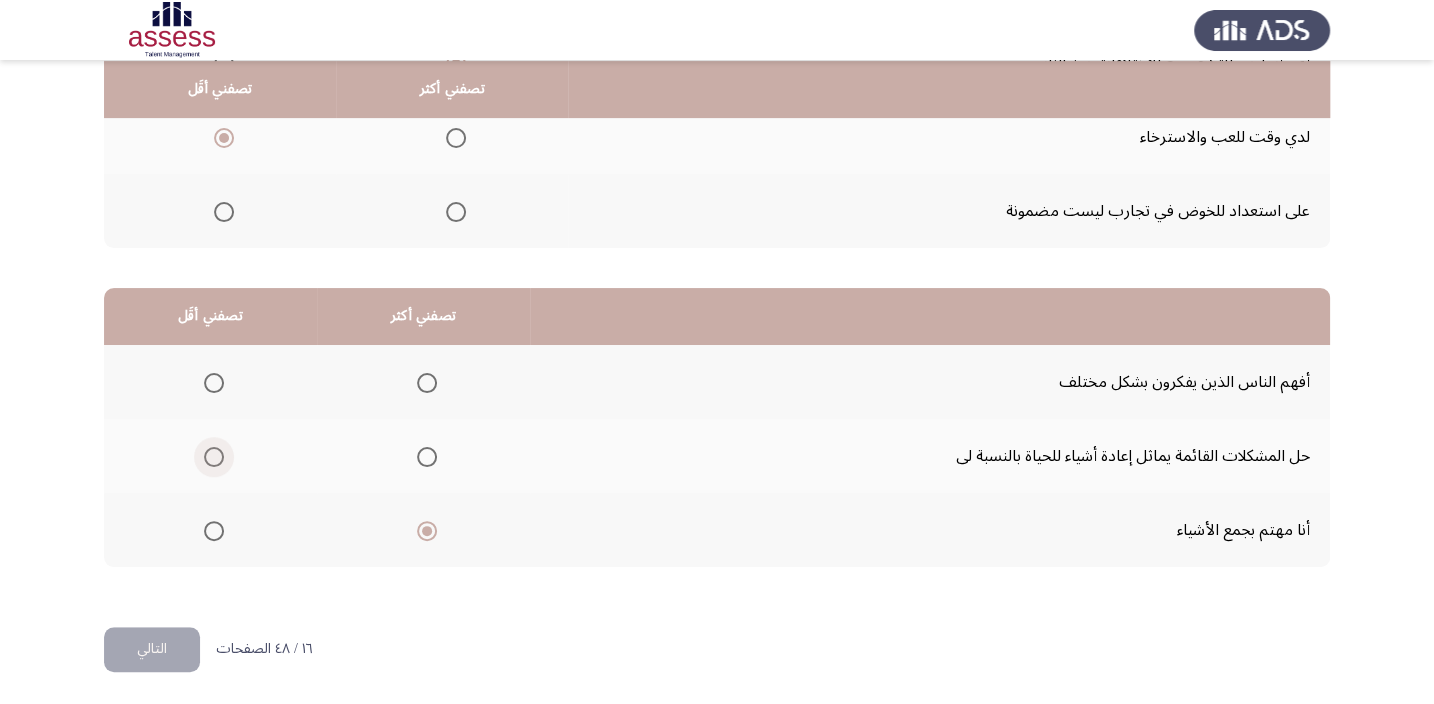 click at bounding box center (214, 457) 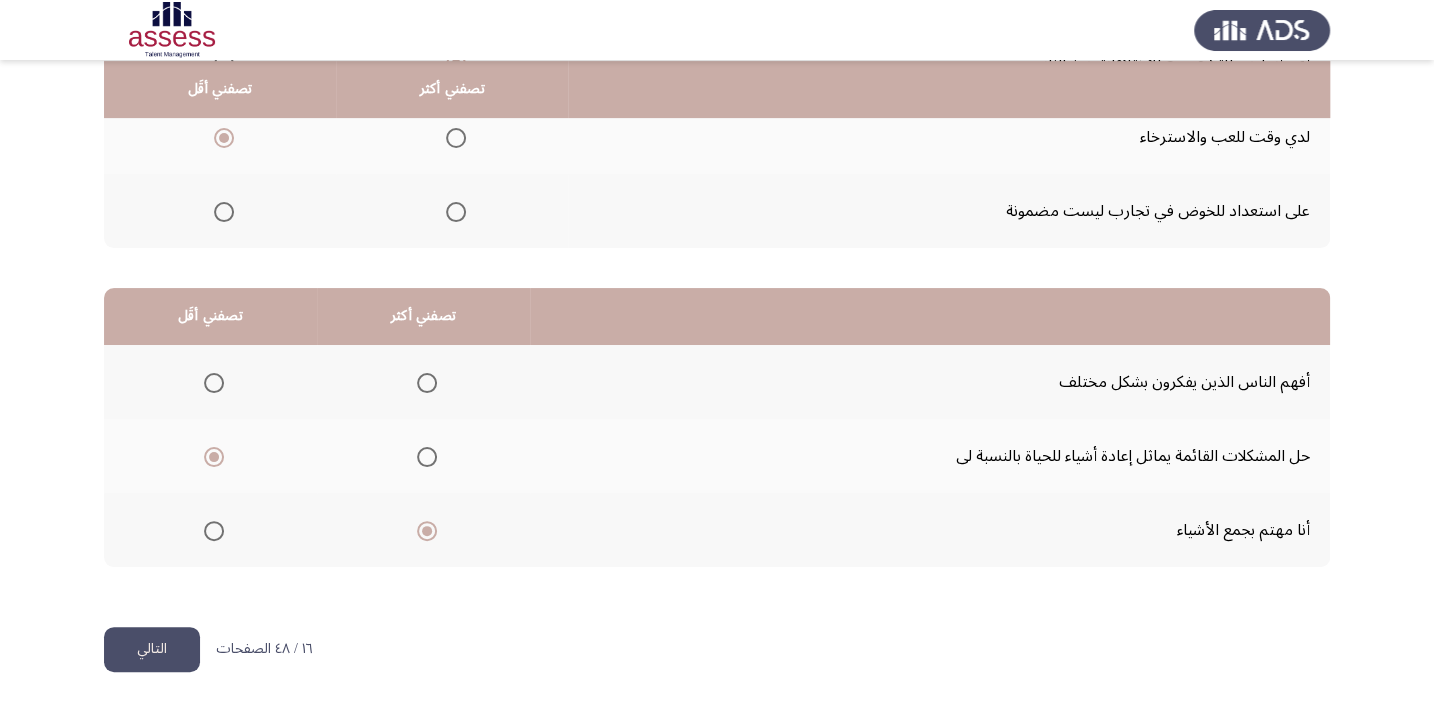 click on "التالي" 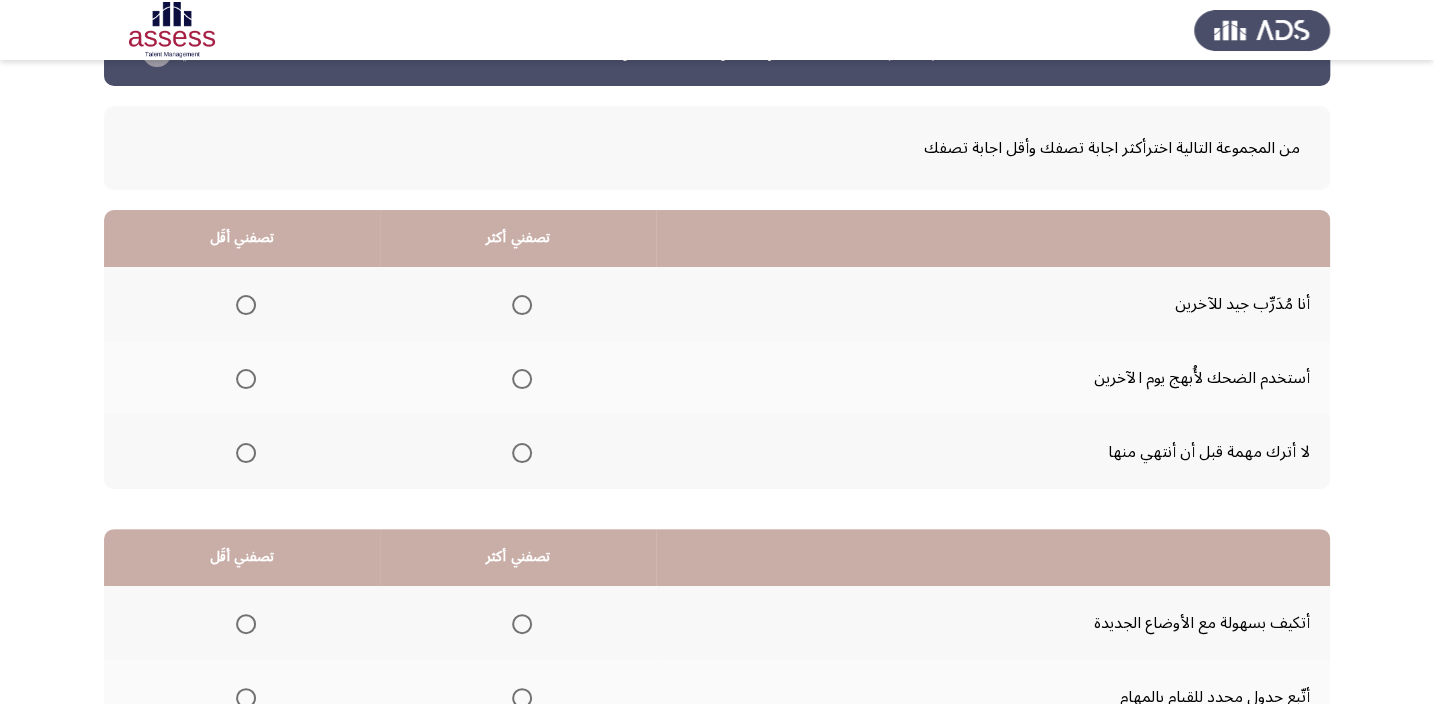 scroll, scrollTop: 90, scrollLeft: 0, axis: vertical 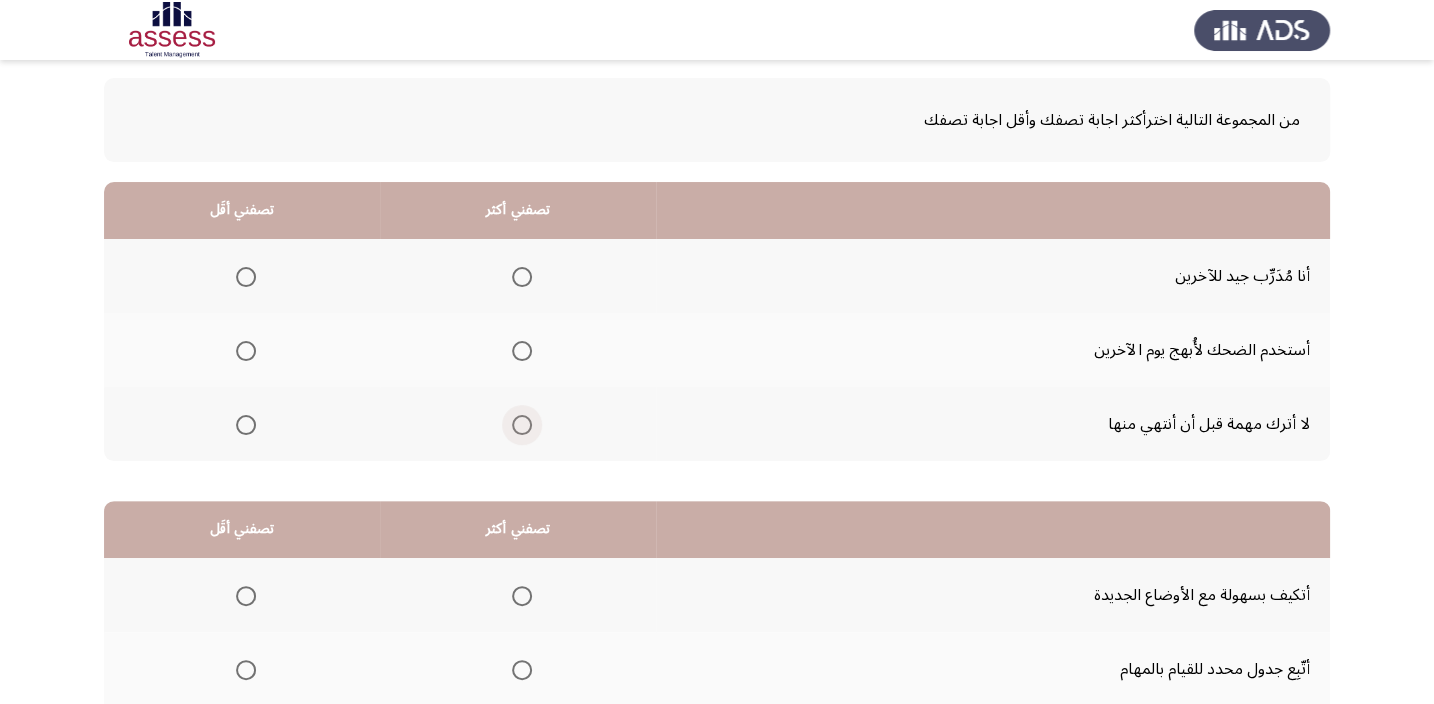 click at bounding box center [522, 425] 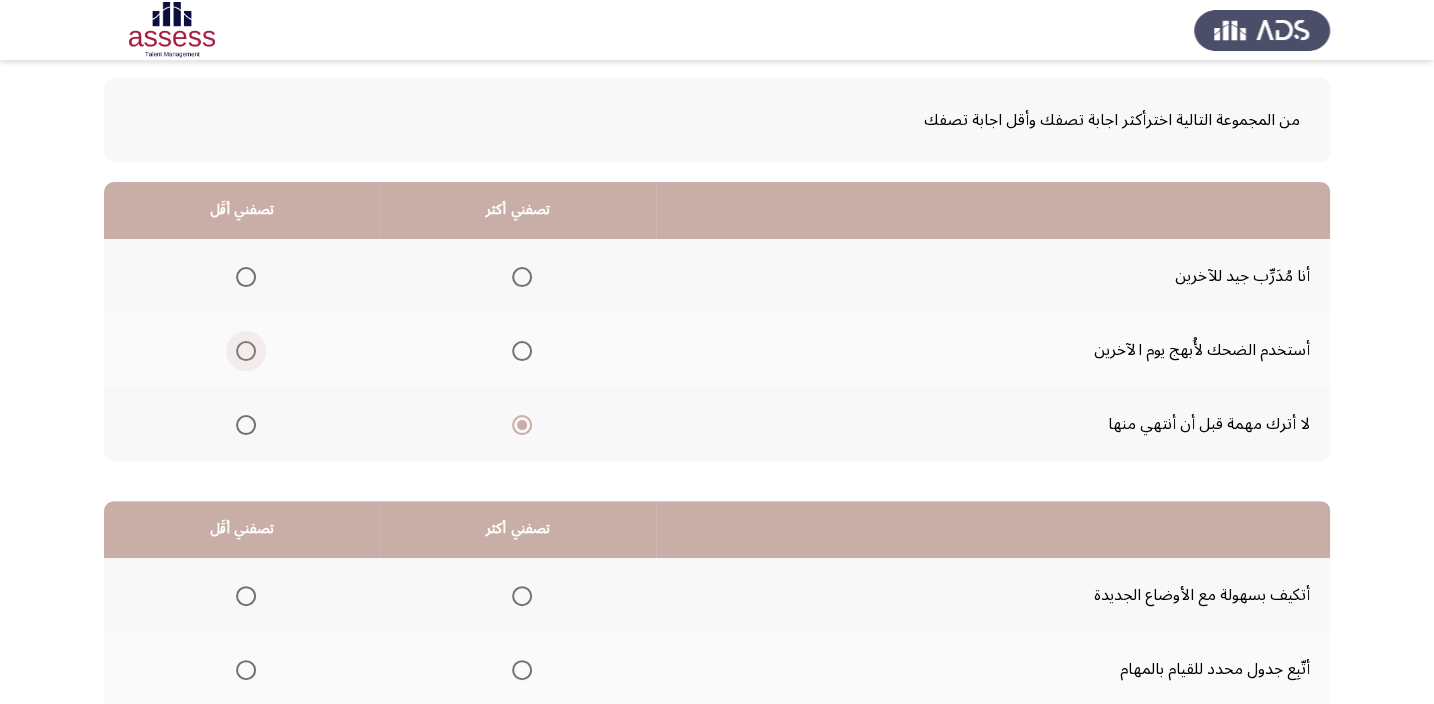 click at bounding box center [246, 351] 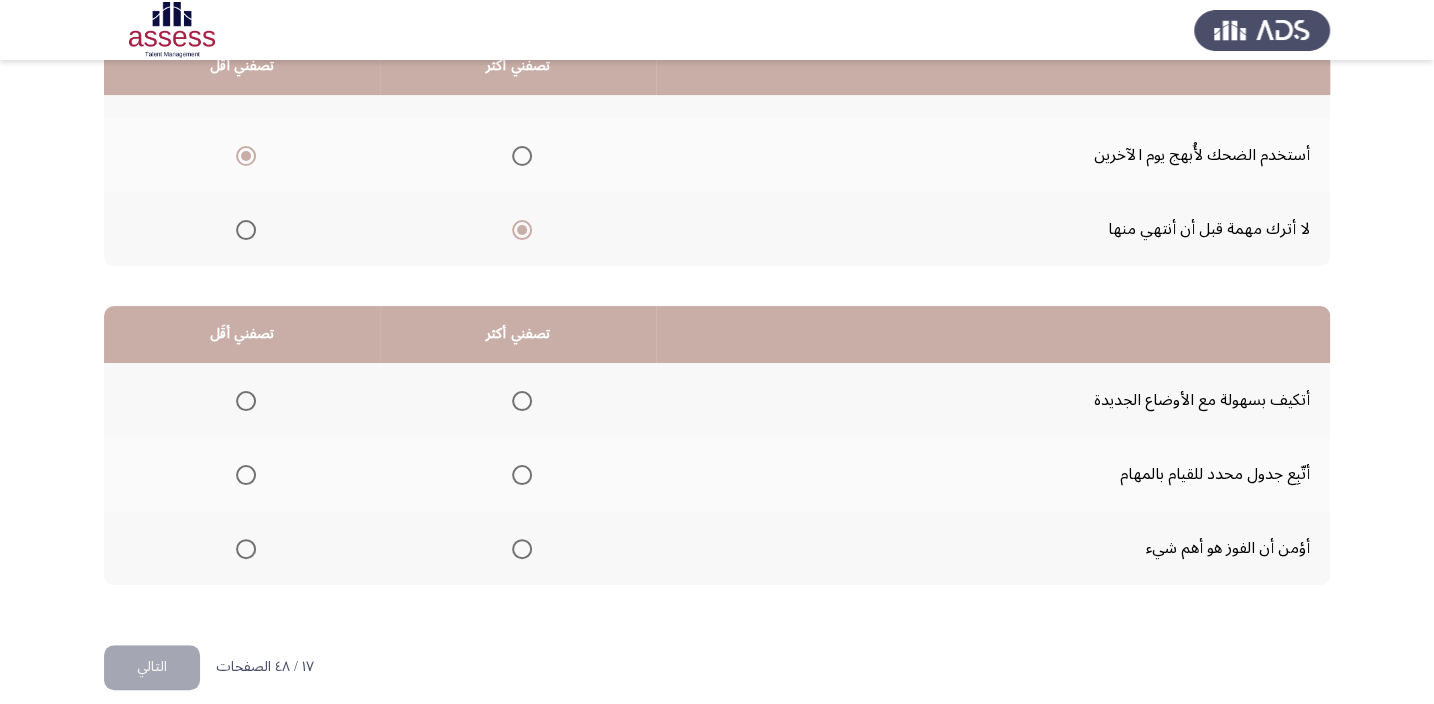 scroll, scrollTop: 303, scrollLeft: 0, axis: vertical 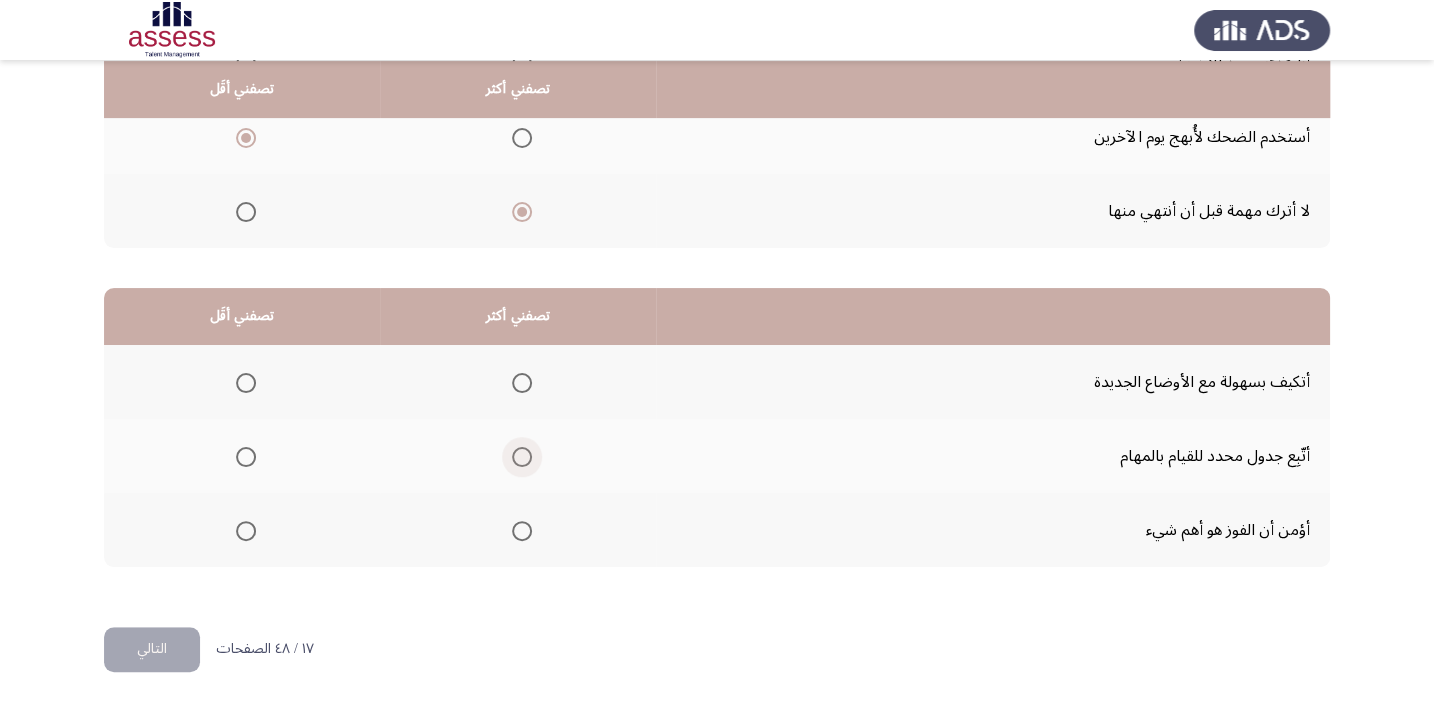 click at bounding box center (522, 457) 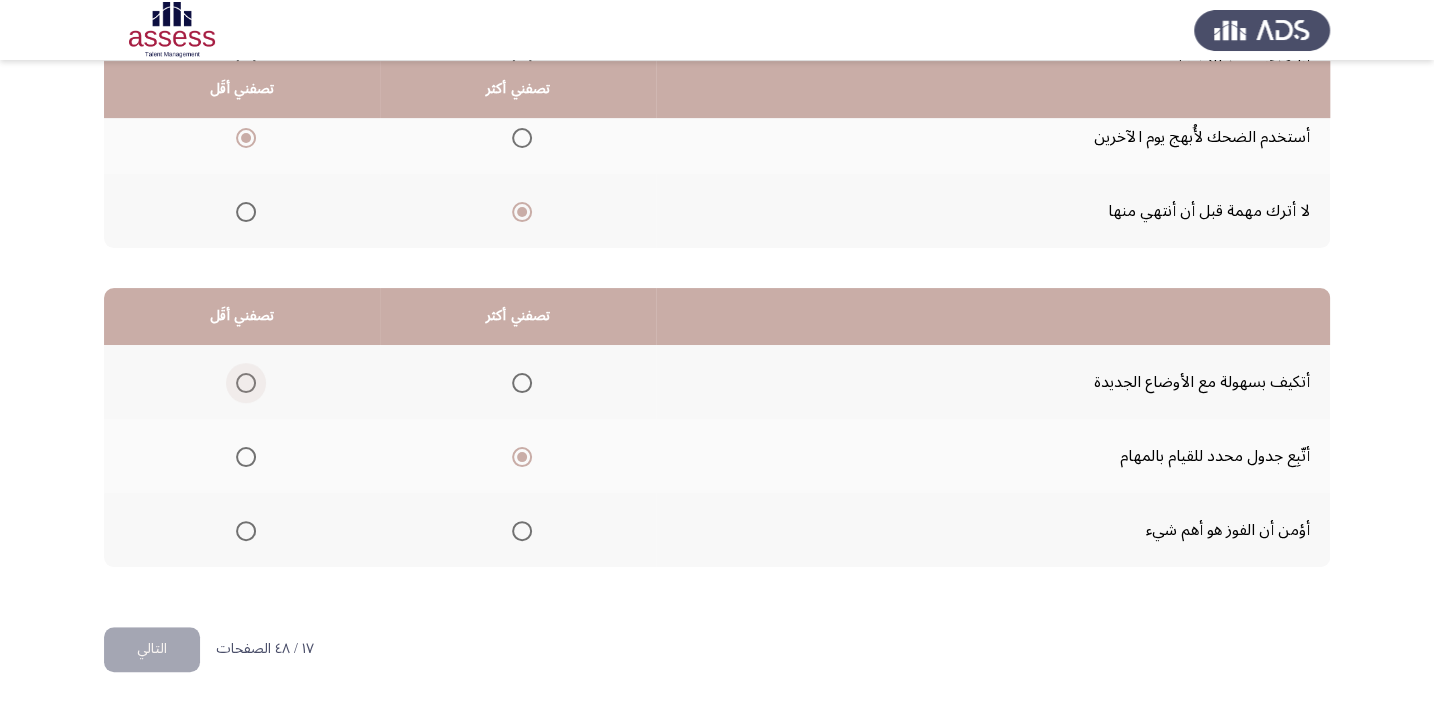 click at bounding box center [246, 383] 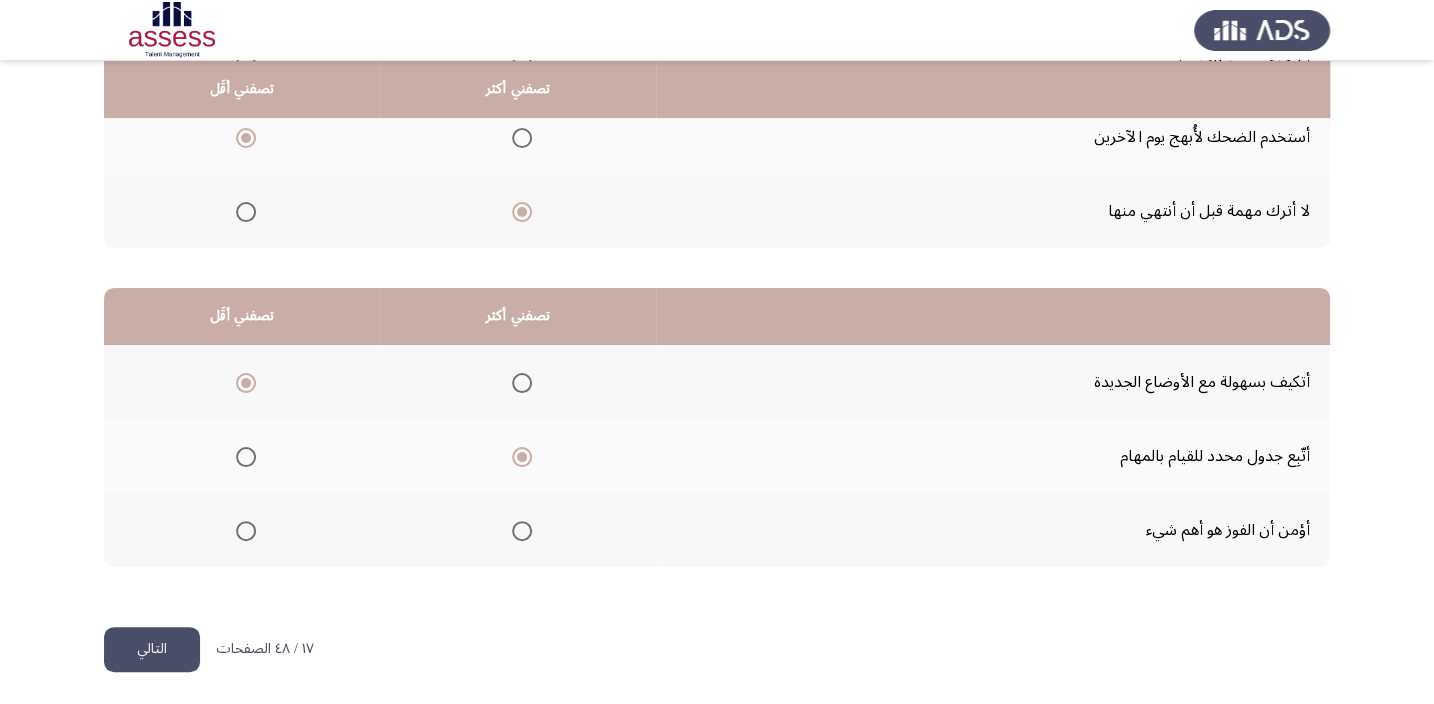 click on "التالي" 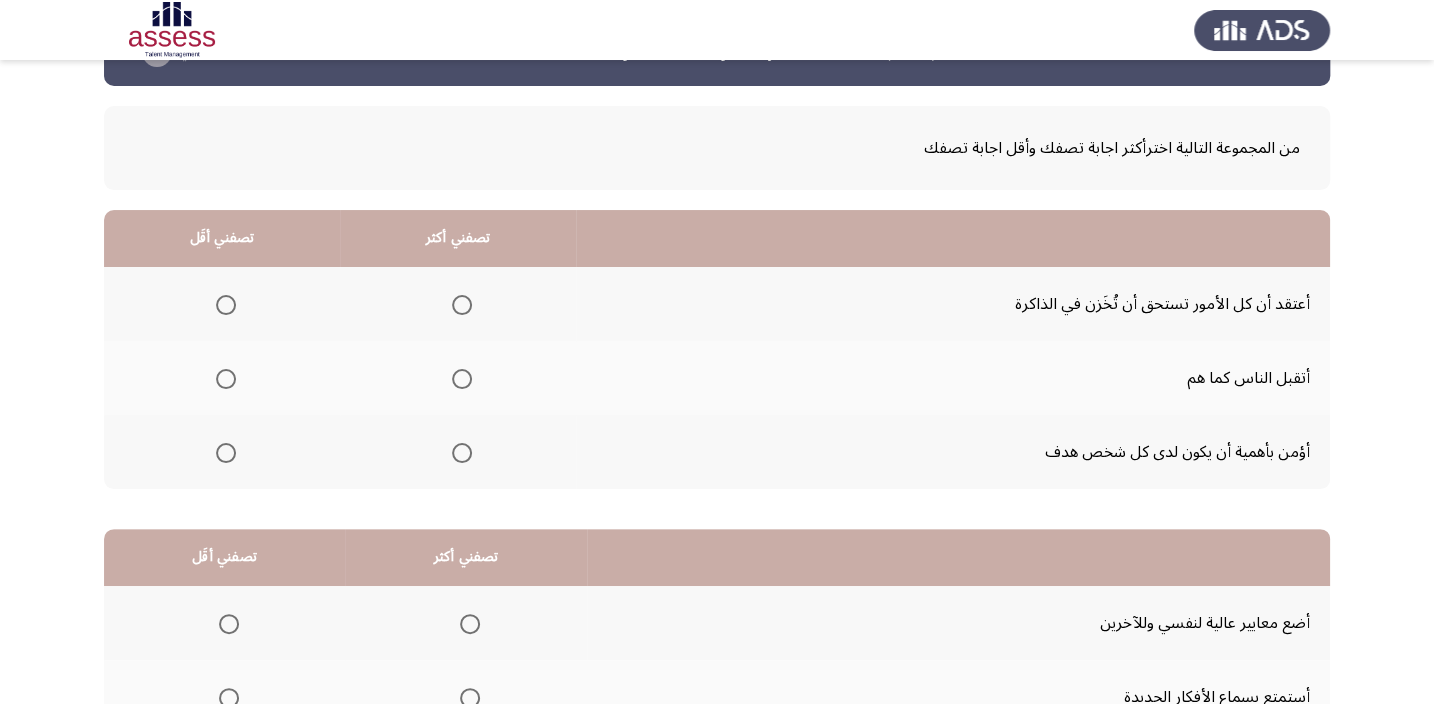 scroll, scrollTop: 90, scrollLeft: 0, axis: vertical 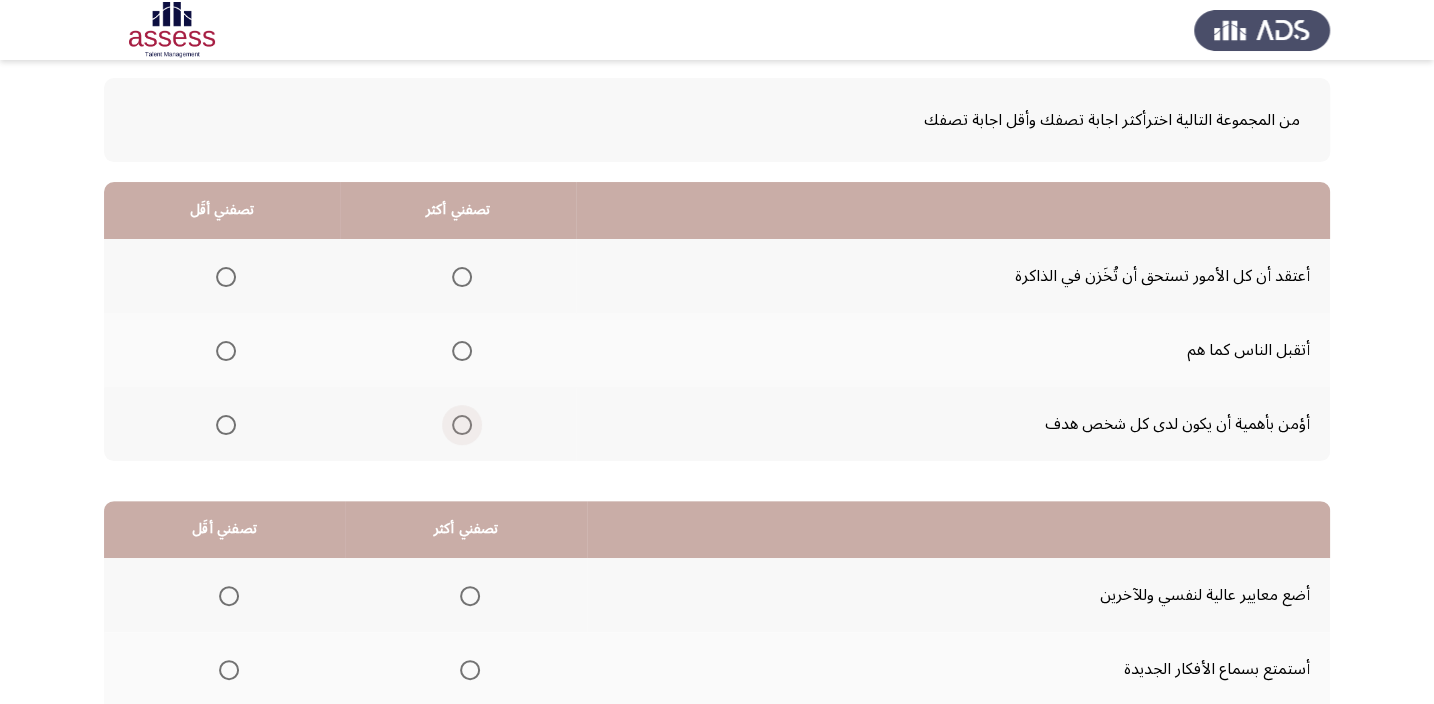 click at bounding box center [462, 425] 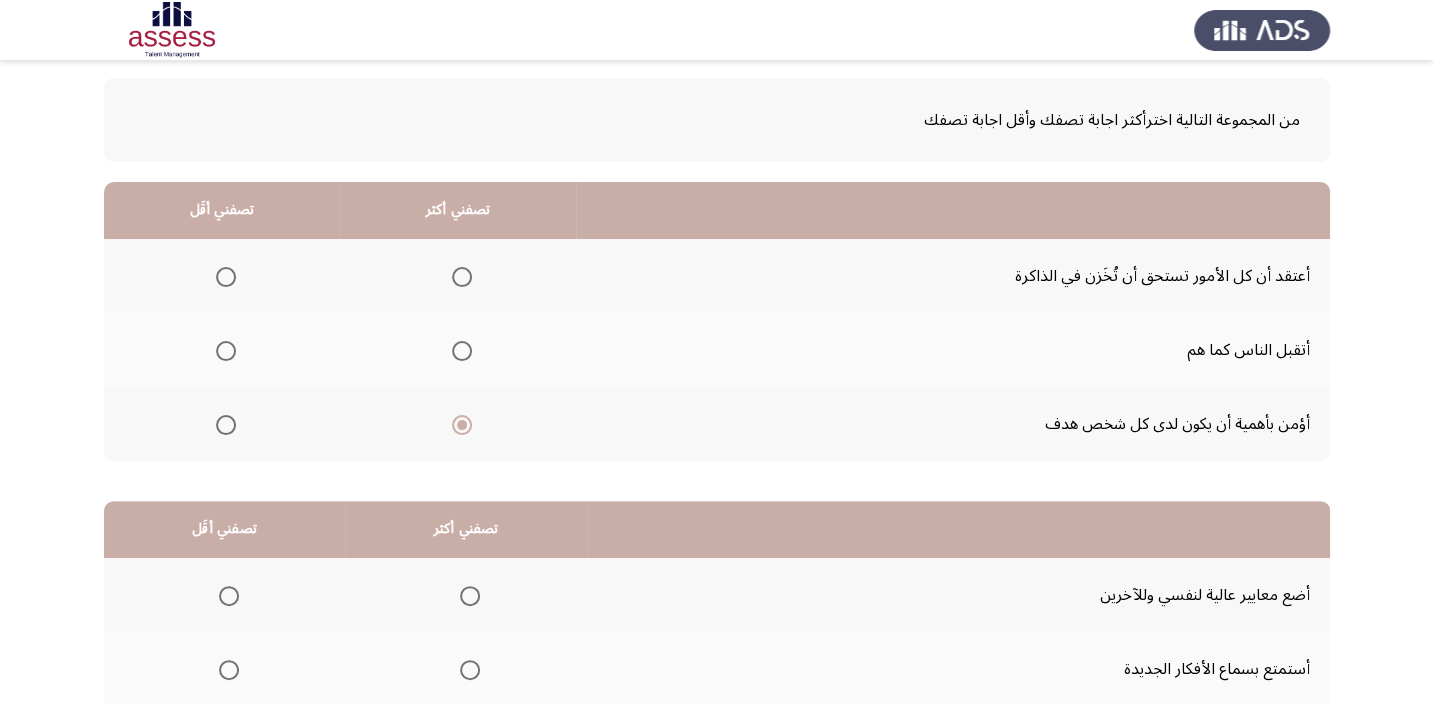 click at bounding box center (226, 351) 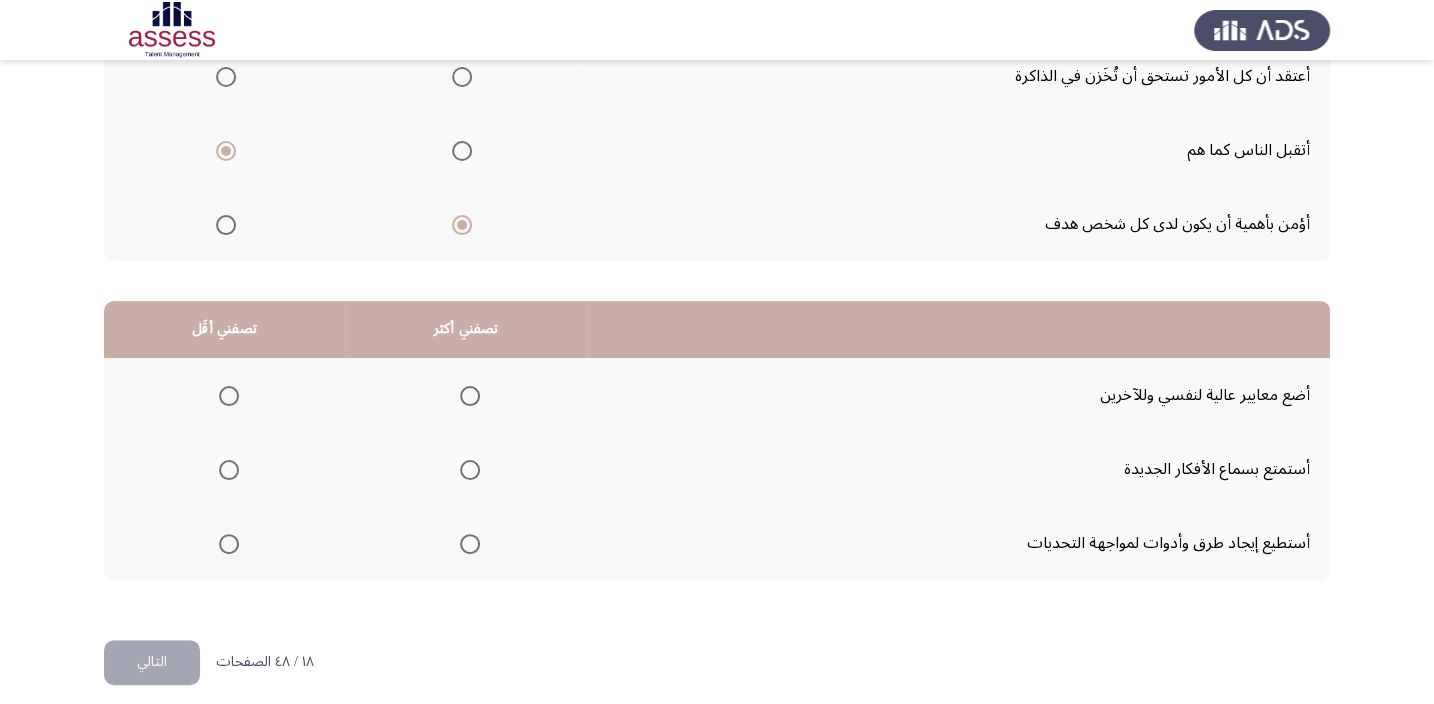 scroll, scrollTop: 303, scrollLeft: 0, axis: vertical 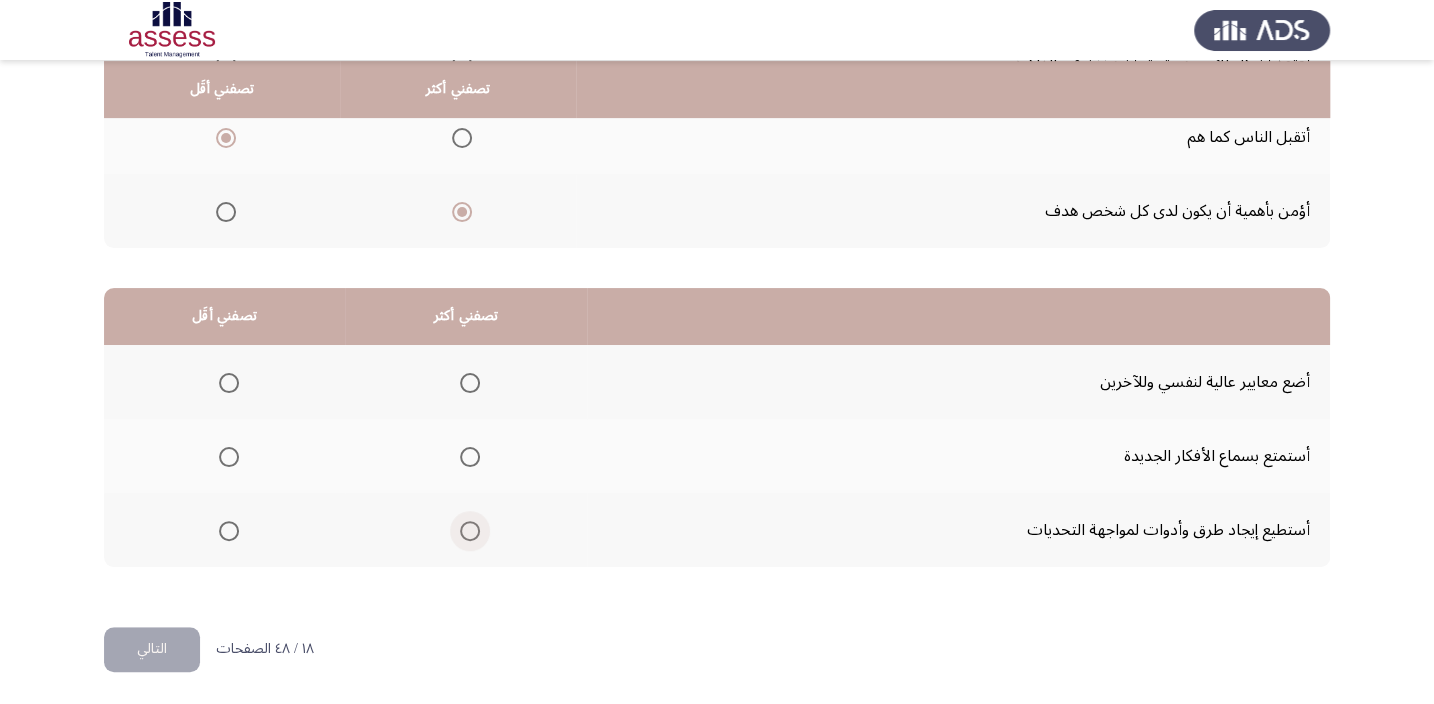 click at bounding box center [470, 531] 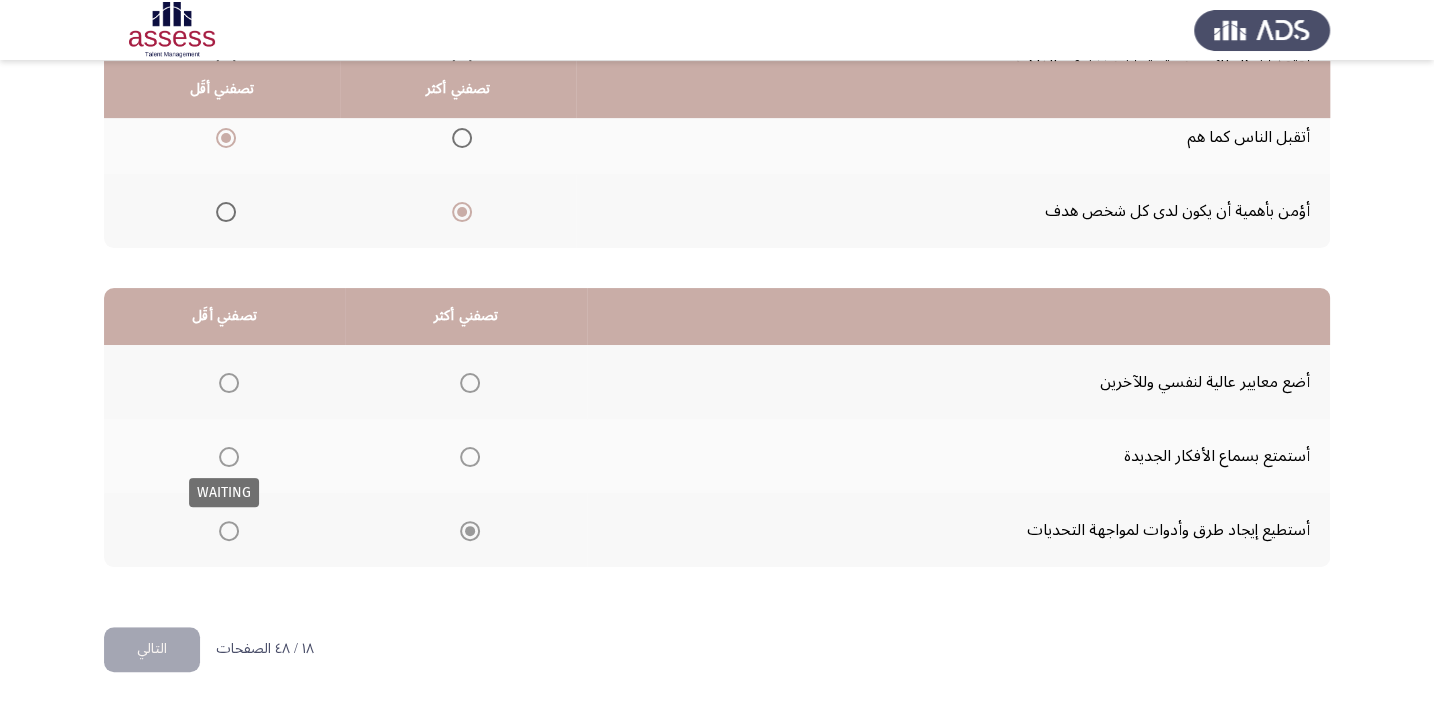 click at bounding box center (229, 457) 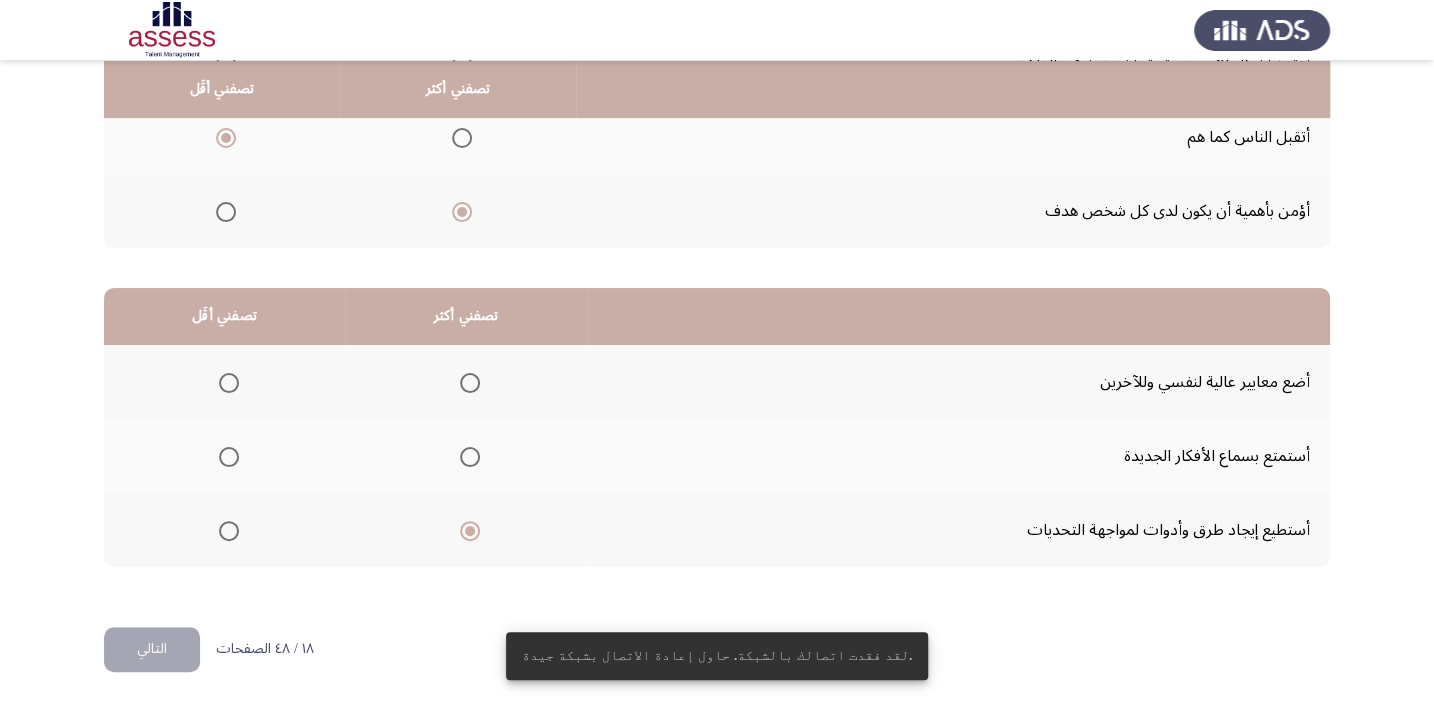 click at bounding box center [229, 457] 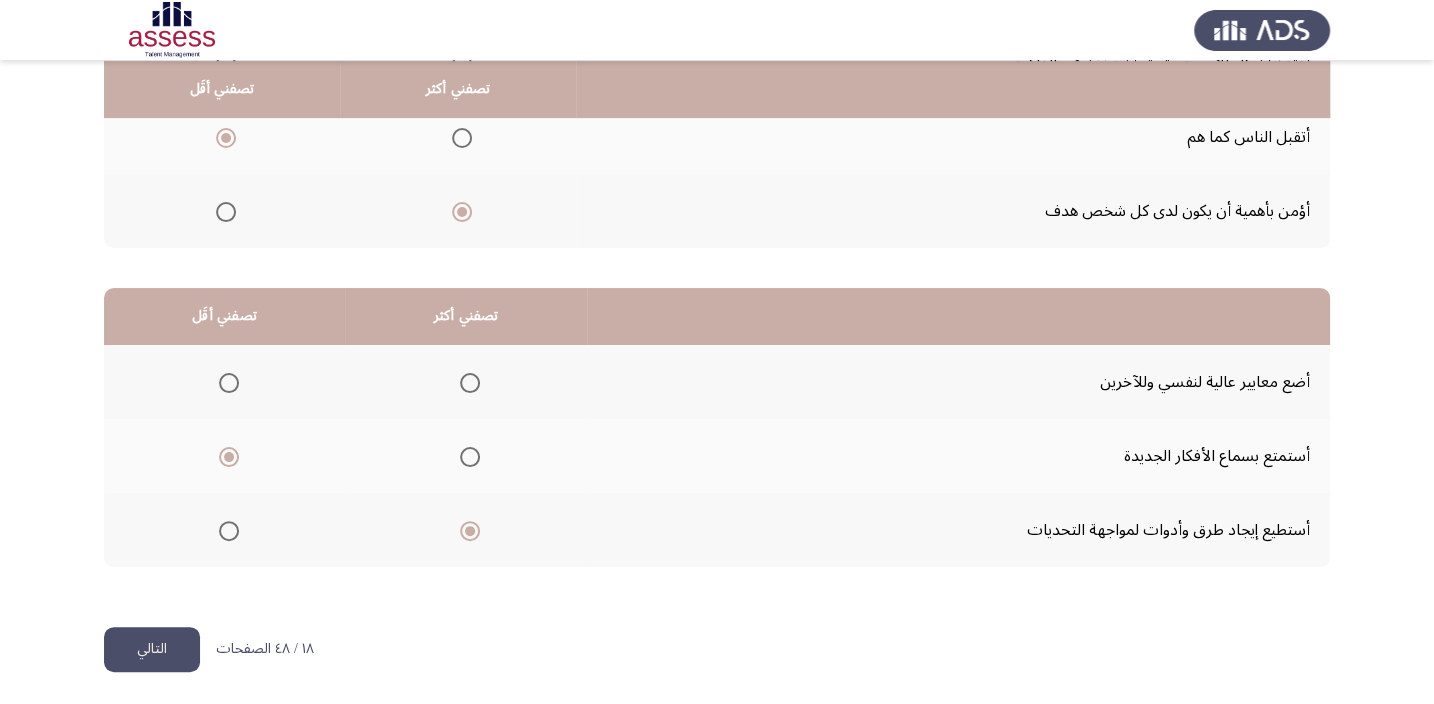 click on "التالي" 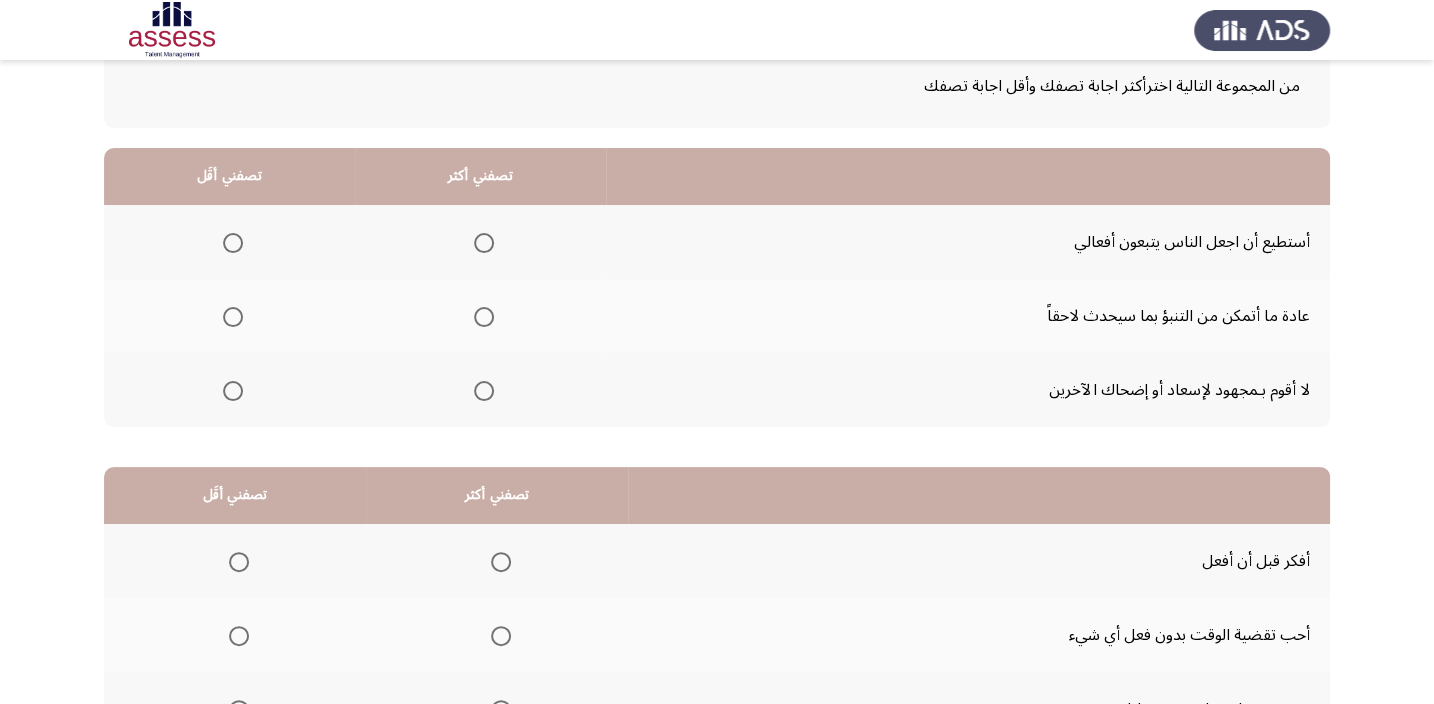 scroll, scrollTop: 181, scrollLeft: 0, axis: vertical 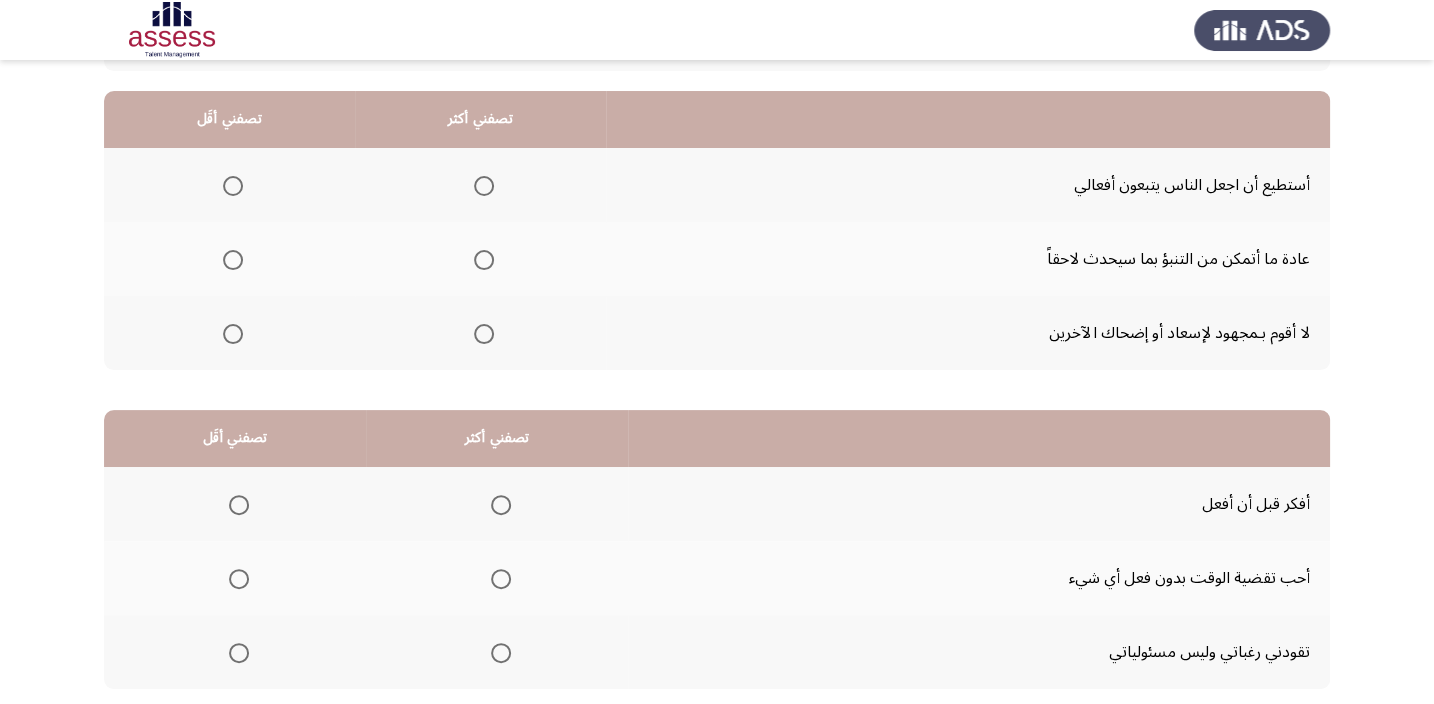 click at bounding box center (233, 334) 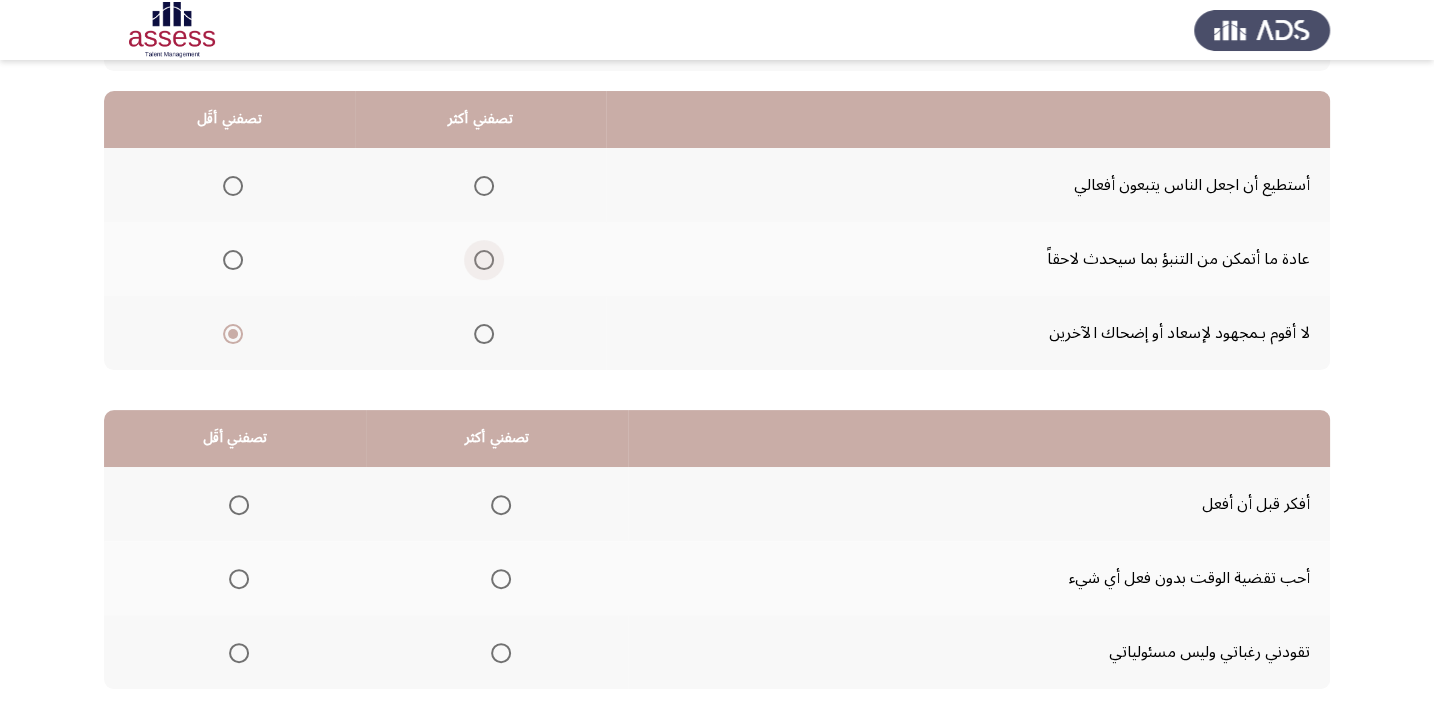 click at bounding box center [484, 260] 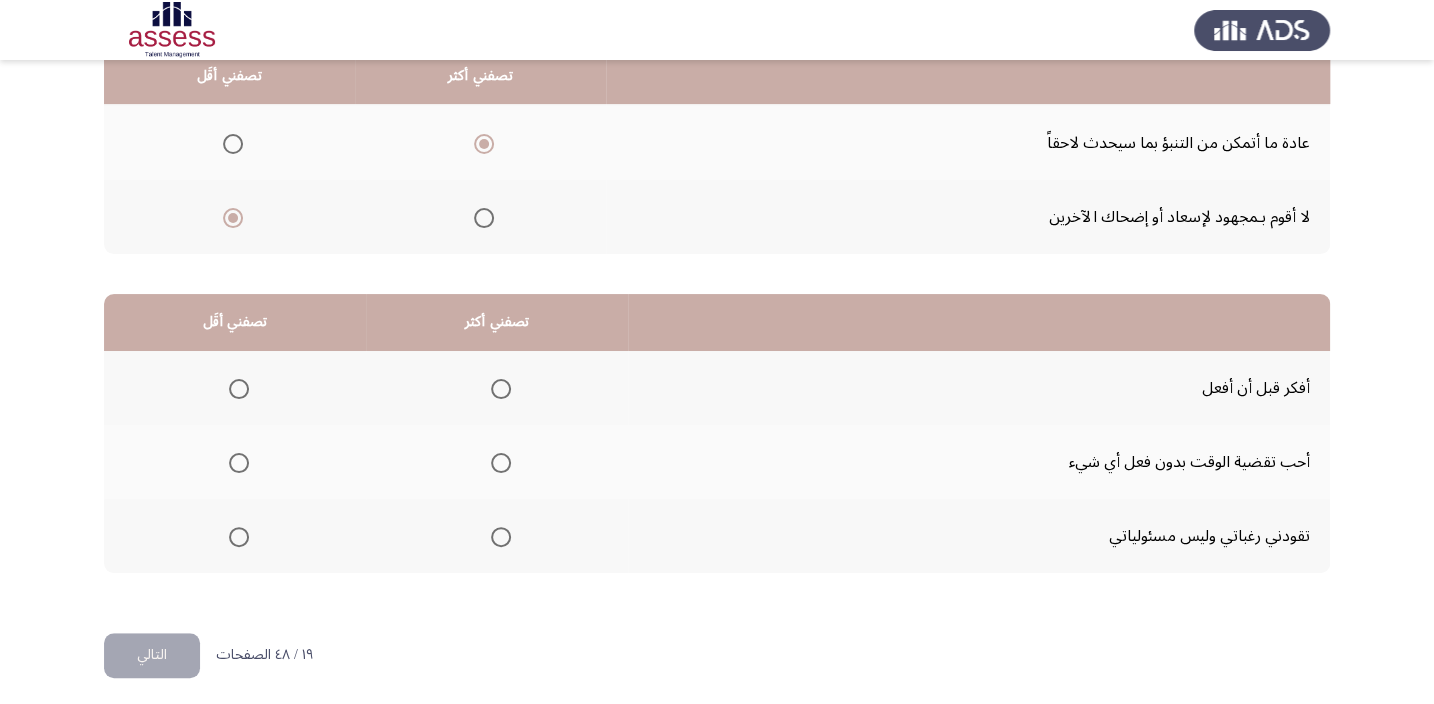 scroll, scrollTop: 303, scrollLeft: 0, axis: vertical 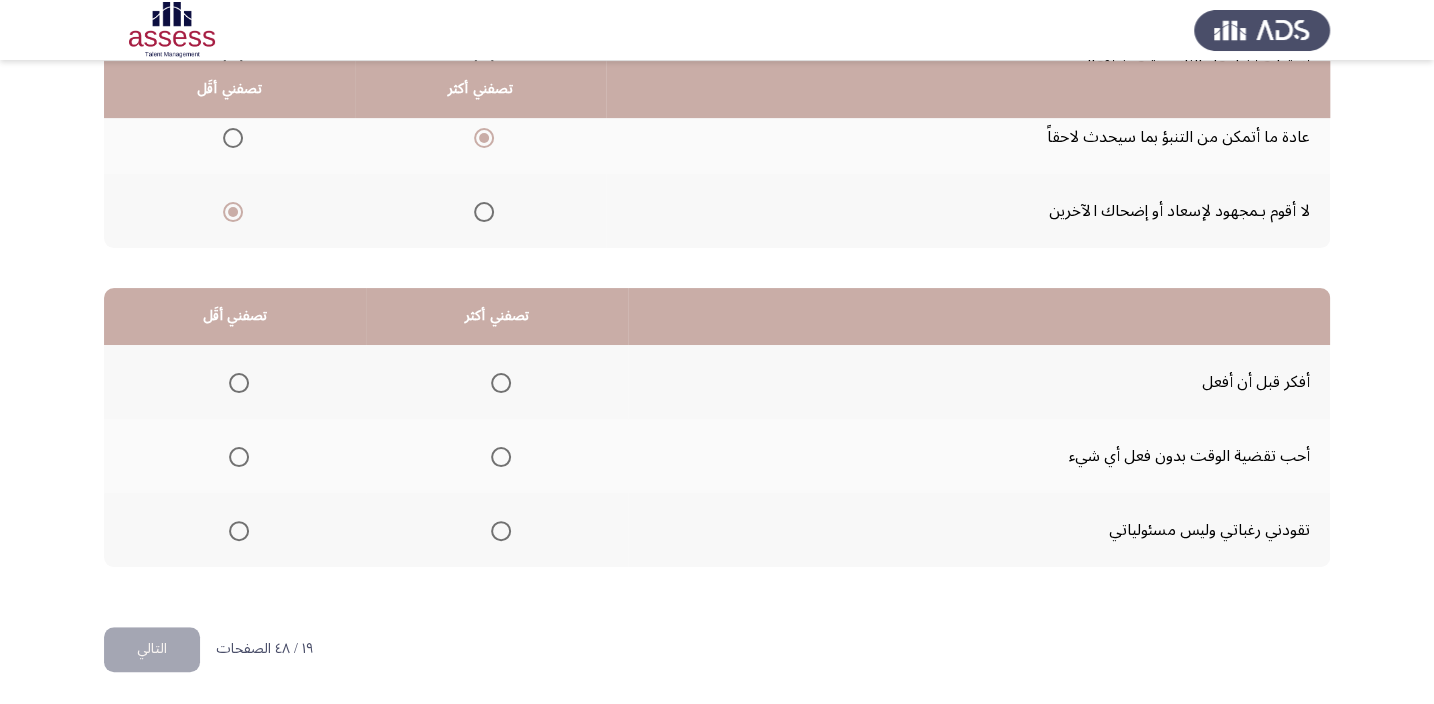 click at bounding box center [501, 383] 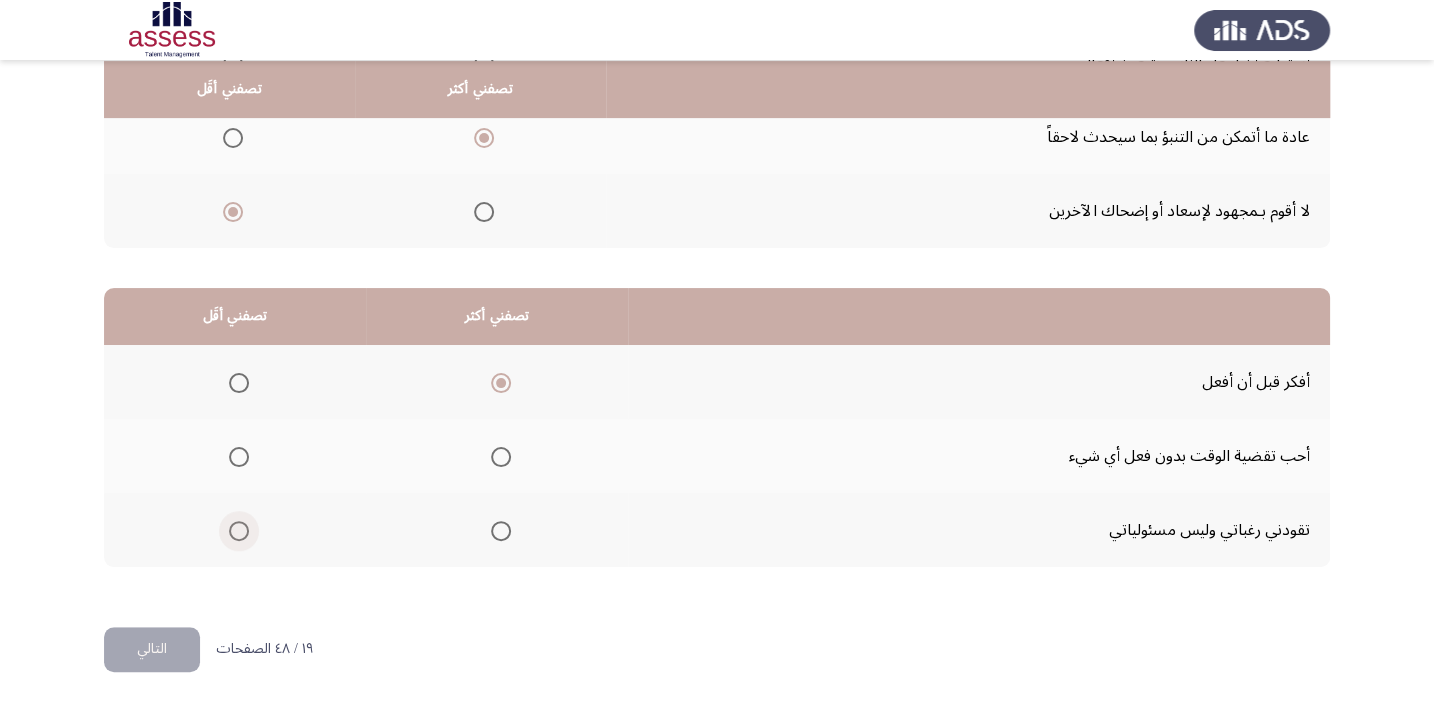 click at bounding box center (239, 531) 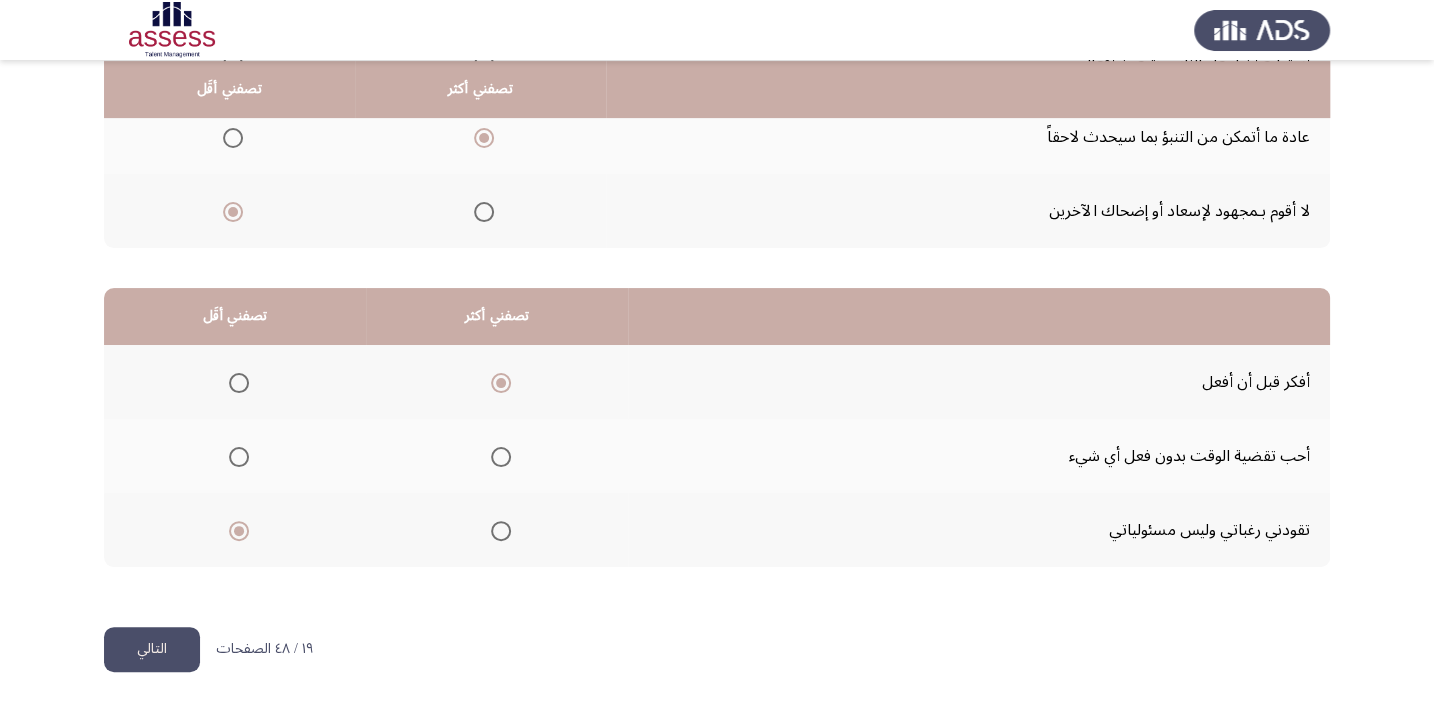 click on "التالي" 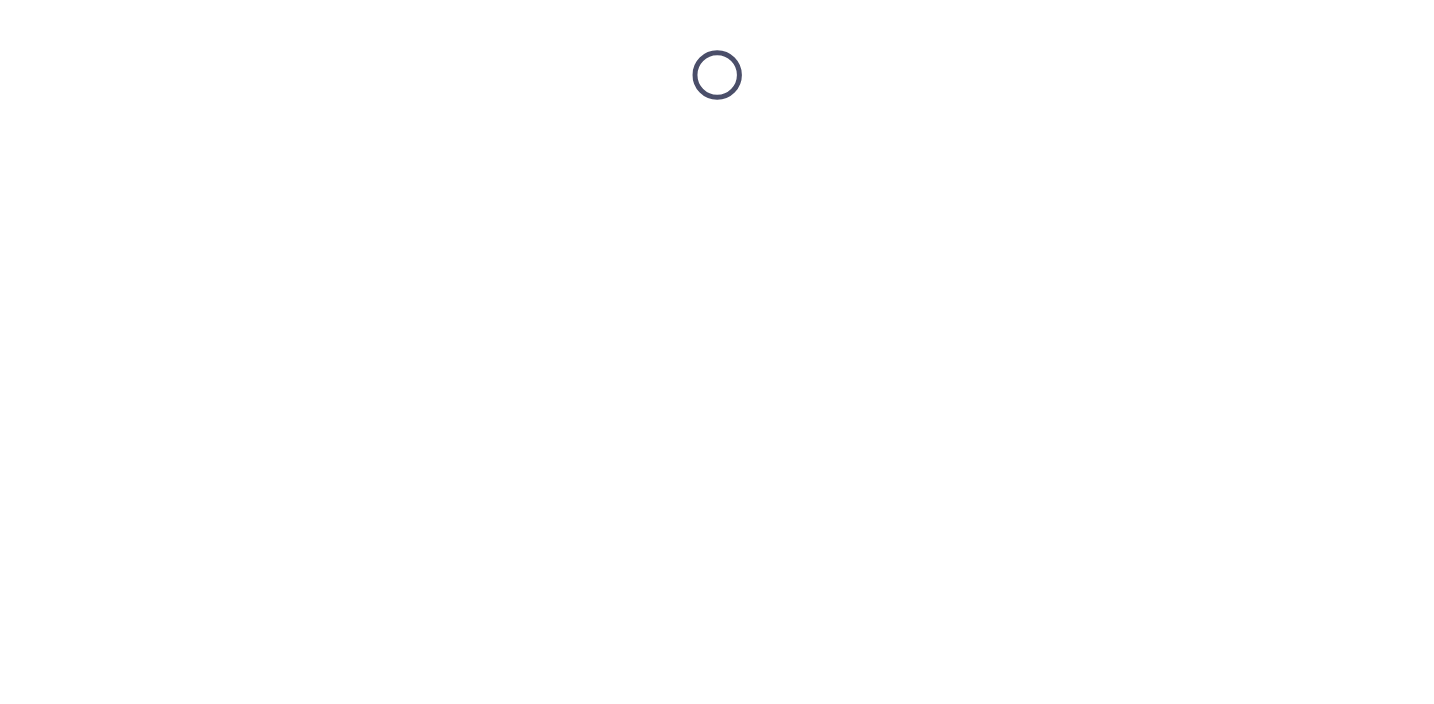 scroll, scrollTop: 0, scrollLeft: 0, axis: both 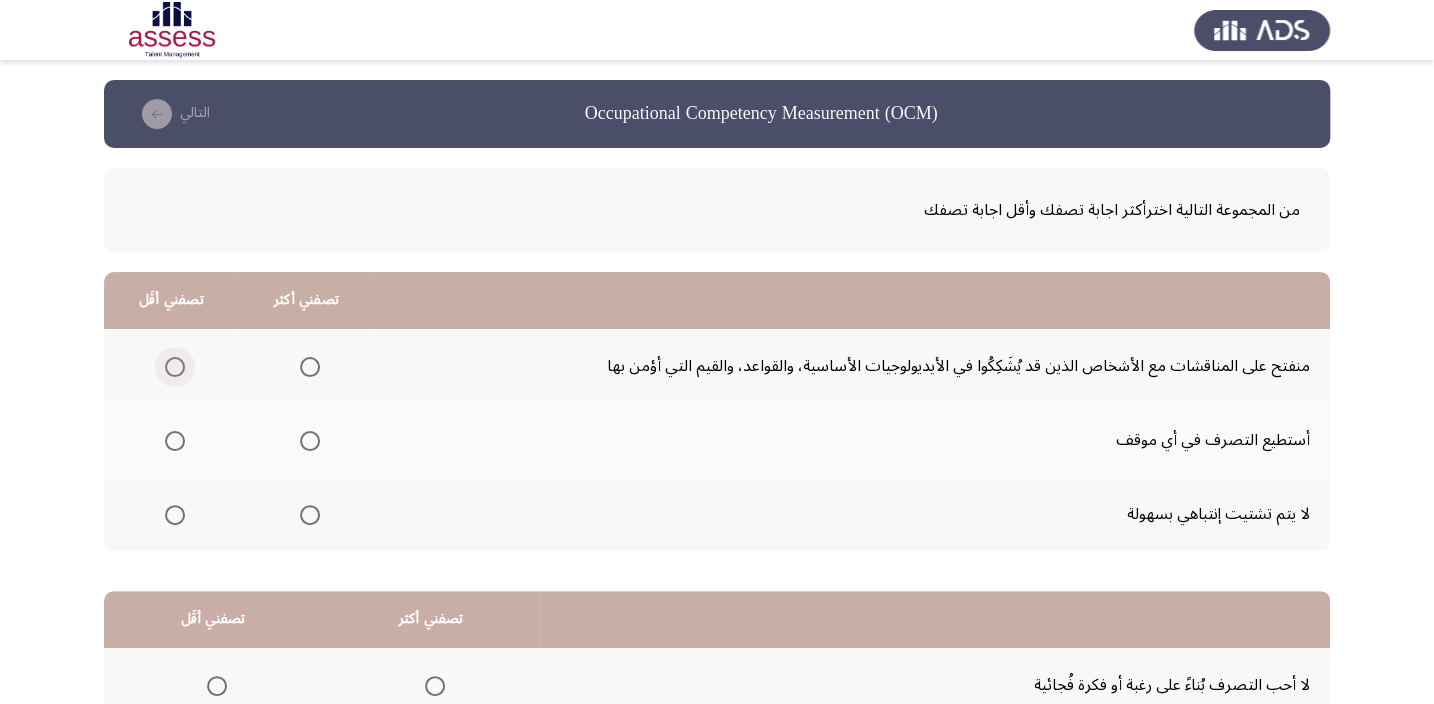 click at bounding box center (175, 367) 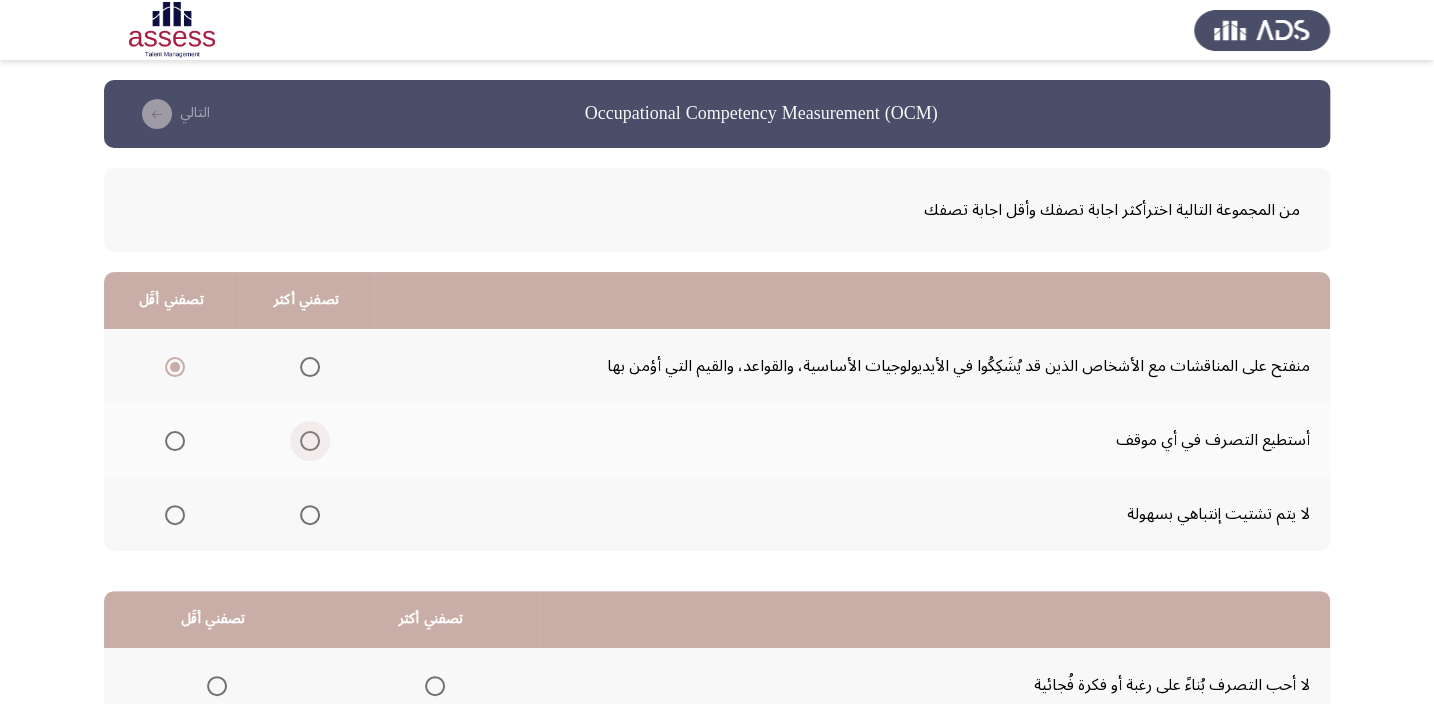 click at bounding box center (310, 441) 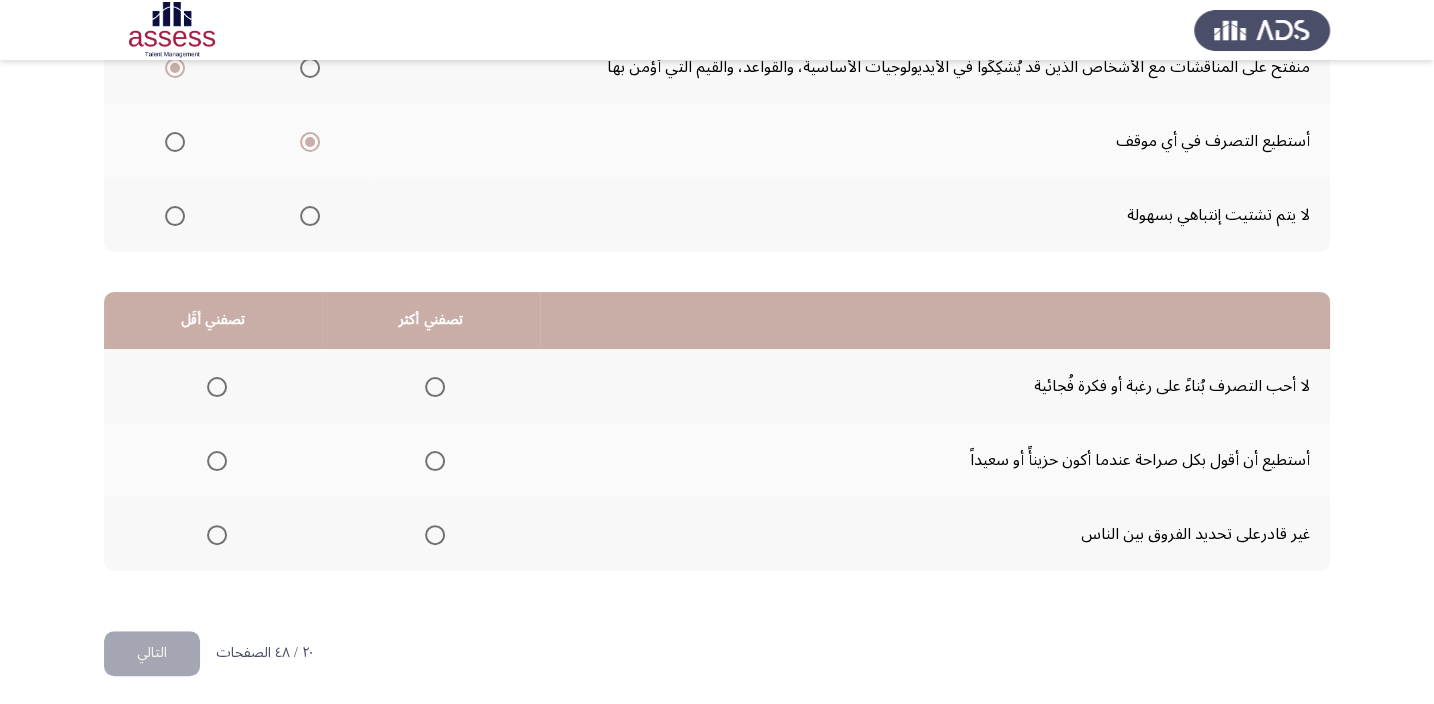 scroll, scrollTop: 303, scrollLeft: 0, axis: vertical 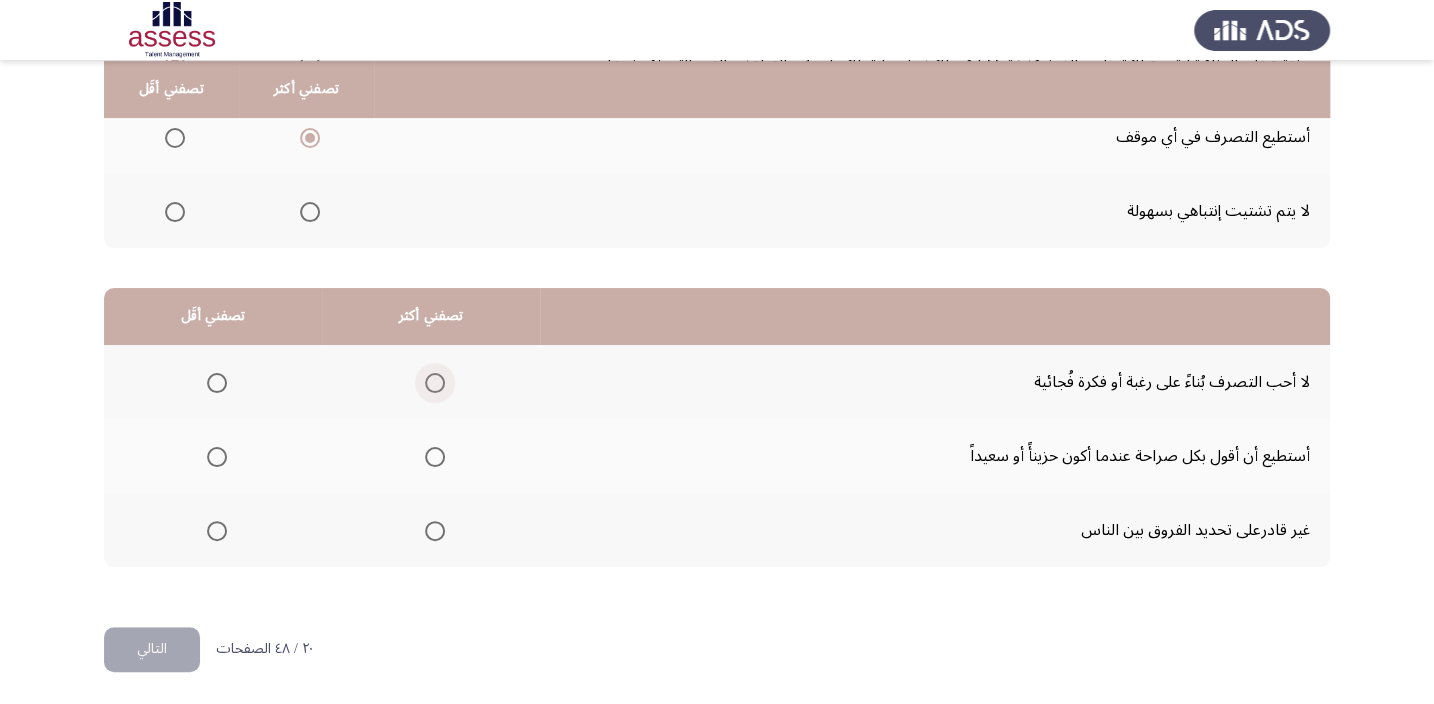 click at bounding box center [435, 383] 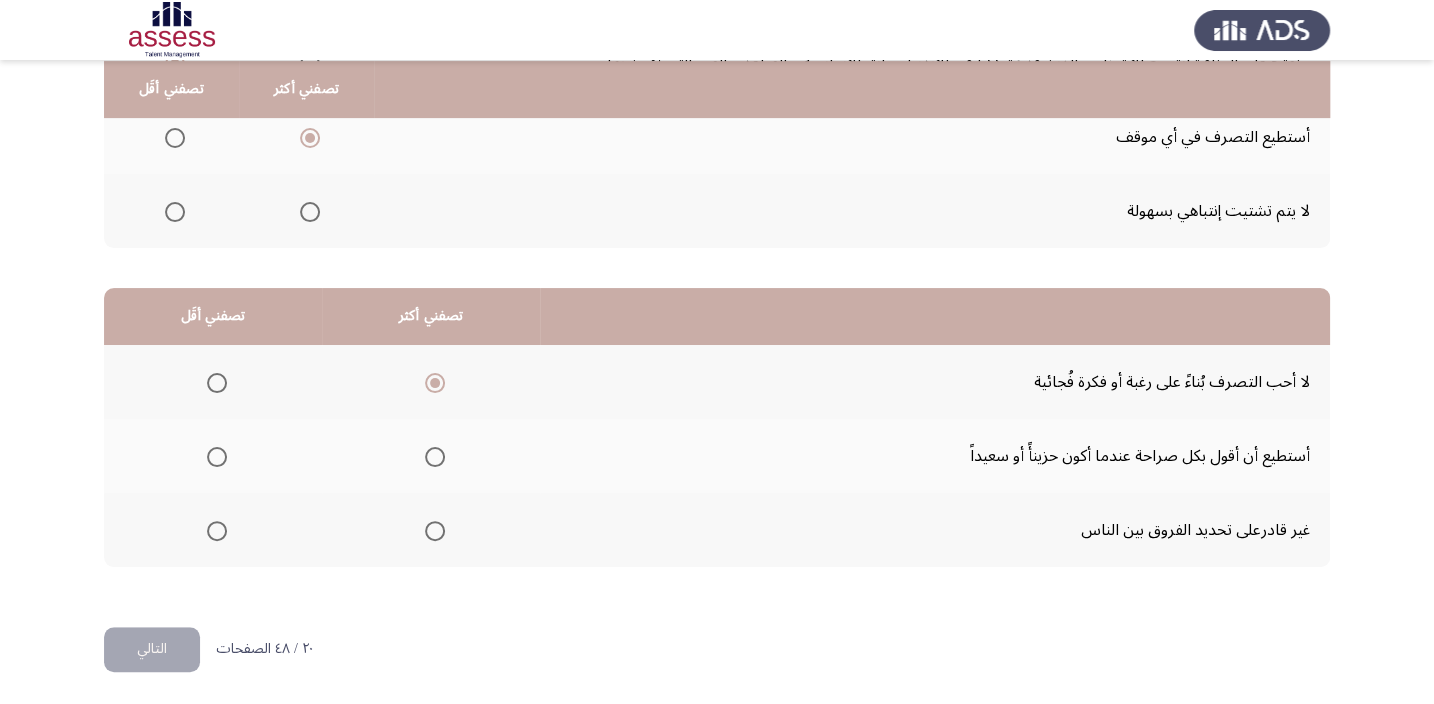 click at bounding box center [217, 457] 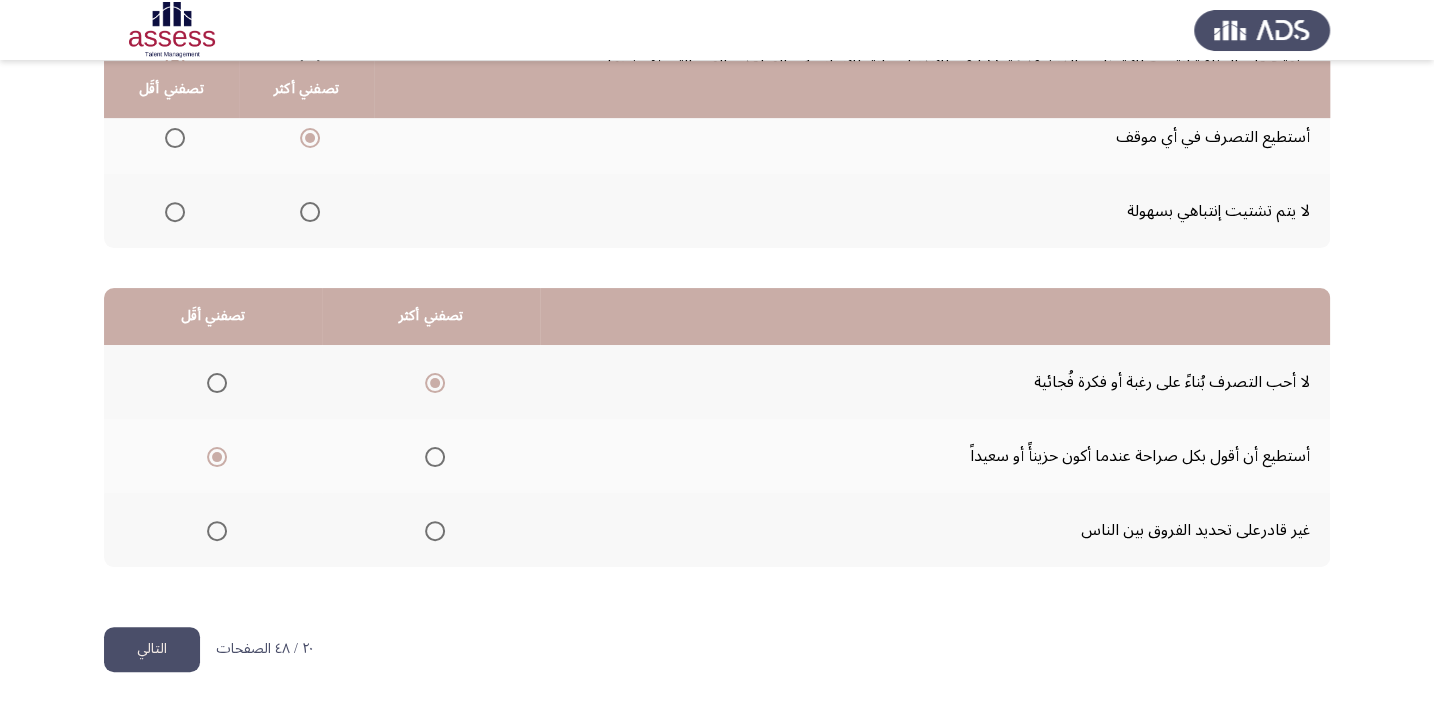click on "التالي" 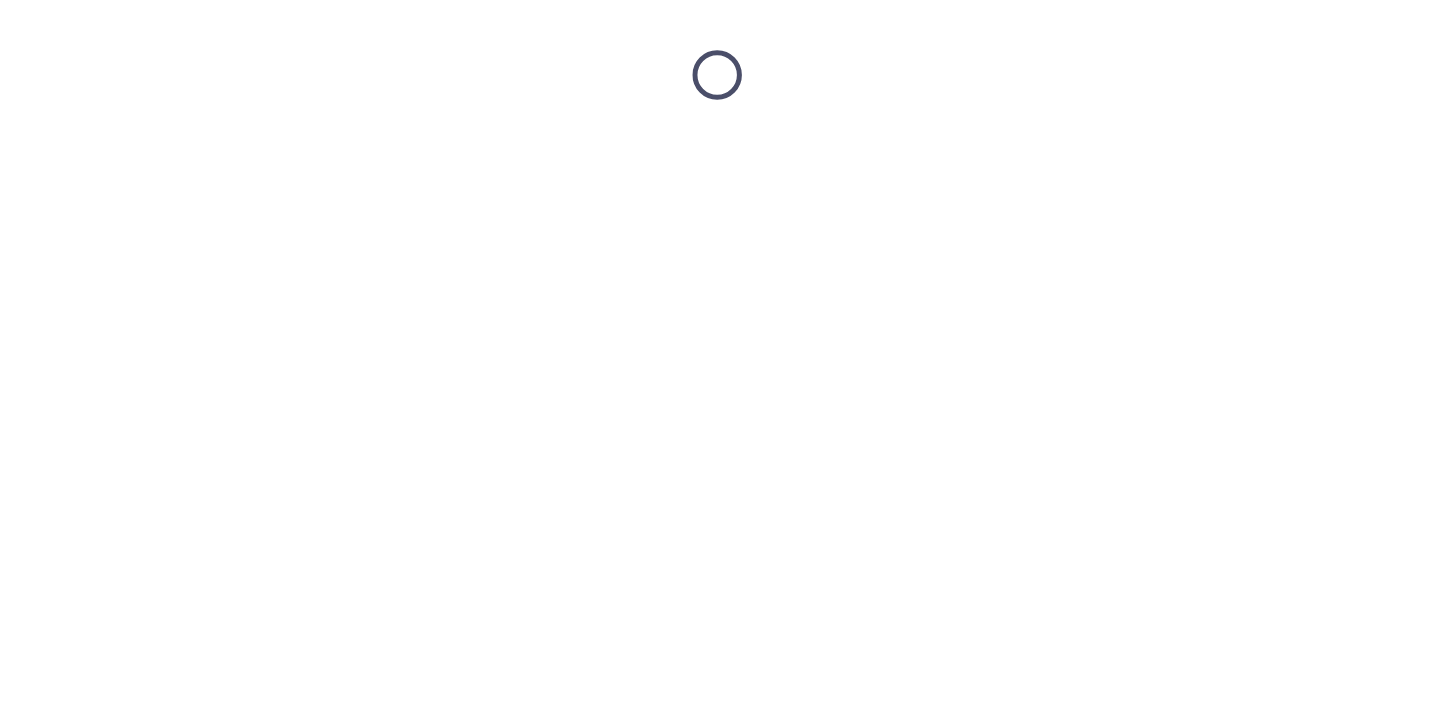 scroll, scrollTop: 0, scrollLeft: 0, axis: both 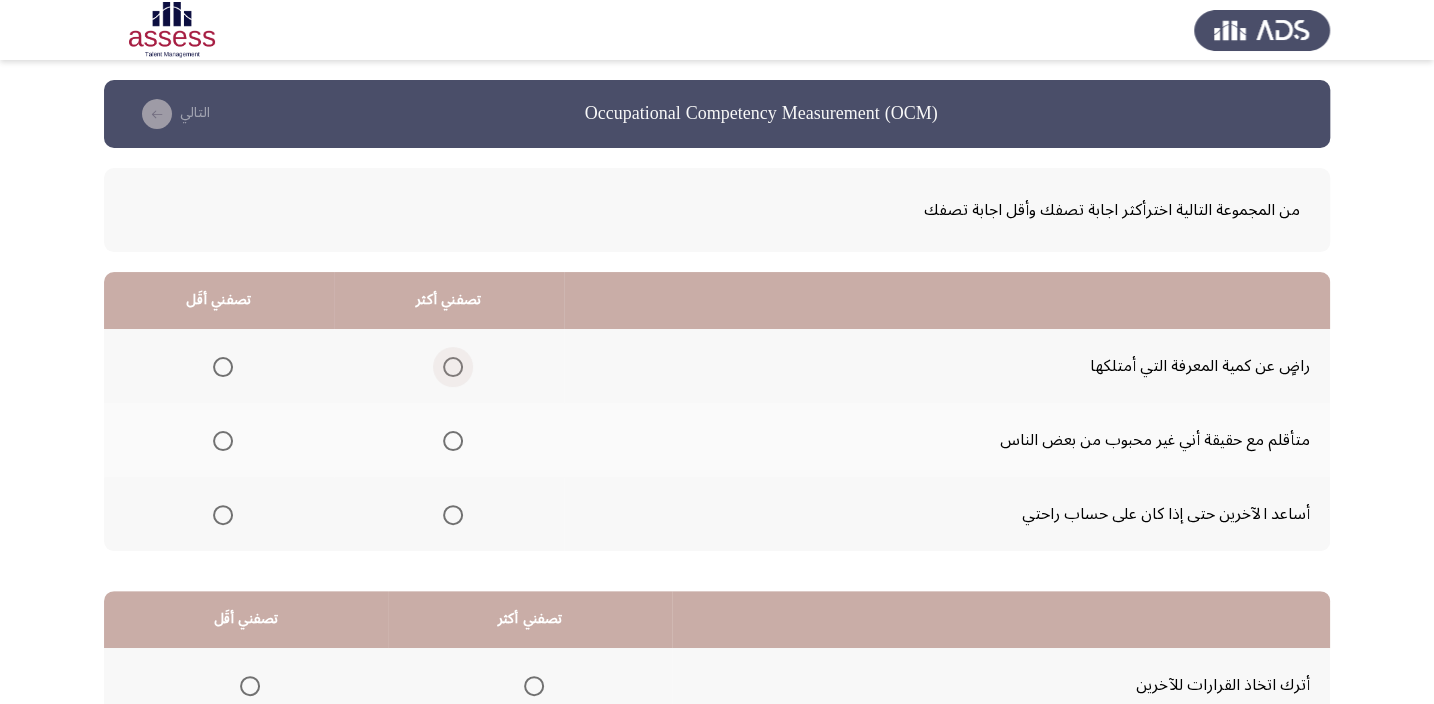 click at bounding box center [453, 367] 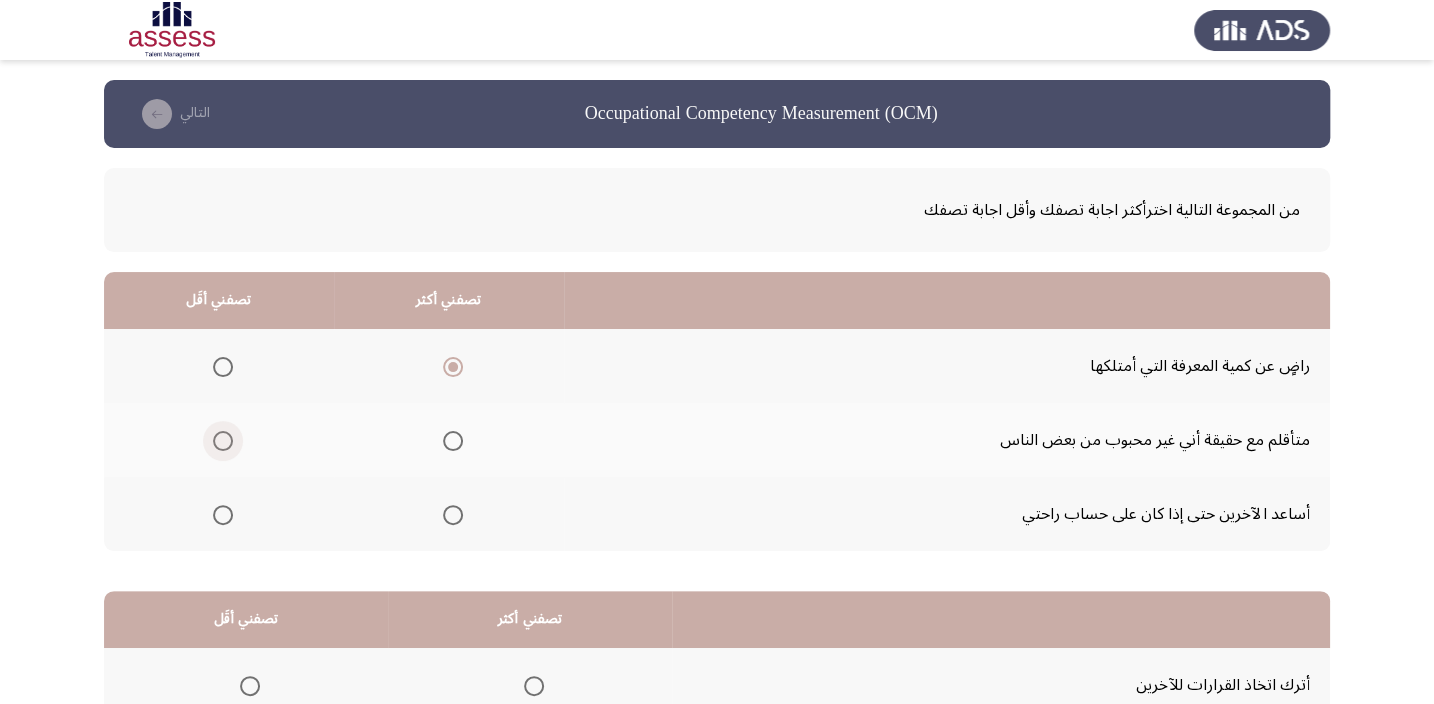 click at bounding box center [223, 441] 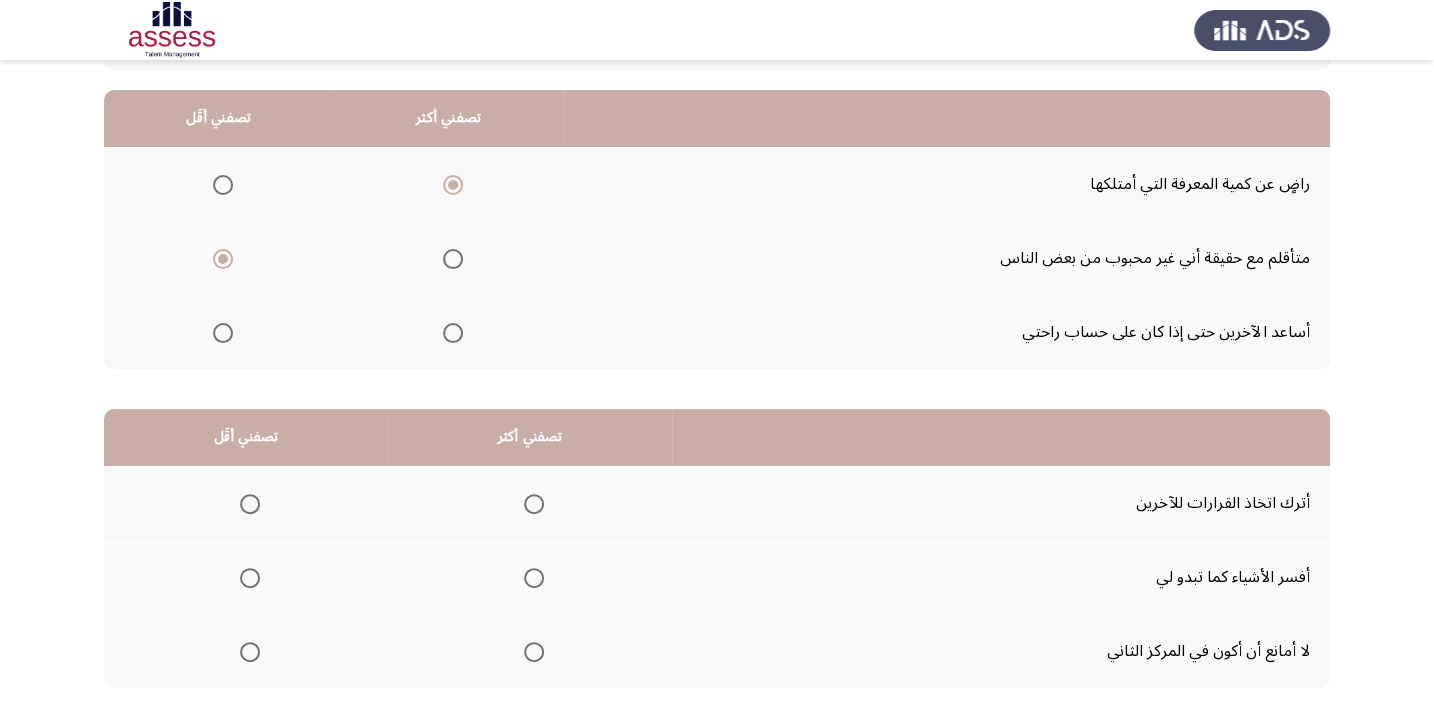scroll, scrollTop: 303, scrollLeft: 0, axis: vertical 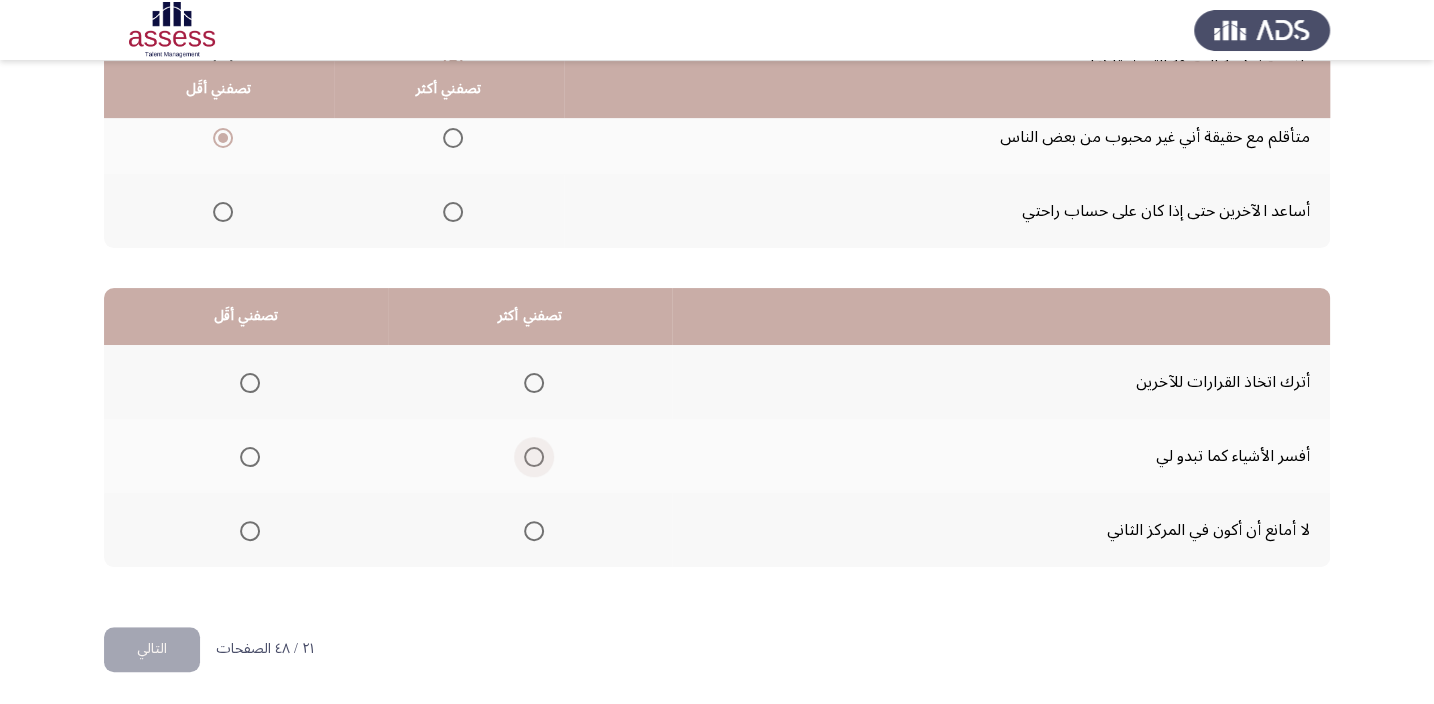 click at bounding box center [534, 457] 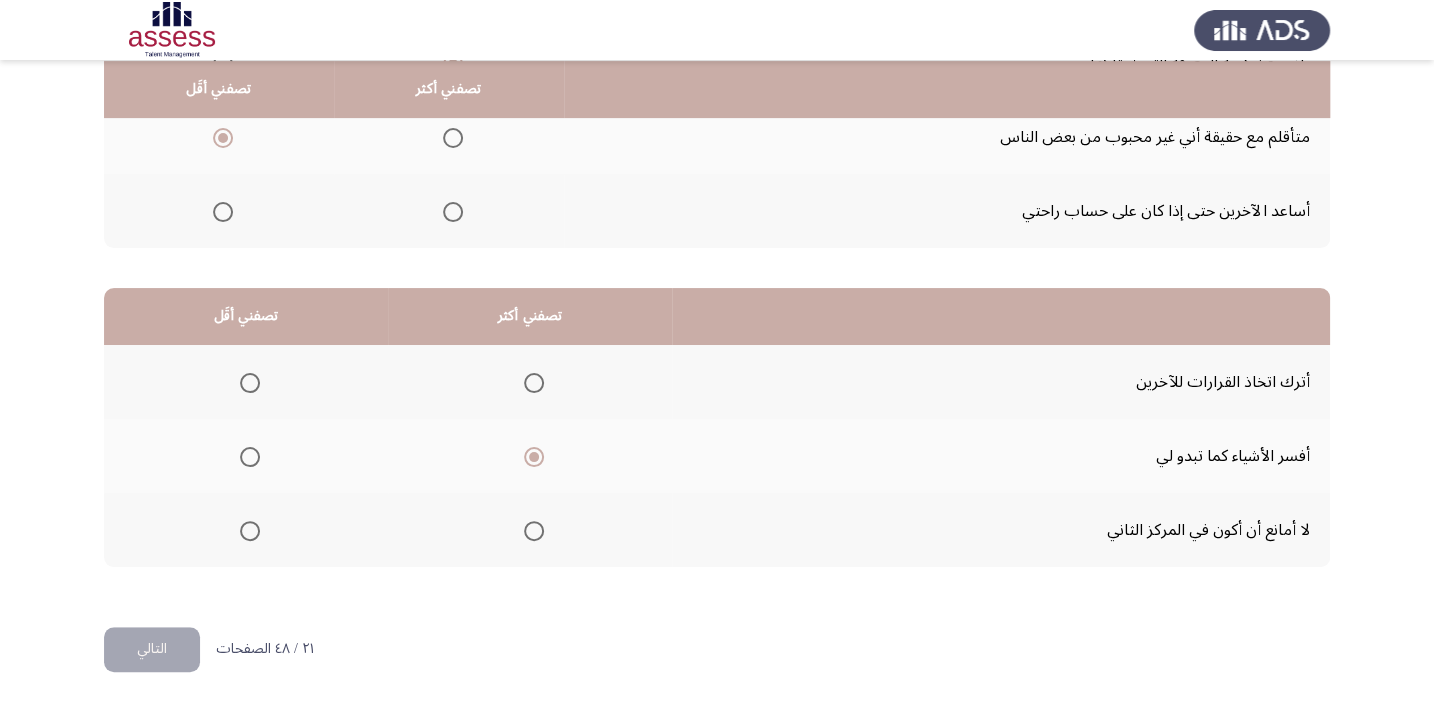 click at bounding box center (250, 383) 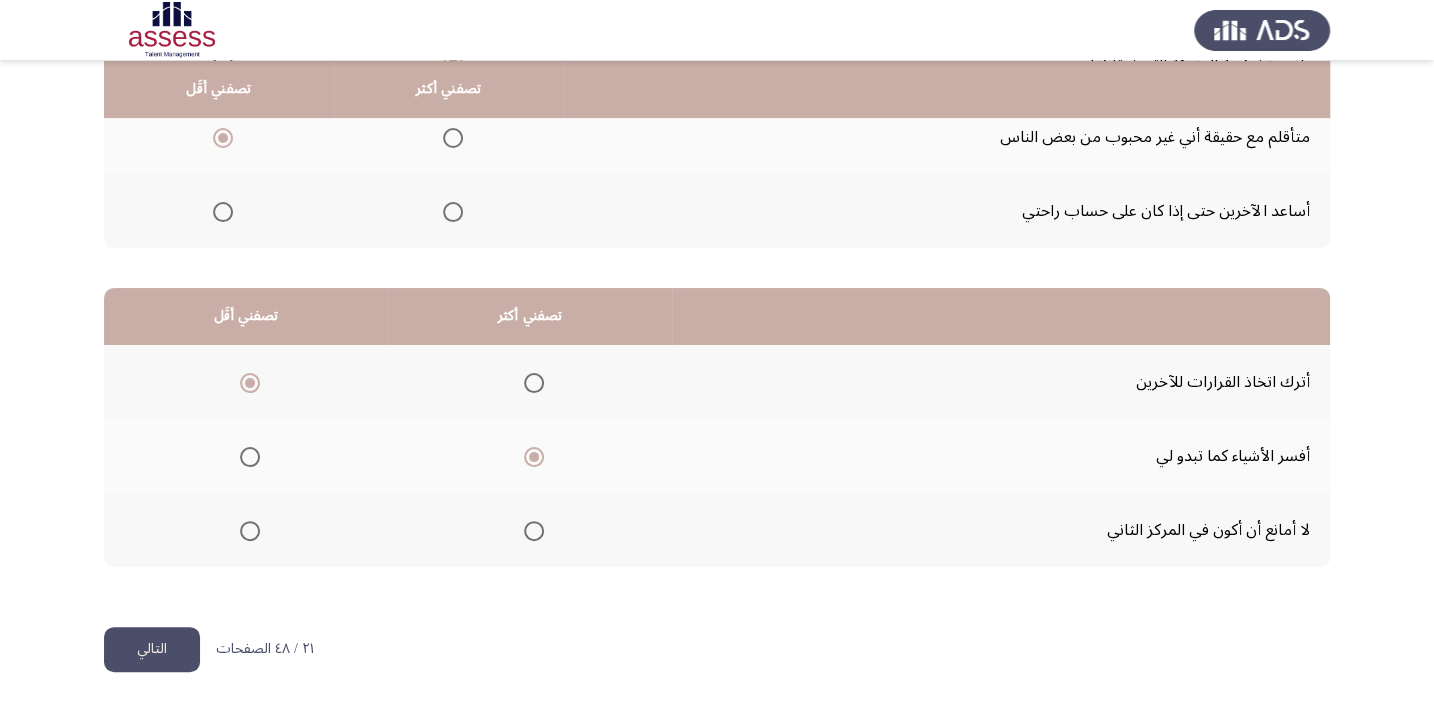 click on "التالي" 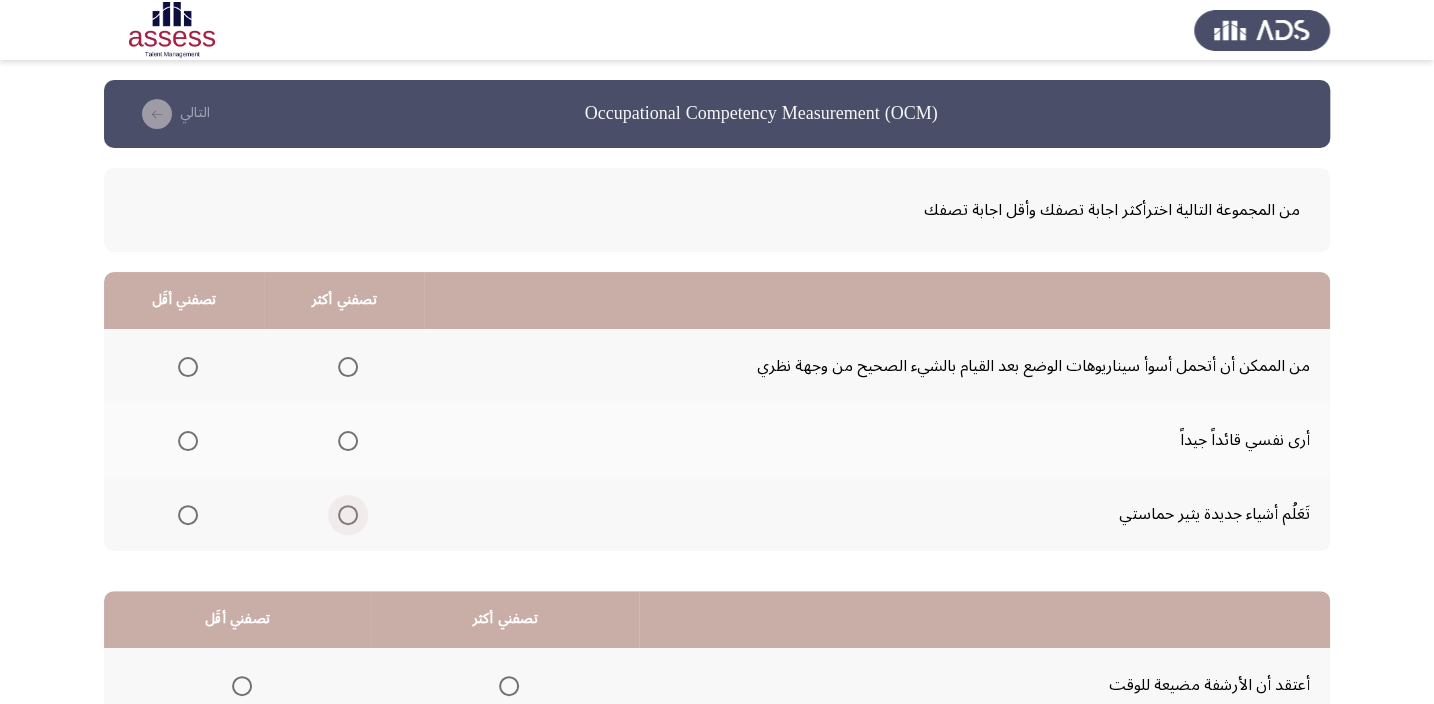 click at bounding box center (348, 515) 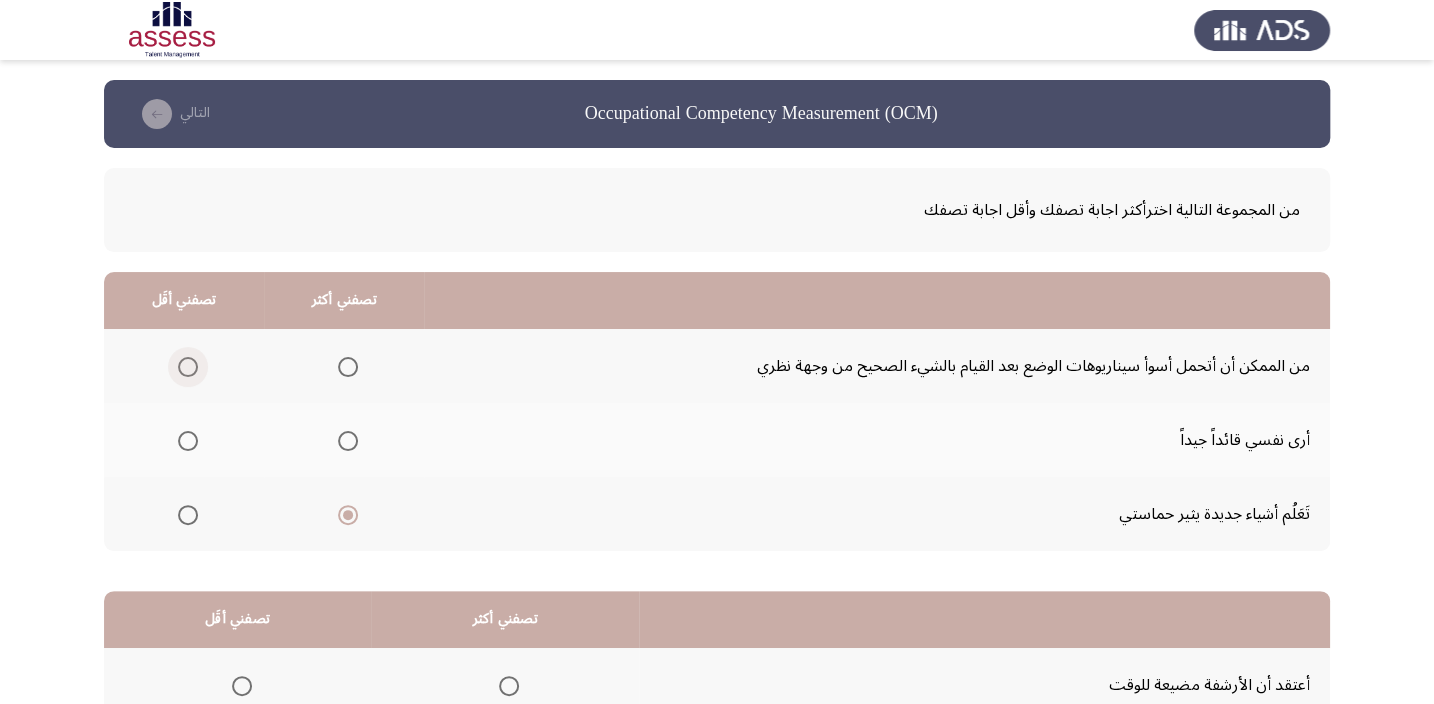 click at bounding box center (188, 367) 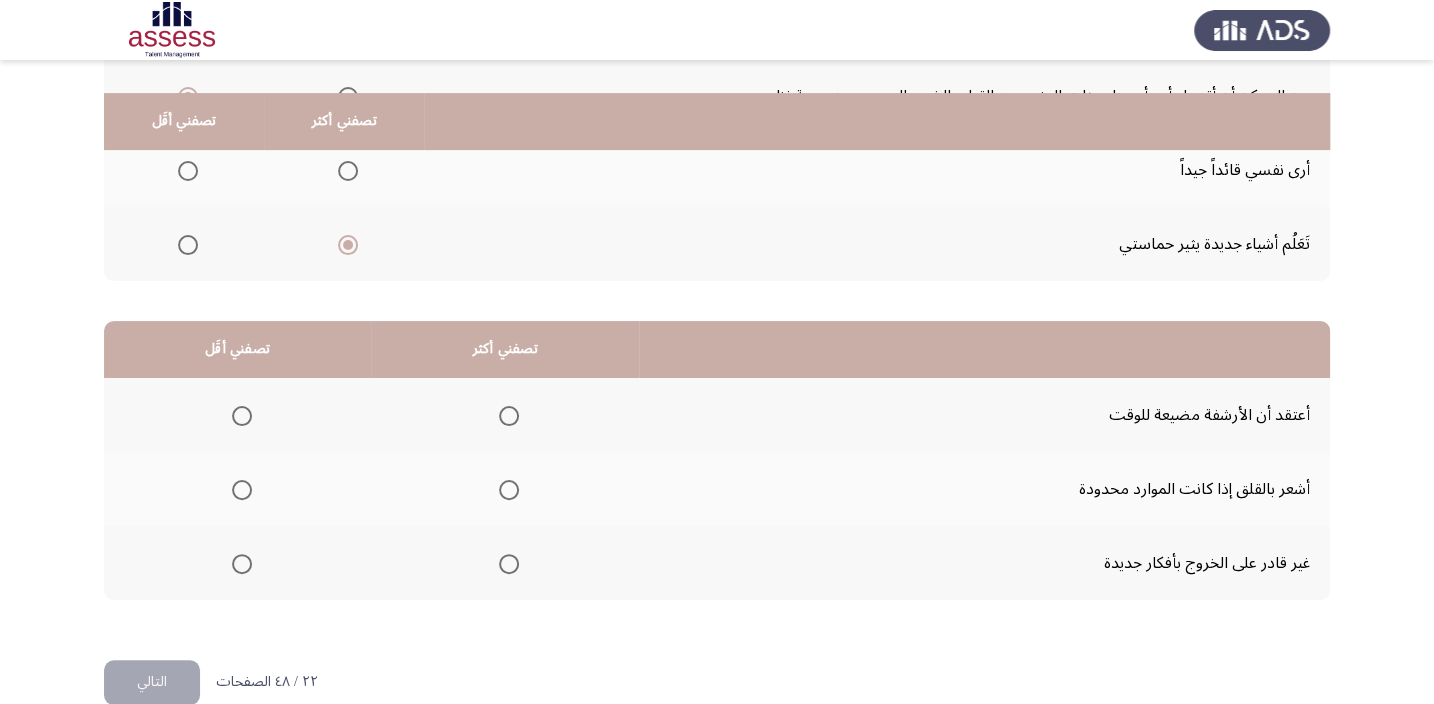 scroll, scrollTop: 303, scrollLeft: 0, axis: vertical 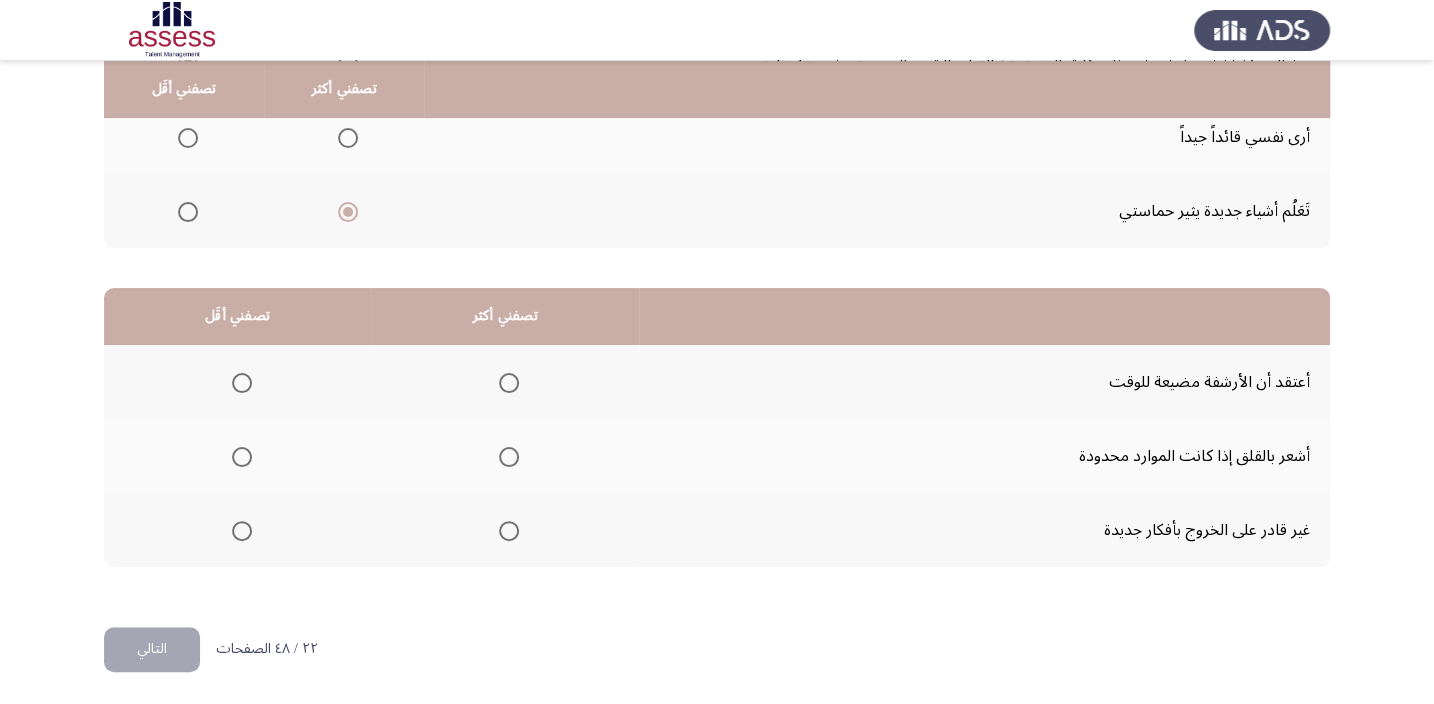 click 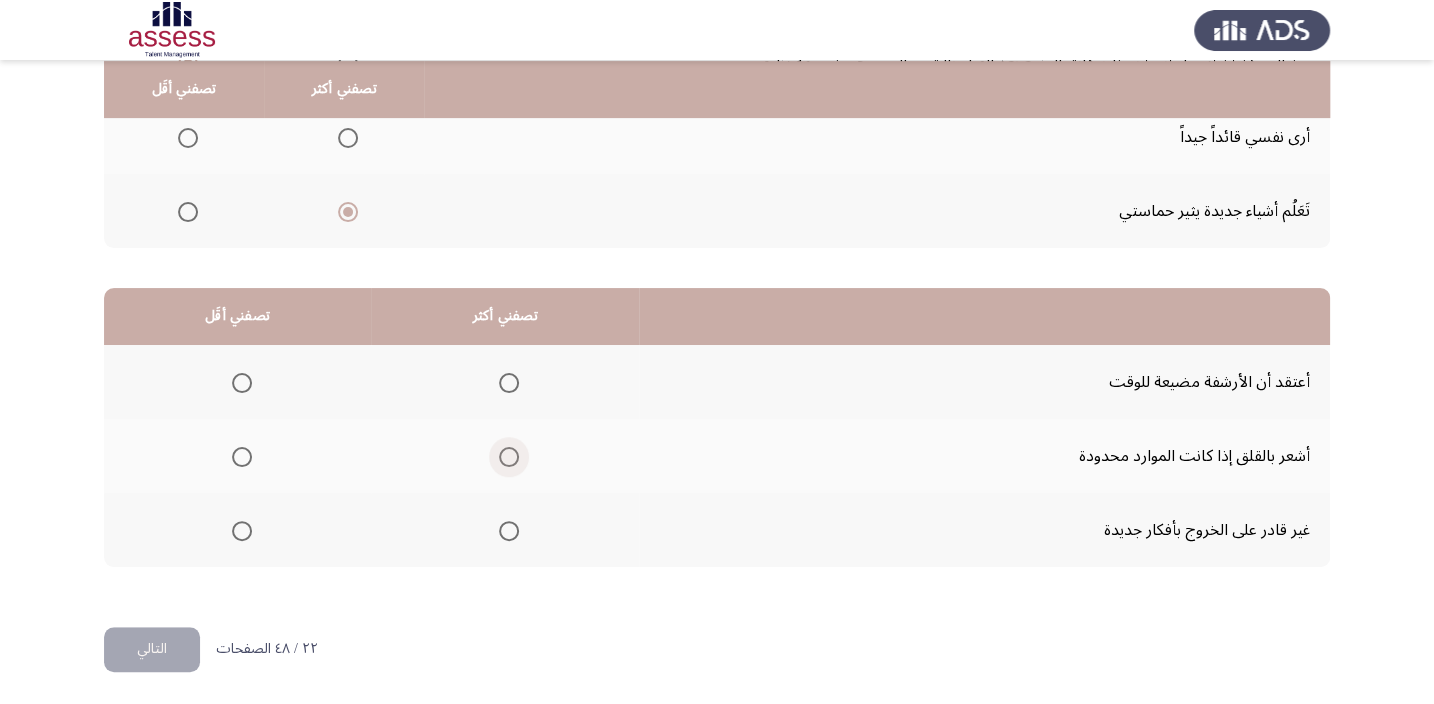 click at bounding box center [509, 457] 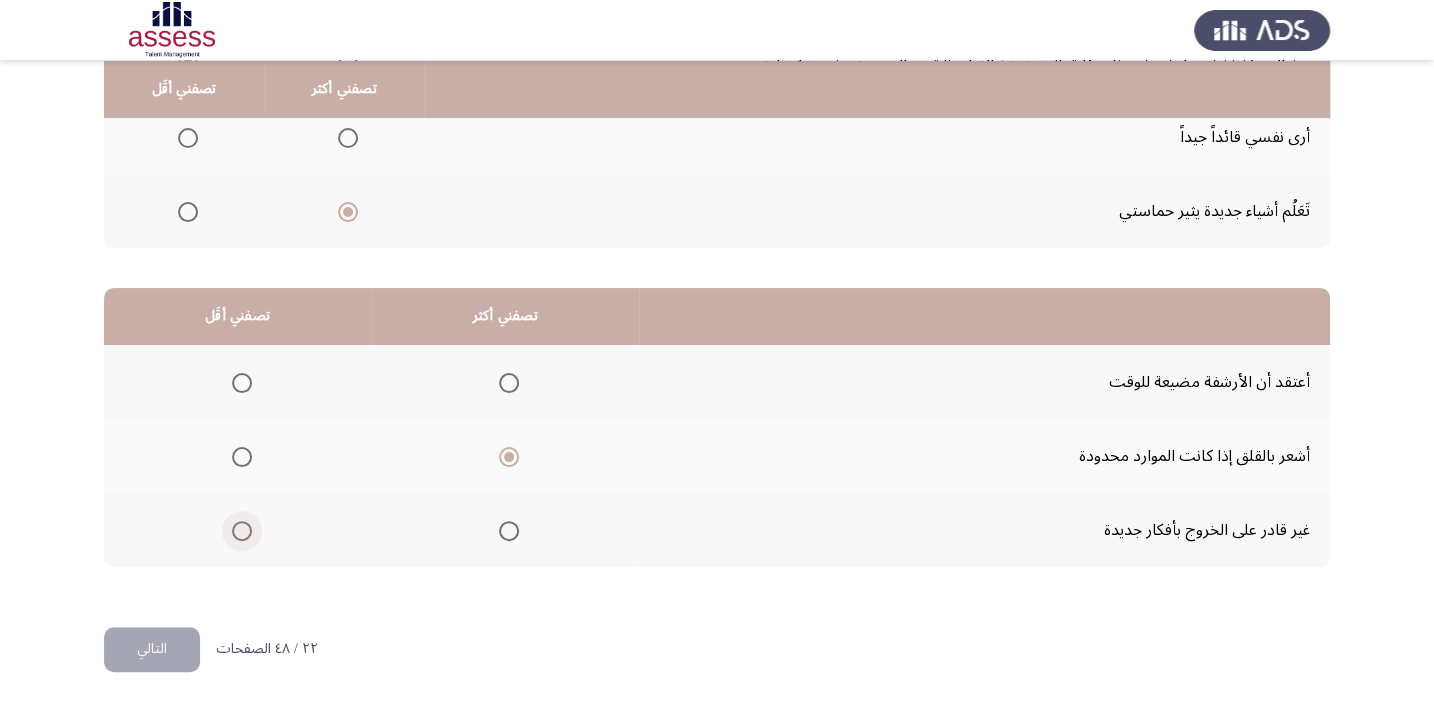 click at bounding box center [242, 531] 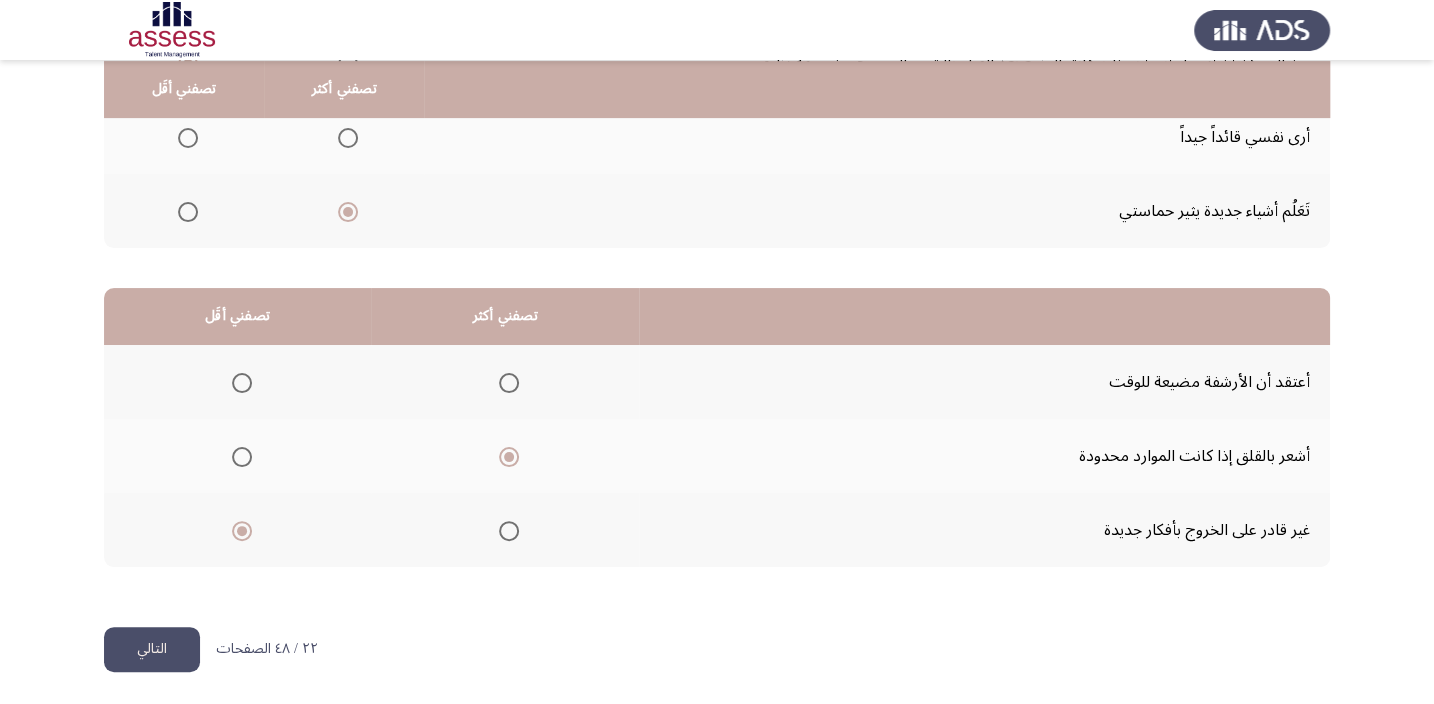 click on "التالي" 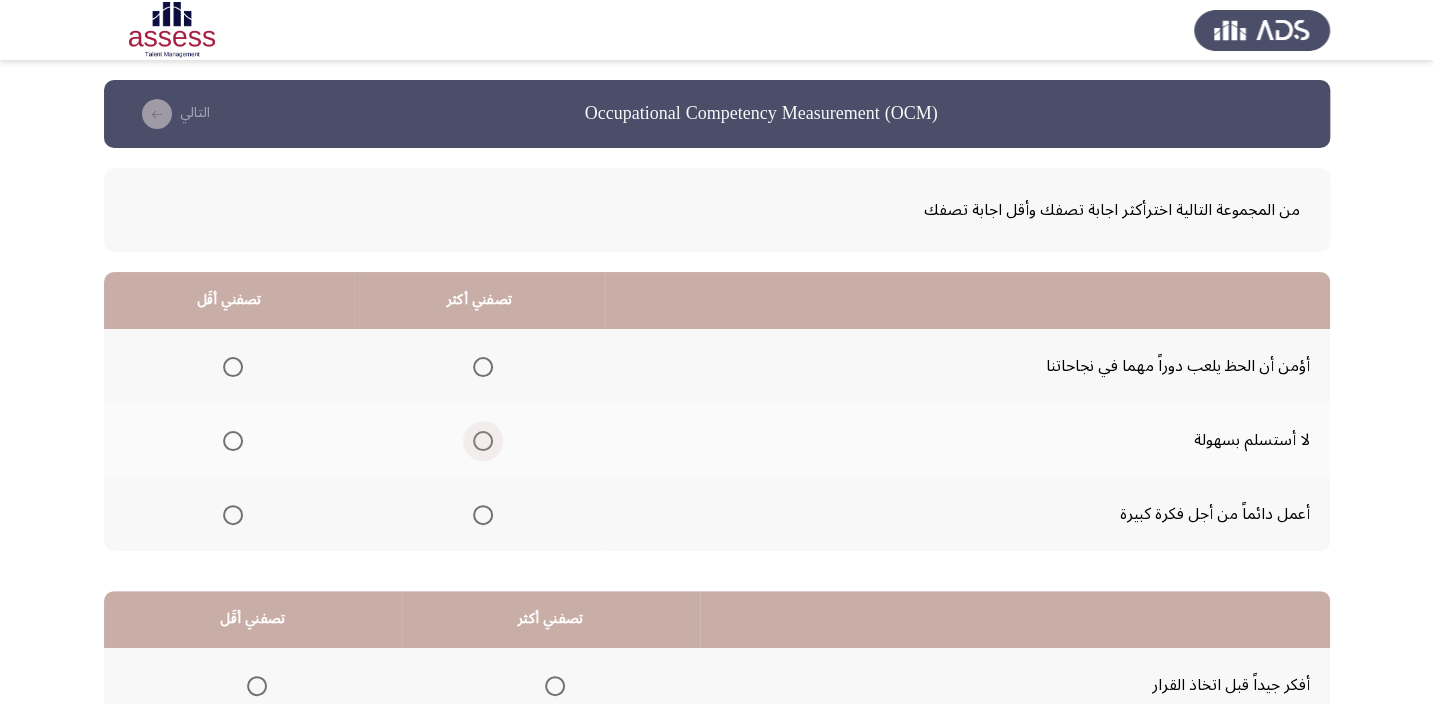 click at bounding box center [483, 441] 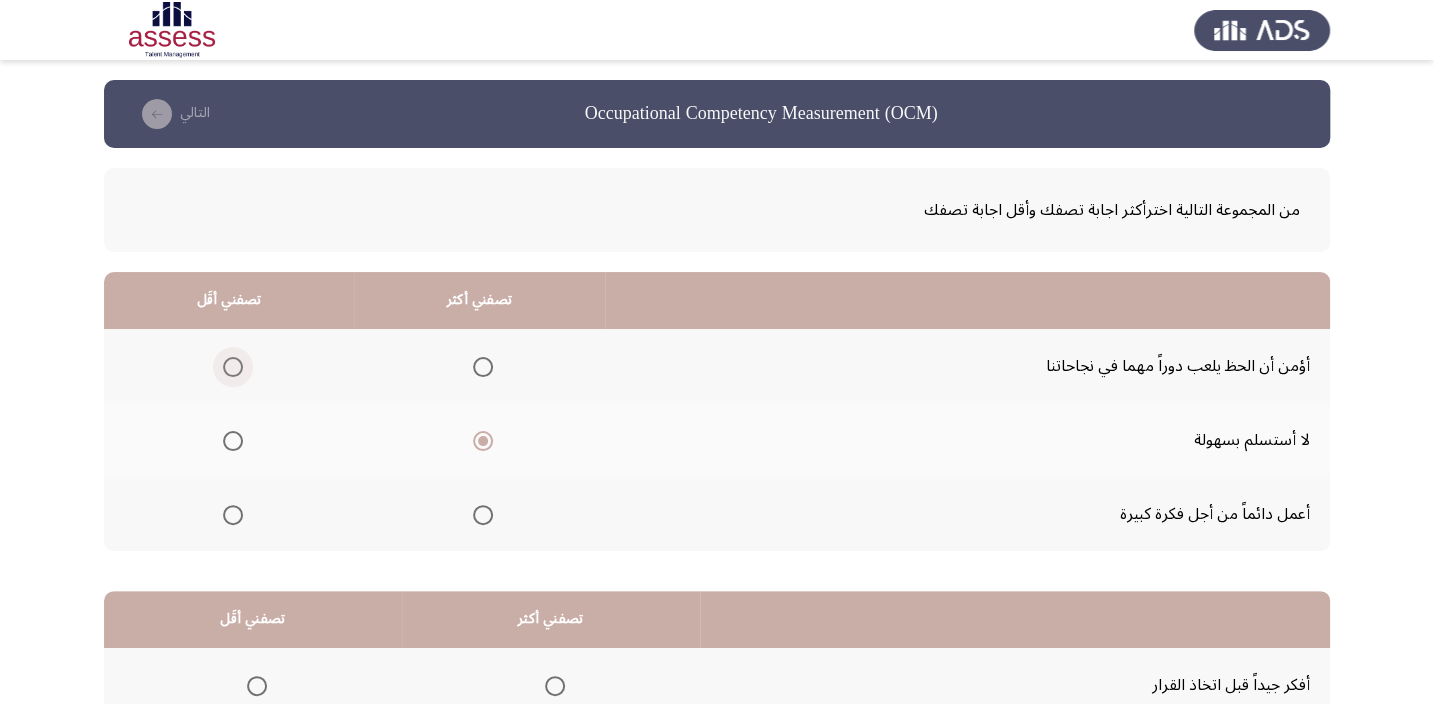 click at bounding box center (233, 367) 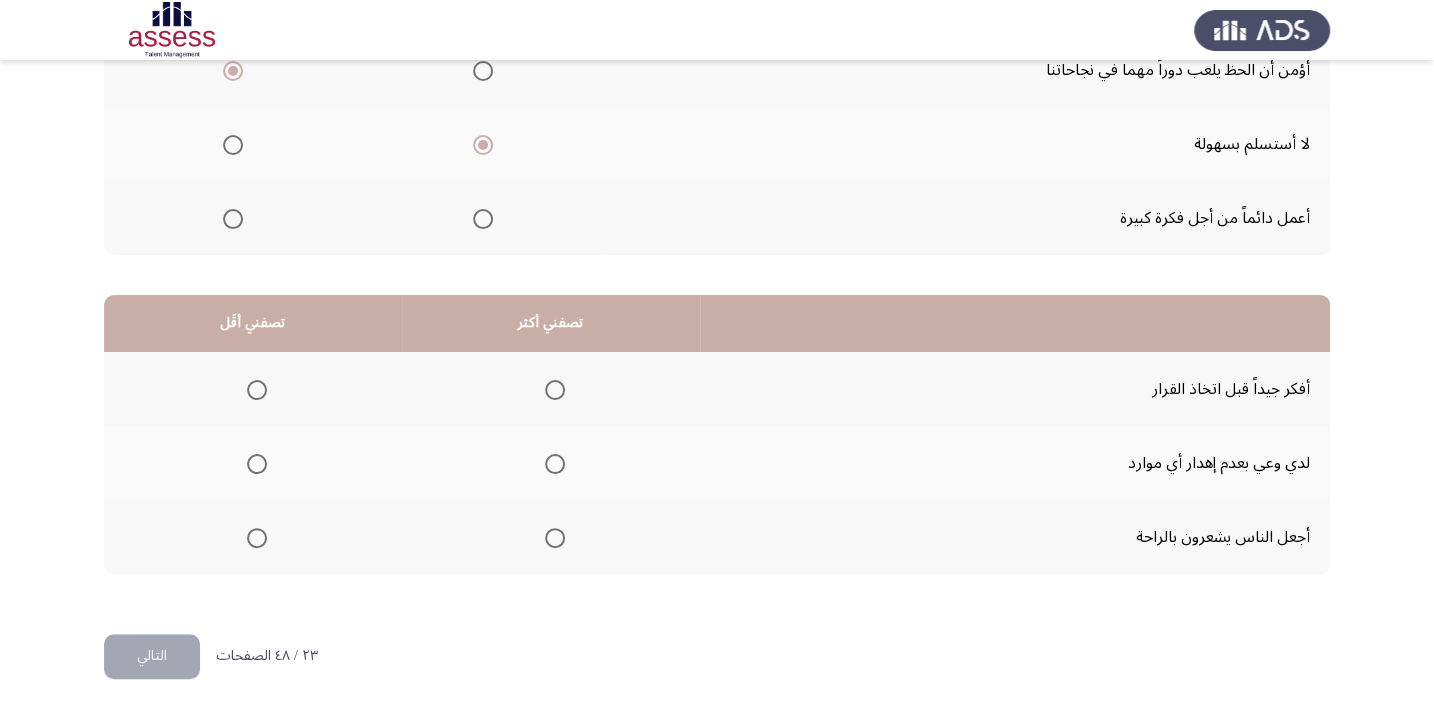 scroll, scrollTop: 303, scrollLeft: 0, axis: vertical 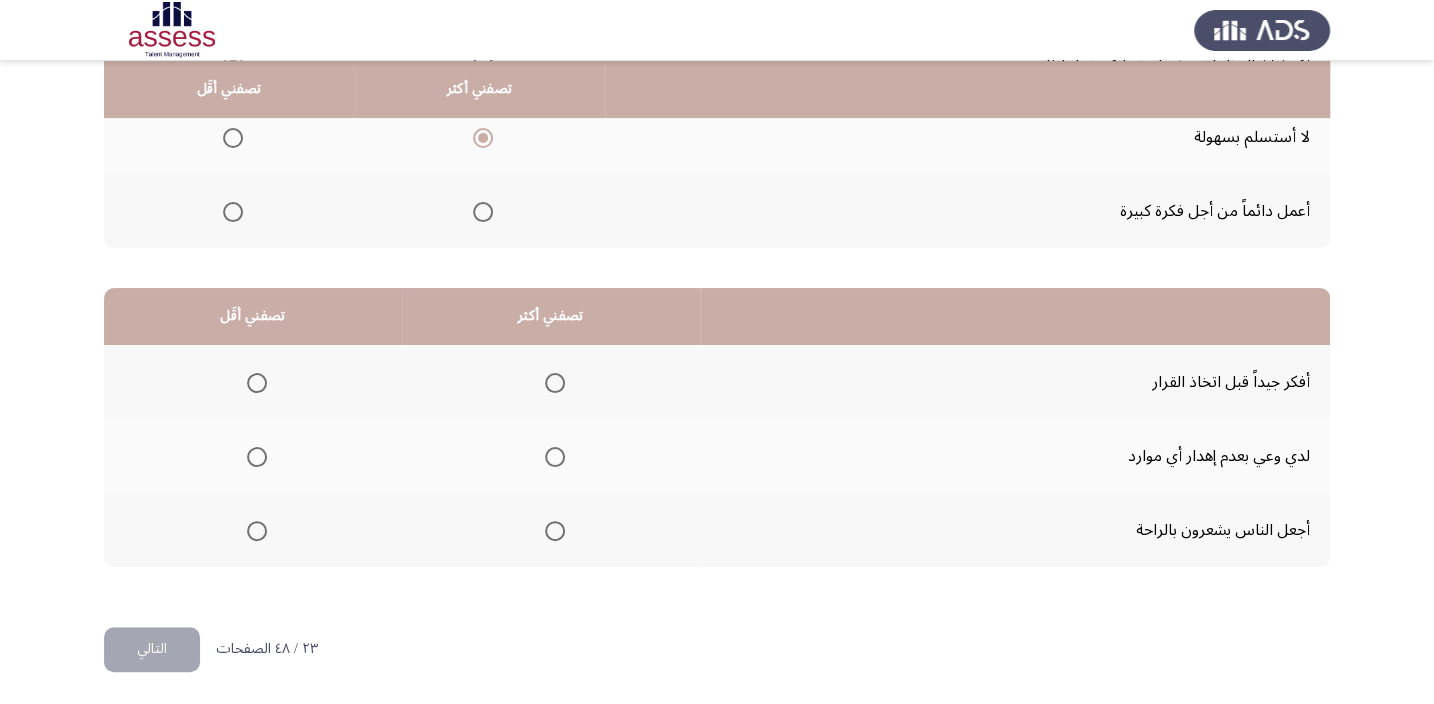 click at bounding box center (555, 457) 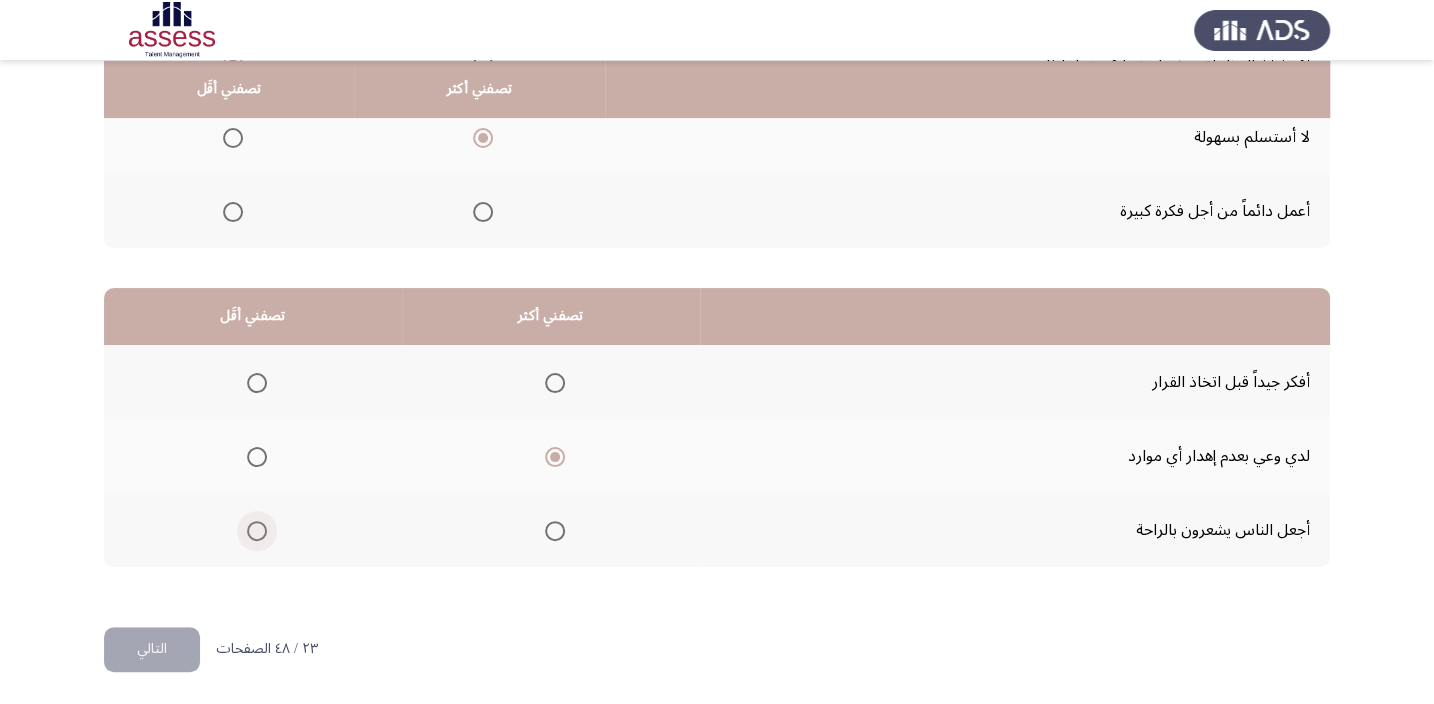 click at bounding box center (257, 531) 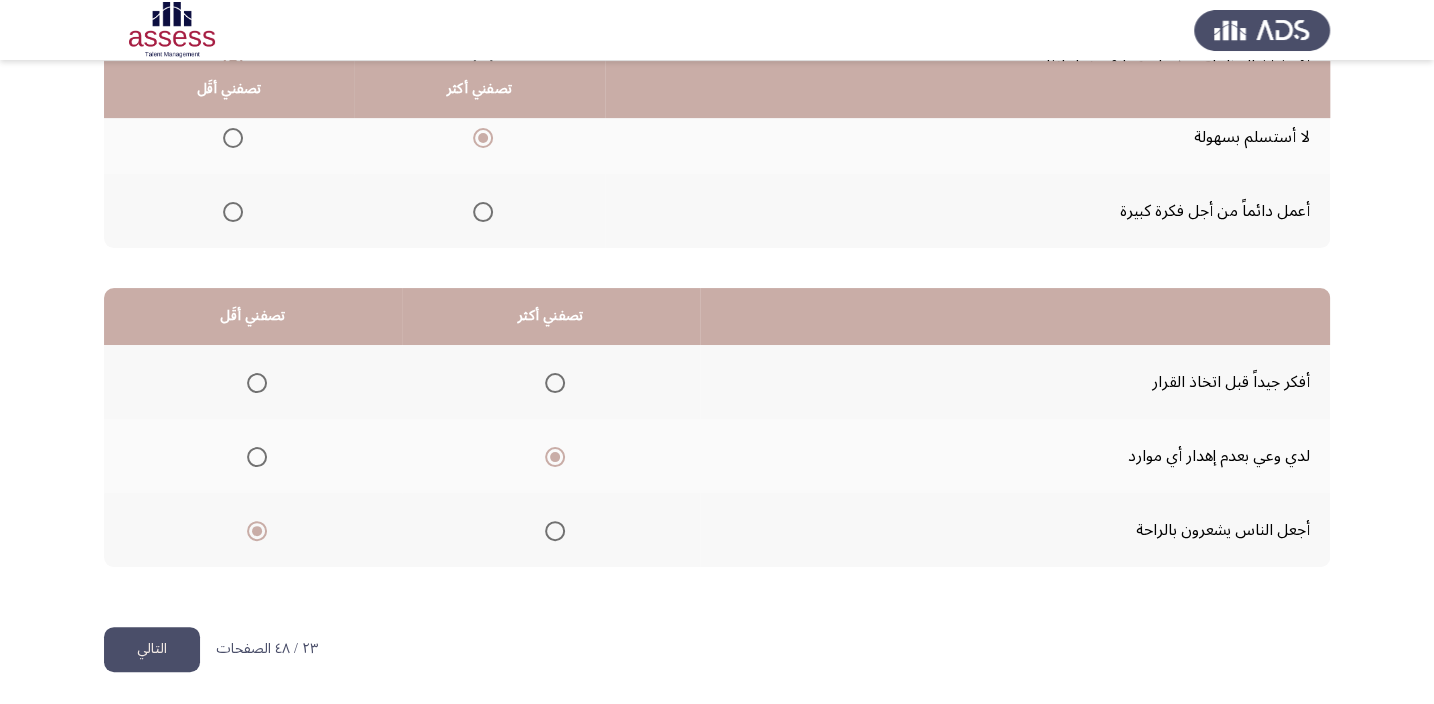 click at bounding box center [555, 457] 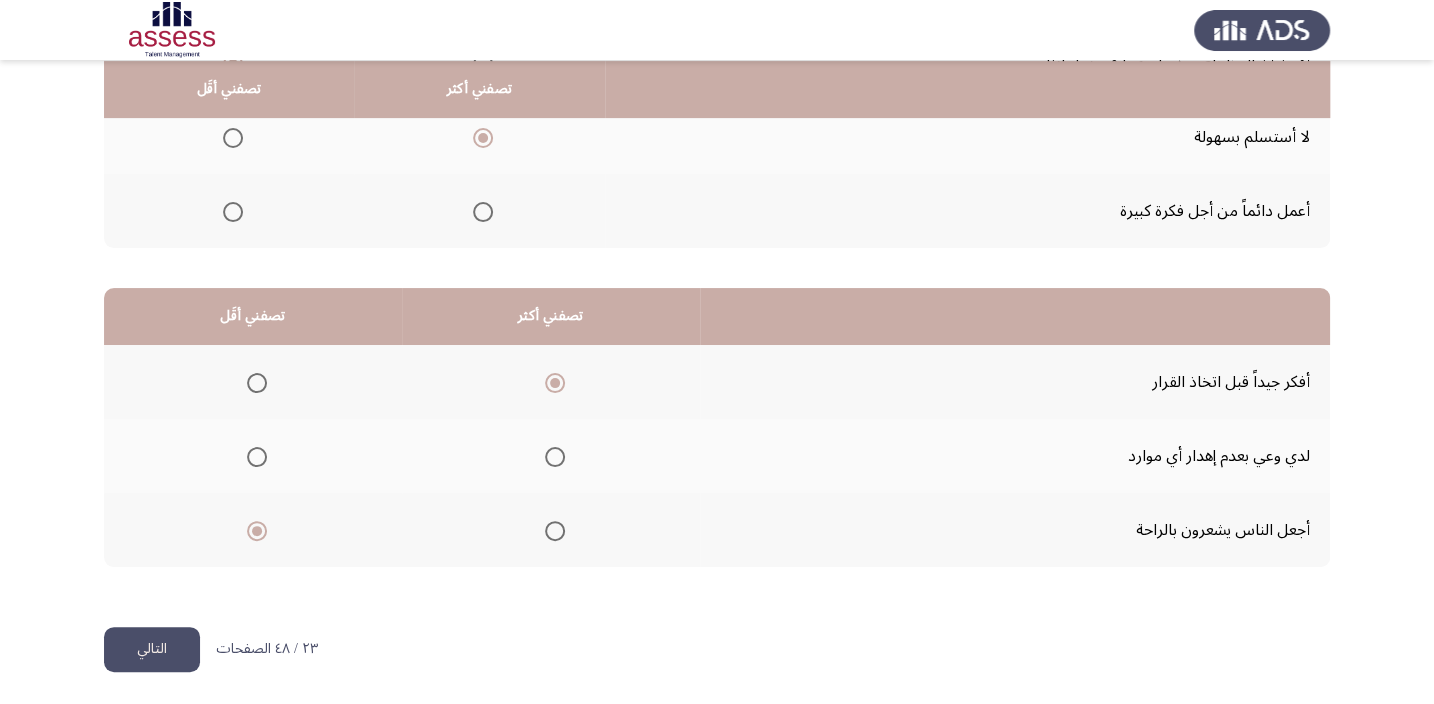 click at bounding box center (555, 457) 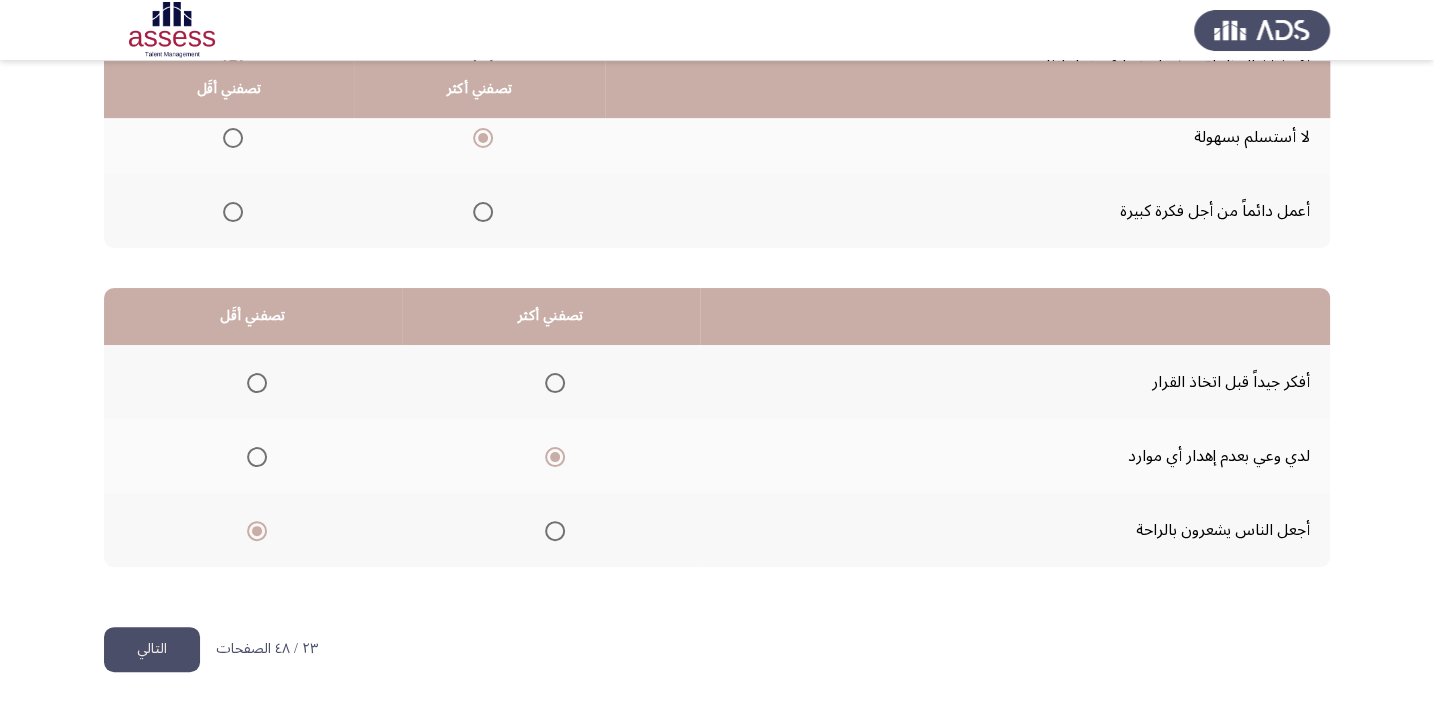 click on "التالي" 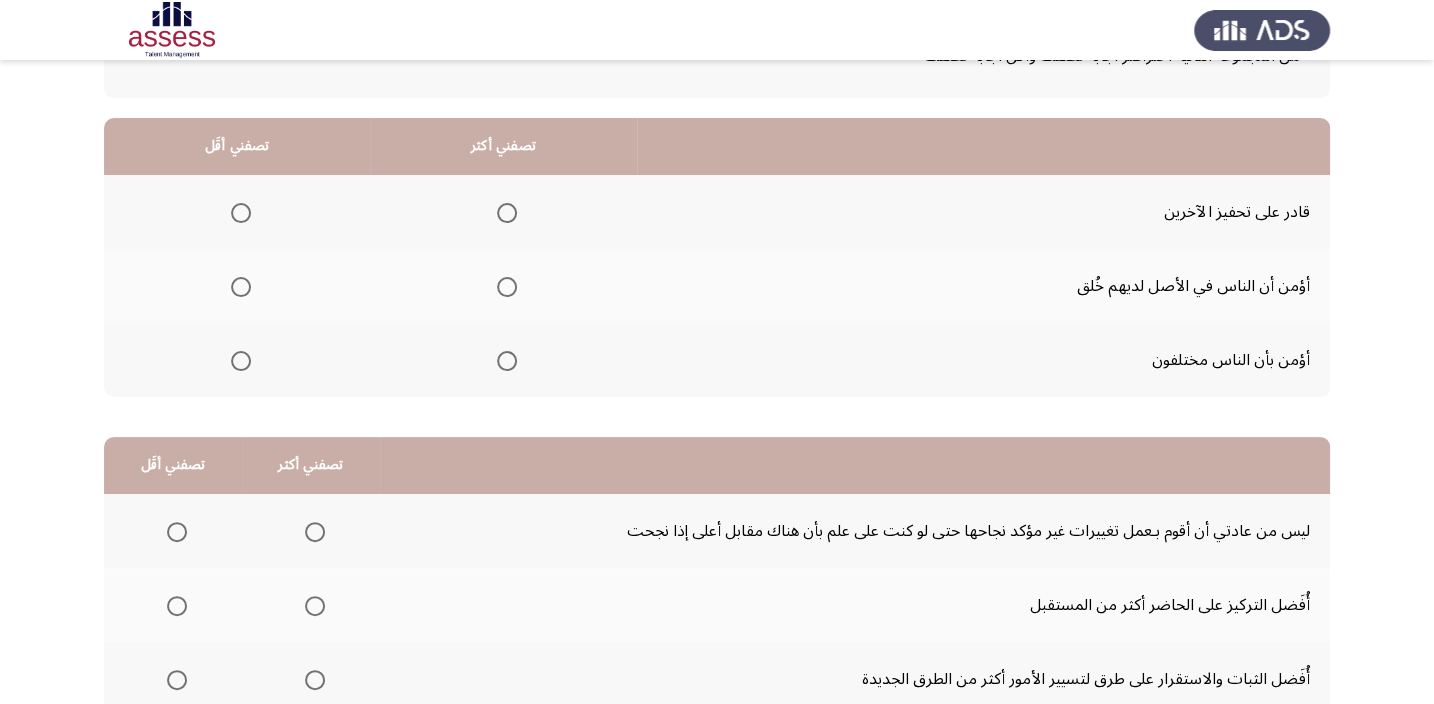scroll, scrollTop: 181, scrollLeft: 0, axis: vertical 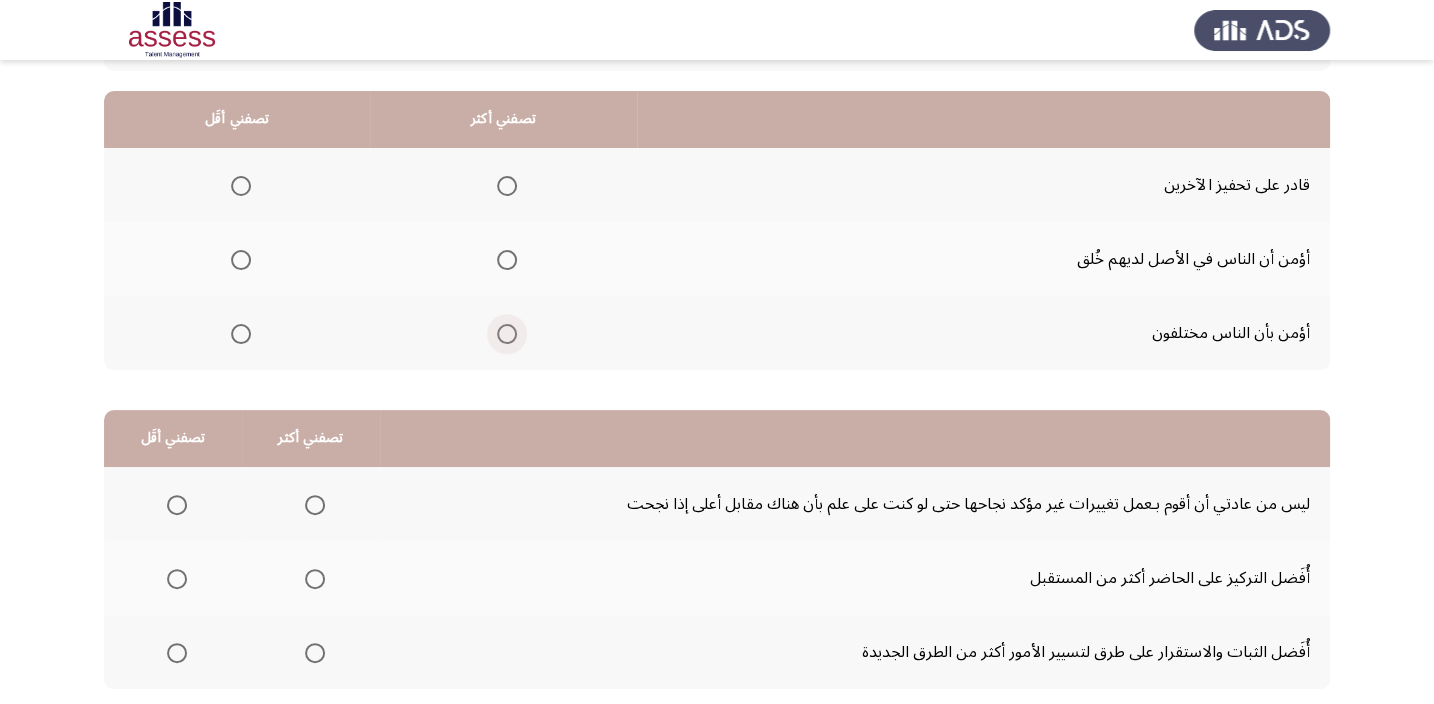 click at bounding box center [507, 334] 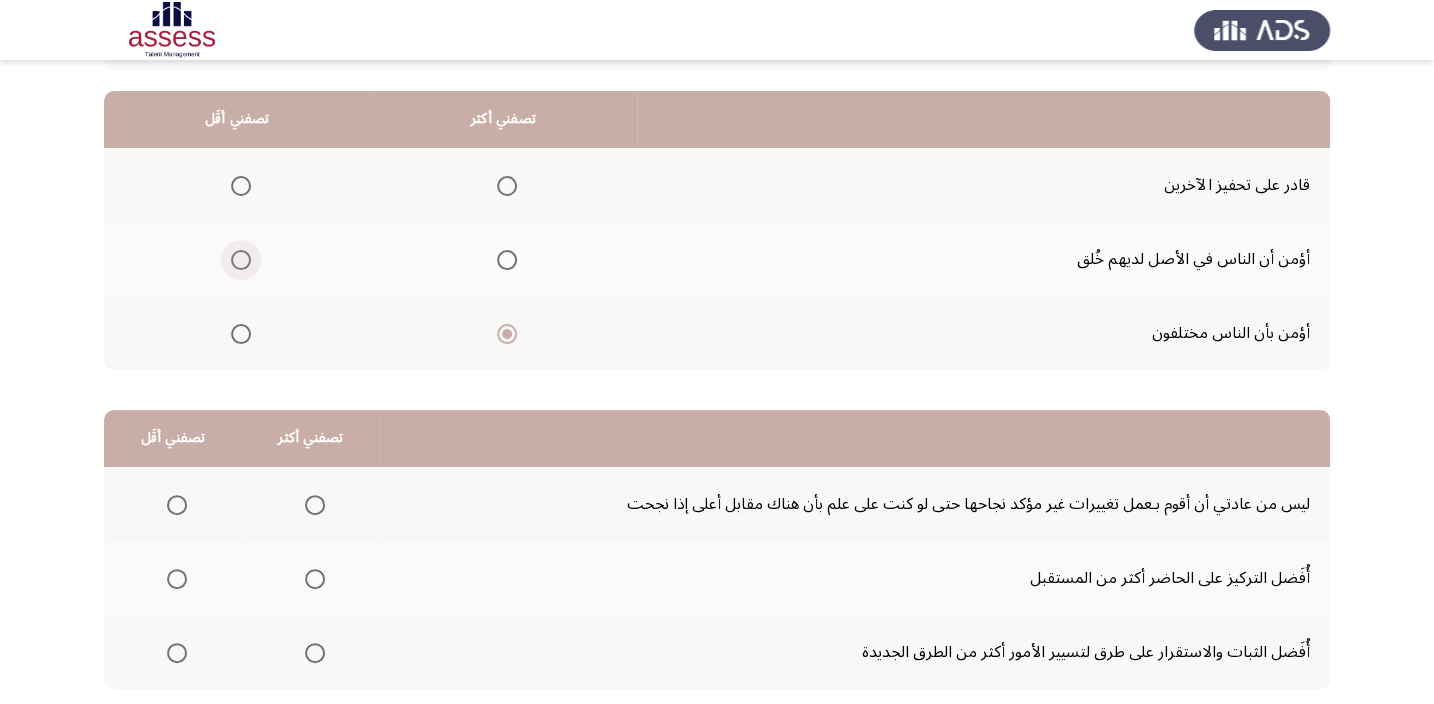 click at bounding box center [241, 260] 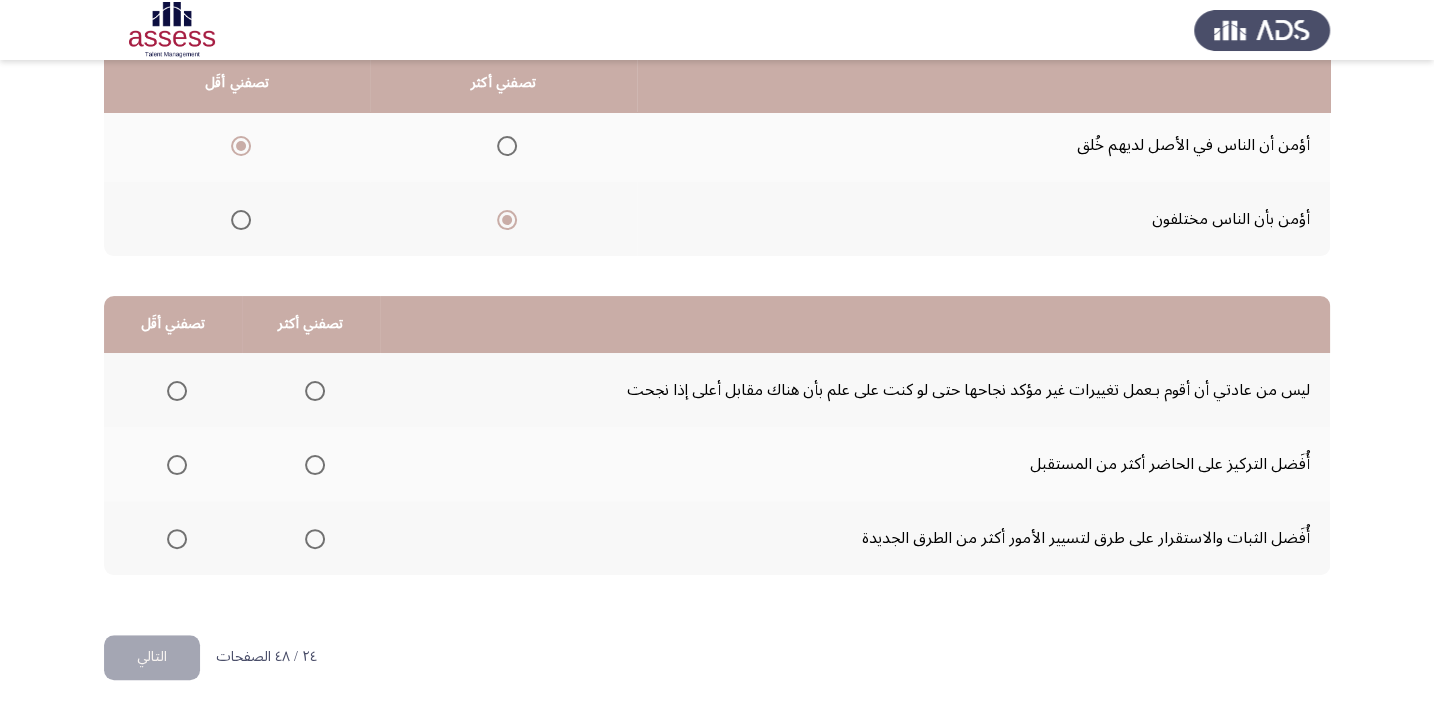 scroll, scrollTop: 303, scrollLeft: 0, axis: vertical 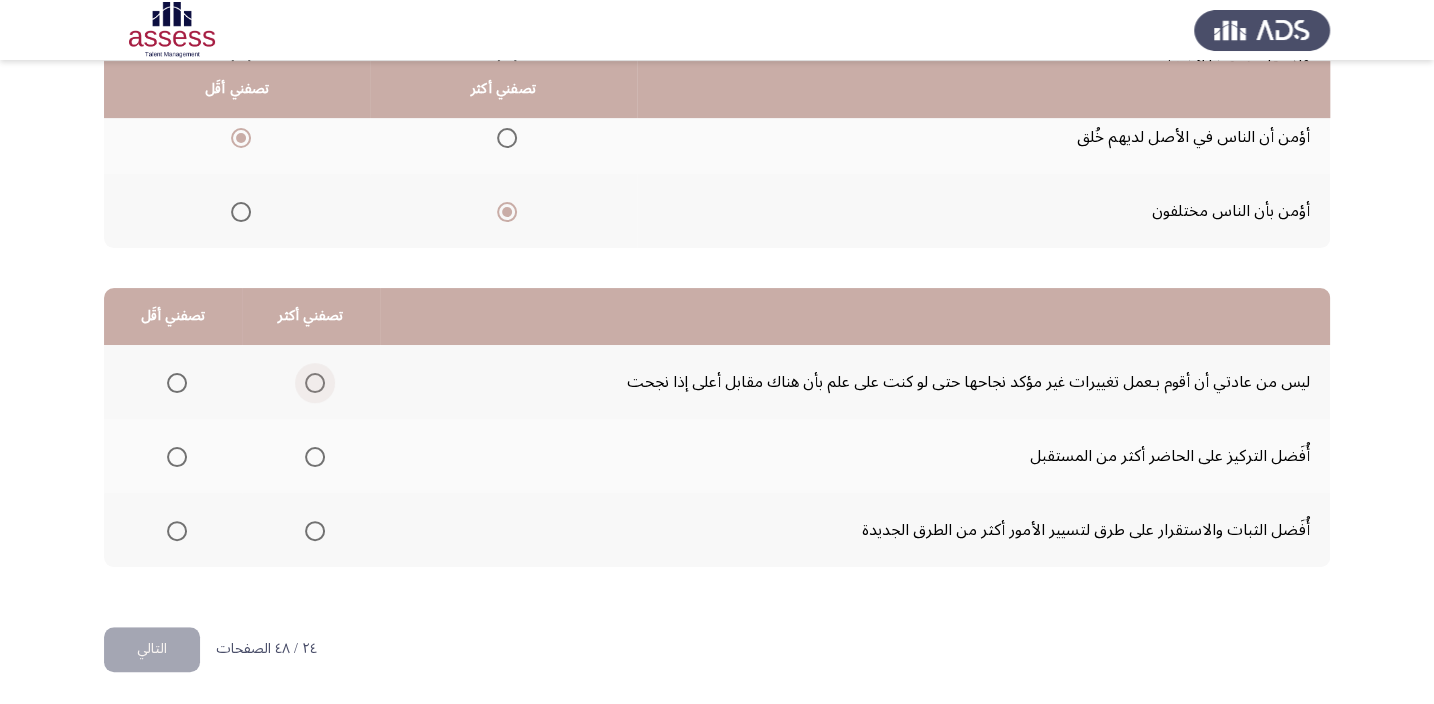 click at bounding box center (315, 383) 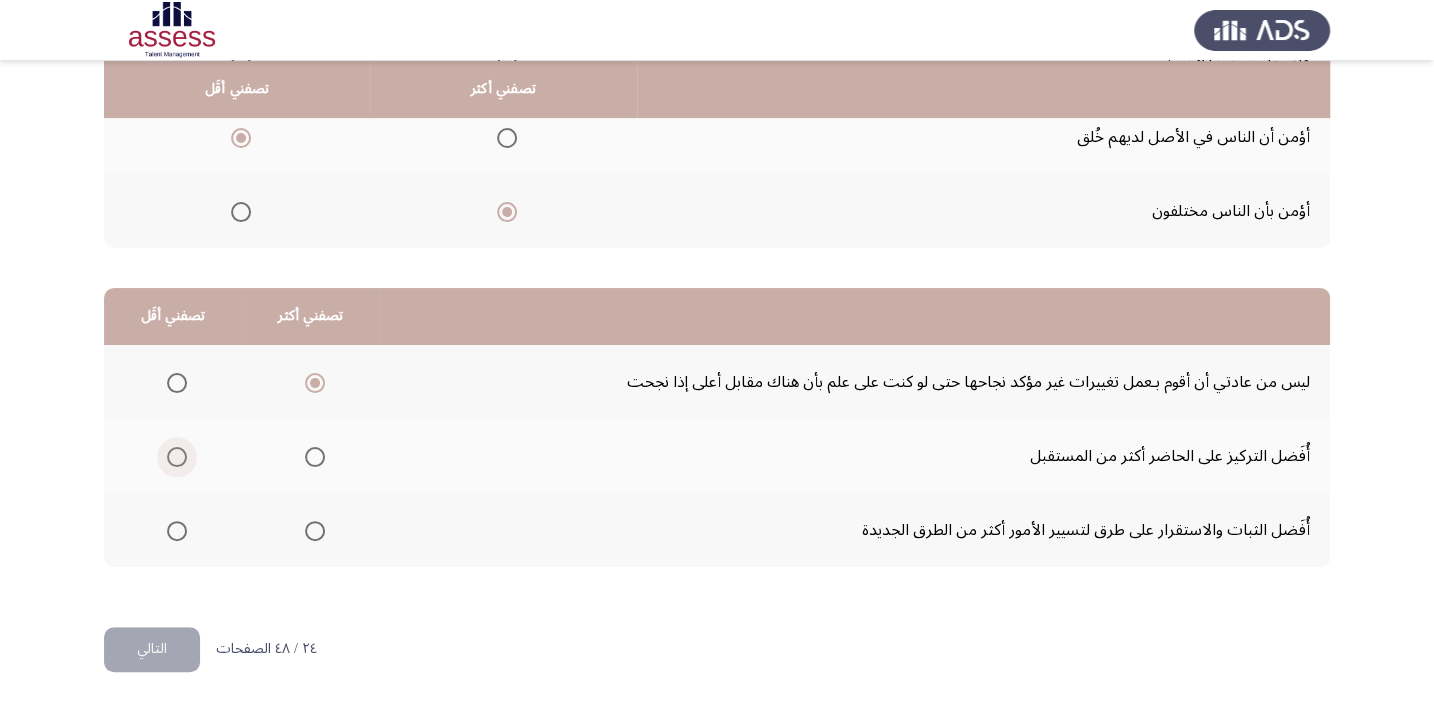 click at bounding box center (177, 457) 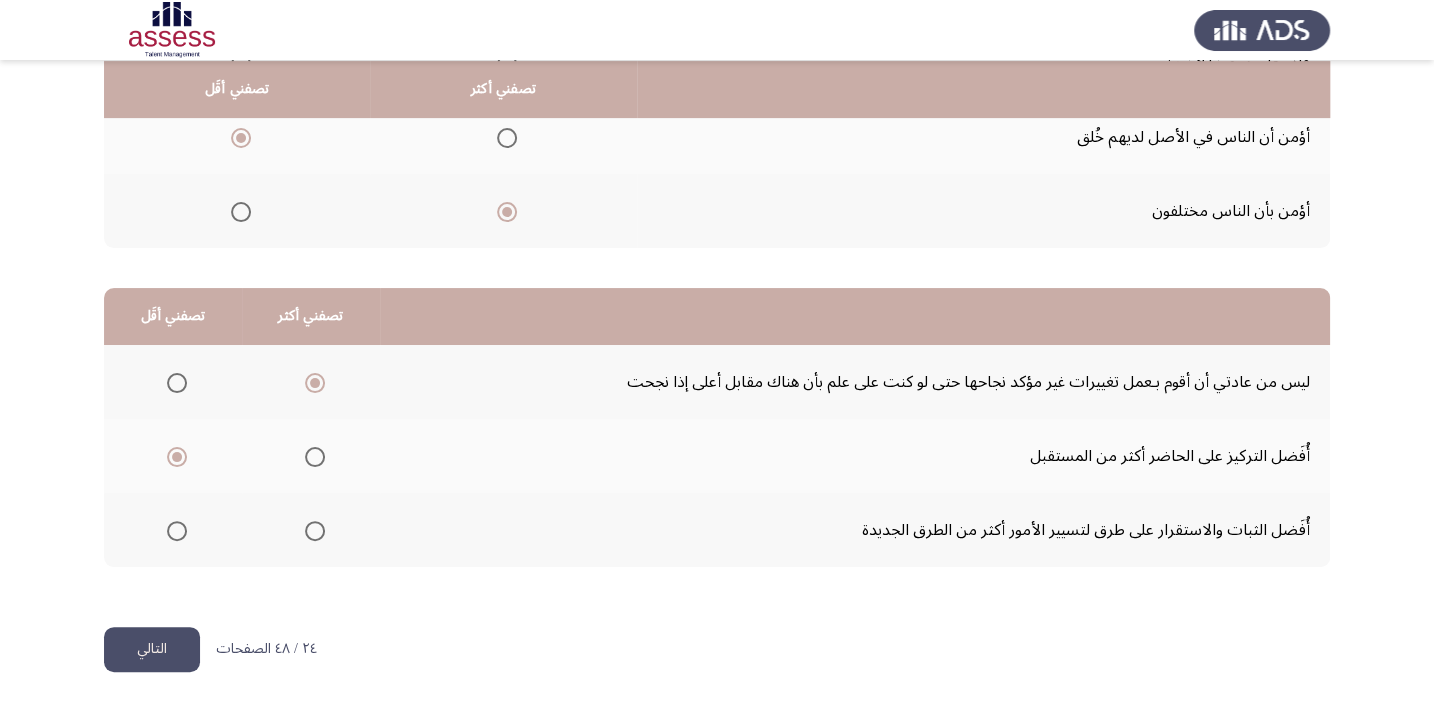 click on "التالي" 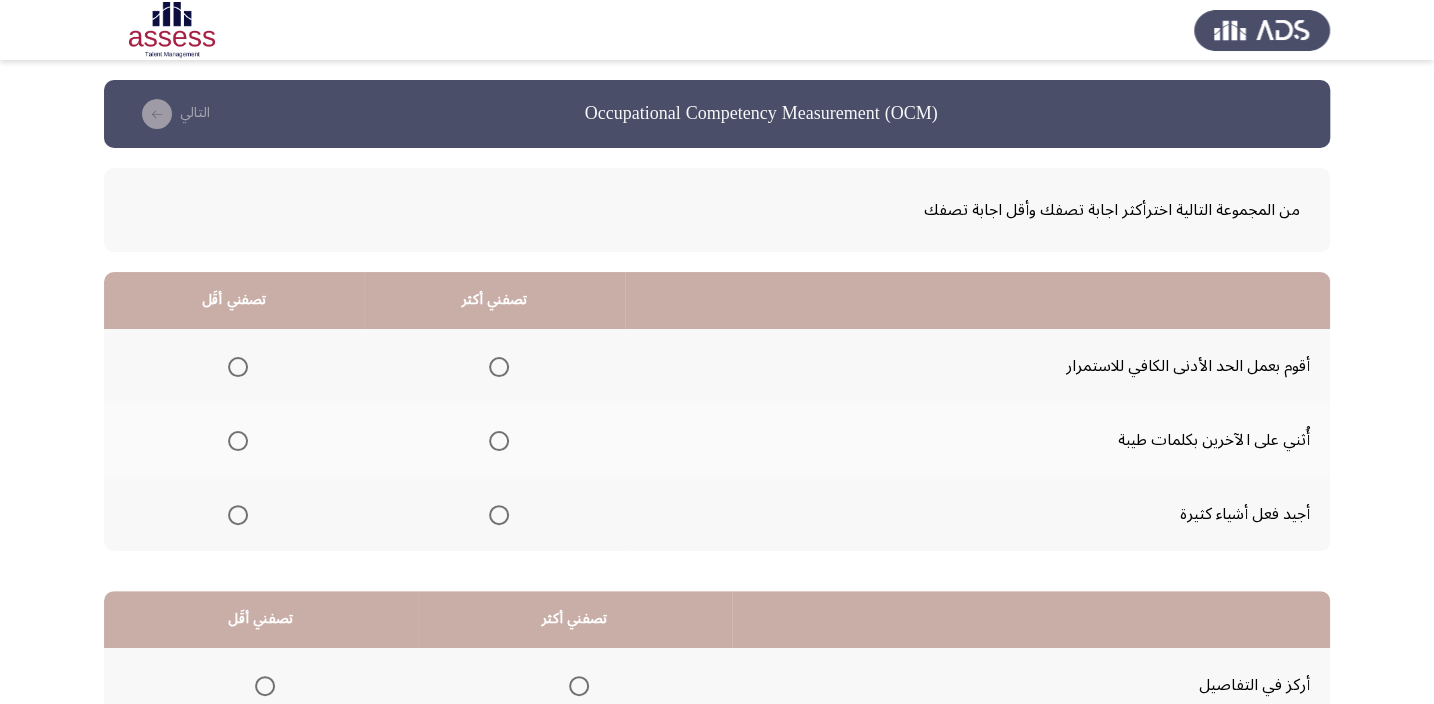 click at bounding box center (499, 515) 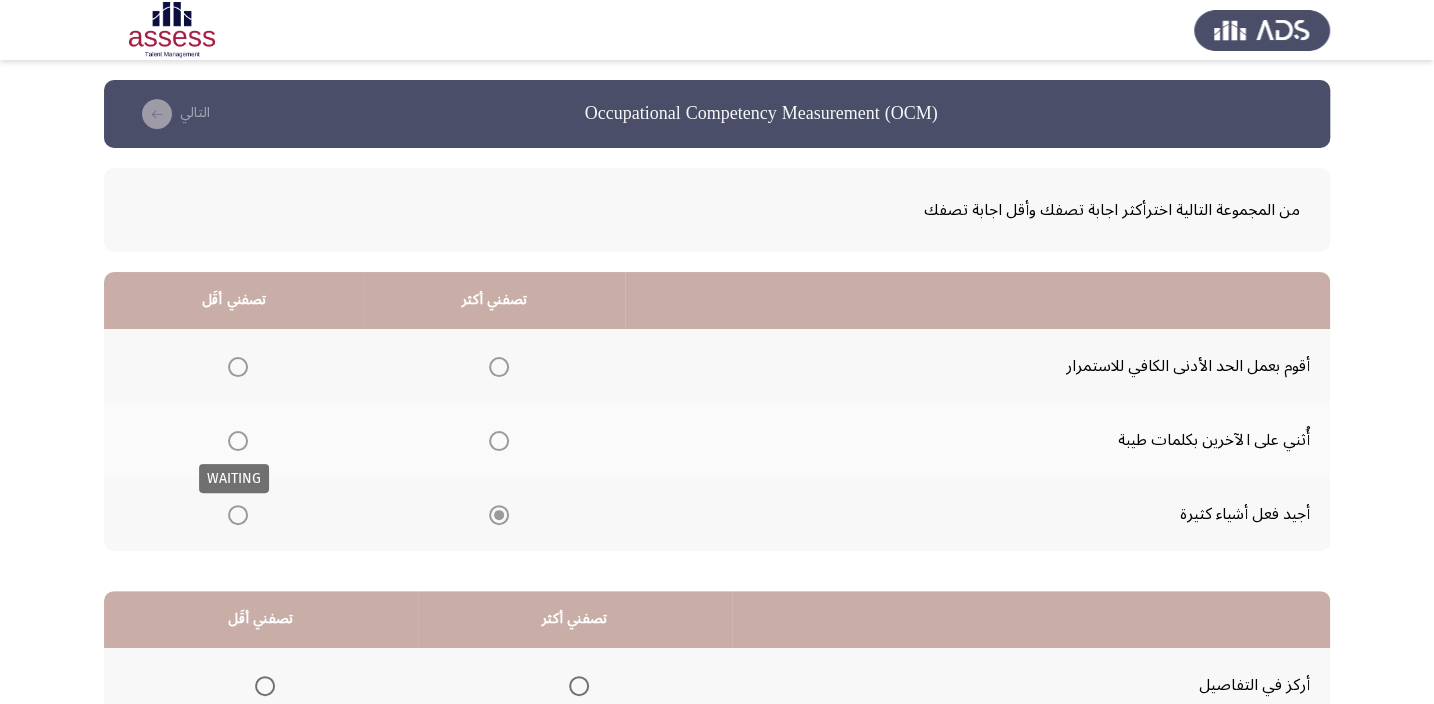 click at bounding box center (238, 441) 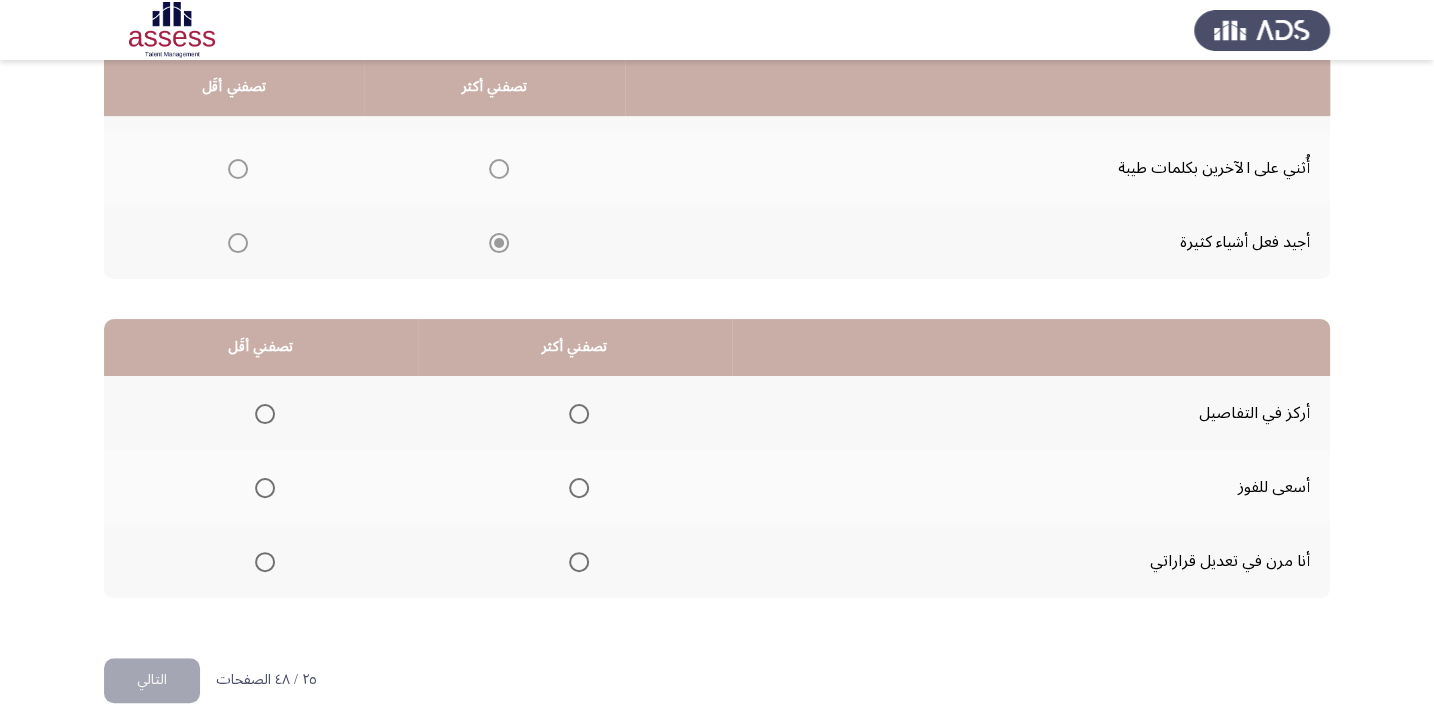scroll, scrollTop: 181, scrollLeft: 0, axis: vertical 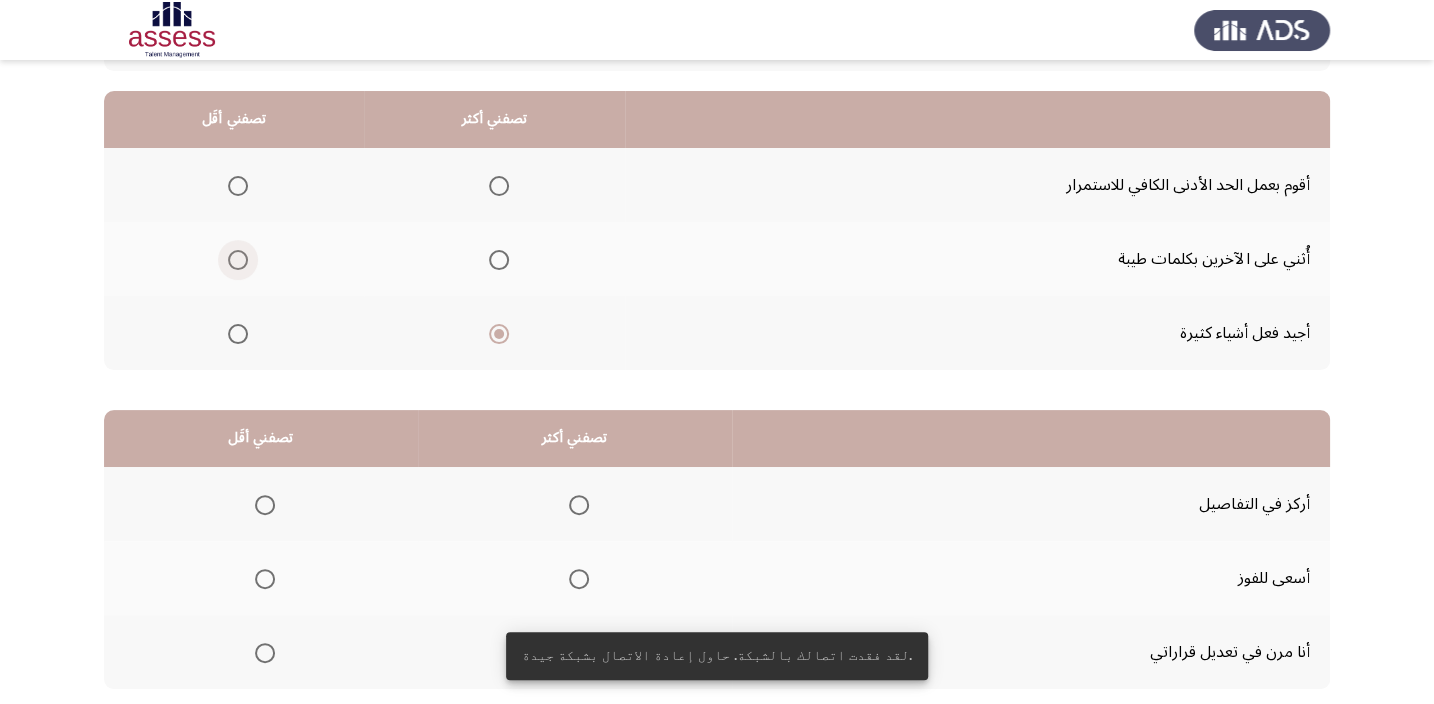 click at bounding box center [238, 260] 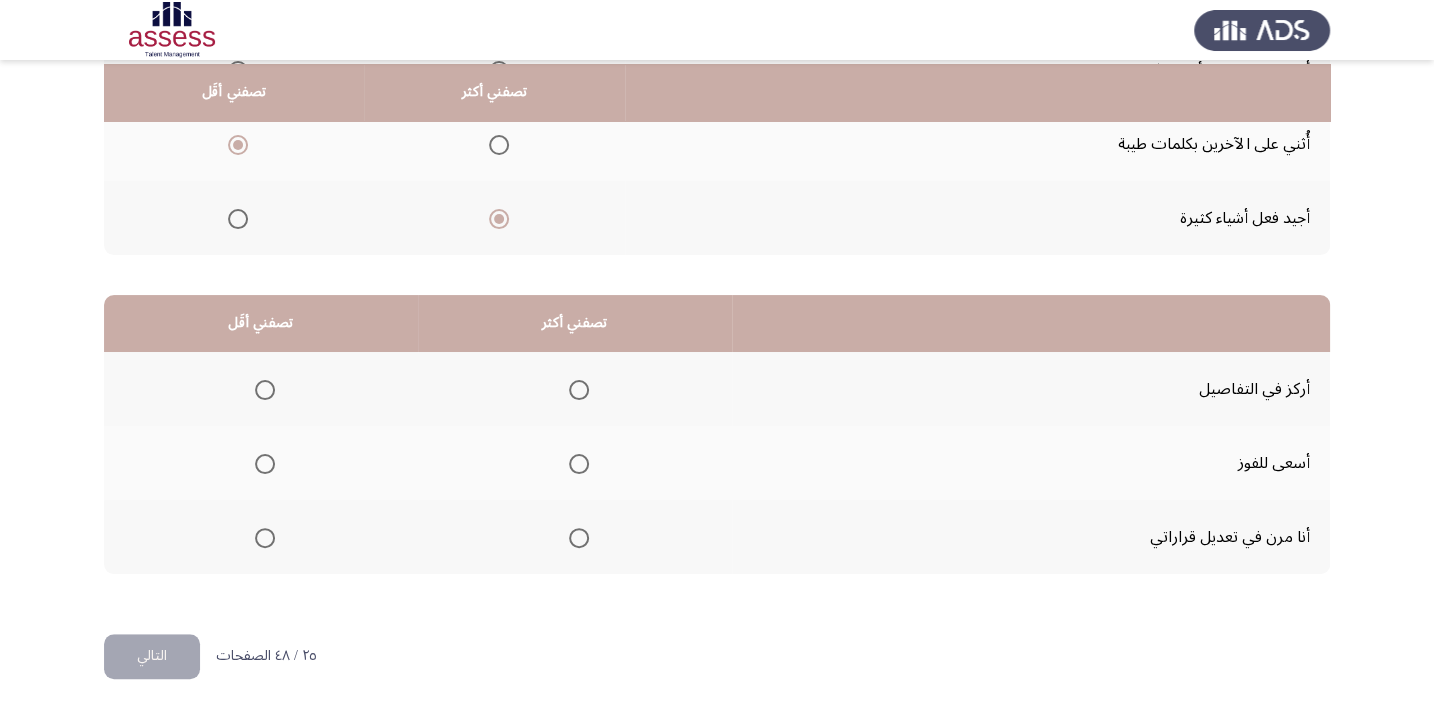 scroll, scrollTop: 303, scrollLeft: 0, axis: vertical 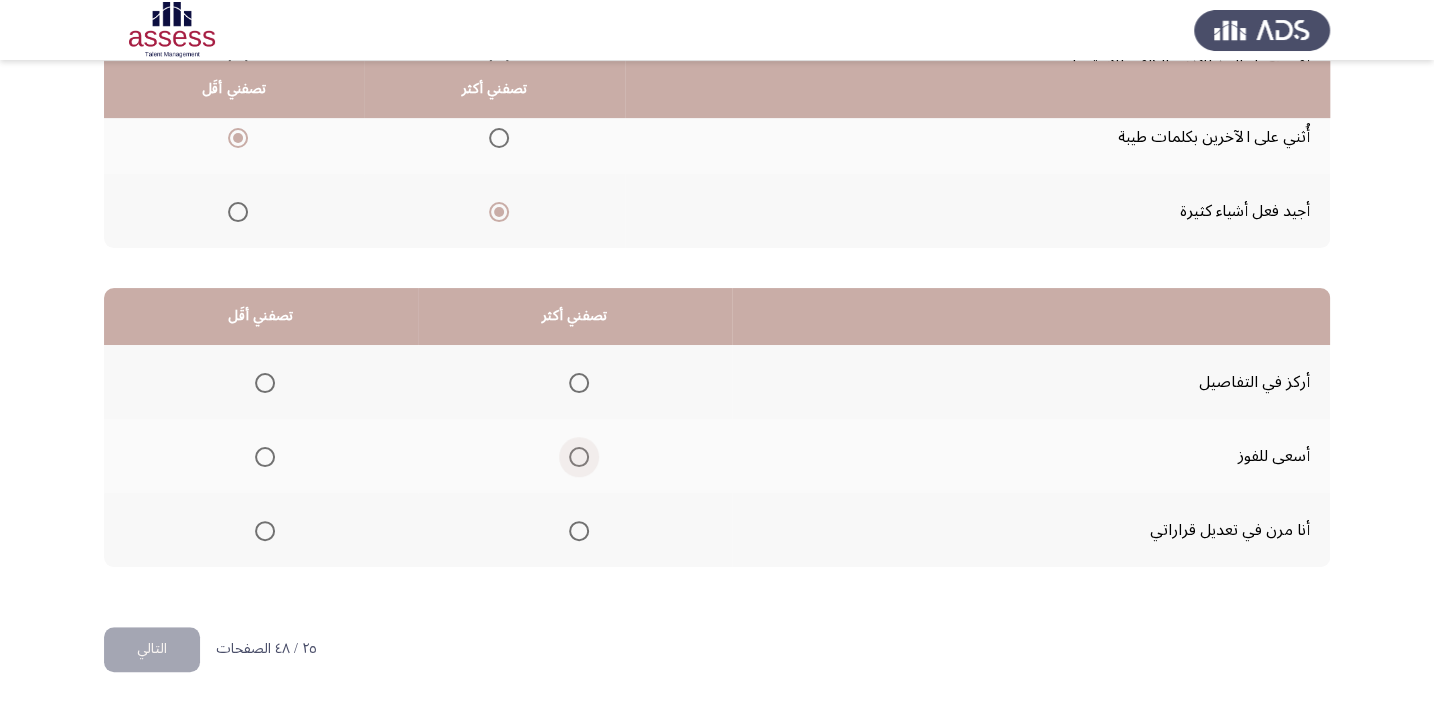 click at bounding box center (579, 457) 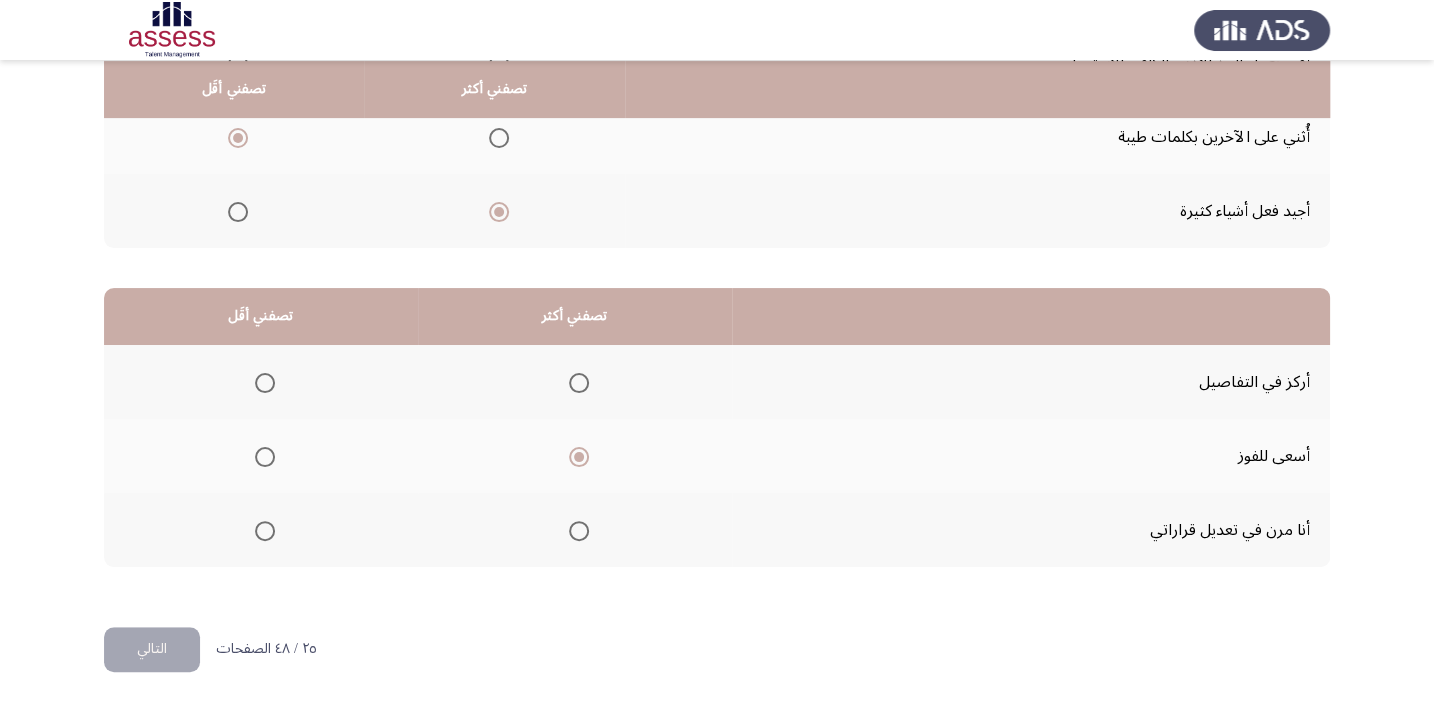 click at bounding box center [579, 383] 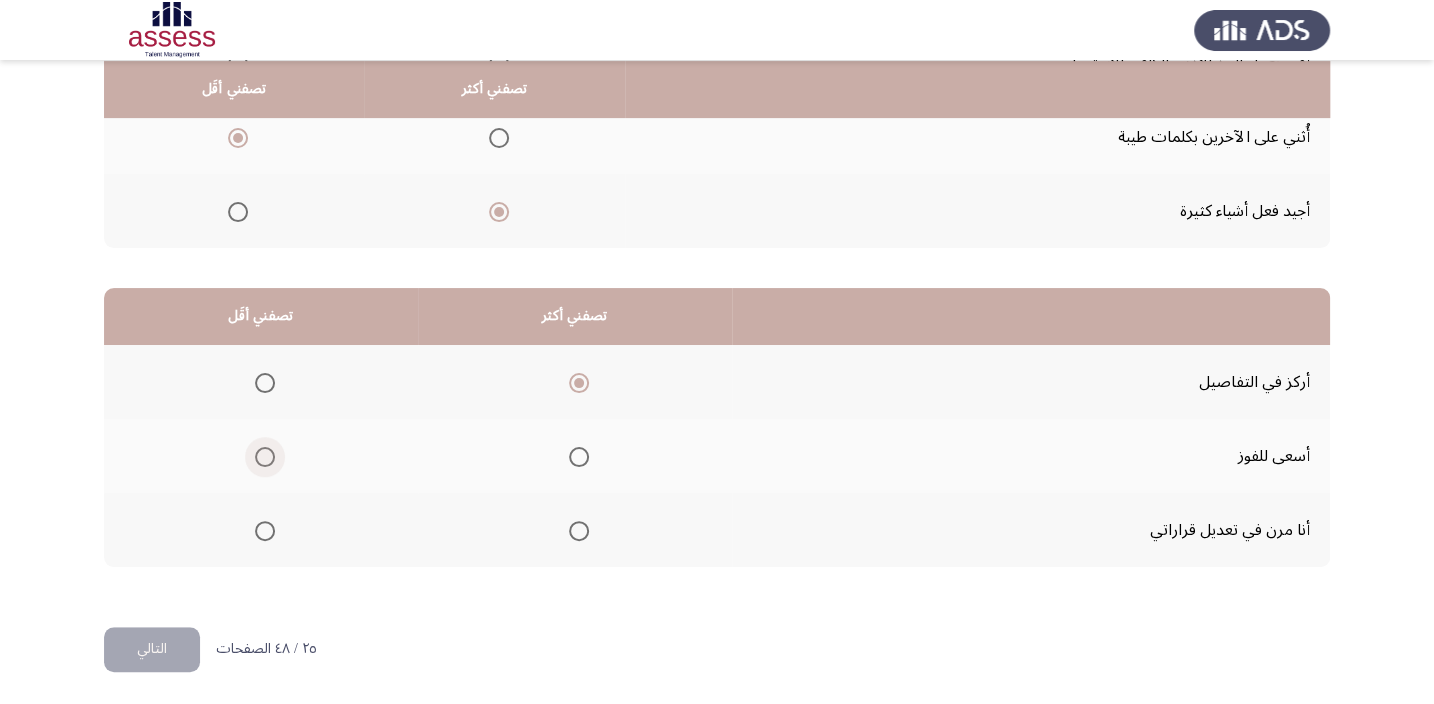 click at bounding box center (265, 457) 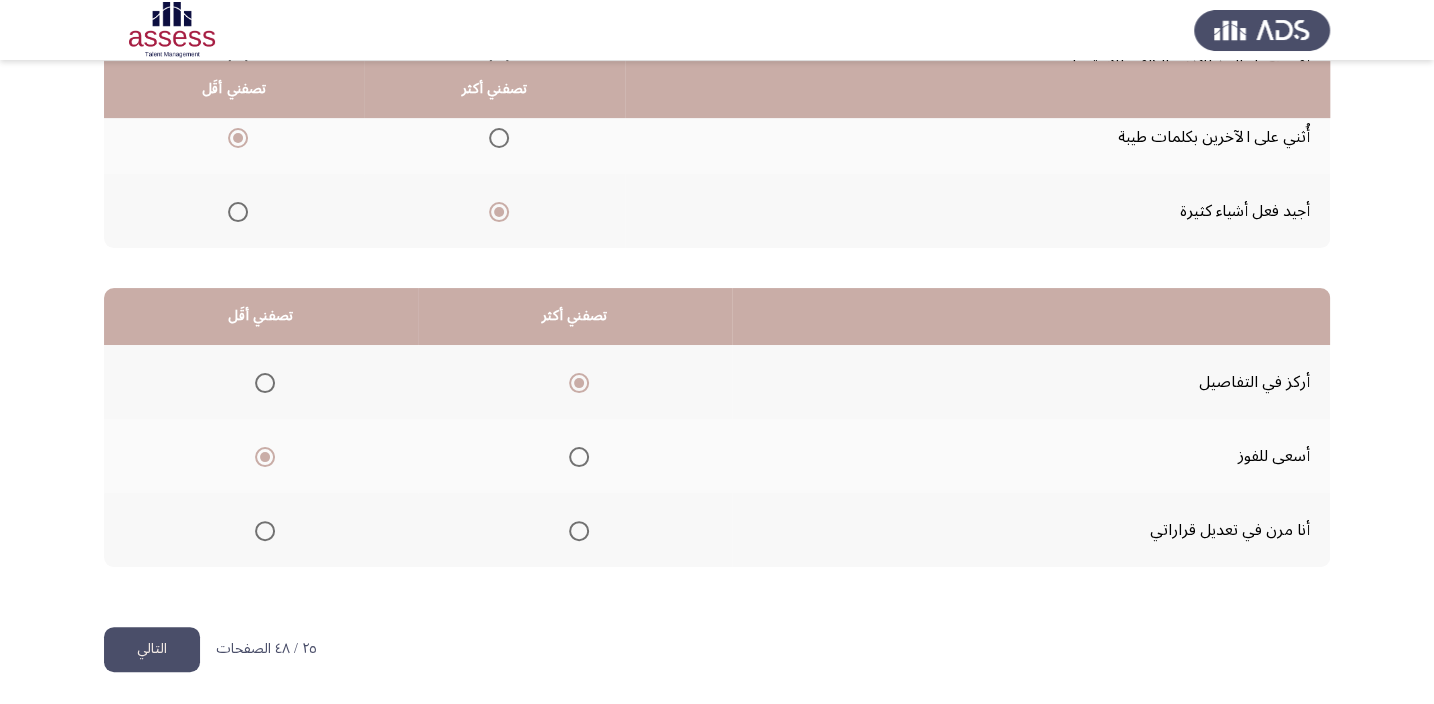 click on "التالي" 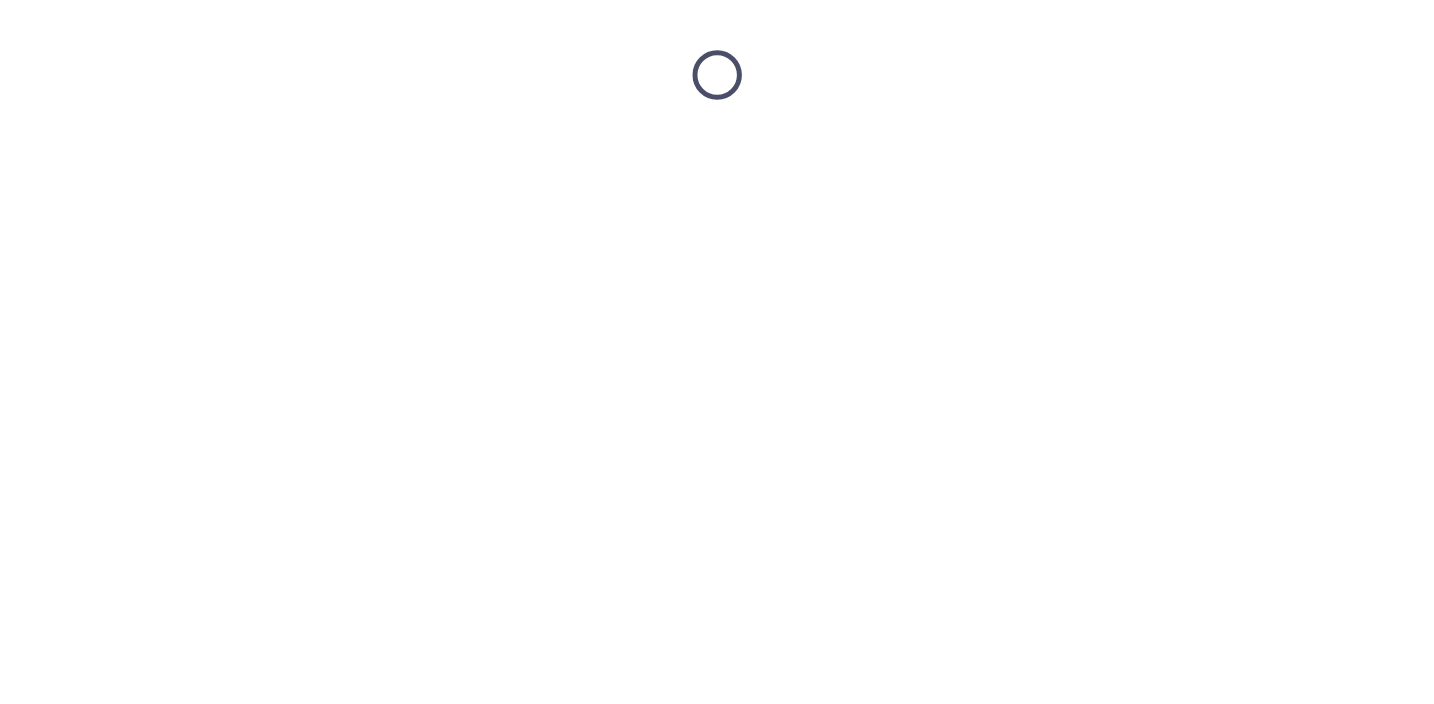 scroll, scrollTop: 0, scrollLeft: 0, axis: both 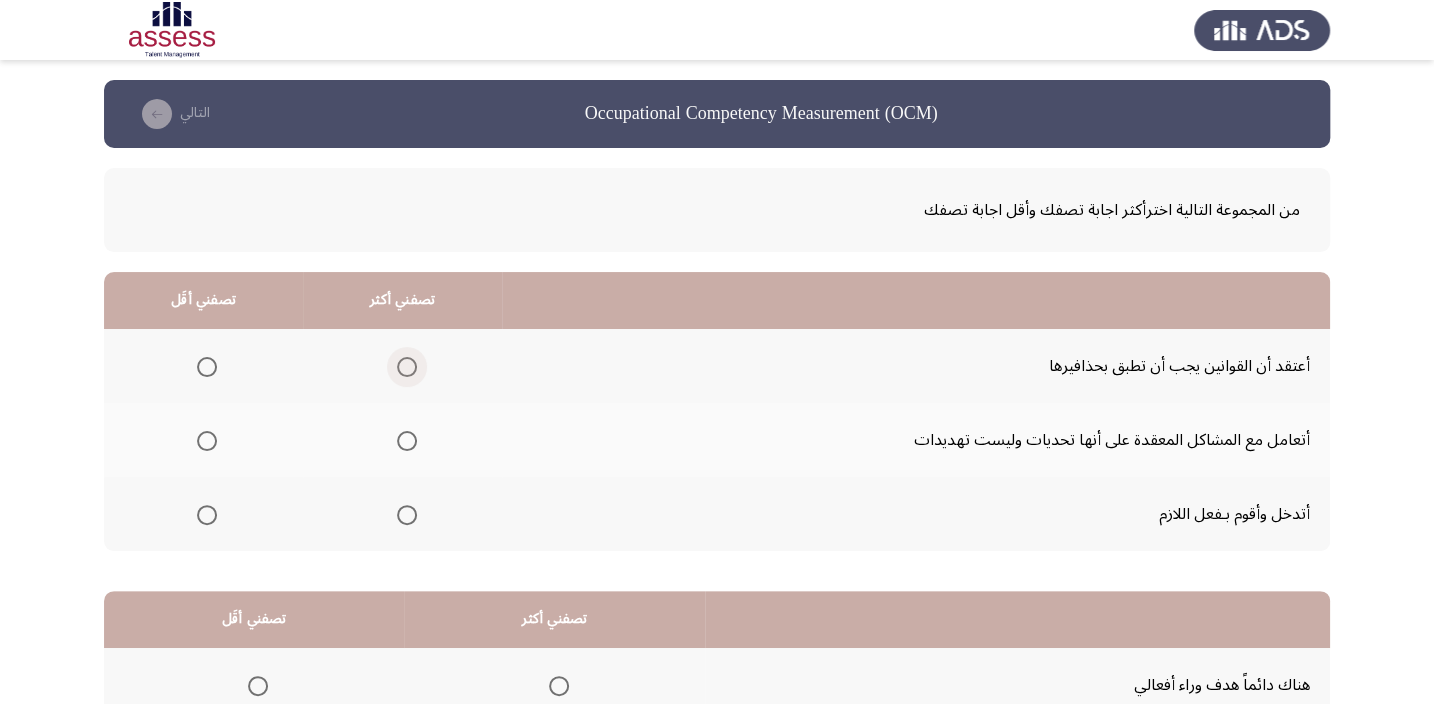click at bounding box center [407, 367] 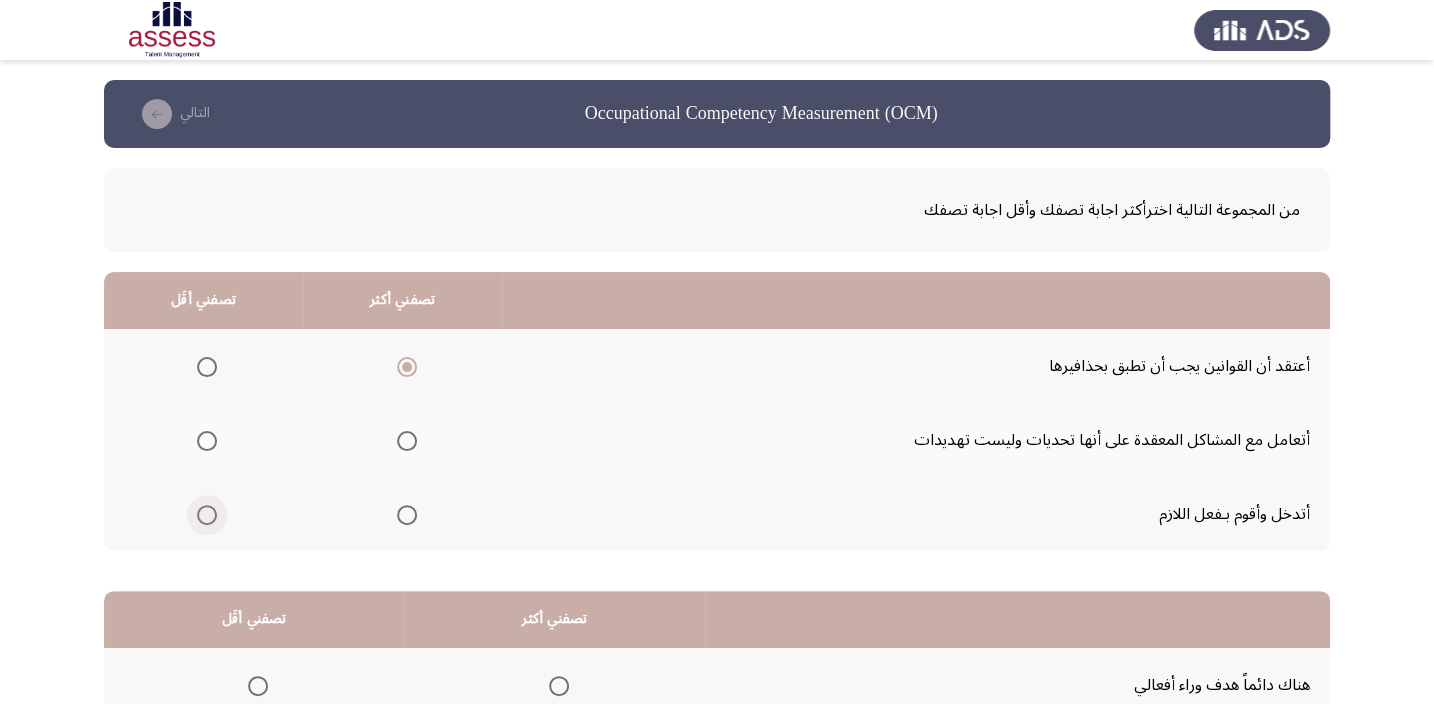 click at bounding box center [207, 515] 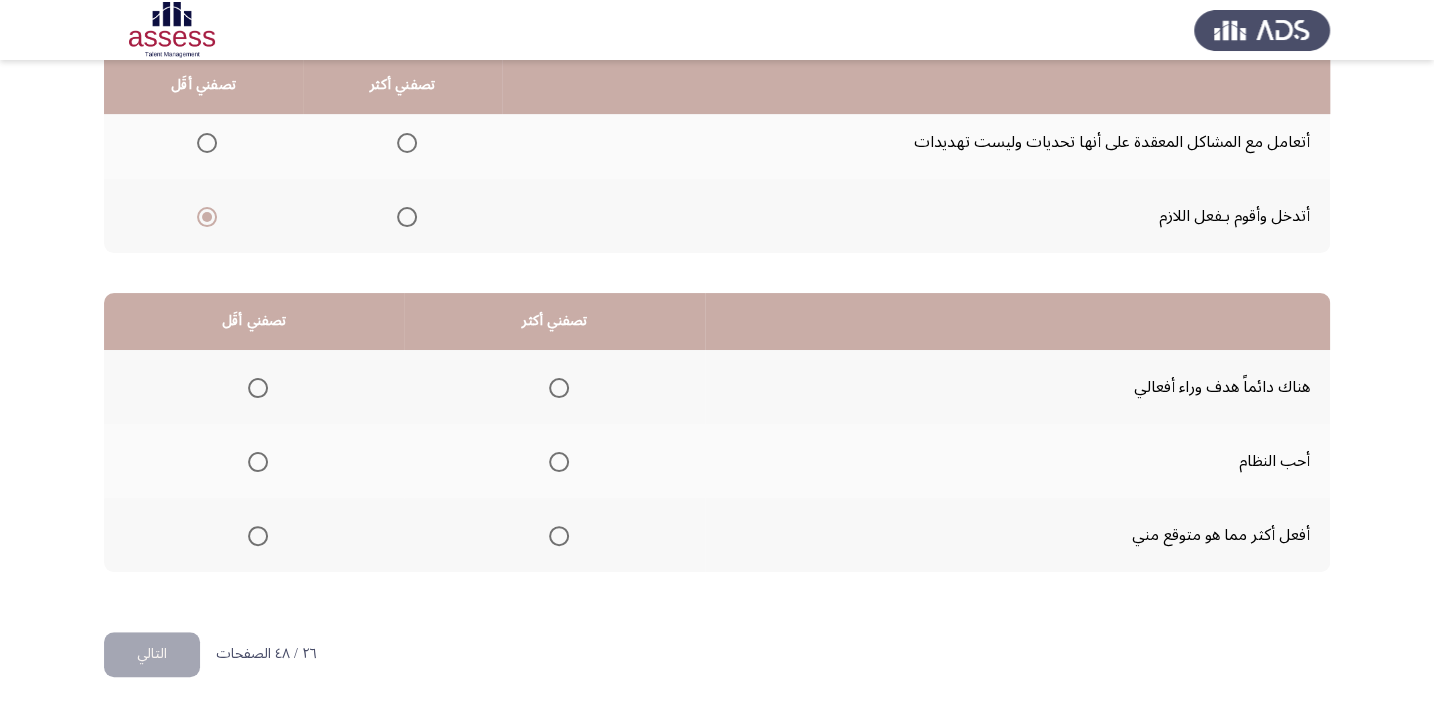 scroll, scrollTop: 303, scrollLeft: 0, axis: vertical 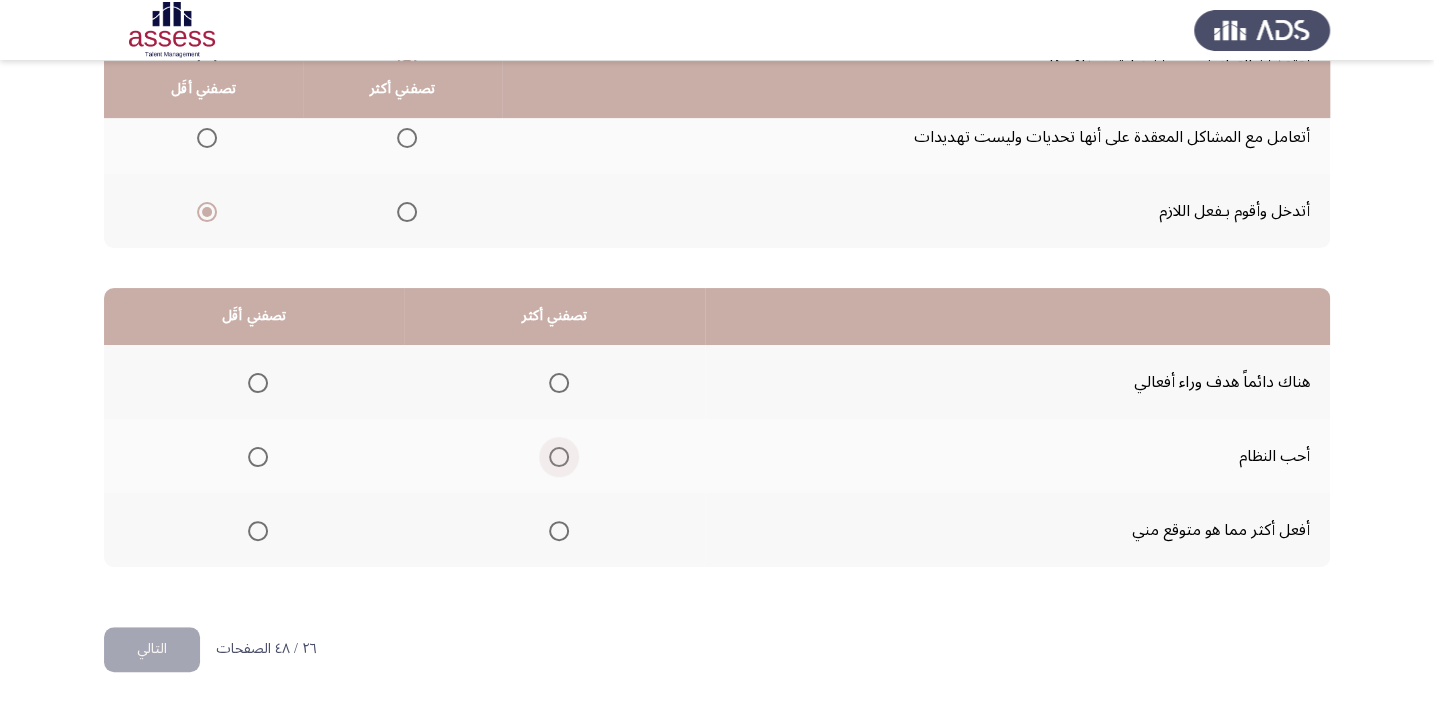 click at bounding box center (559, 457) 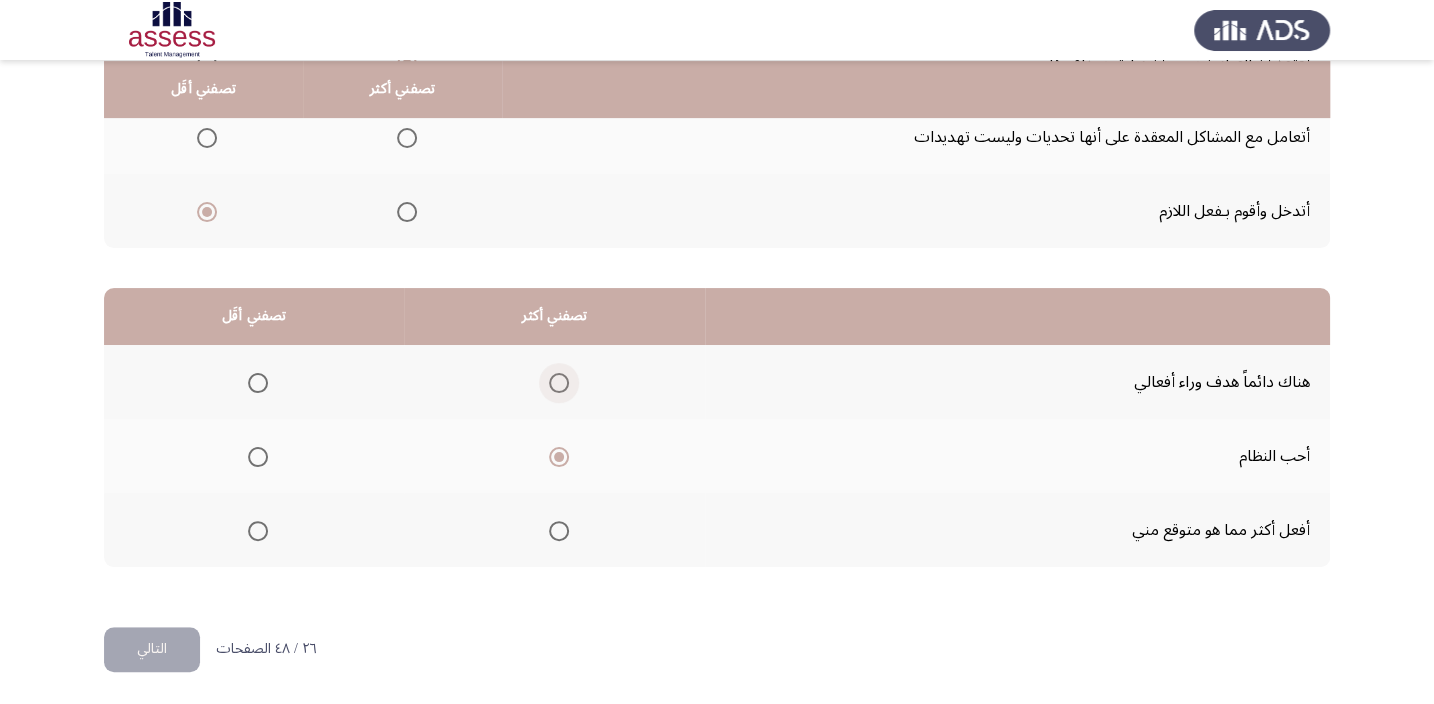 click at bounding box center [559, 383] 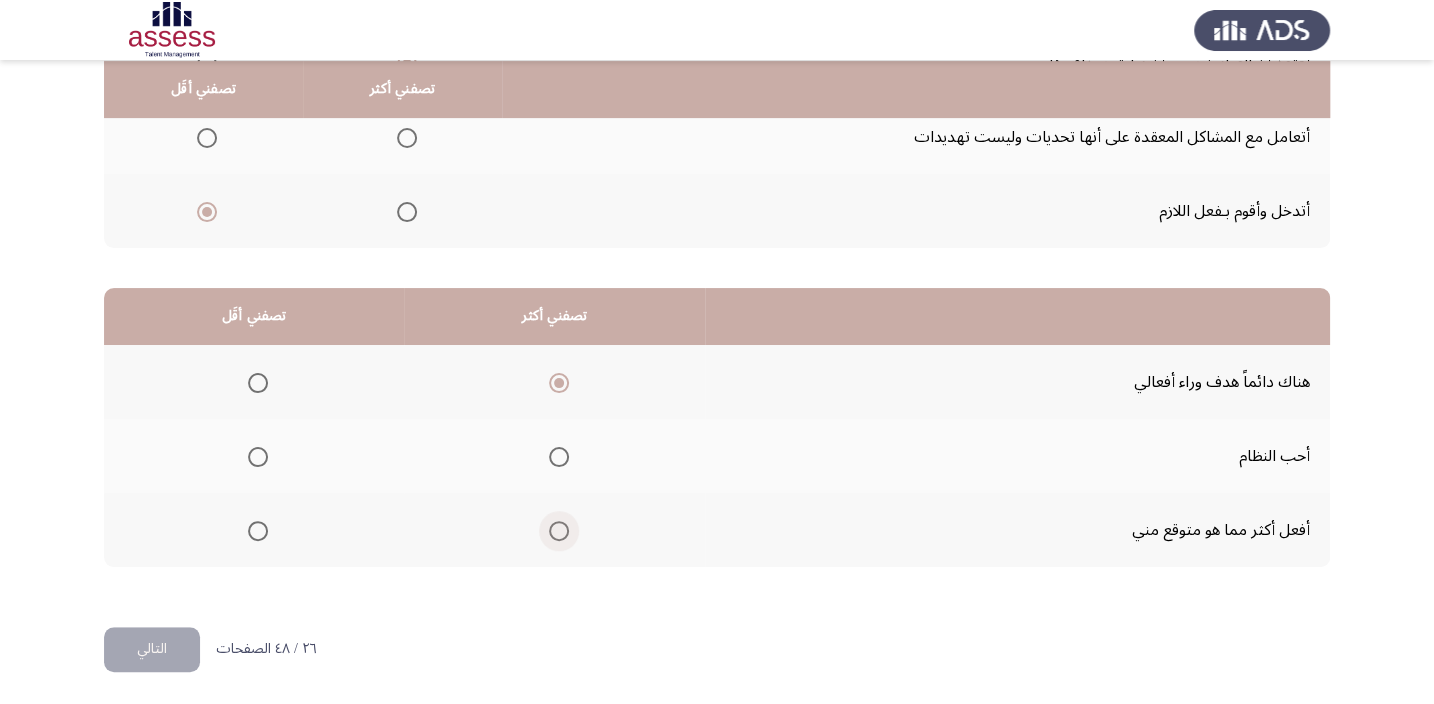 click at bounding box center (559, 531) 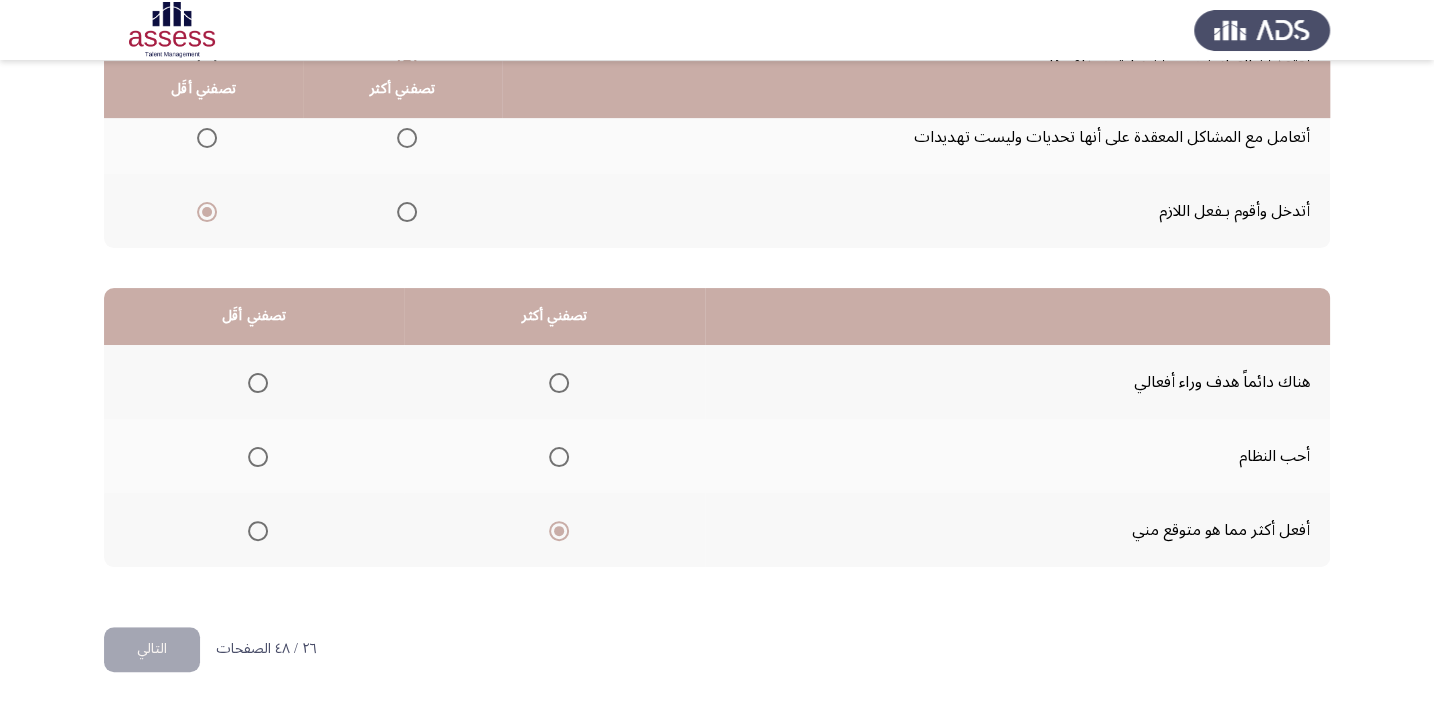 click at bounding box center [258, 457] 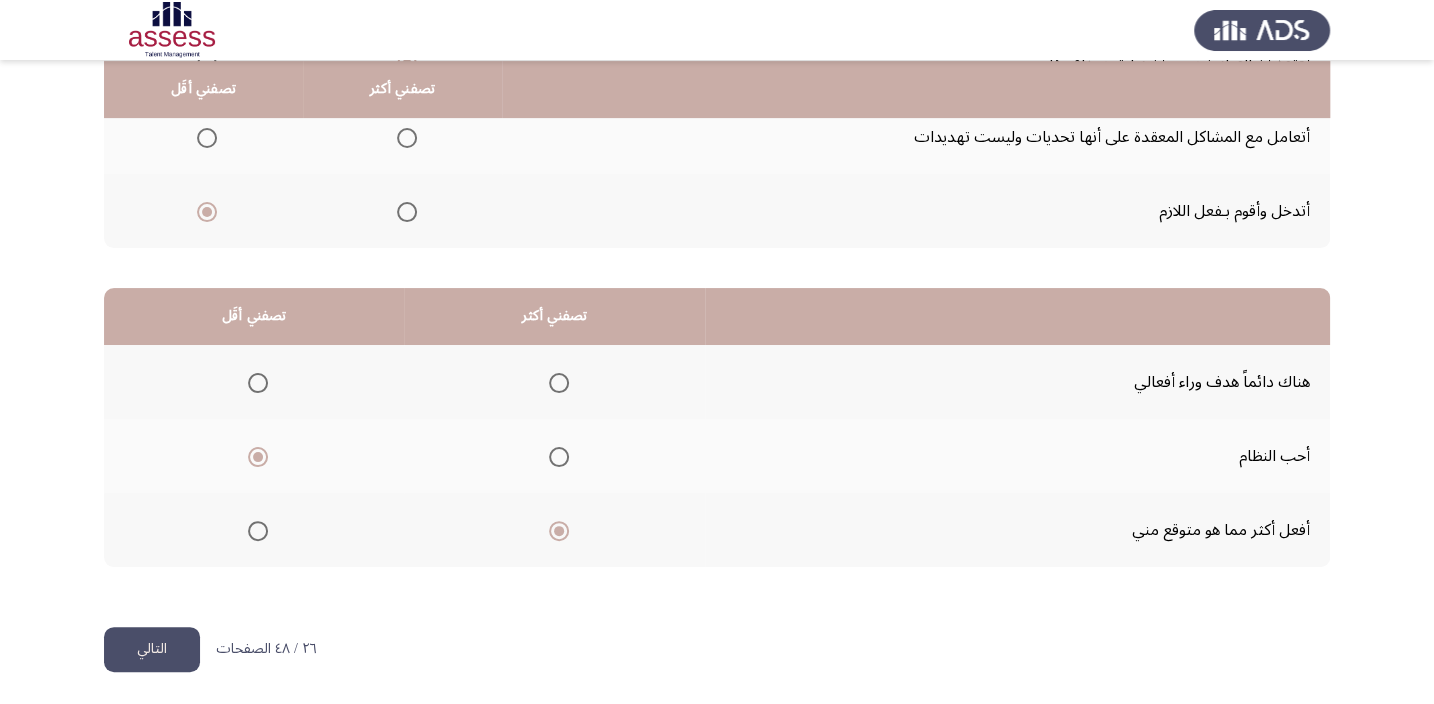 click on "التالي" 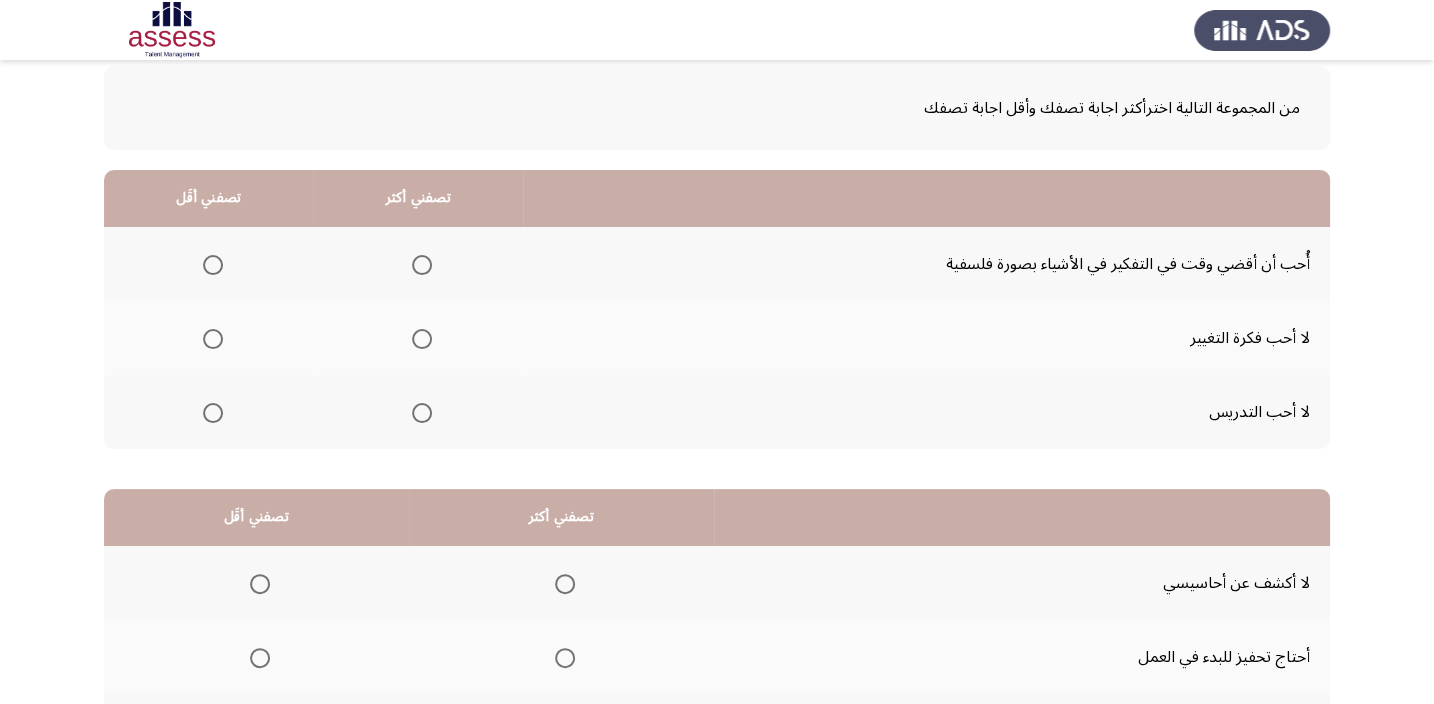 scroll, scrollTop: 90, scrollLeft: 0, axis: vertical 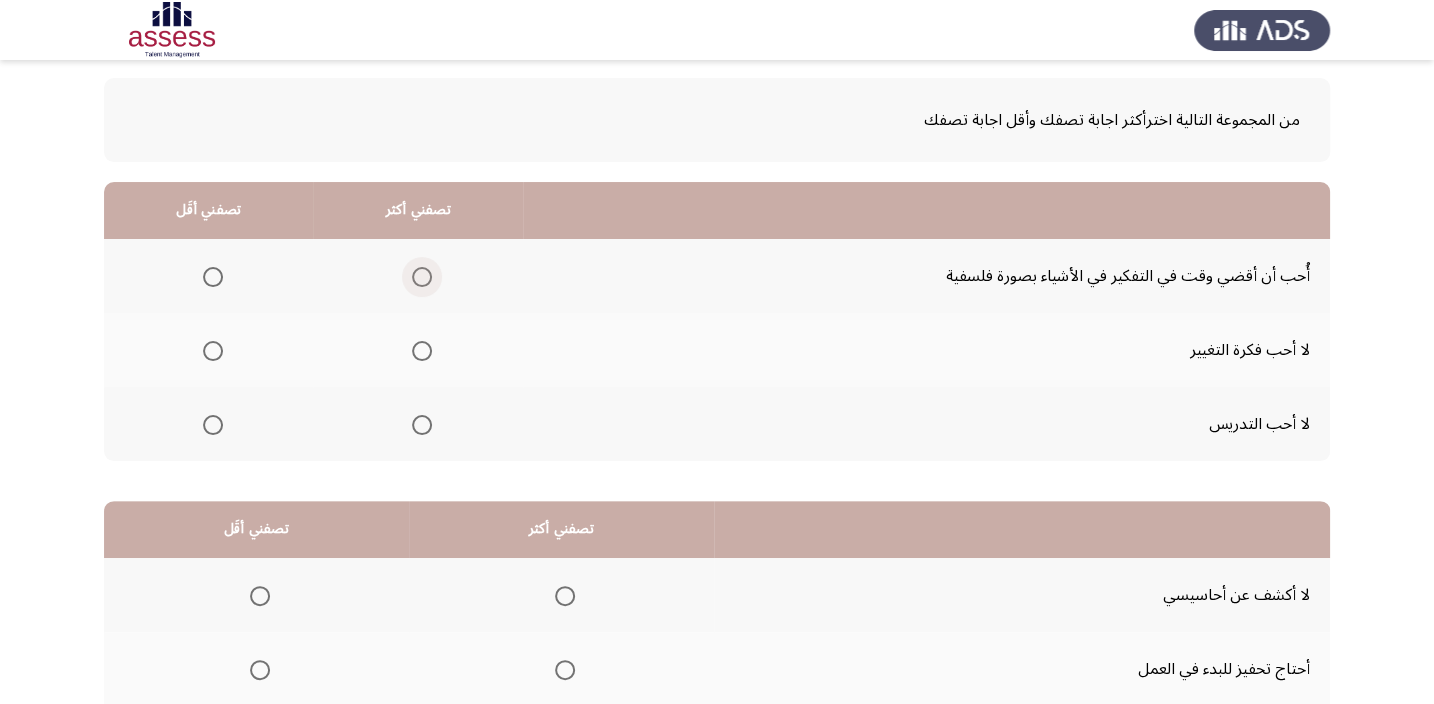 click at bounding box center [422, 277] 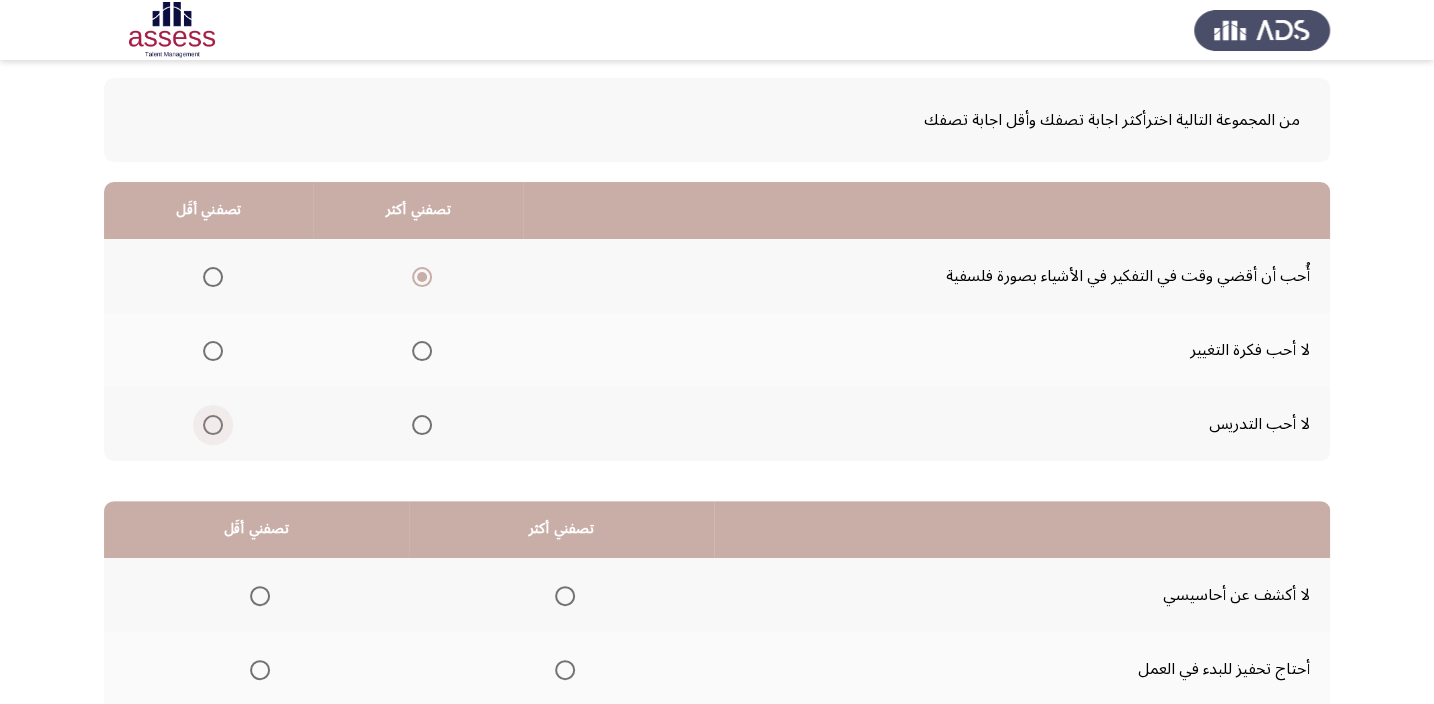 click at bounding box center [213, 425] 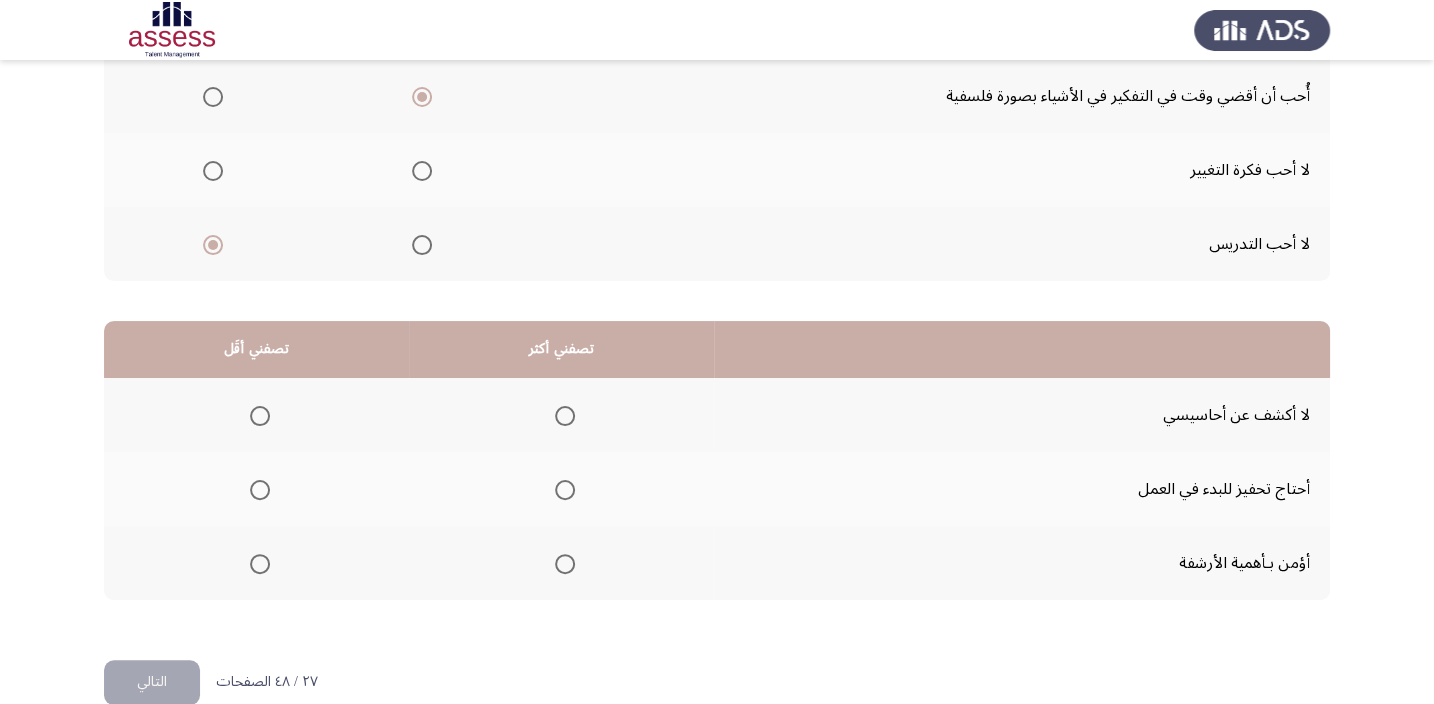 scroll, scrollTop: 303, scrollLeft: 0, axis: vertical 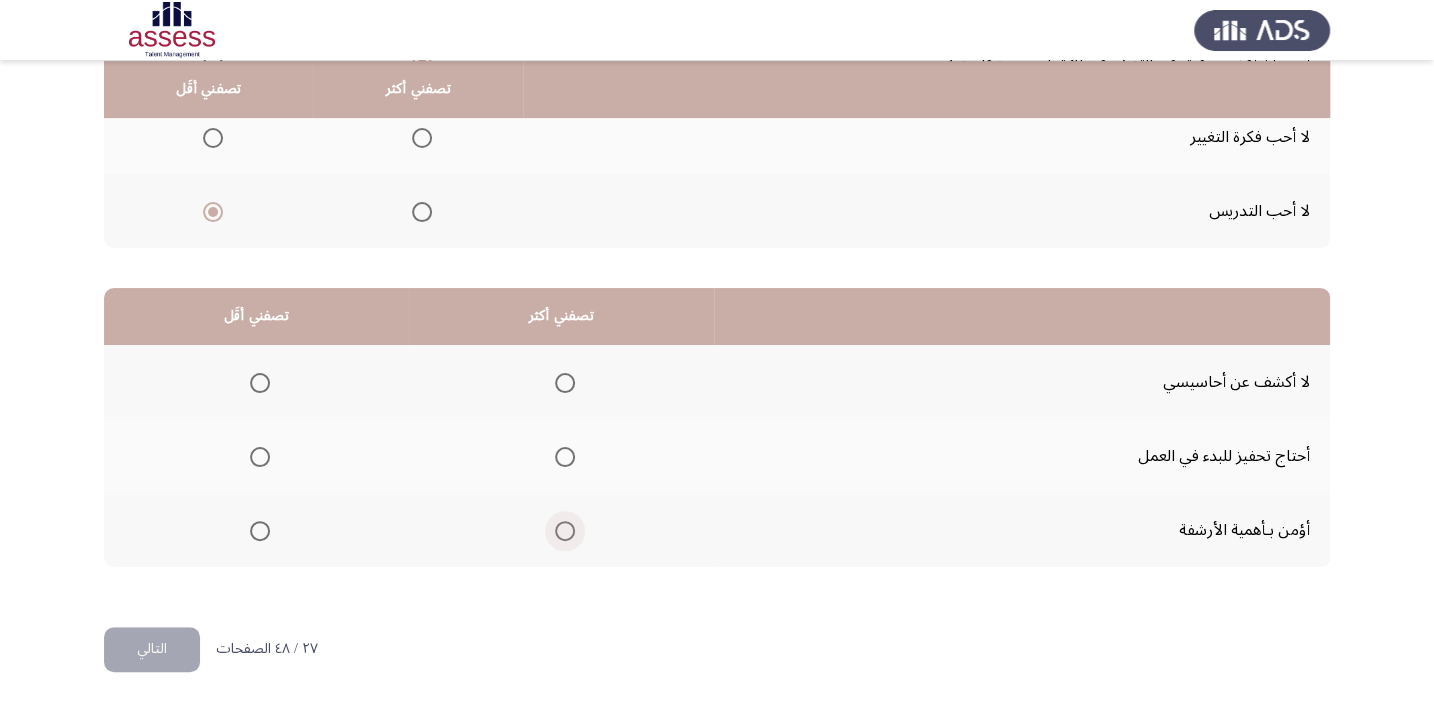 click at bounding box center (565, 531) 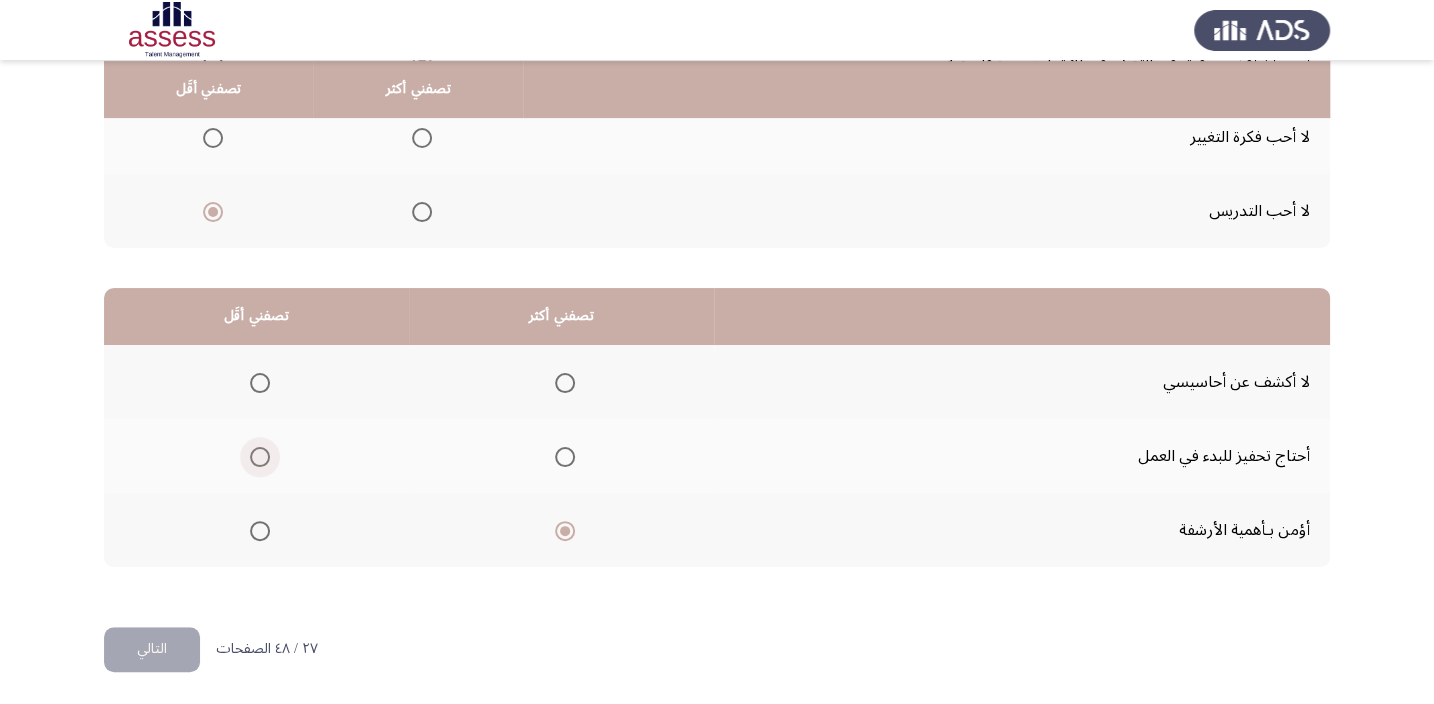 click at bounding box center (260, 457) 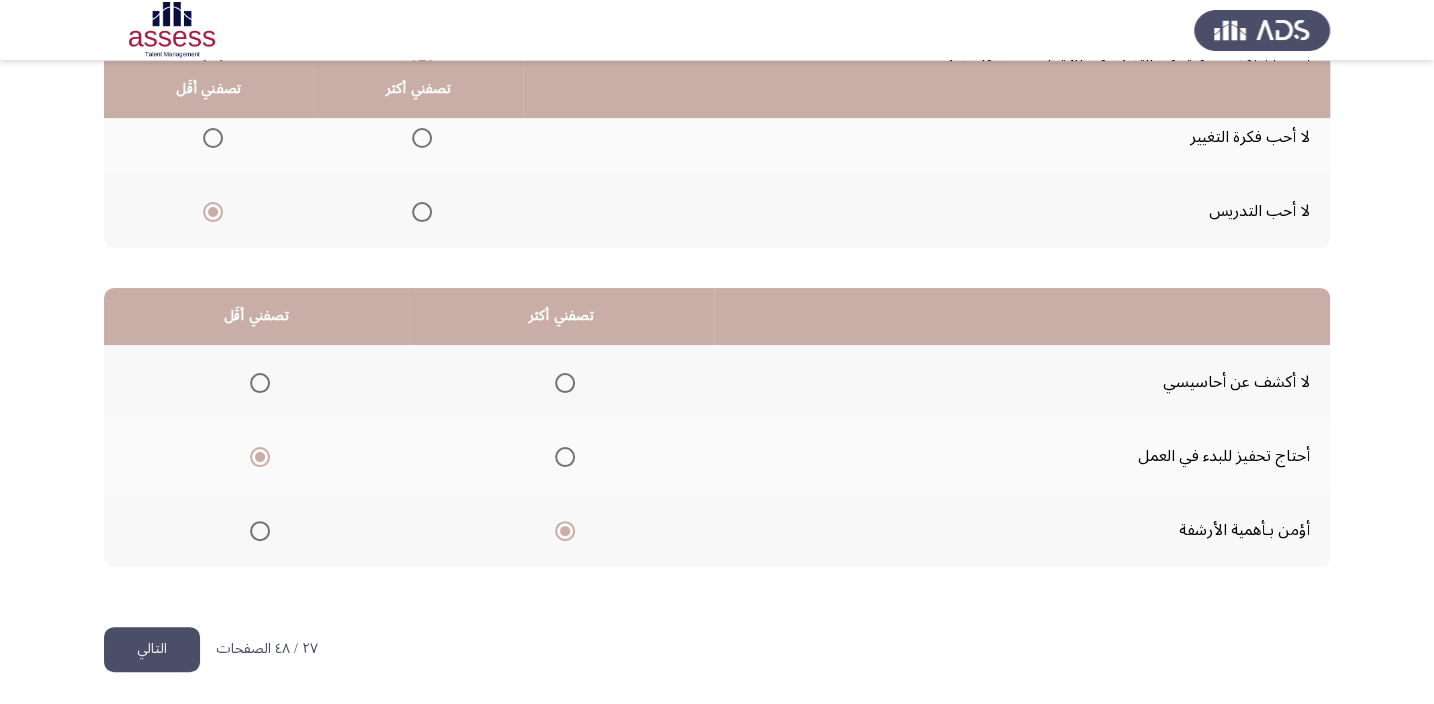 click on "التالي" 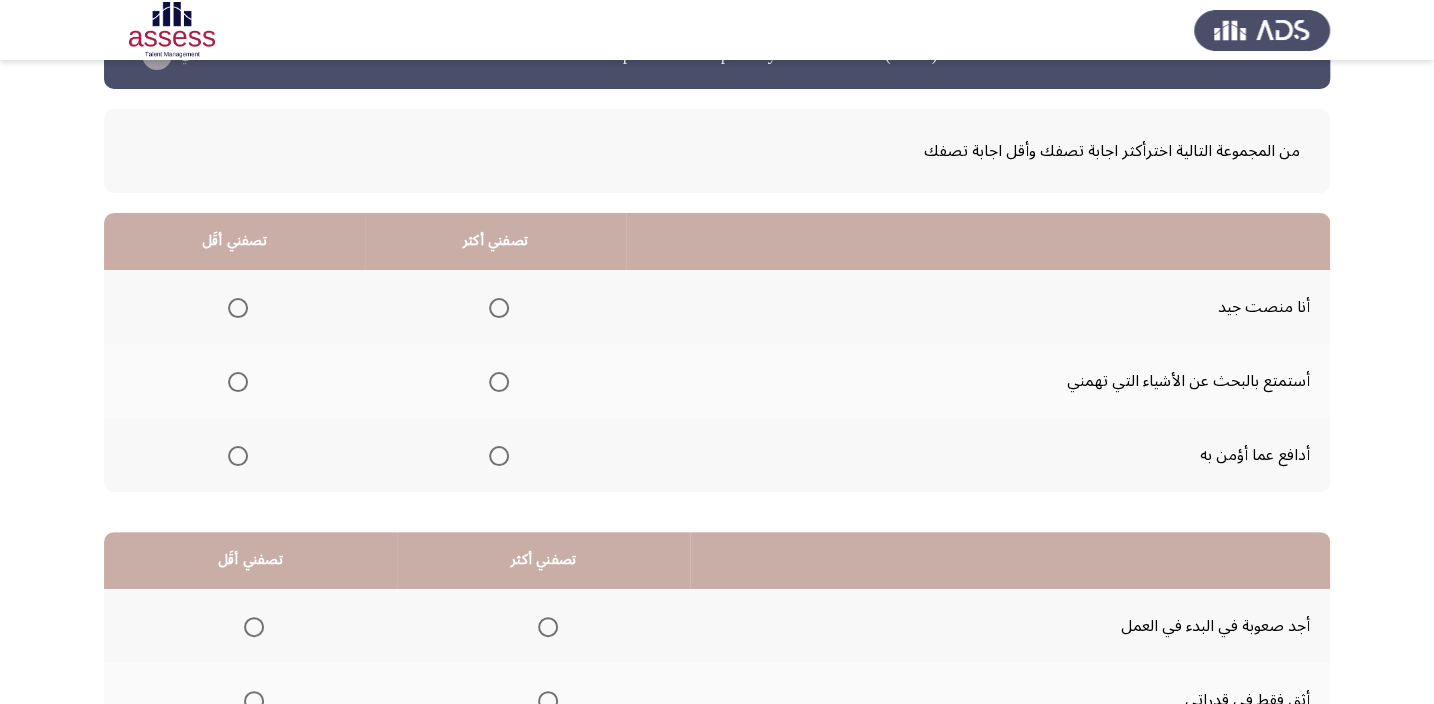 scroll, scrollTop: 90, scrollLeft: 0, axis: vertical 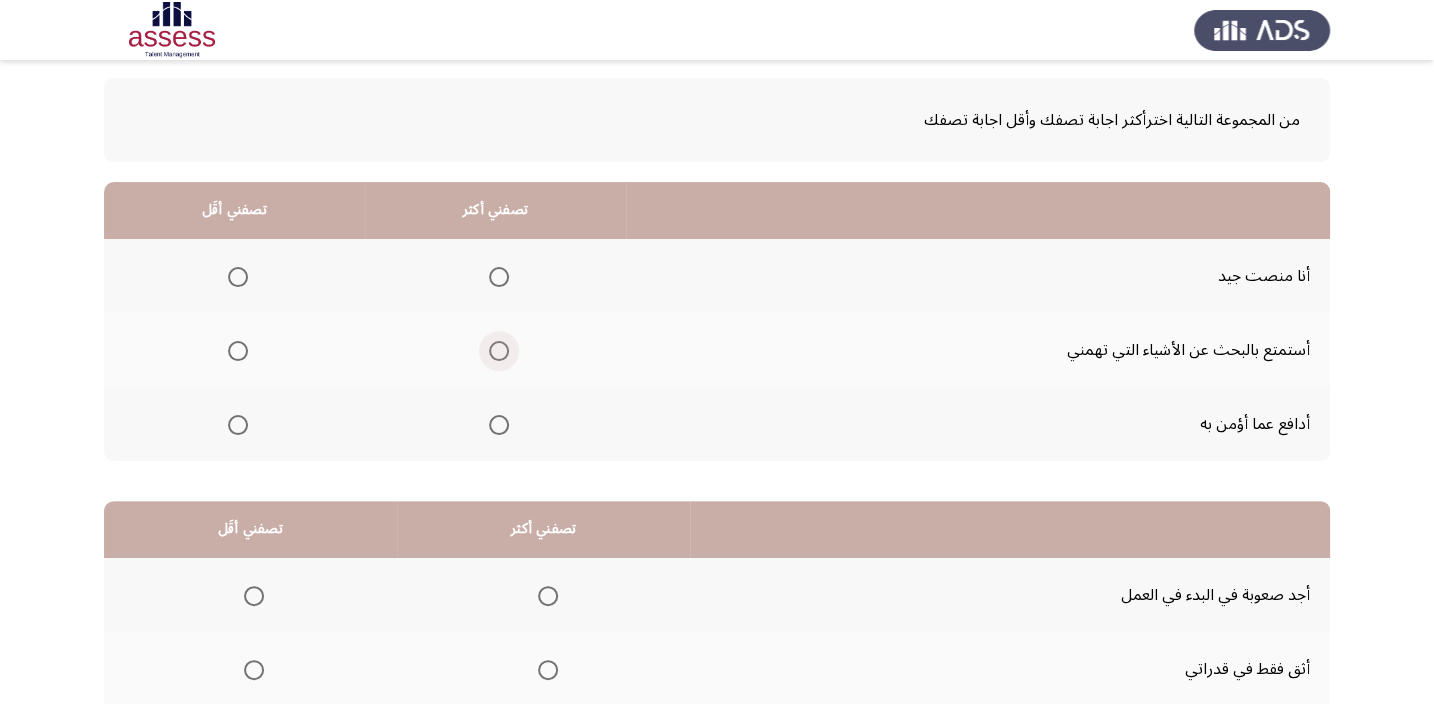 click at bounding box center [499, 351] 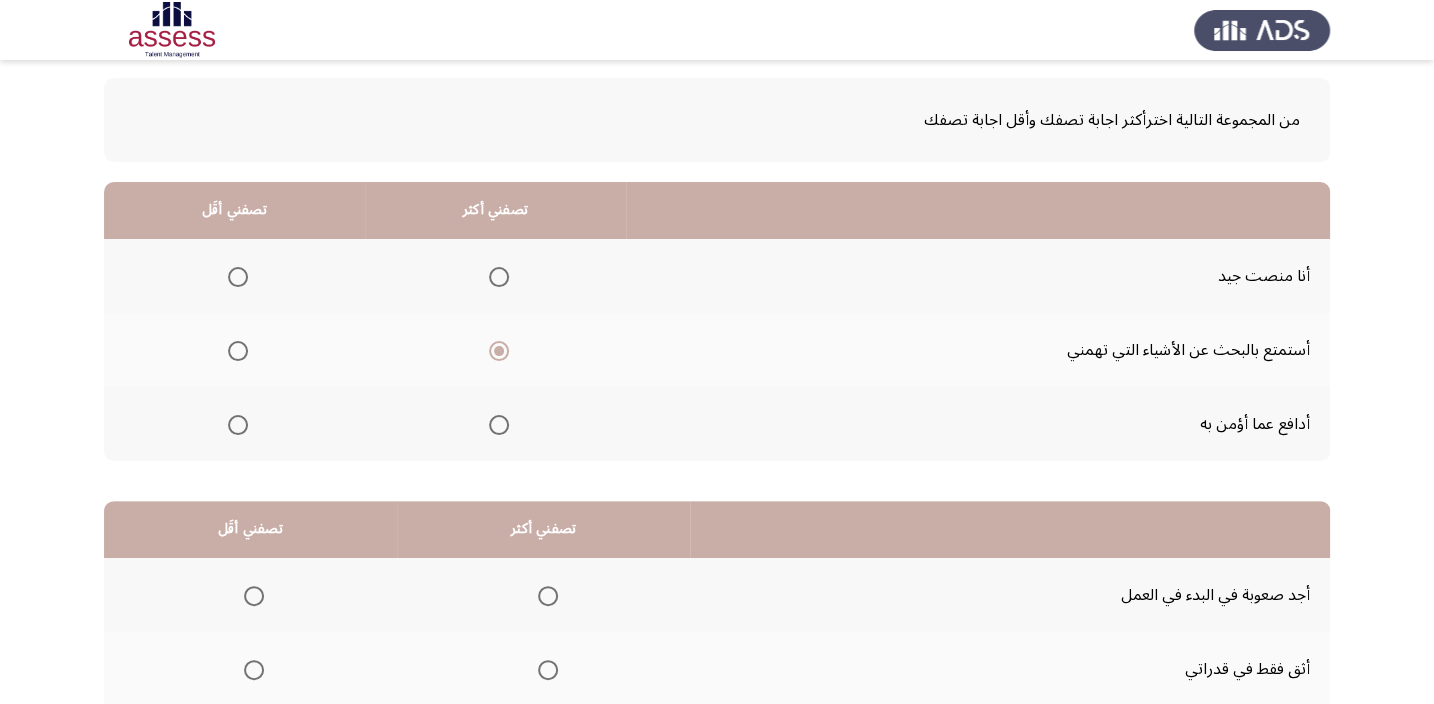 click at bounding box center [238, 425] 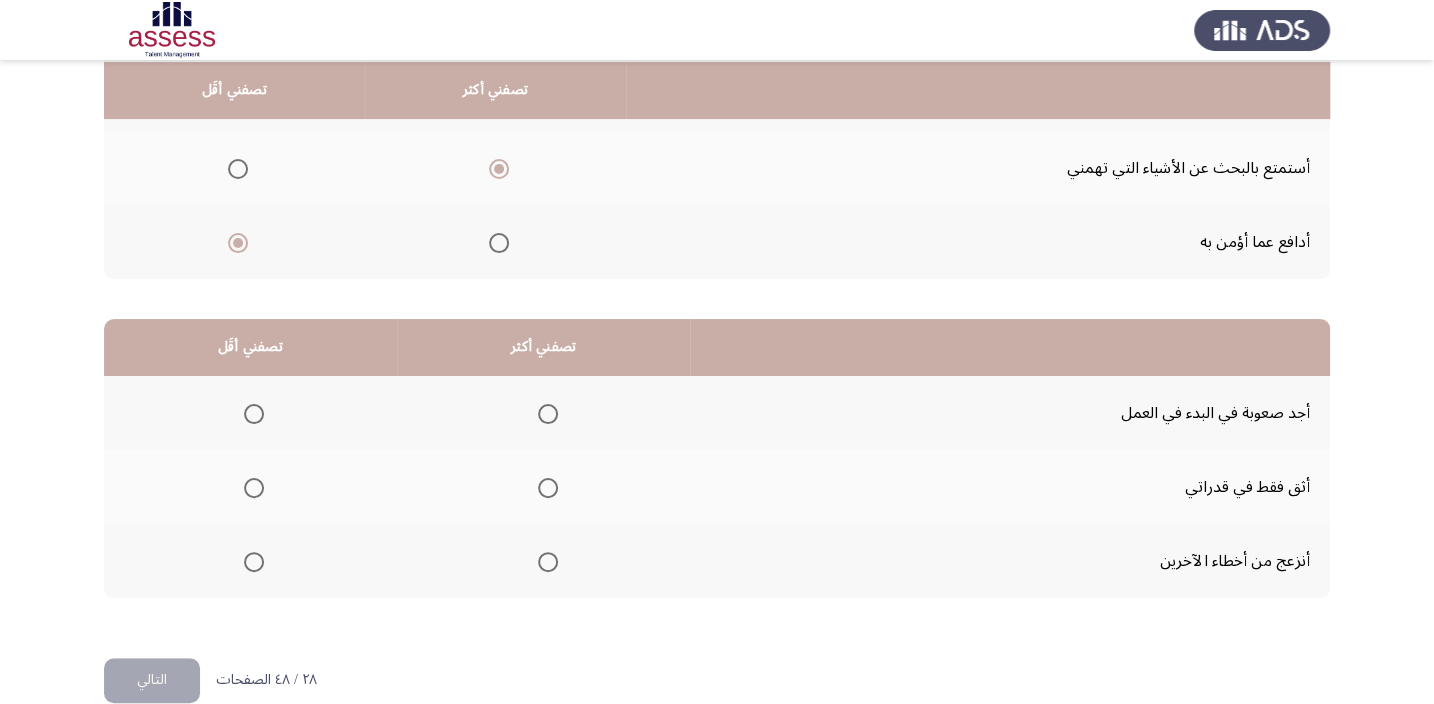 scroll, scrollTop: 303, scrollLeft: 0, axis: vertical 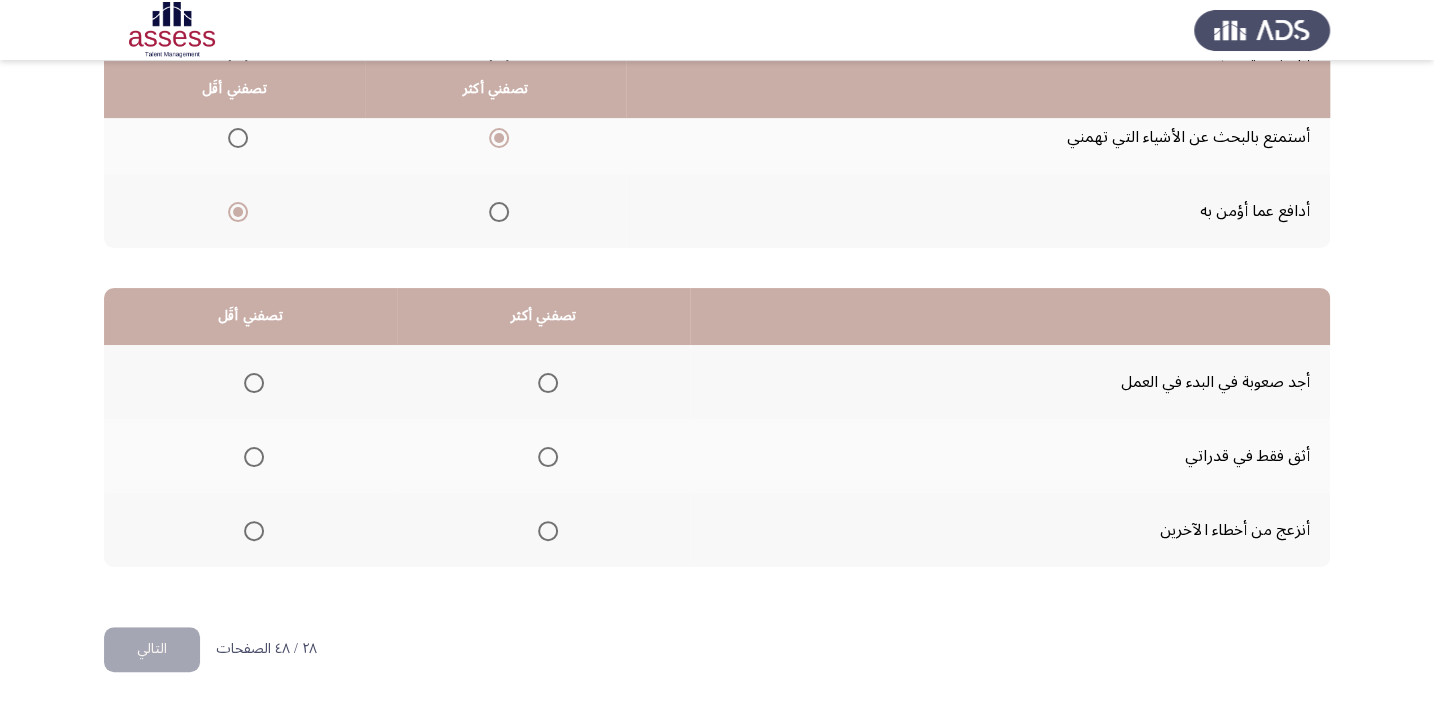 click at bounding box center (548, 457) 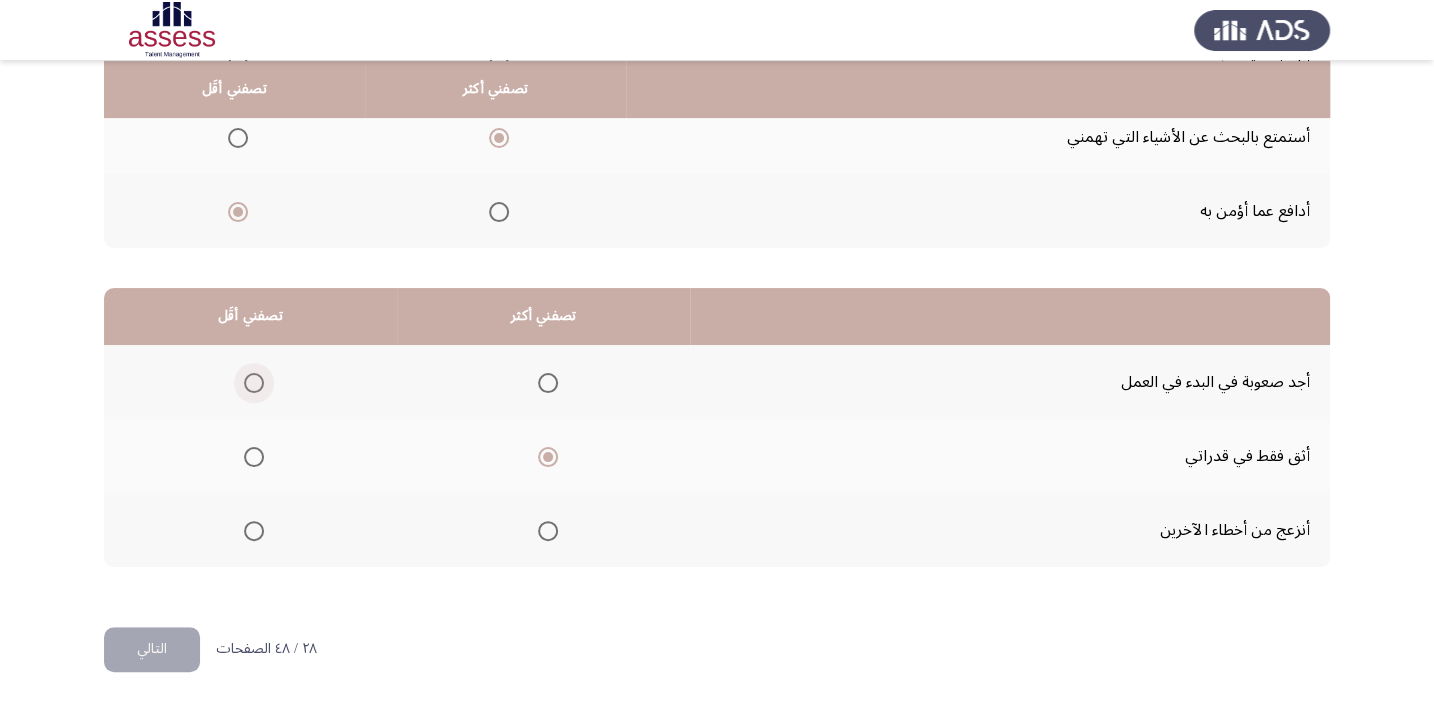 click at bounding box center (254, 383) 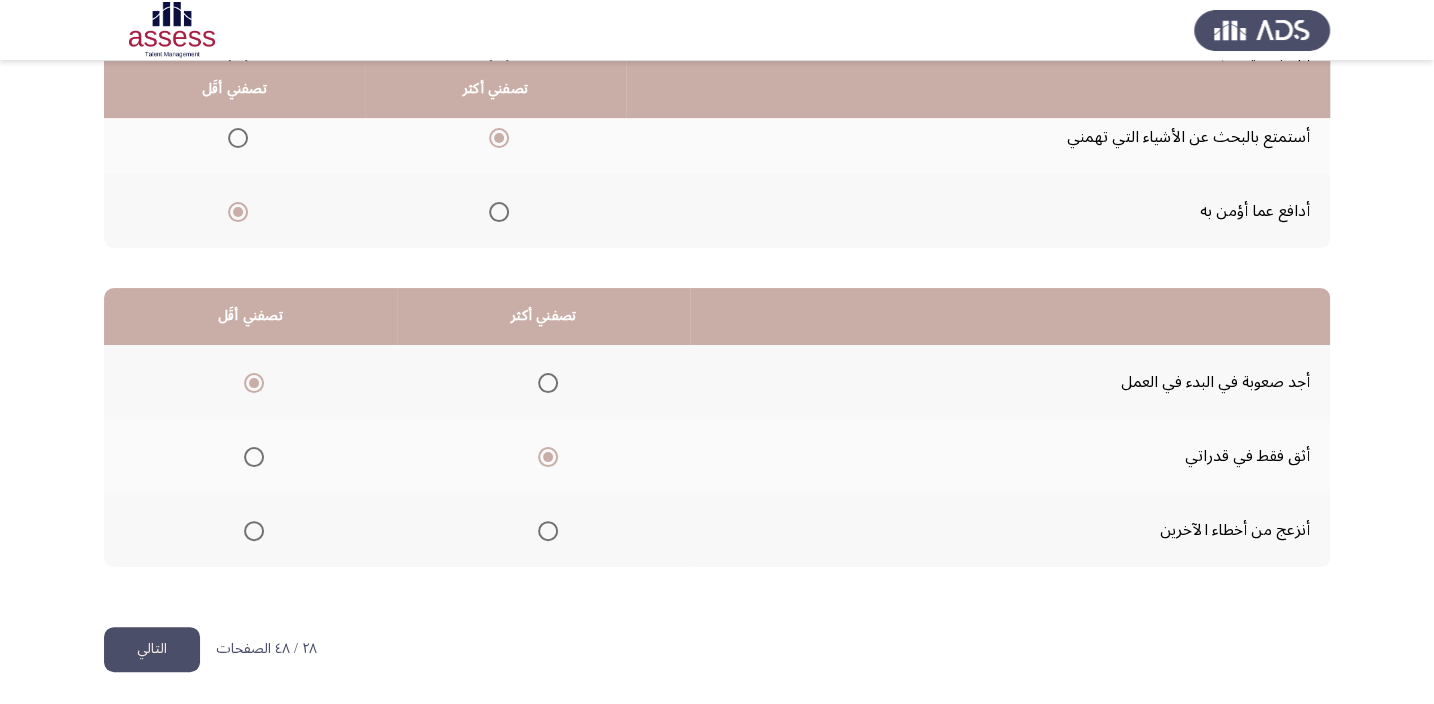 click on "التالي" 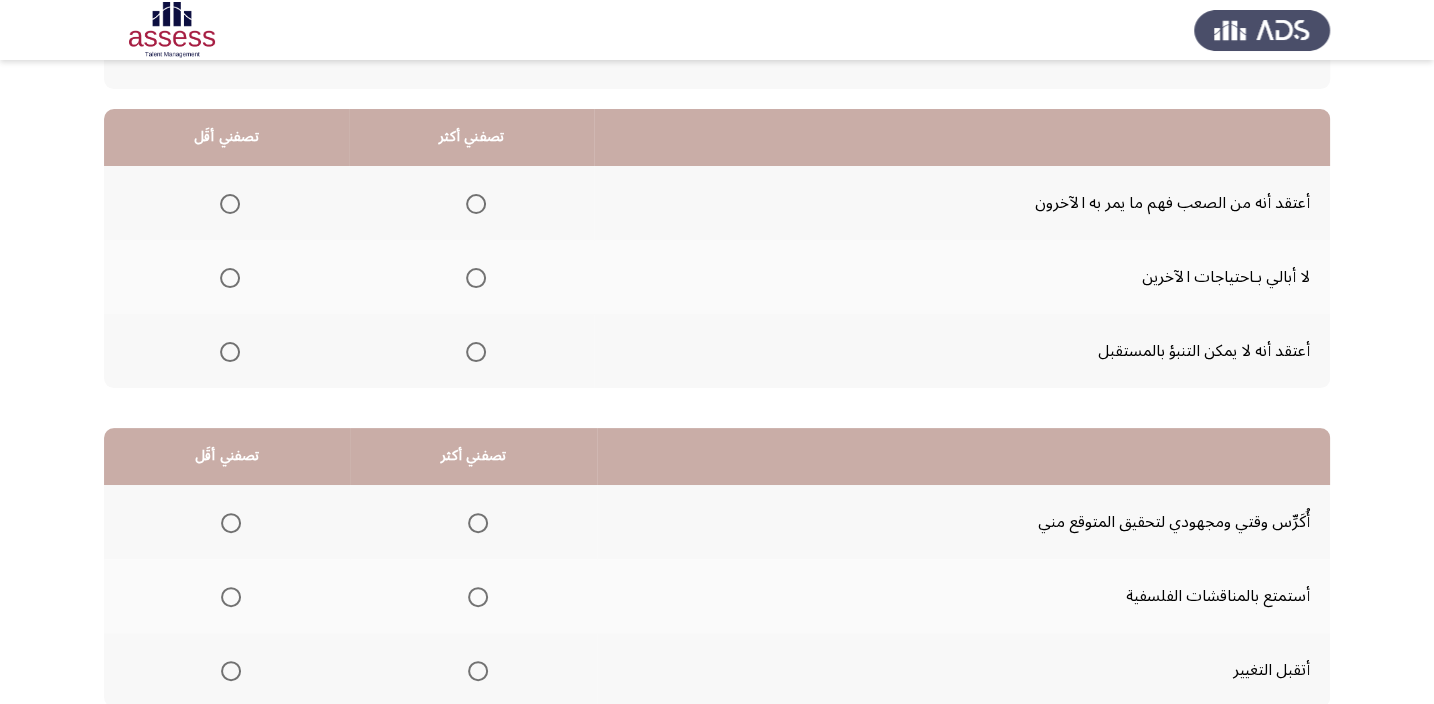 scroll, scrollTop: 181, scrollLeft: 0, axis: vertical 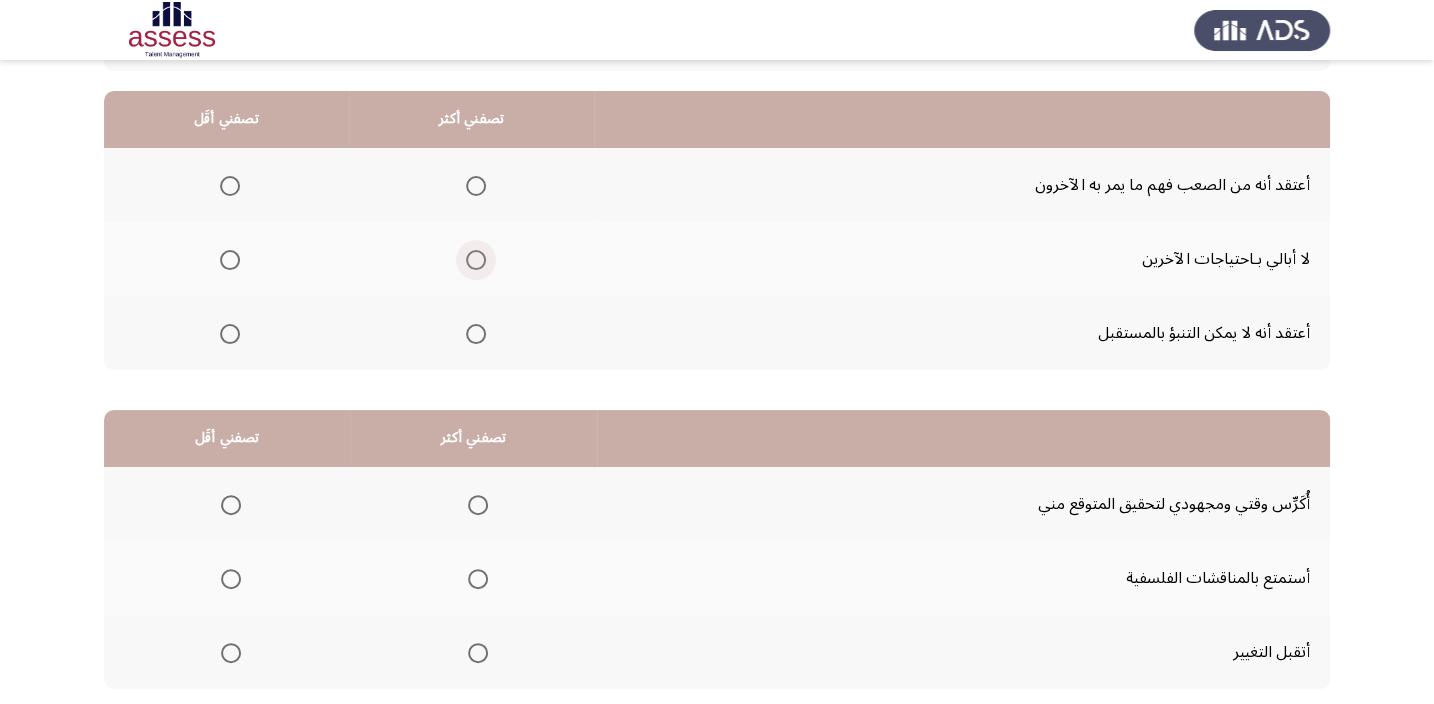 click at bounding box center (476, 260) 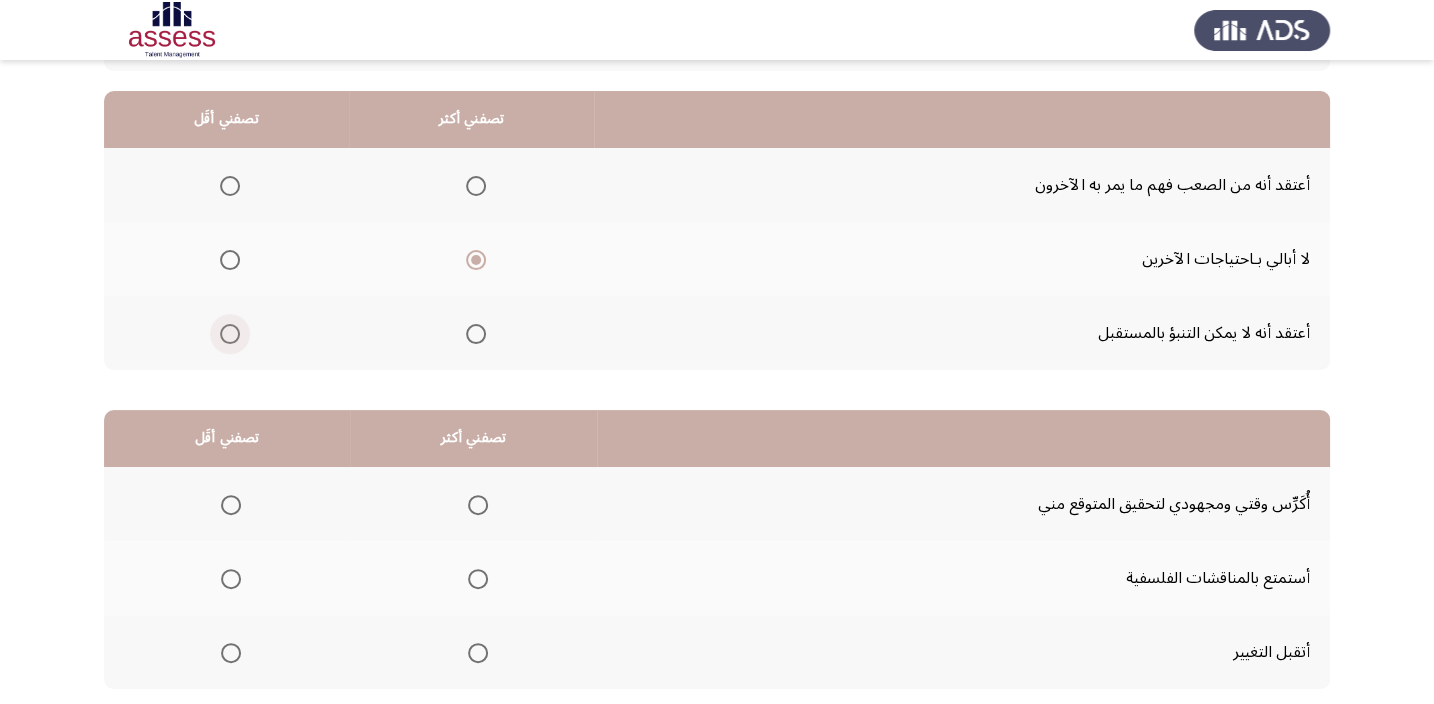 click at bounding box center (230, 334) 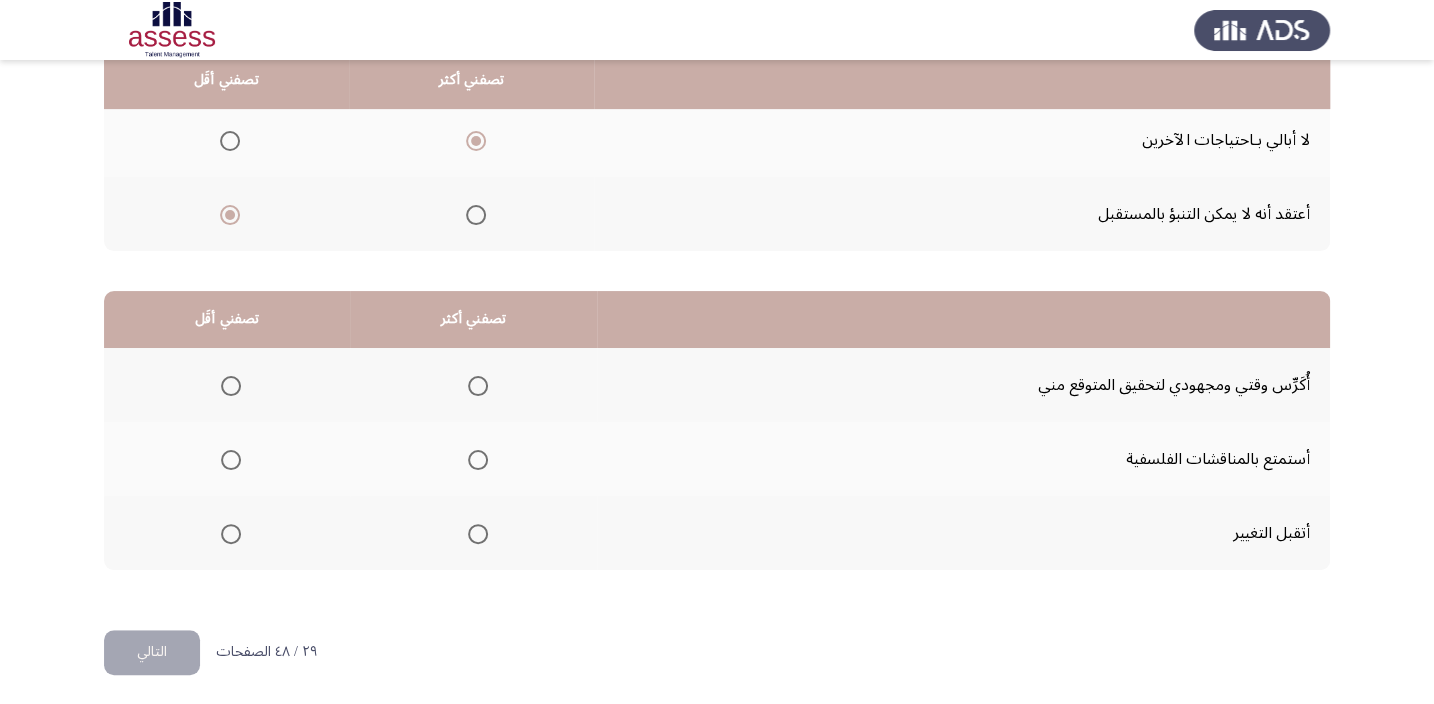 scroll, scrollTop: 303, scrollLeft: 0, axis: vertical 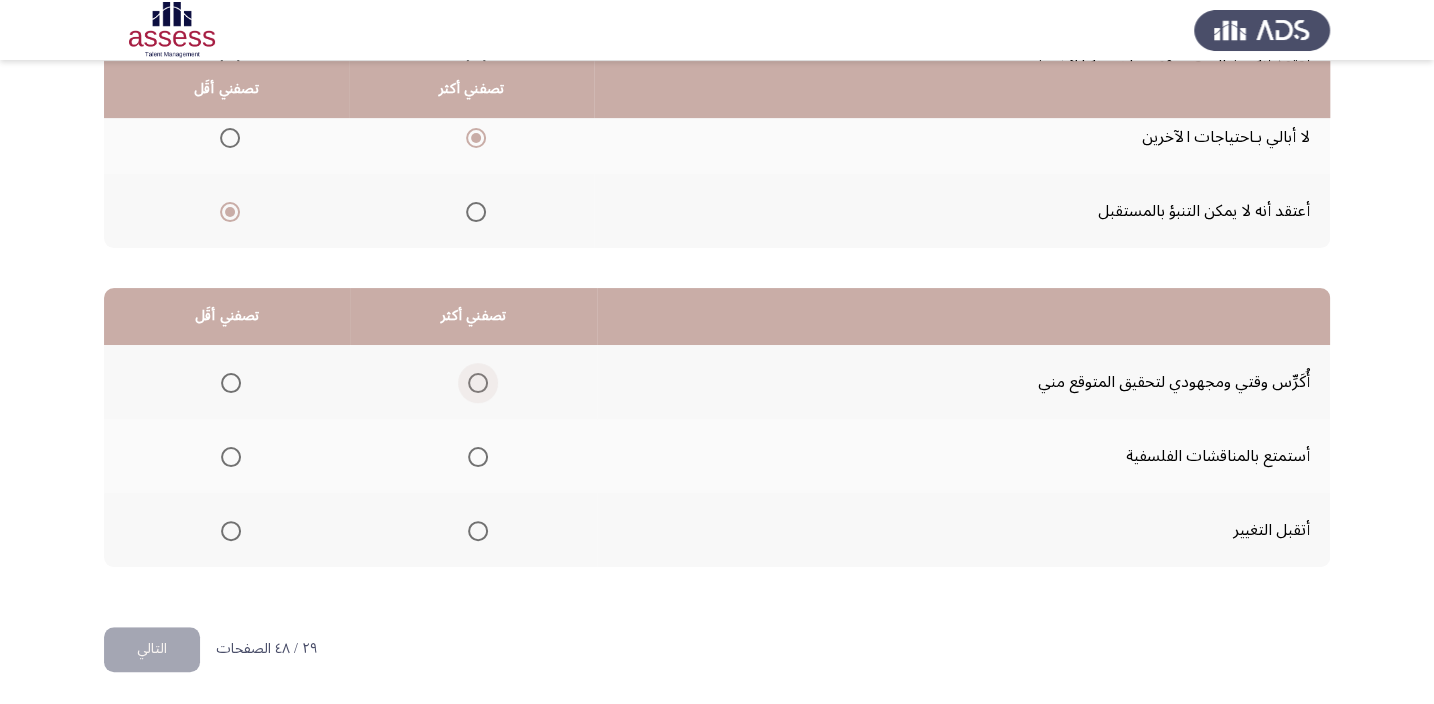 click at bounding box center [478, 383] 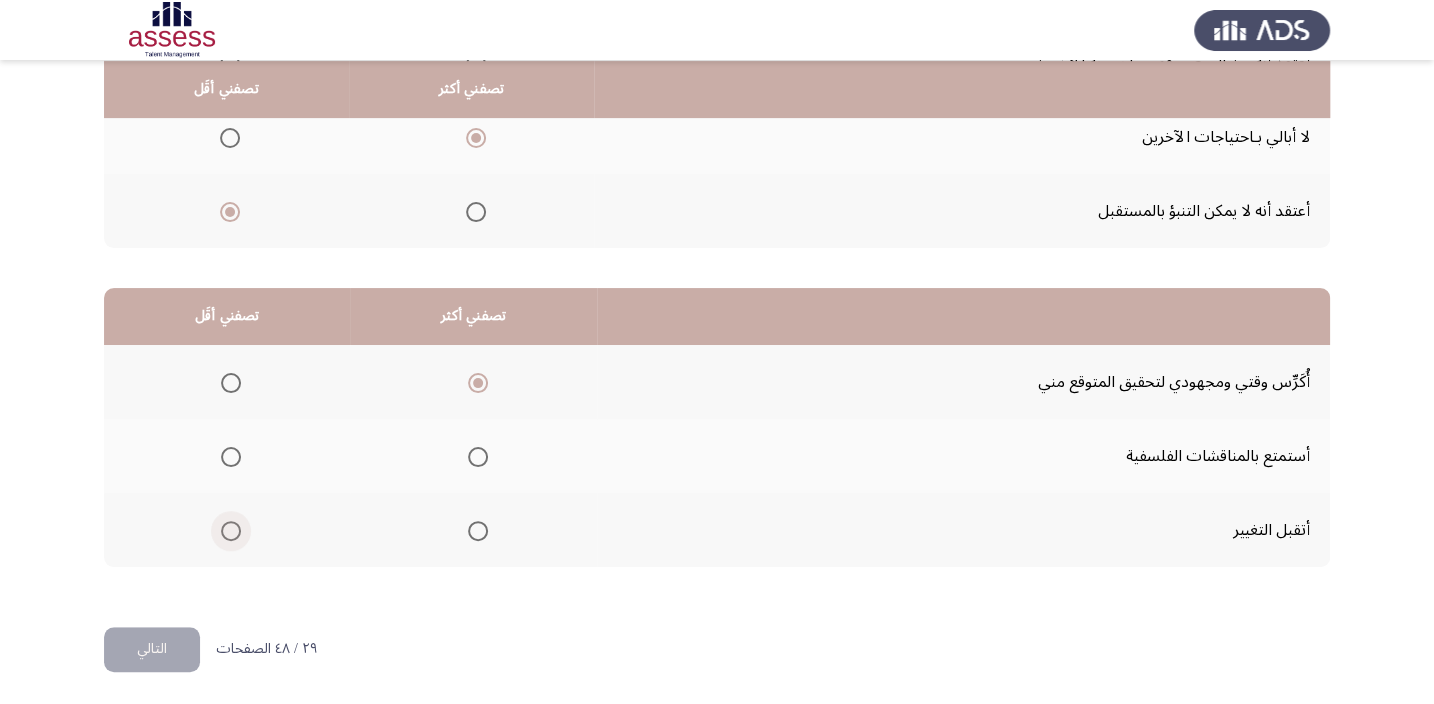 click at bounding box center (231, 531) 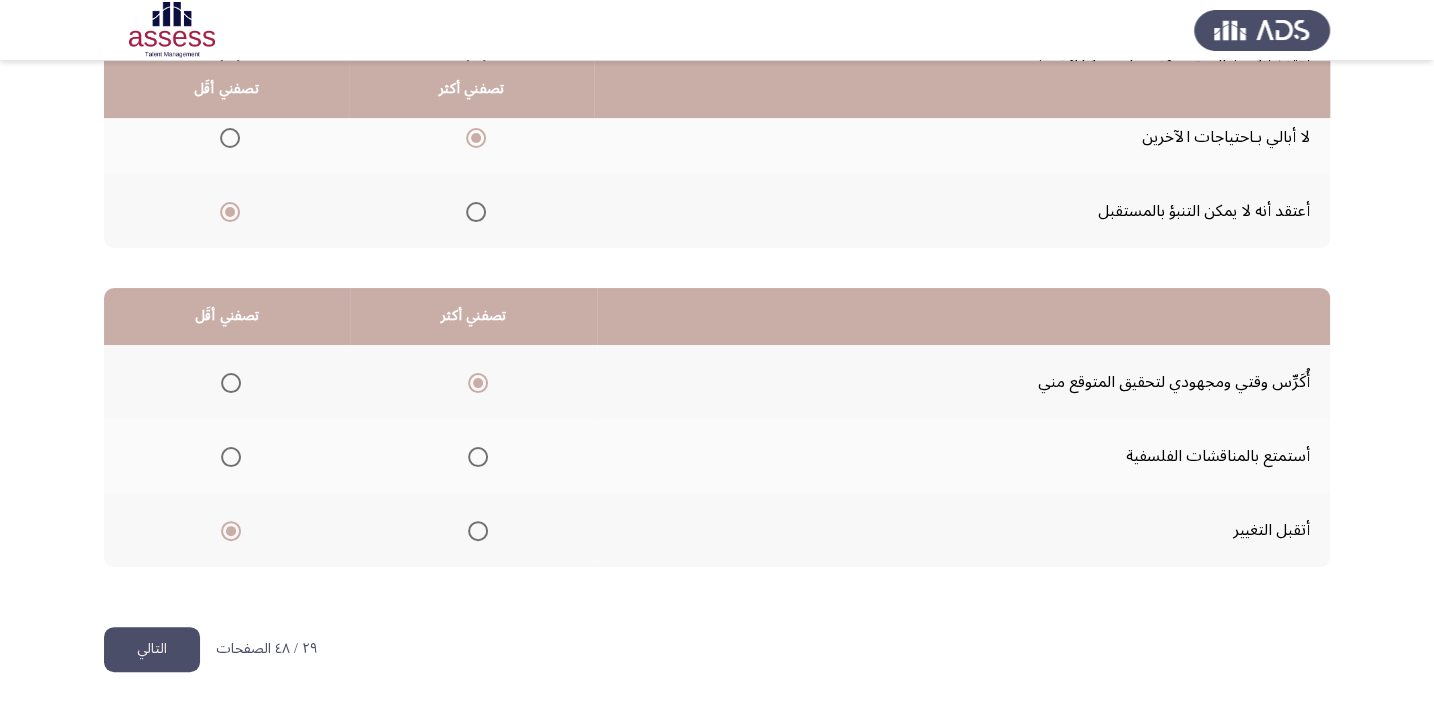 click on "التالي" 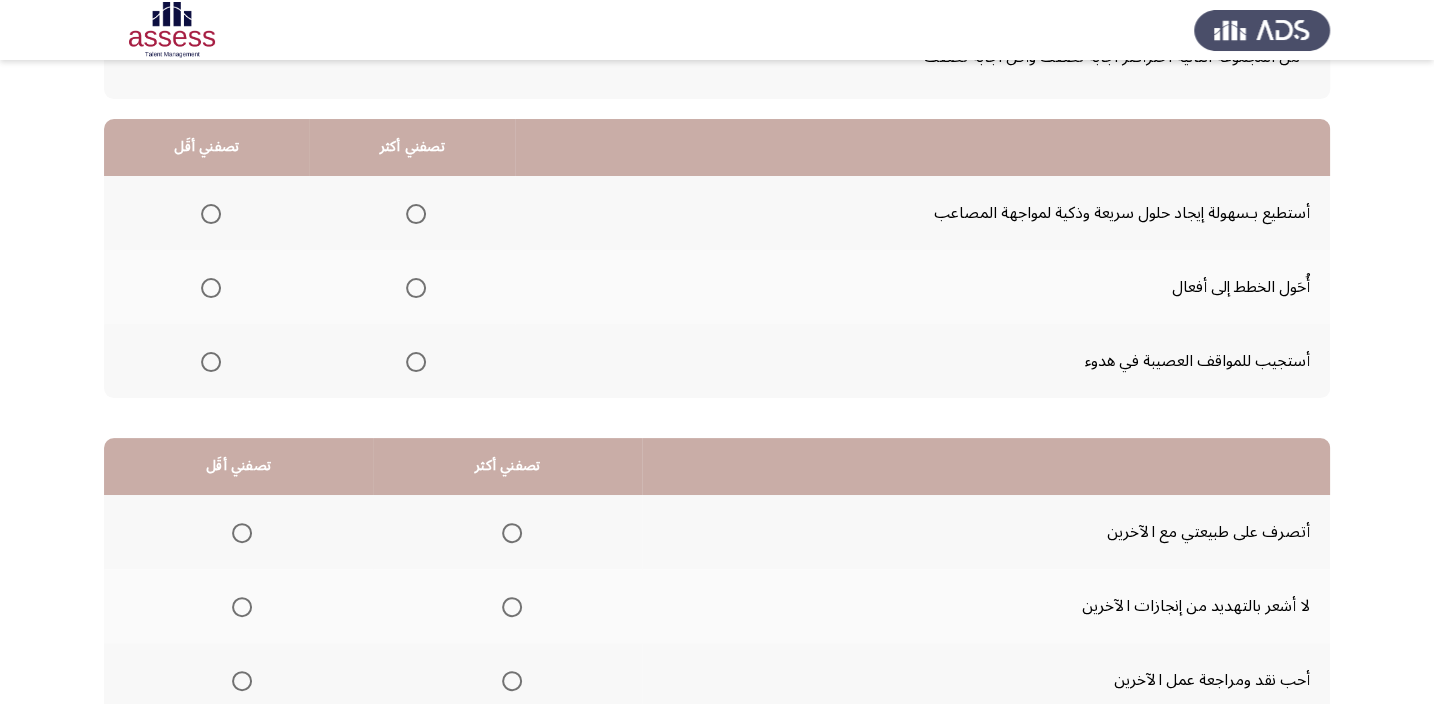 scroll, scrollTop: 181, scrollLeft: 0, axis: vertical 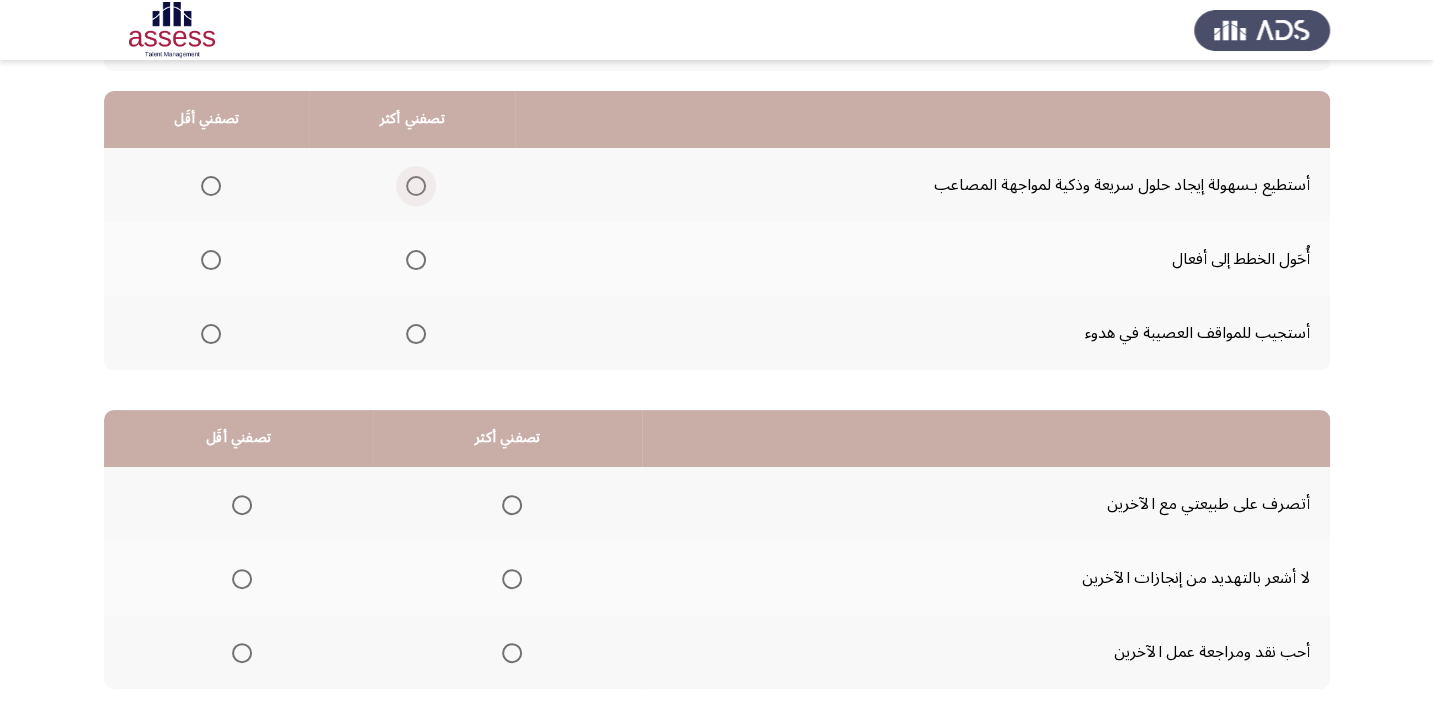 click at bounding box center (416, 186) 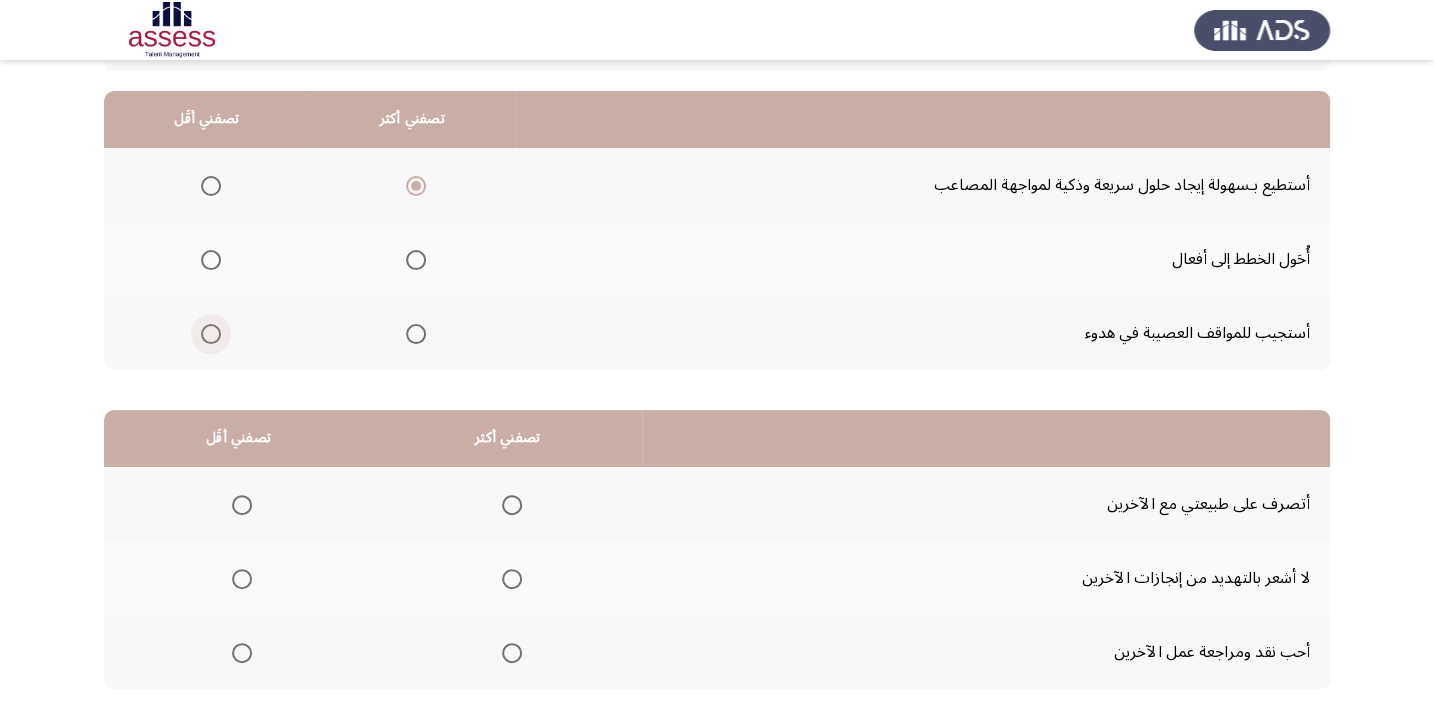 click at bounding box center (211, 334) 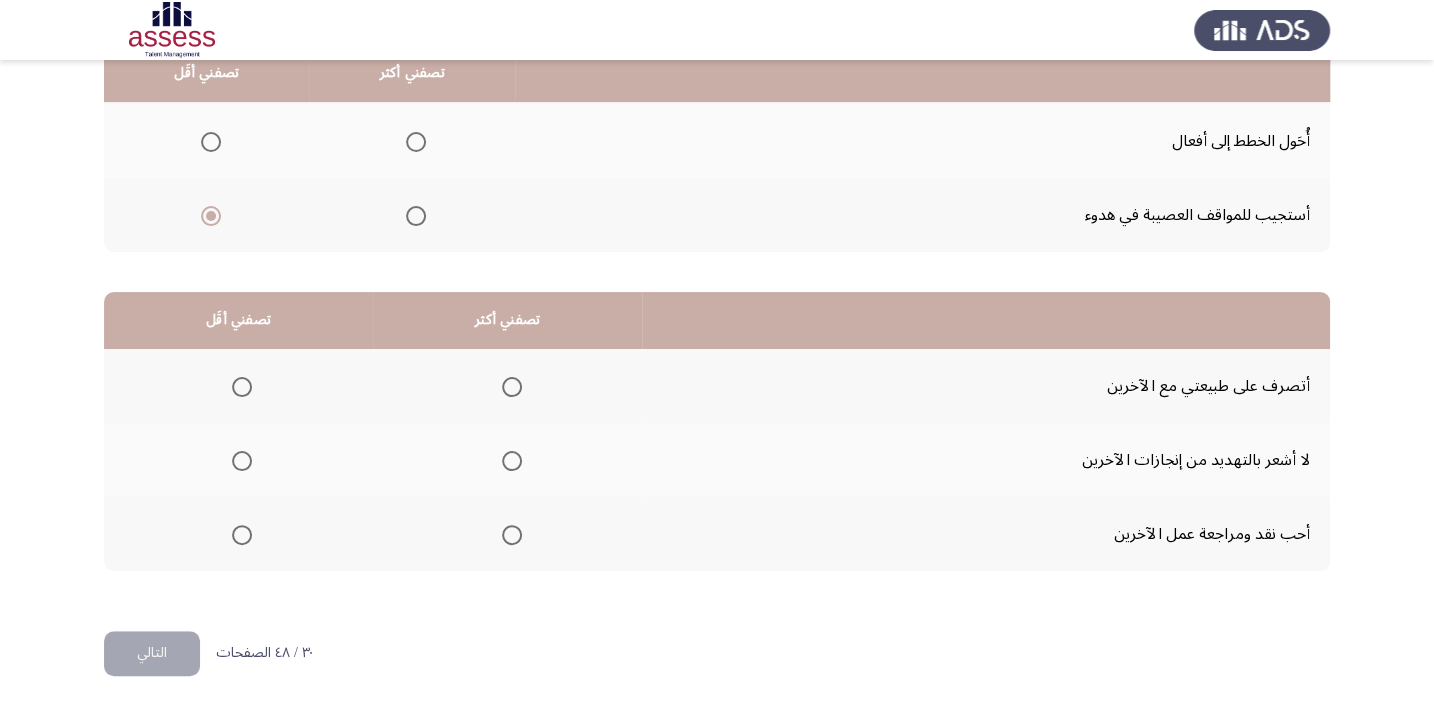 scroll, scrollTop: 303, scrollLeft: 0, axis: vertical 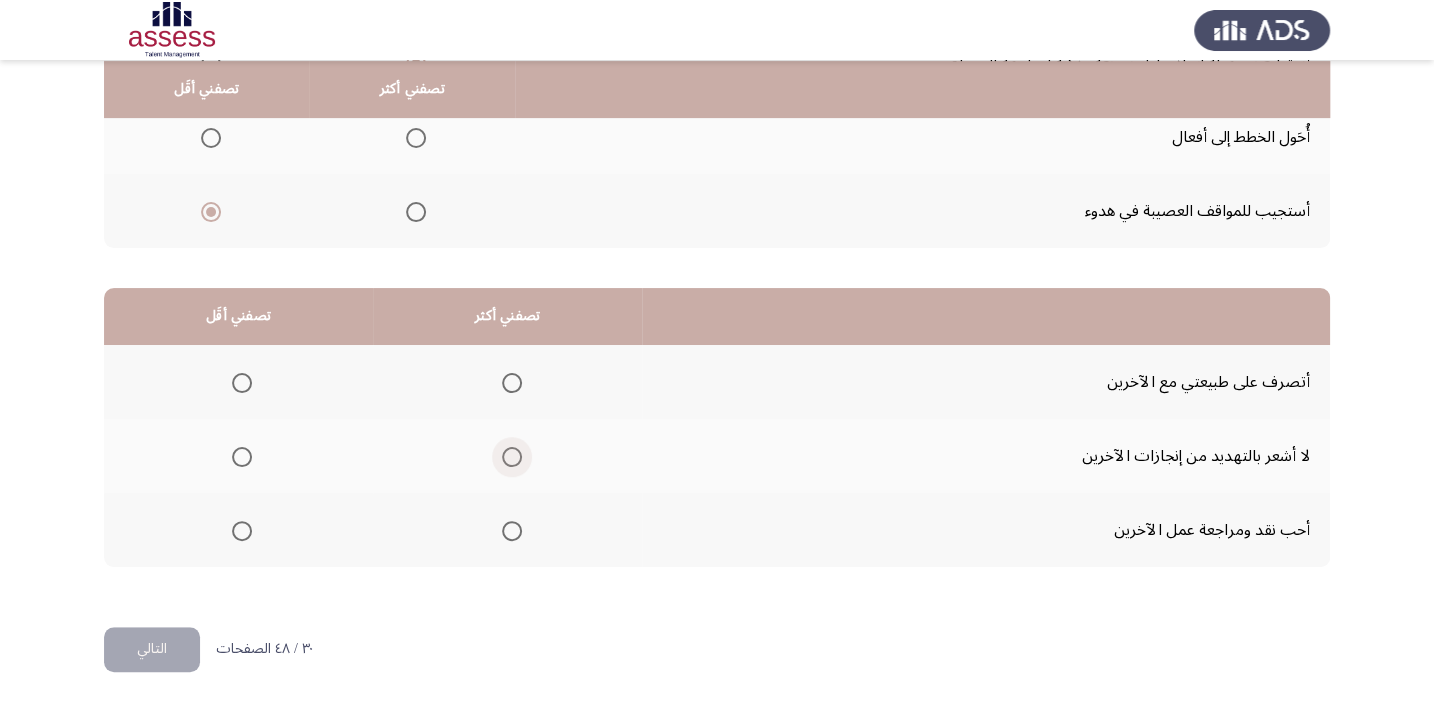 click at bounding box center (512, 457) 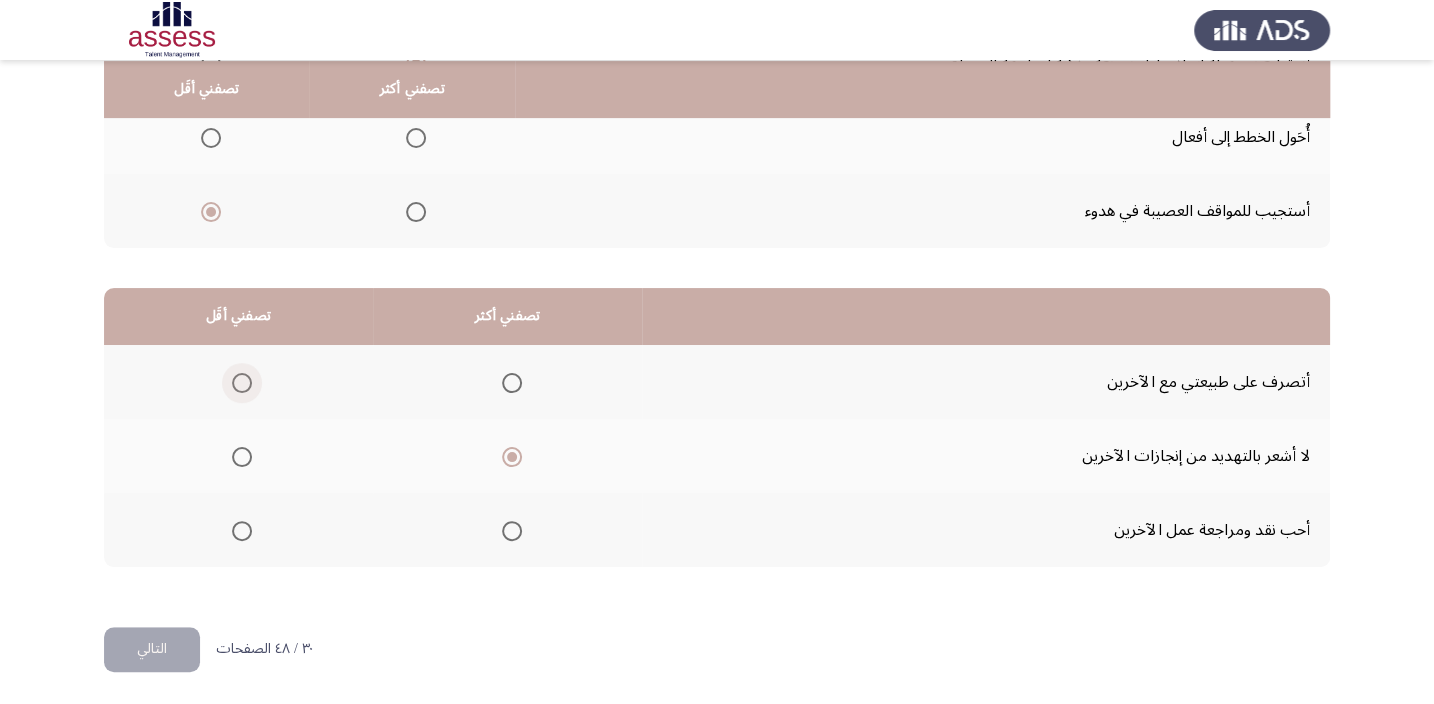 click at bounding box center (242, 383) 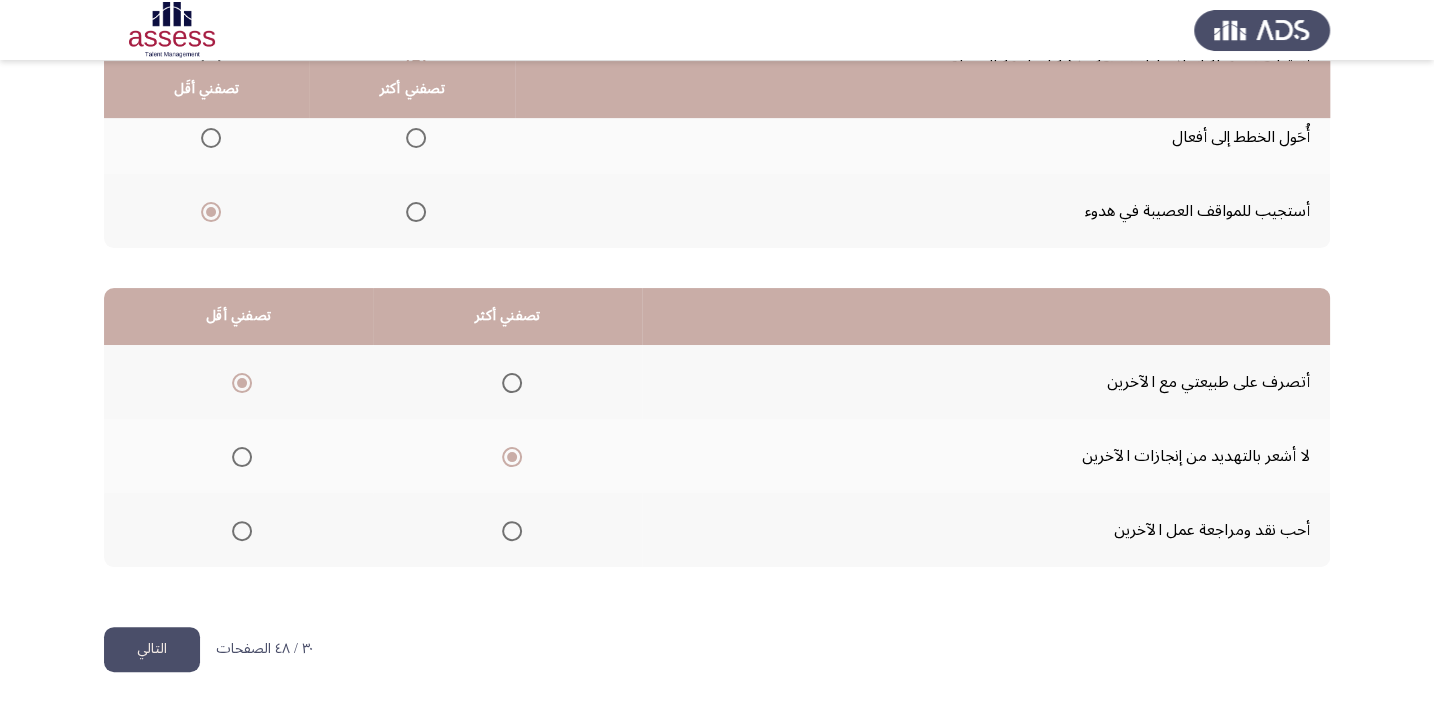 click on "التالي" 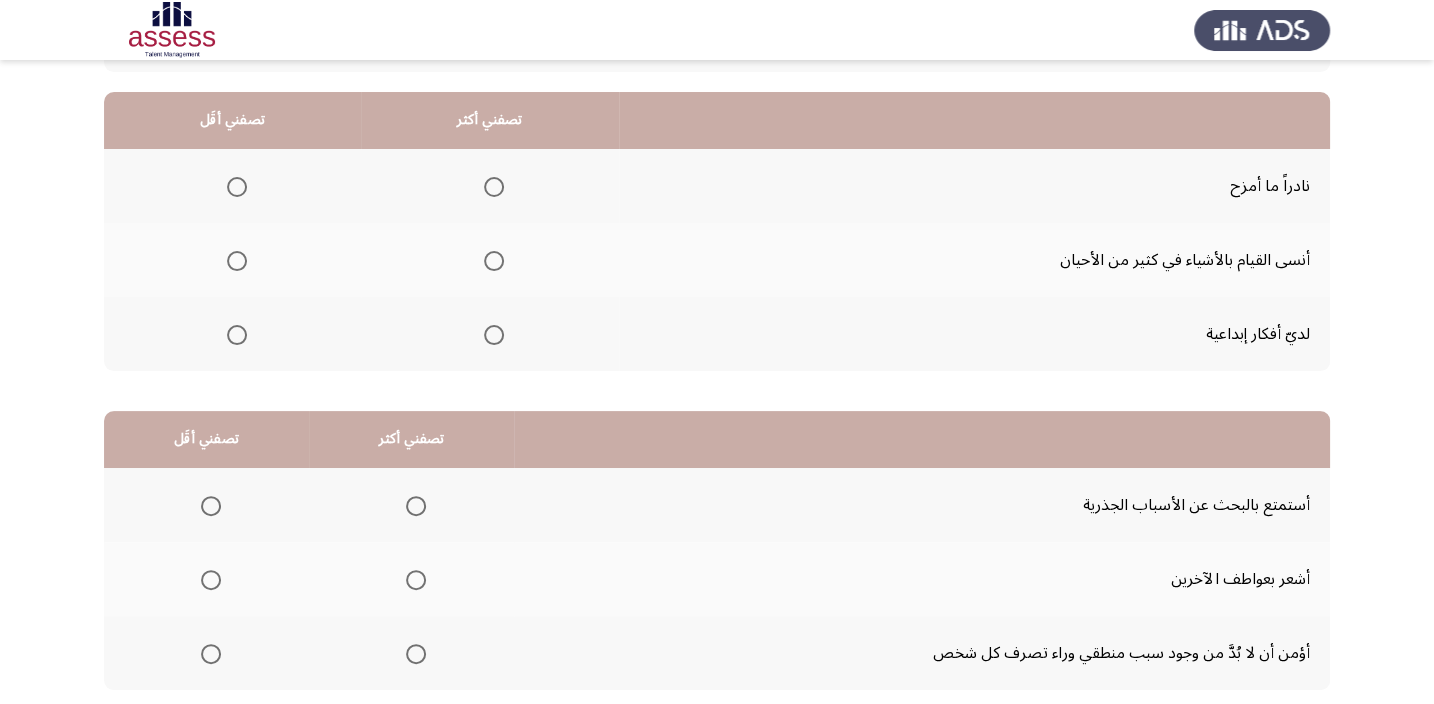 scroll, scrollTop: 181, scrollLeft: 0, axis: vertical 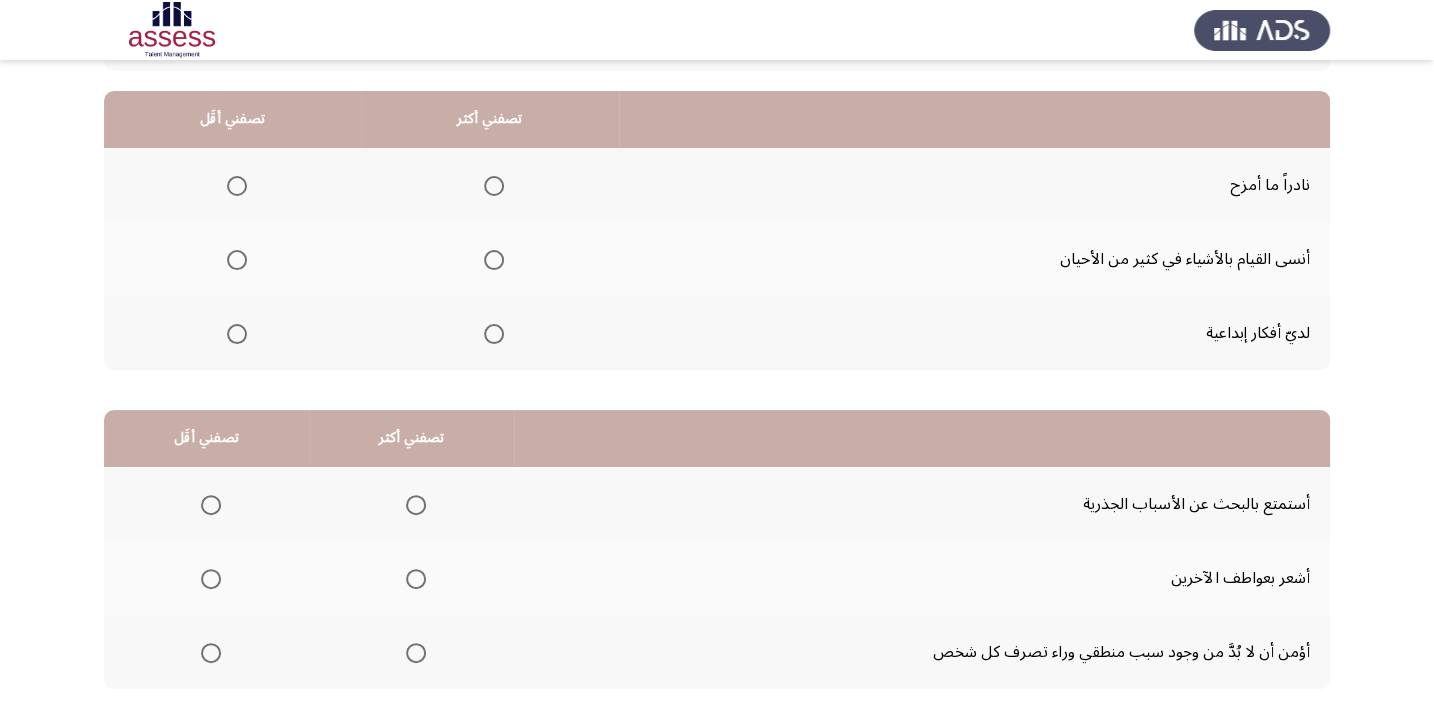 click at bounding box center (494, 334) 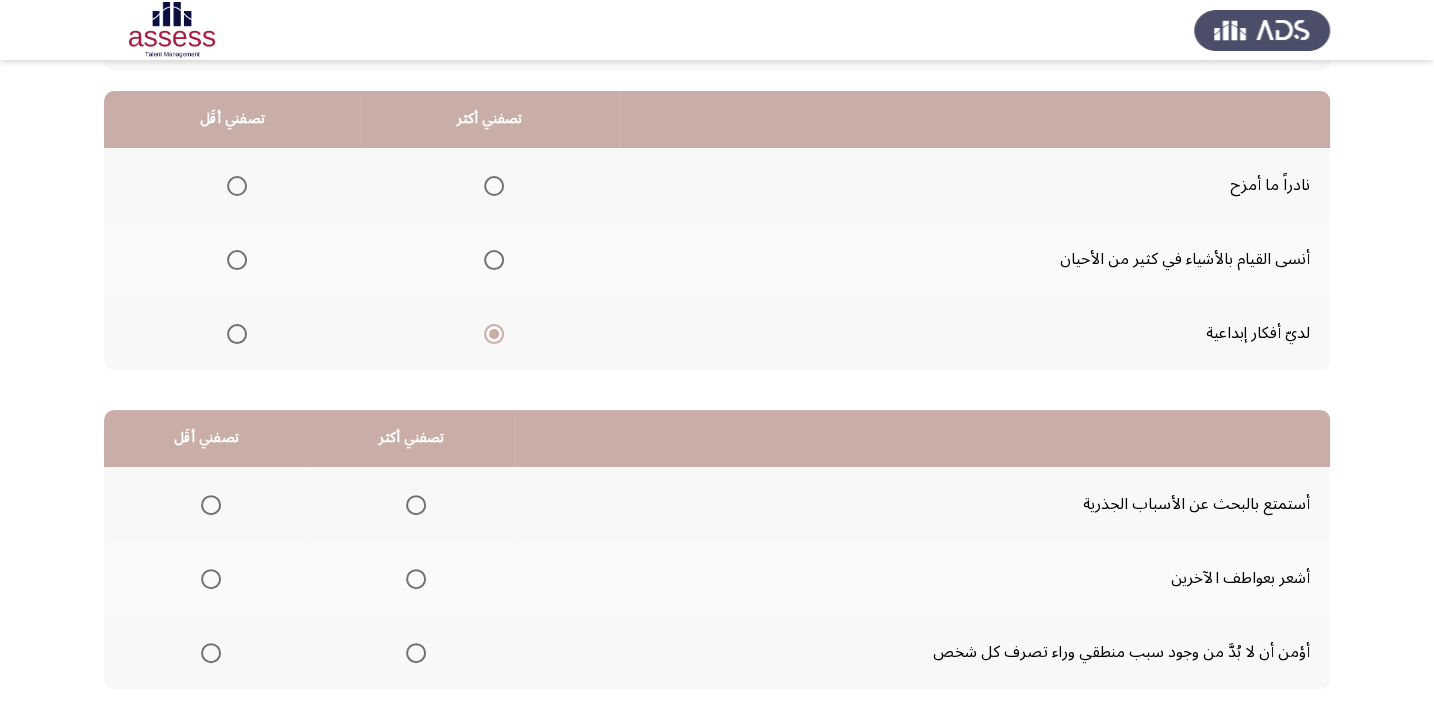 click at bounding box center [237, 186] 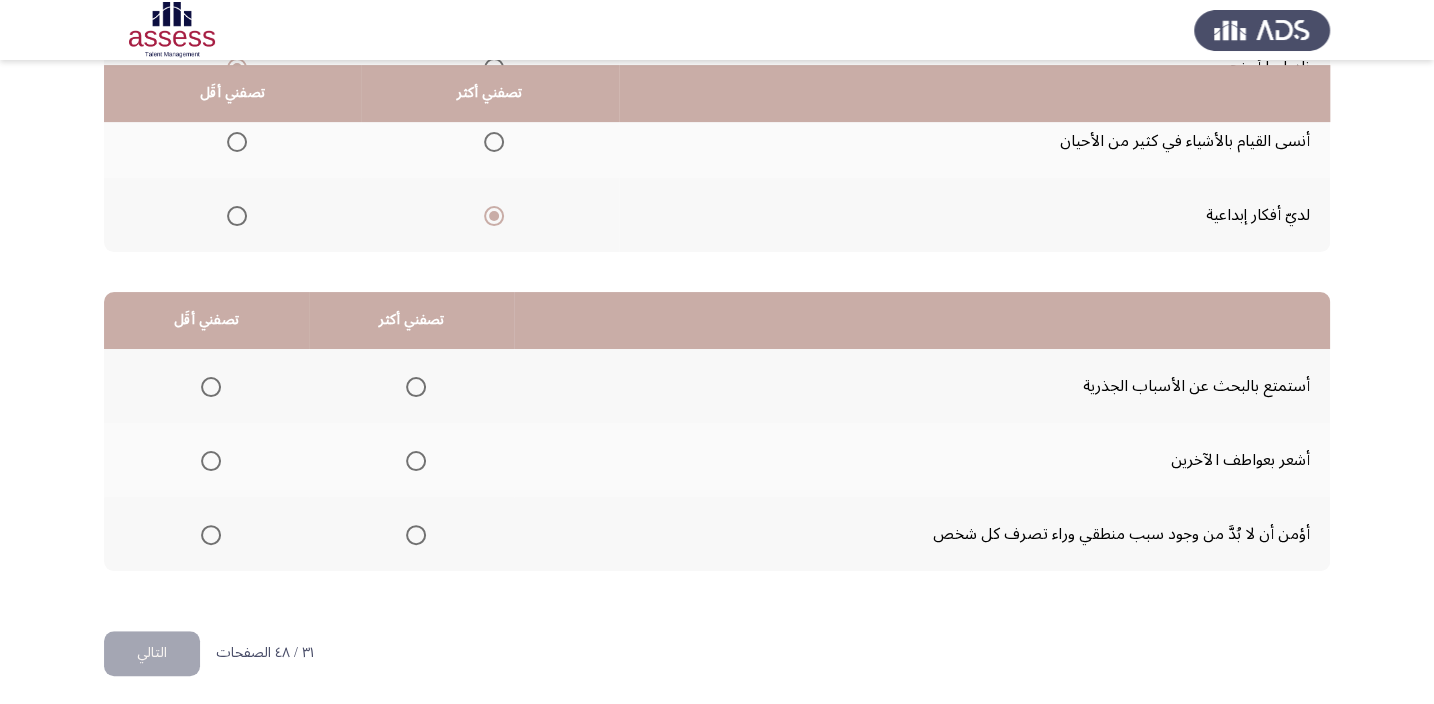scroll, scrollTop: 303, scrollLeft: 0, axis: vertical 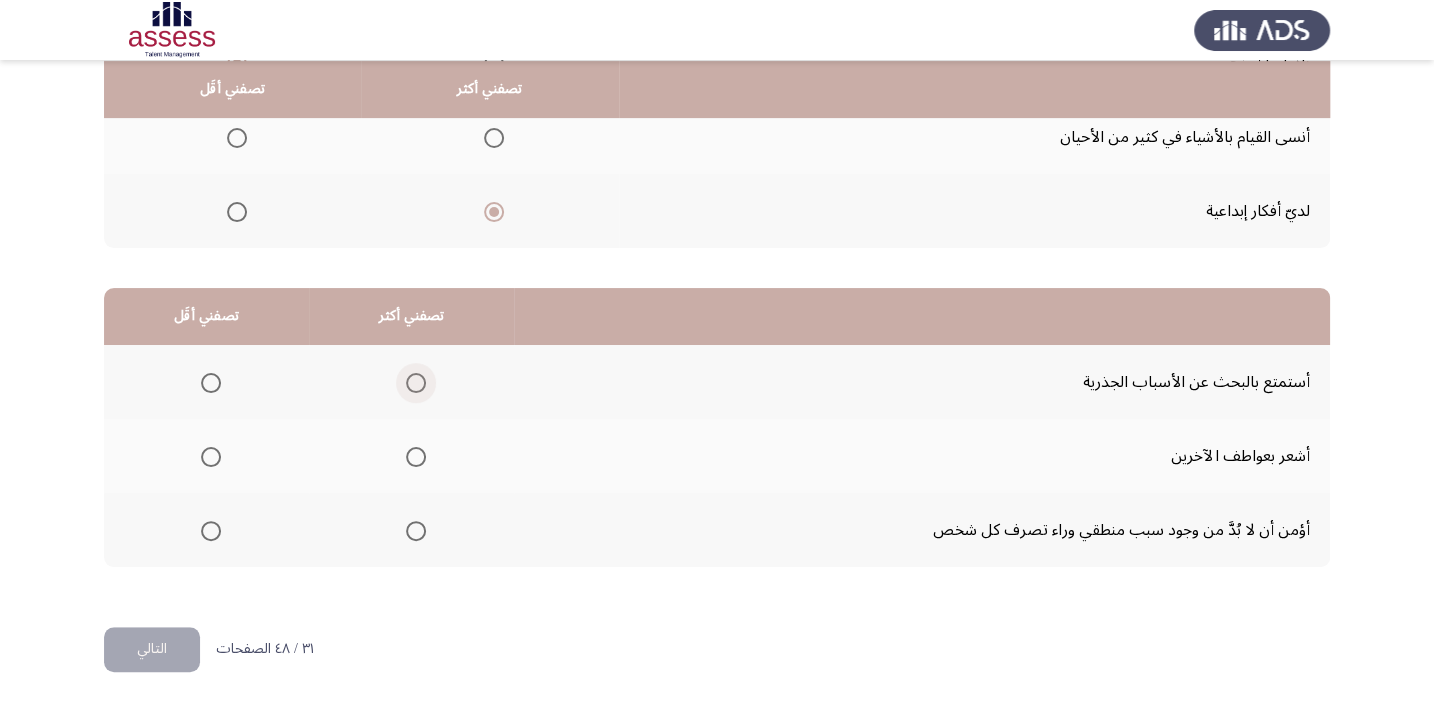 click at bounding box center [416, 383] 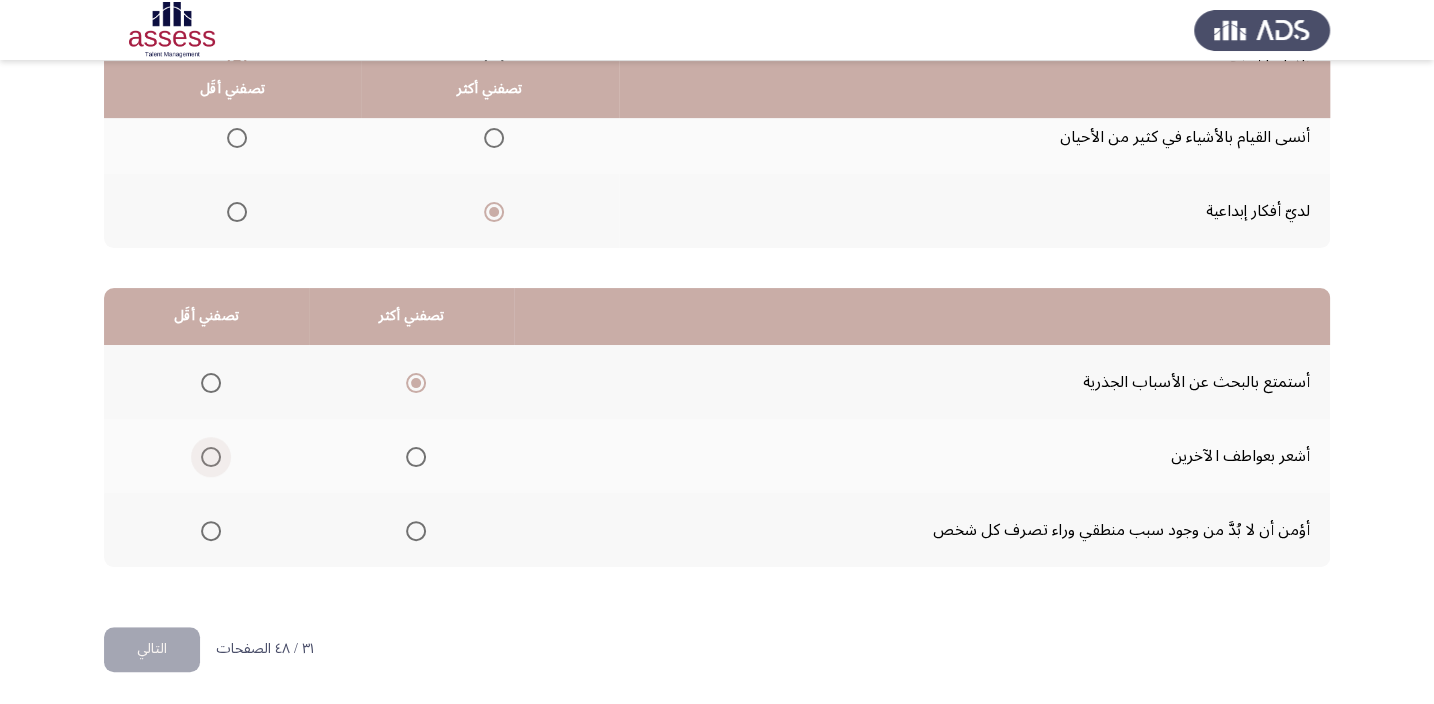 click at bounding box center [211, 457] 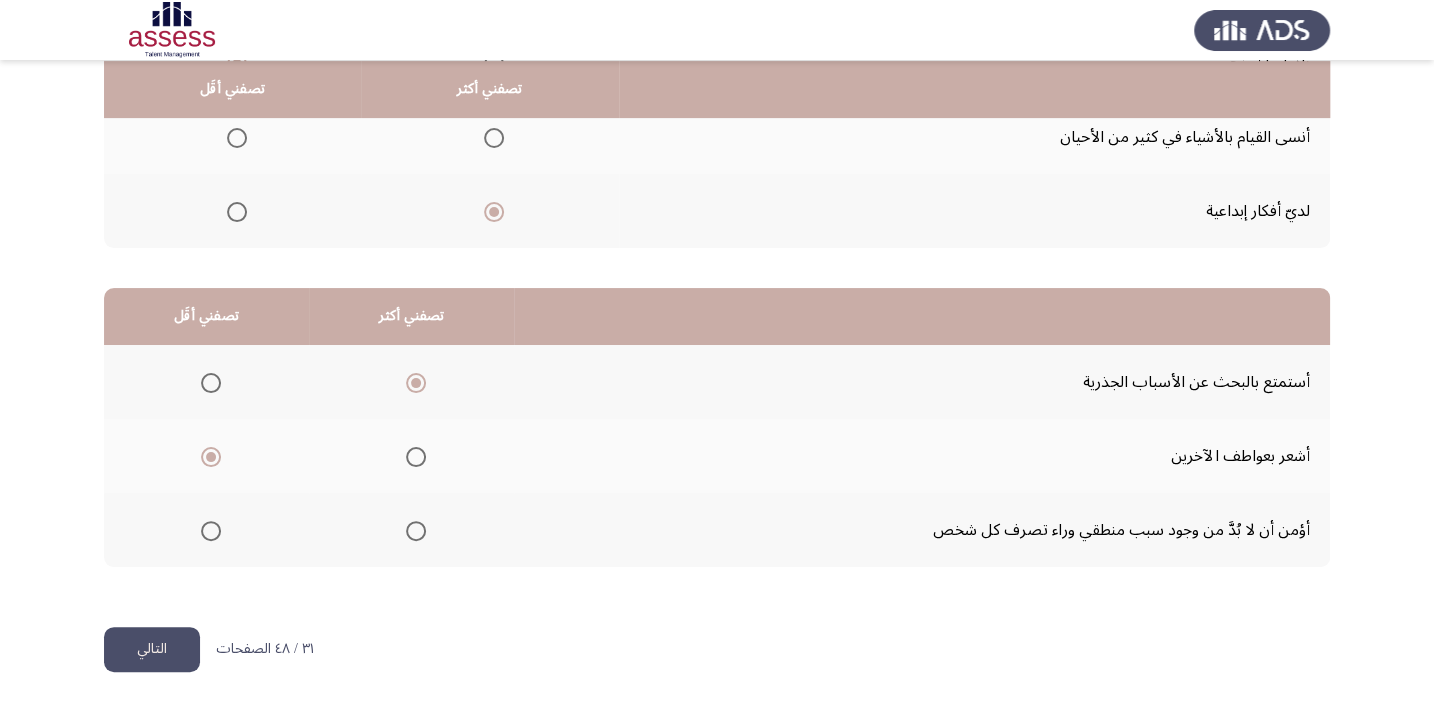 click on "التالي" 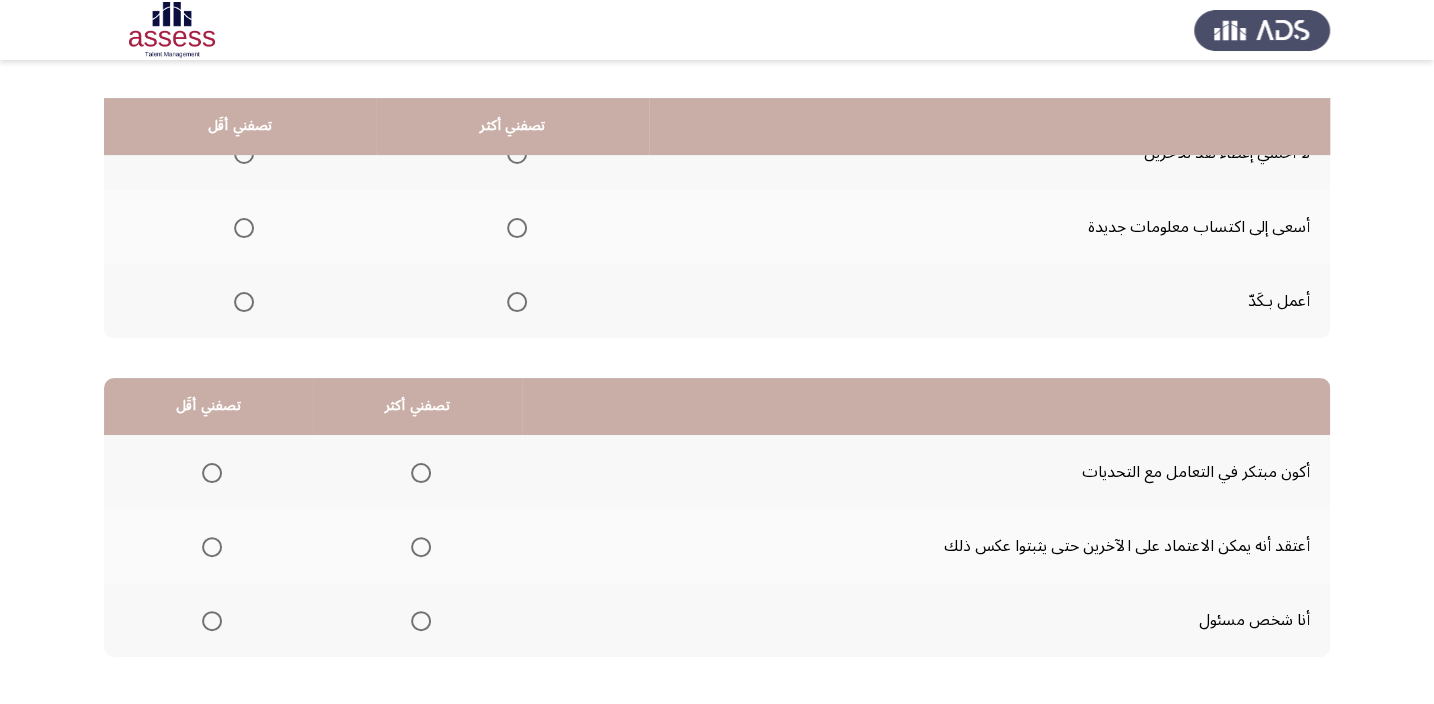 scroll, scrollTop: 181, scrollLeft: 0, axis: vertical 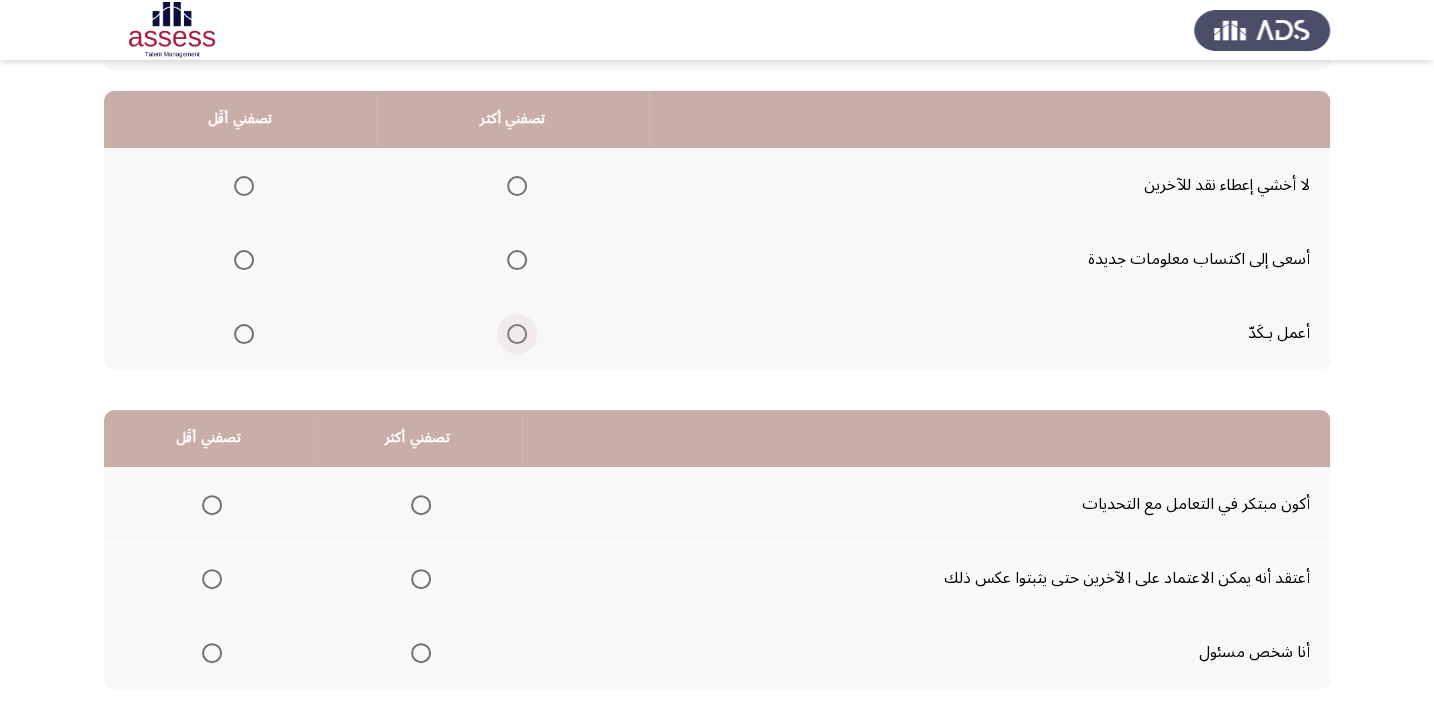click at bounding box center [517, 334] 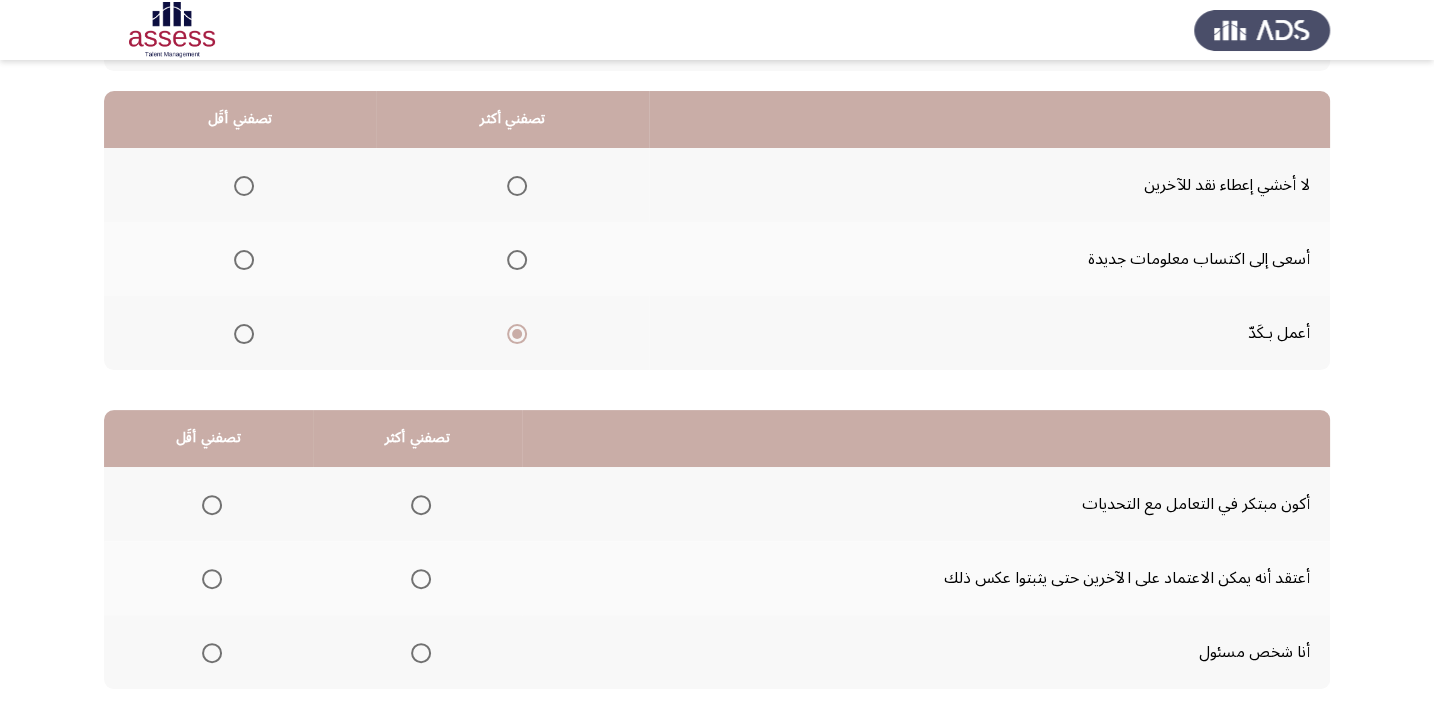 click at bounding box center (244, 186) 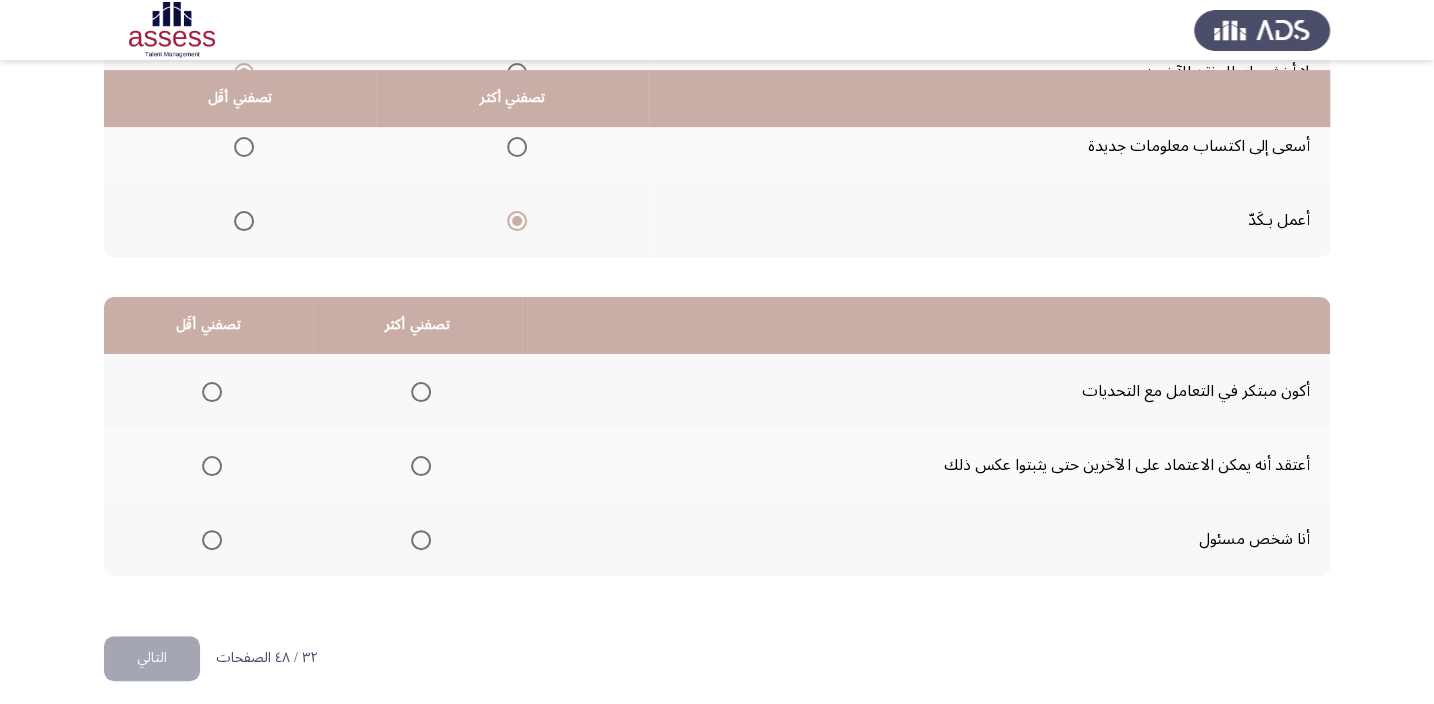 scroll, scrollTop: 303, scrollLeft: 0, axis: vertical 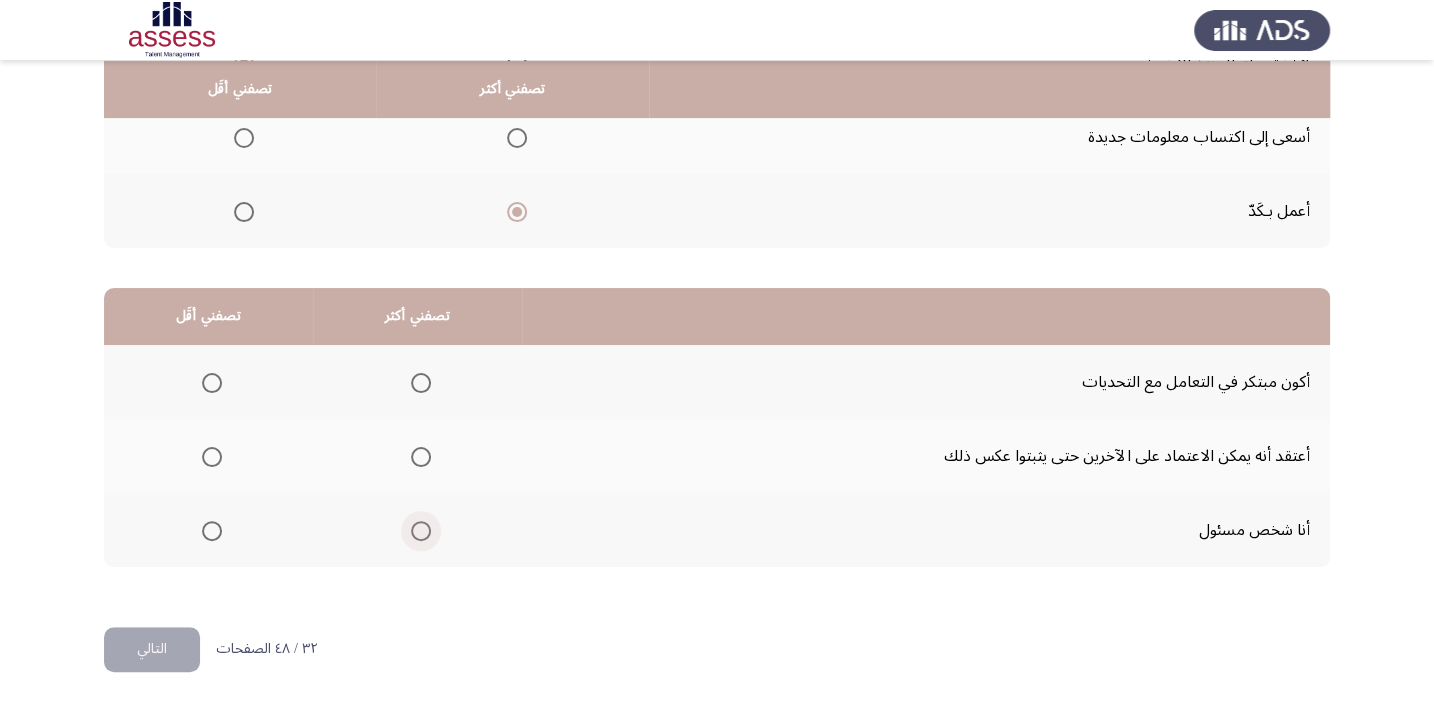 click at bounding box center (421, 531) 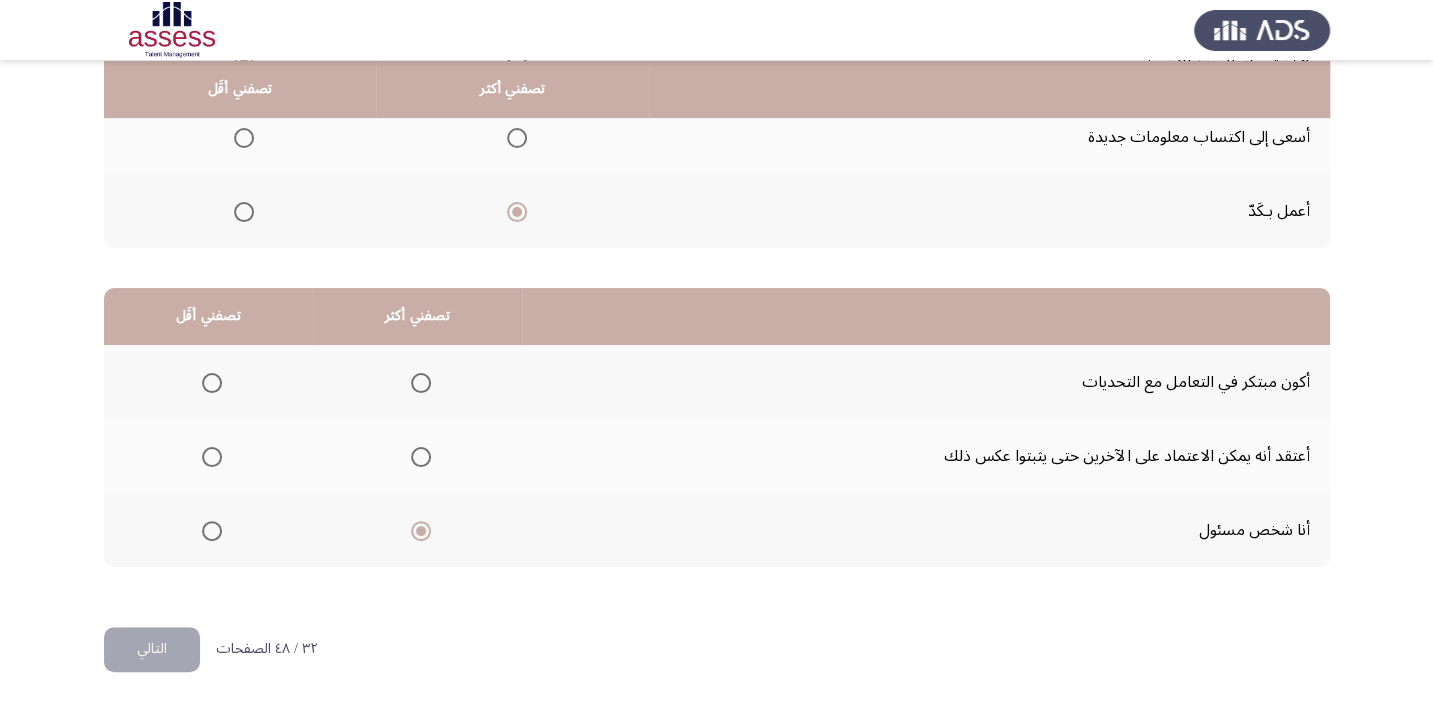 click at bounding box center (421, 531) 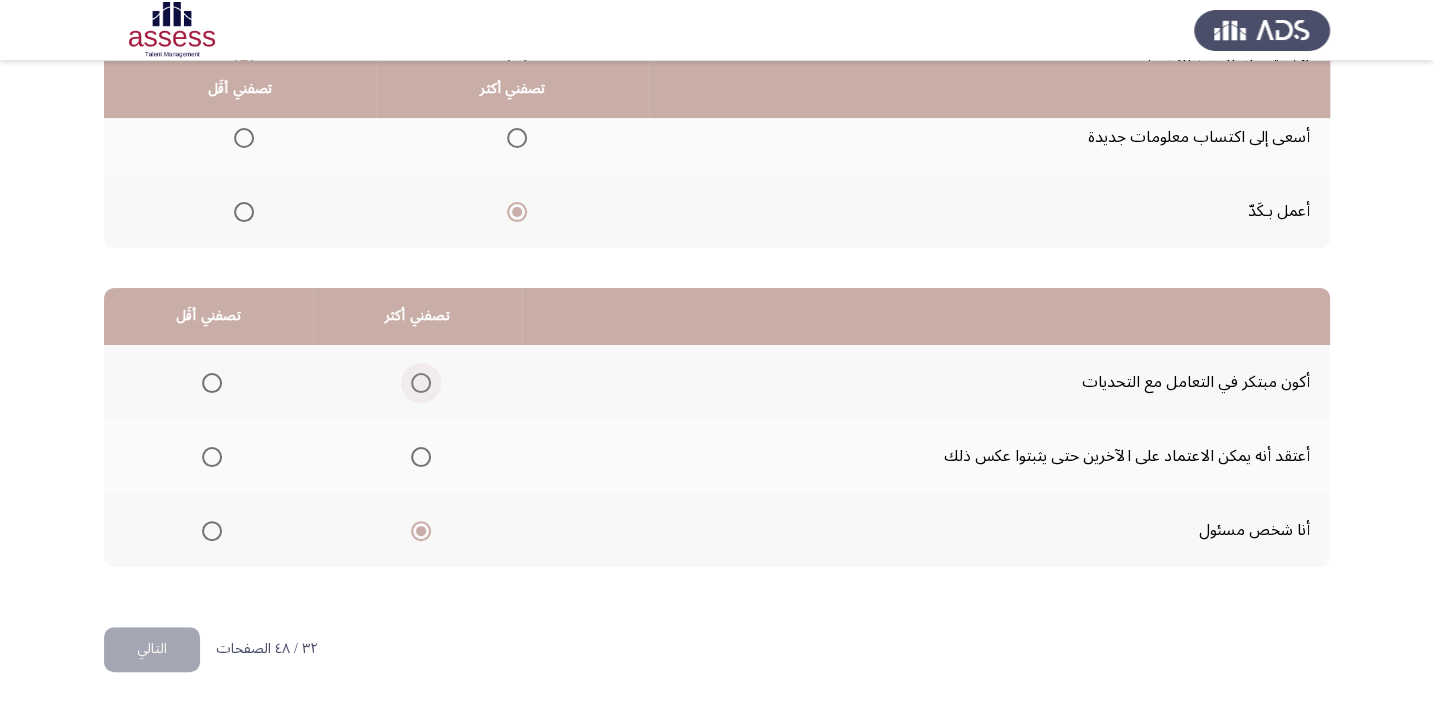 click at bounding box center (421, 383) 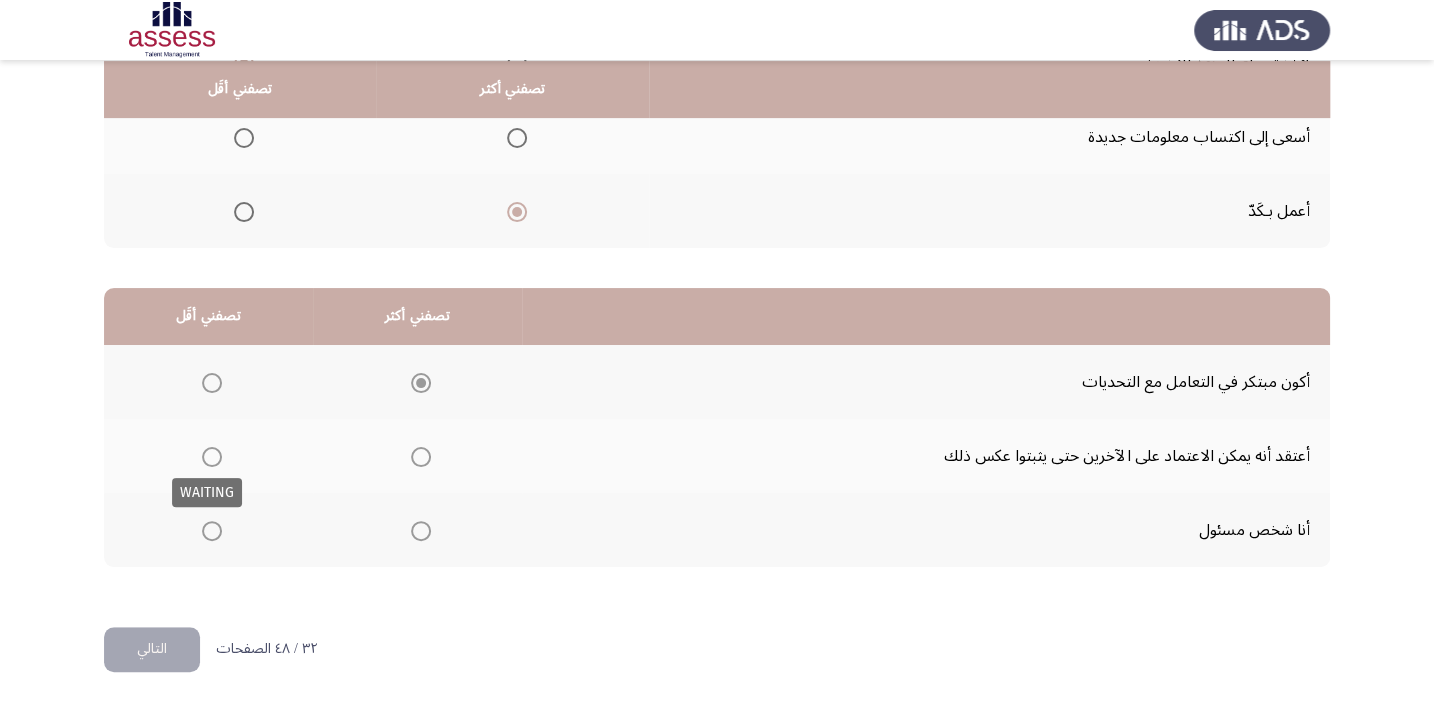click at bounding box center (212, 457) 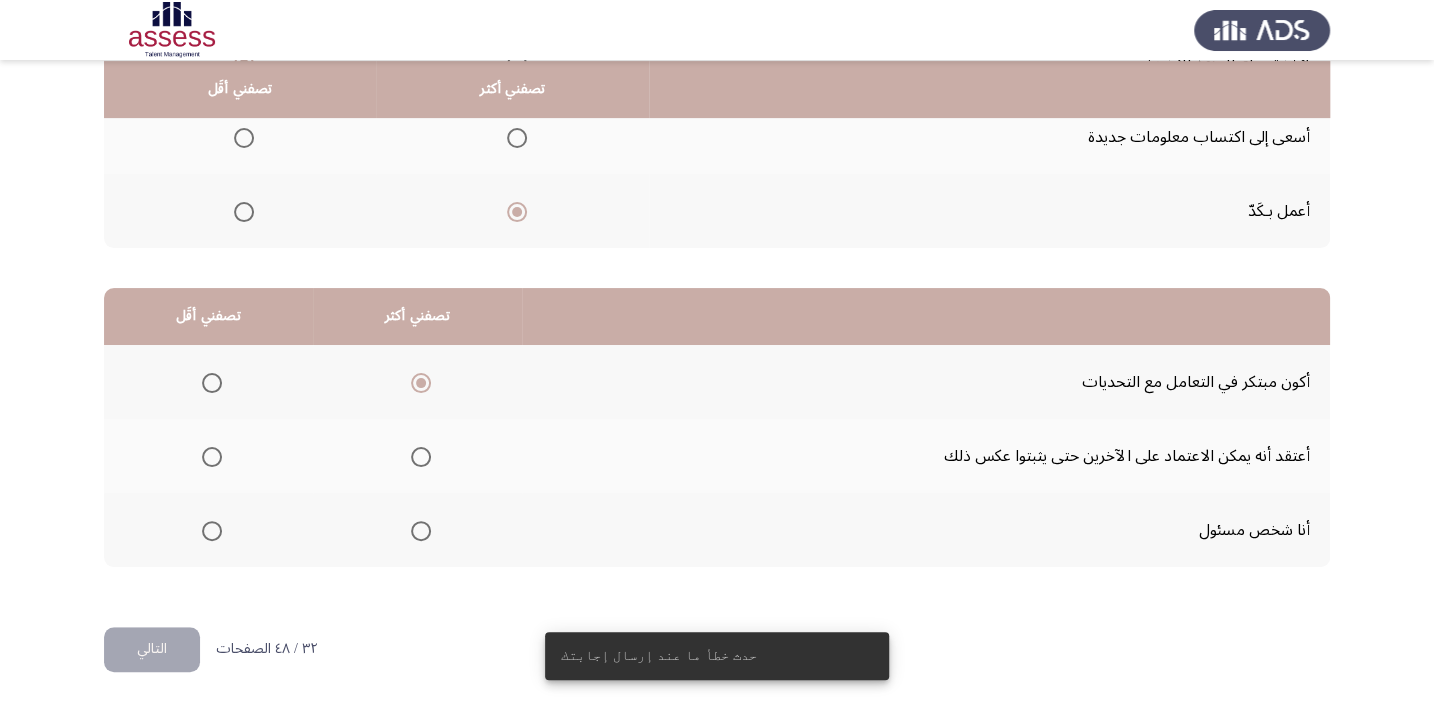 click at bounding box center (212, 457) 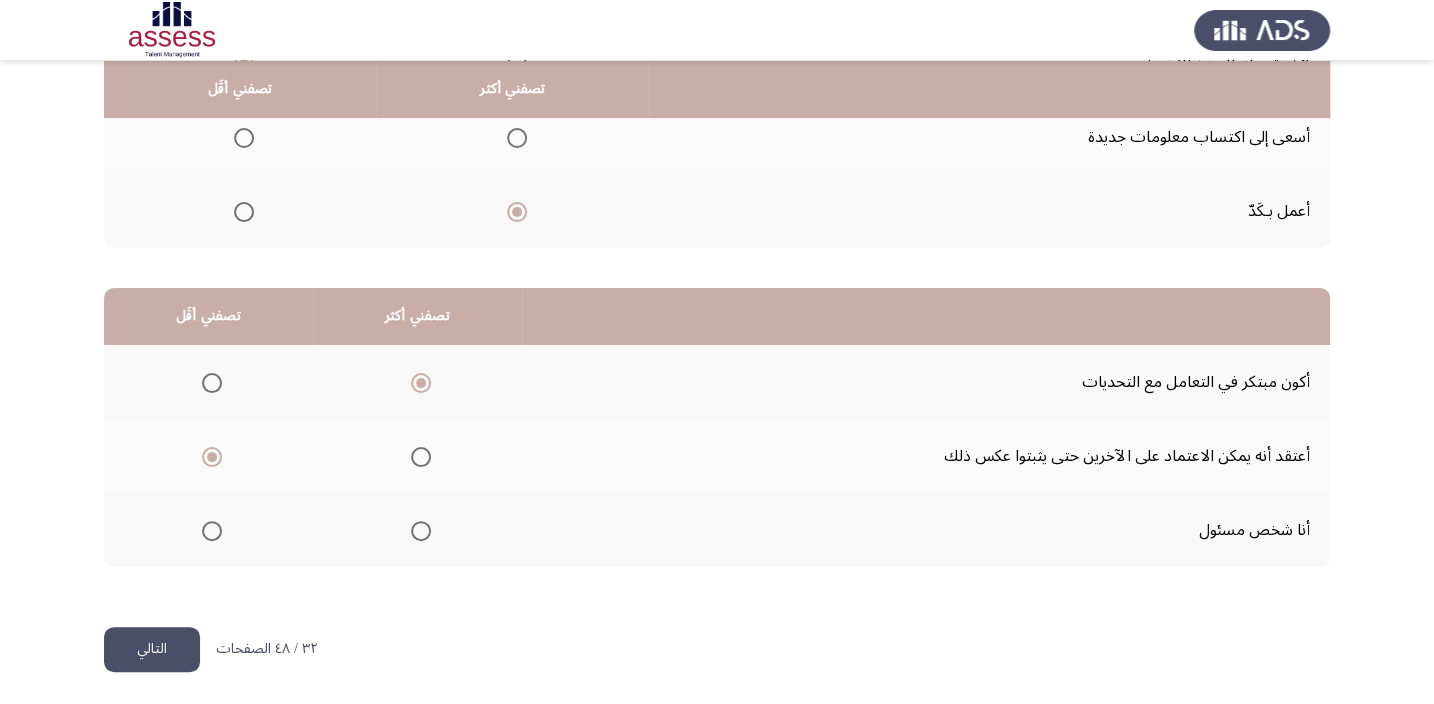 click on "التالي" 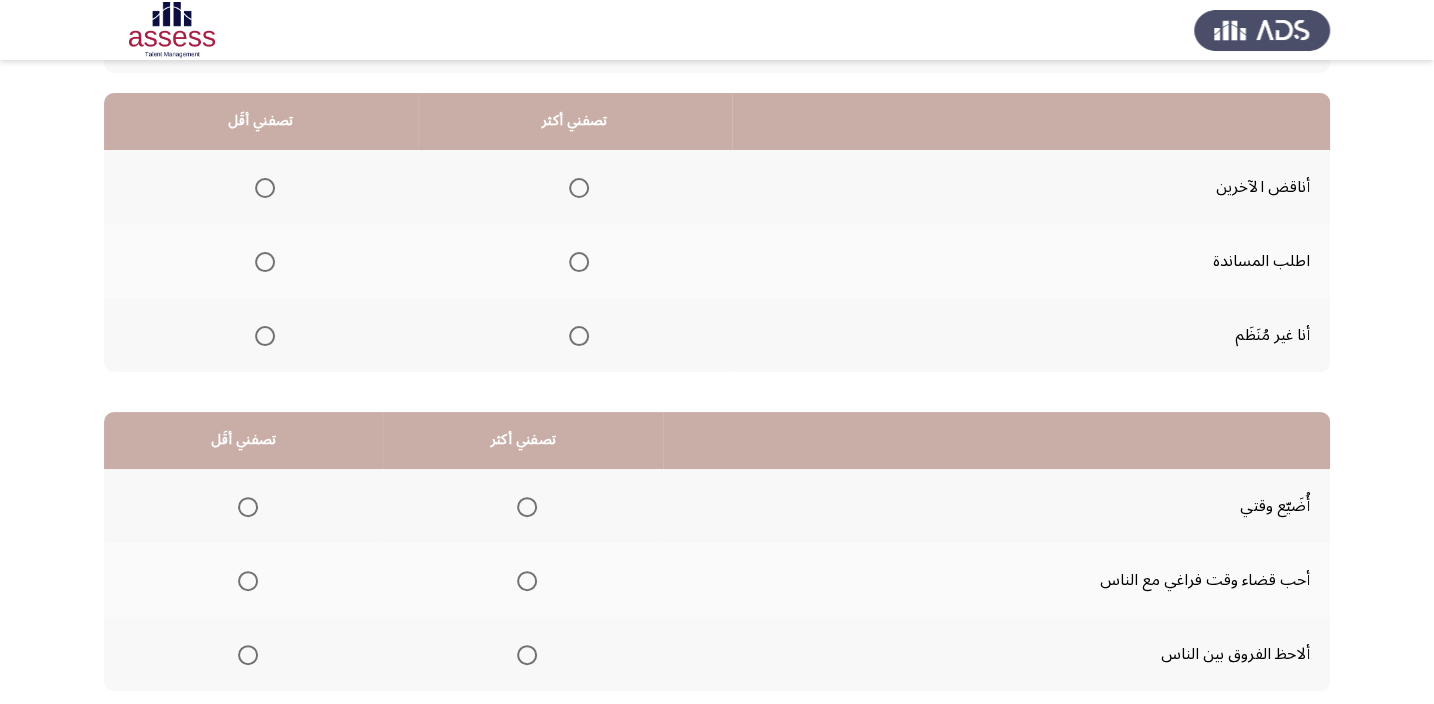 scroll, scrollTop: 181, scrollLeft: 0, axis: vertical 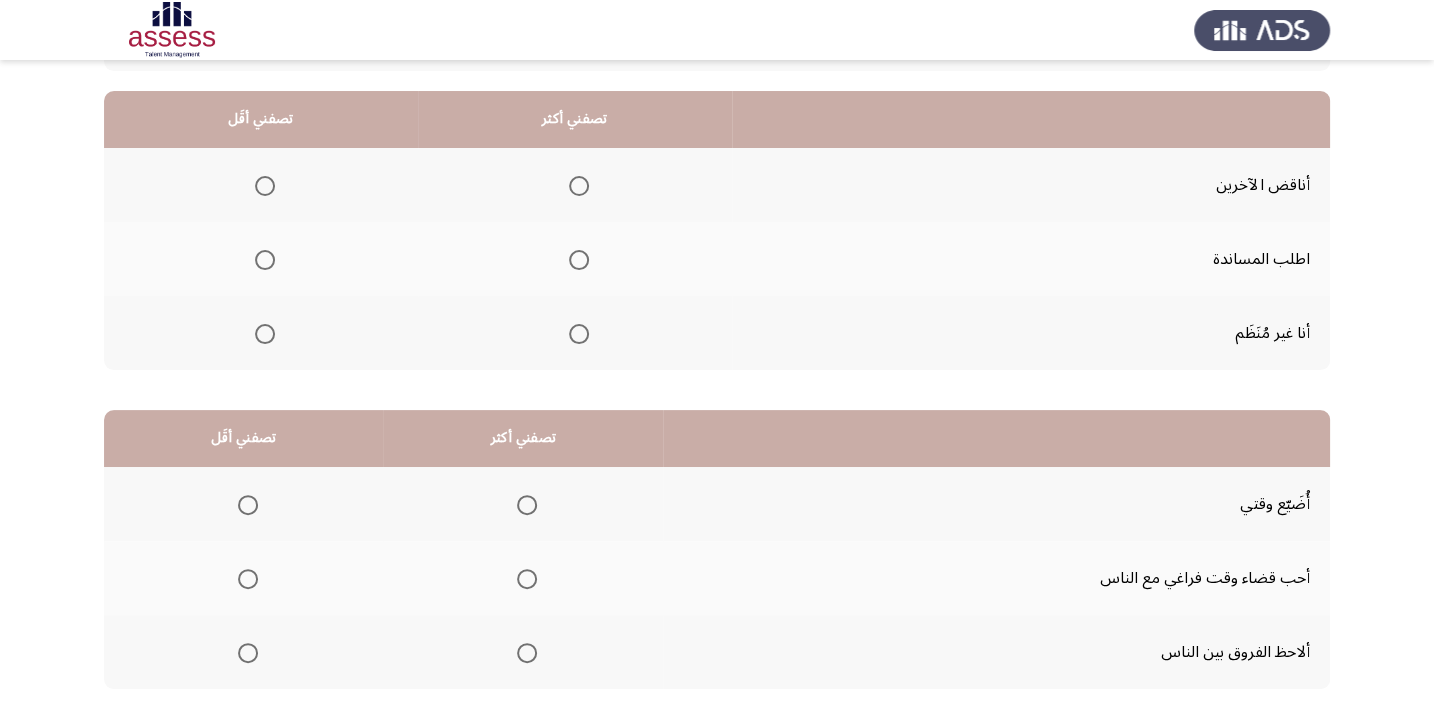 click at bounding box center [579, 186] 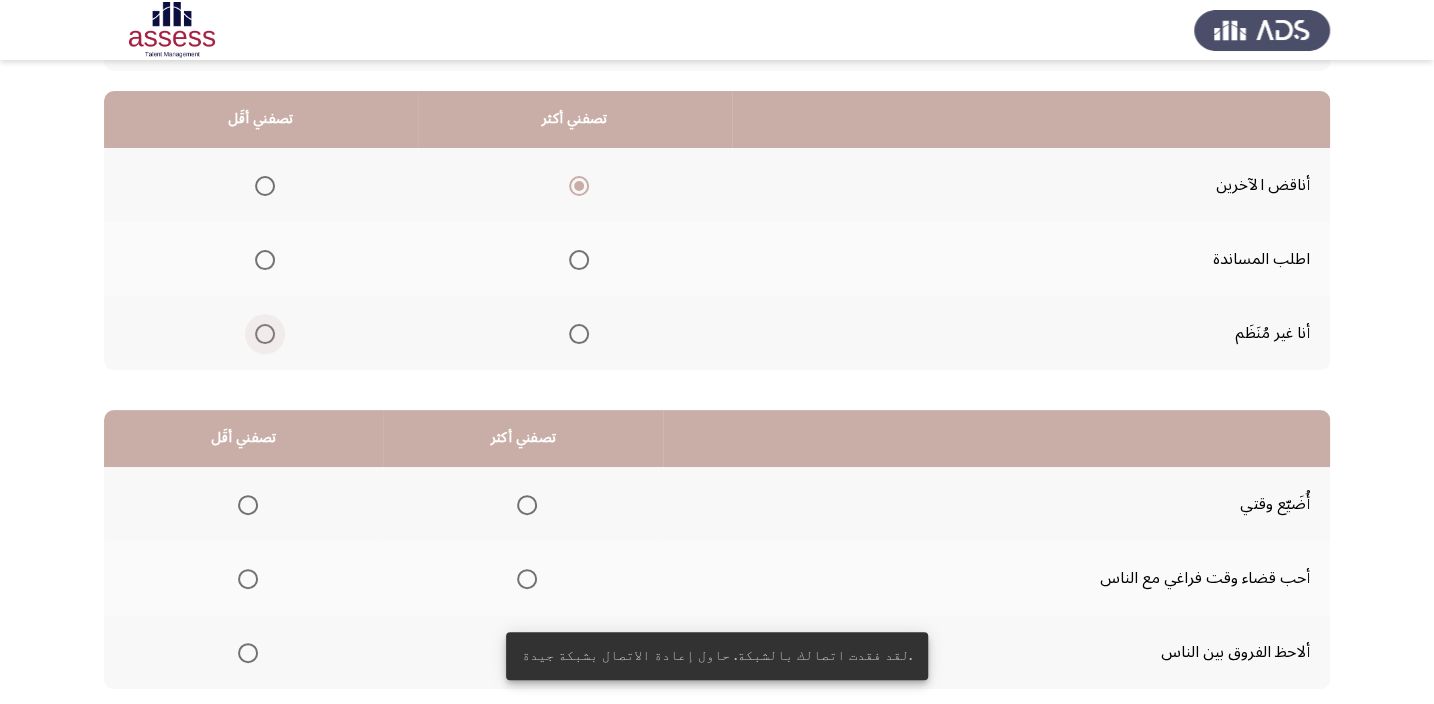 click at bounding box center (265, 334) 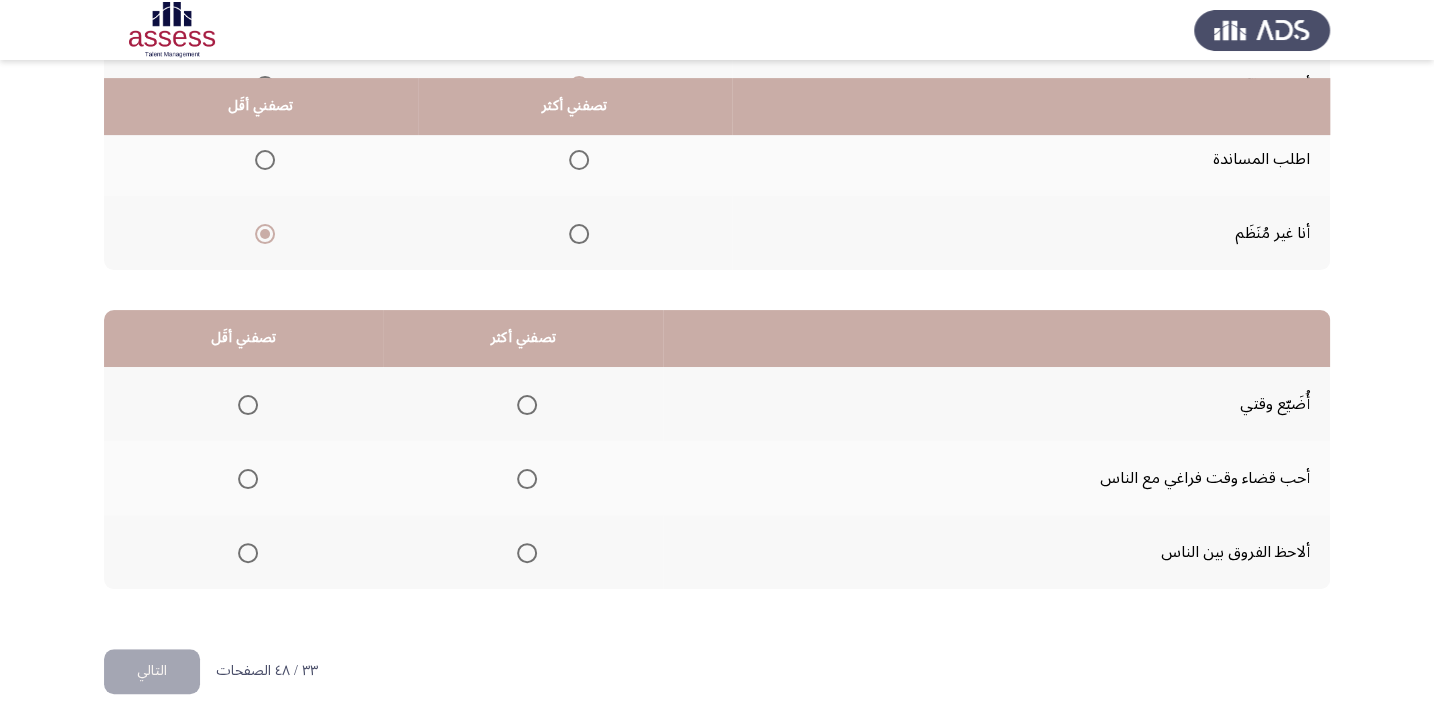 scroll, scrollTop: 303, scrollLeft: 0, axis: vertical 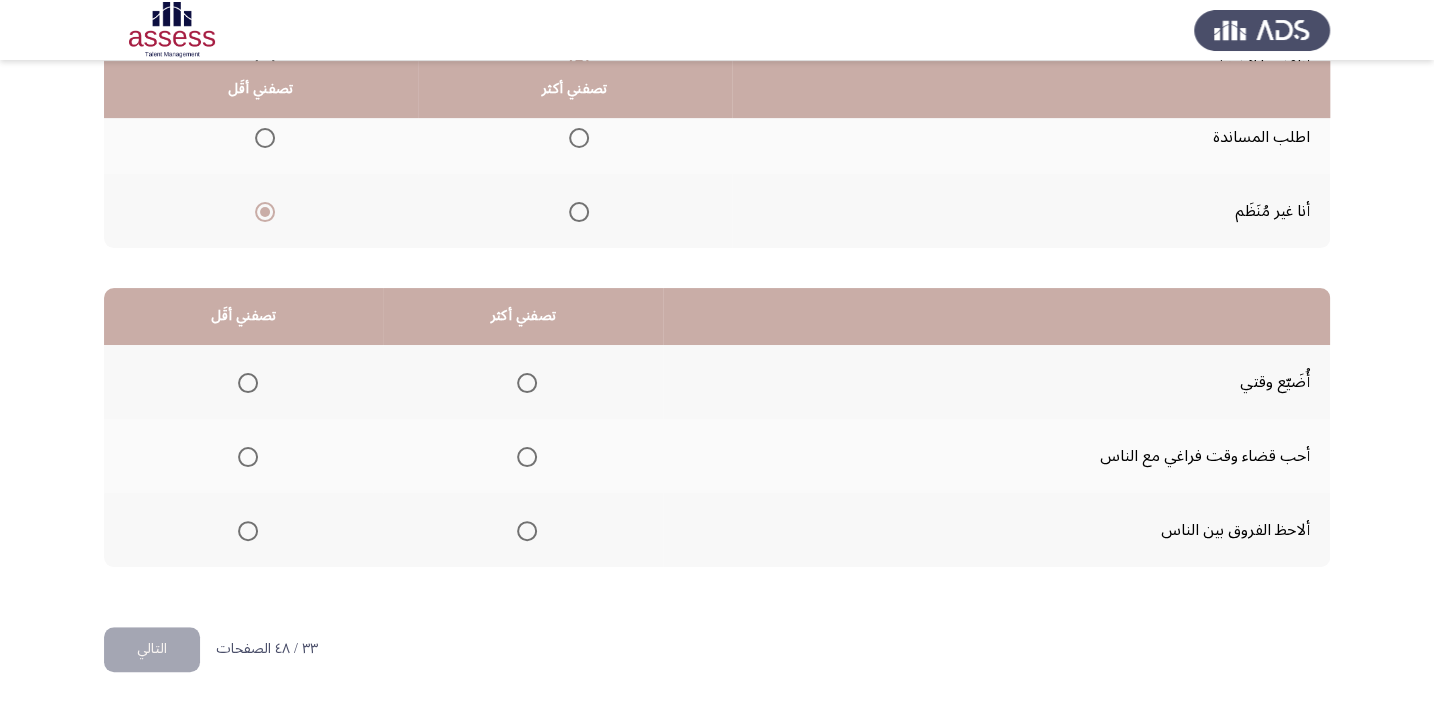 click at bounding box center [527, 531] 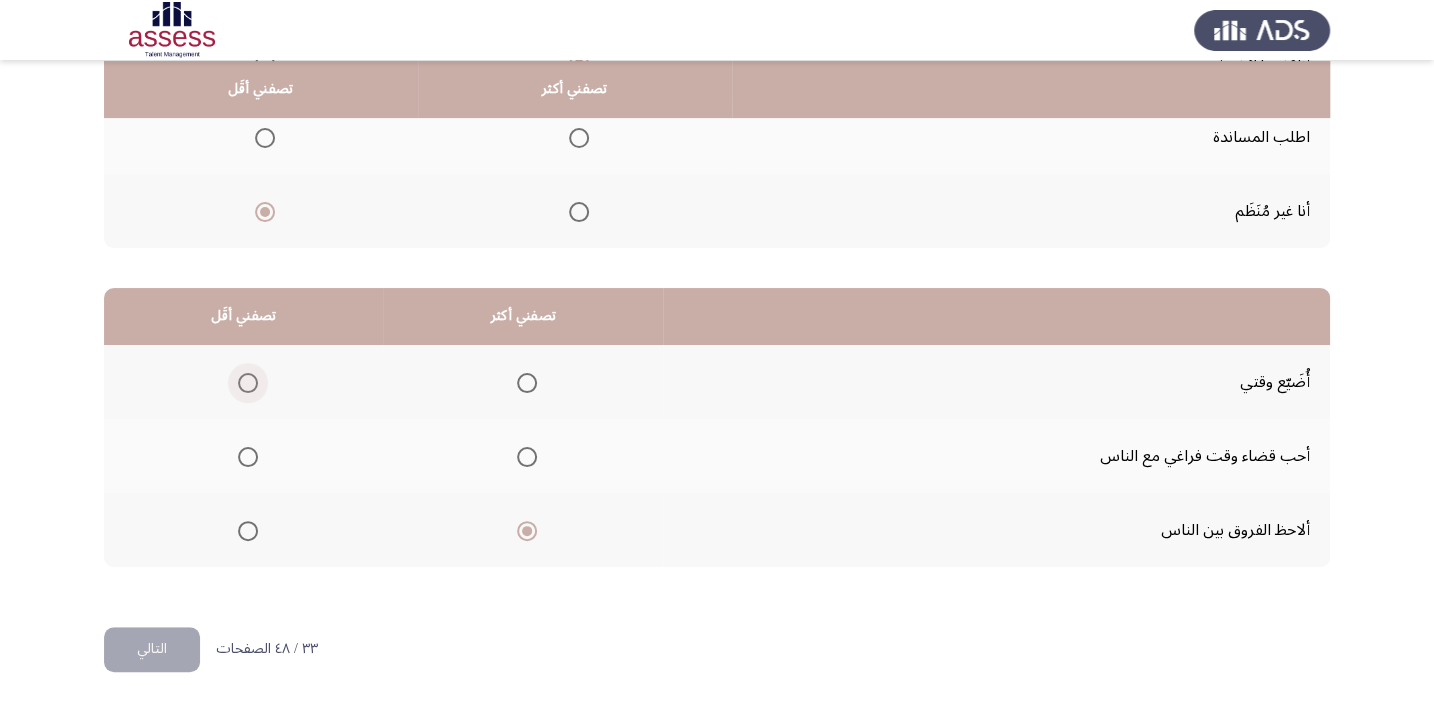 click at bounding box center [248, 383] 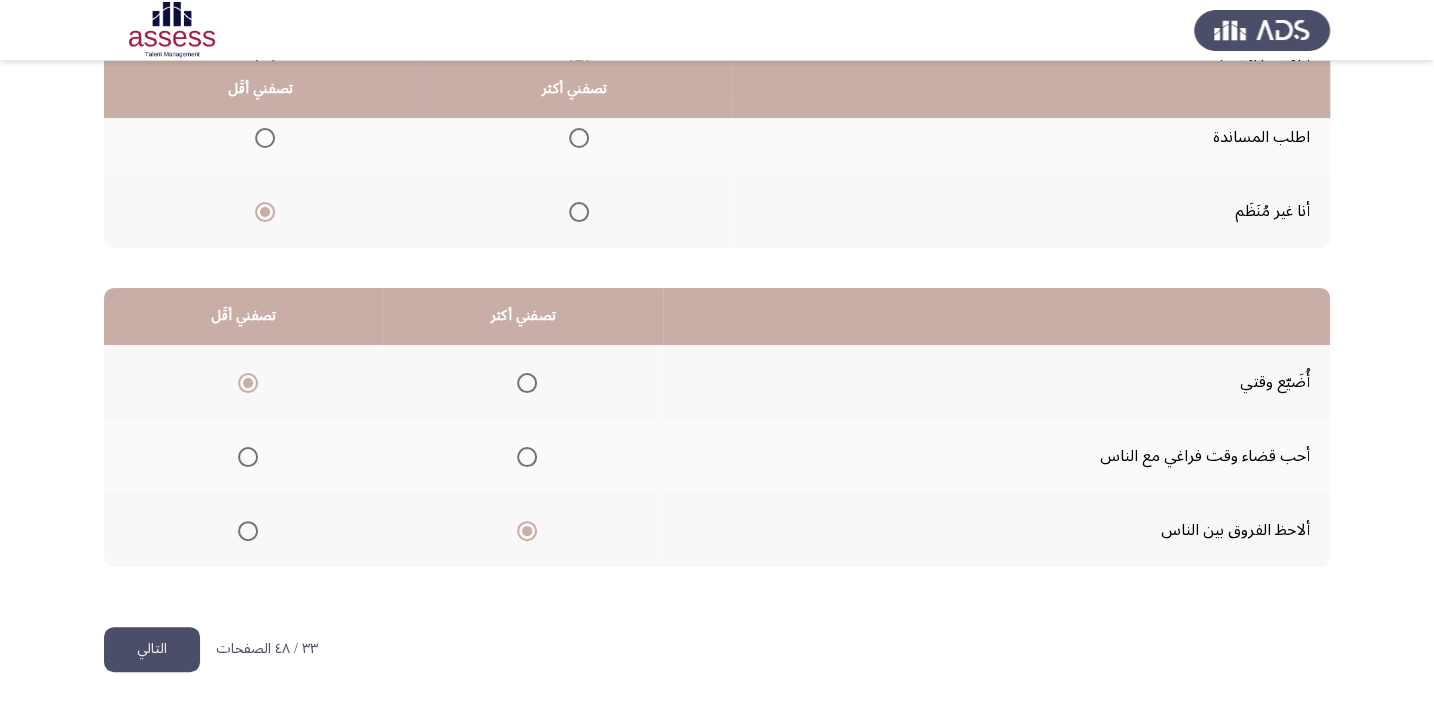 click on "التالي" 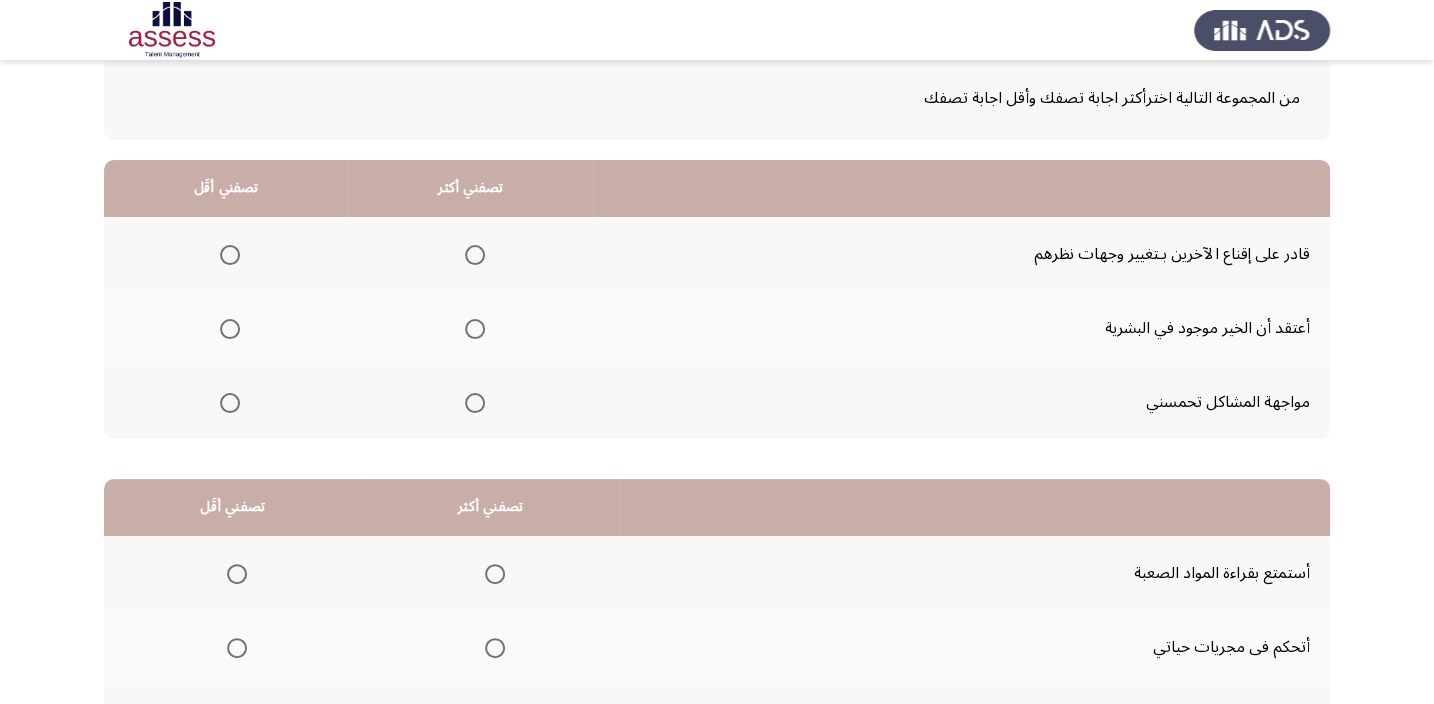 scroll, scrollTop: 181, scrollLeft: 0, axis: vertical 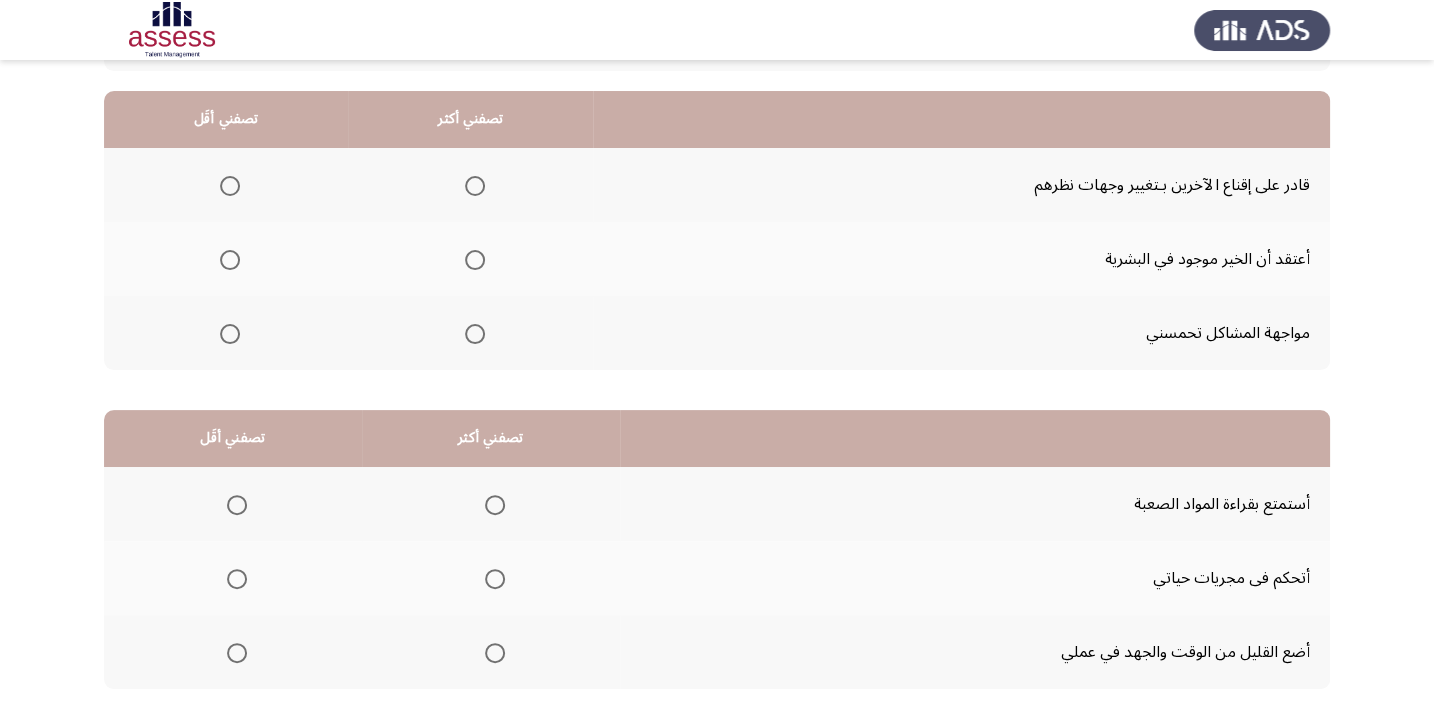 click at bounding box center [475, 334] 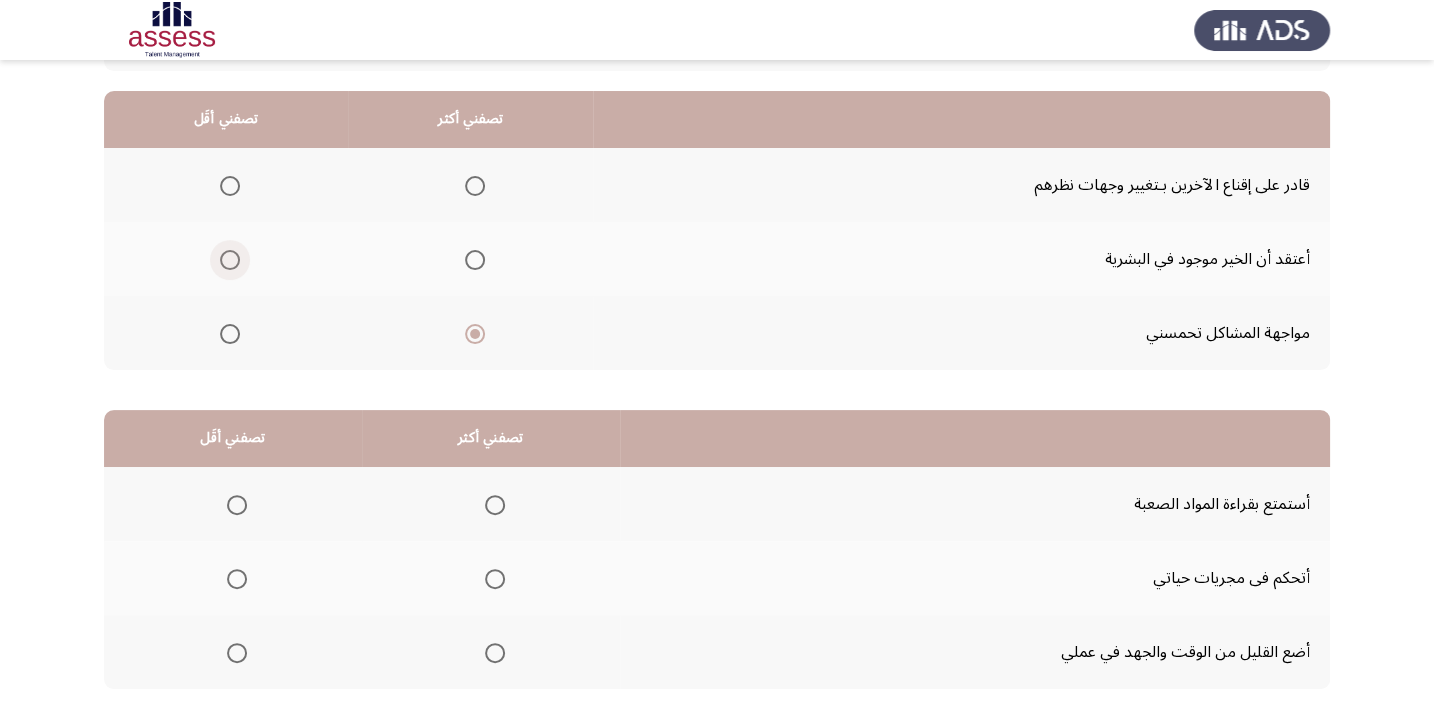click at bounding box center (230, 260) 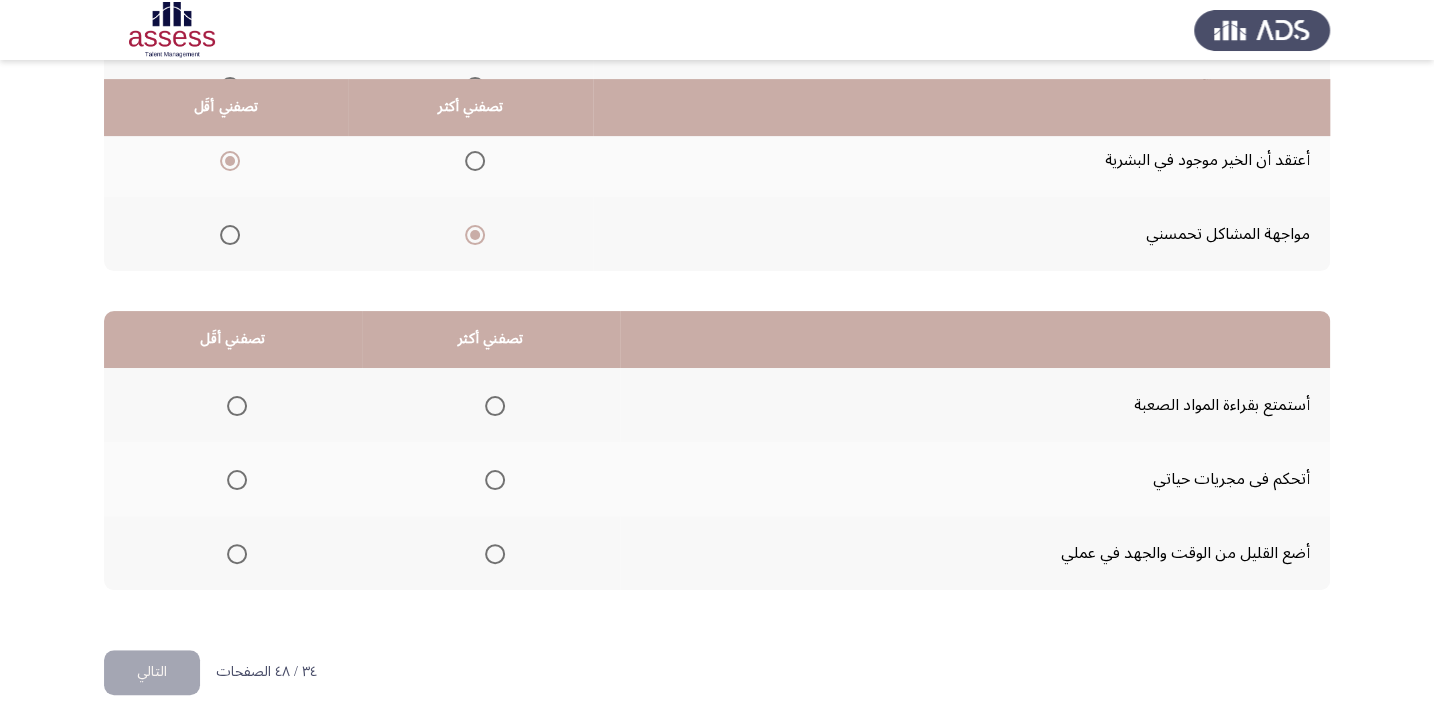 scroll, scrollTop: 303, scrollLeft: 0, axis: vertical 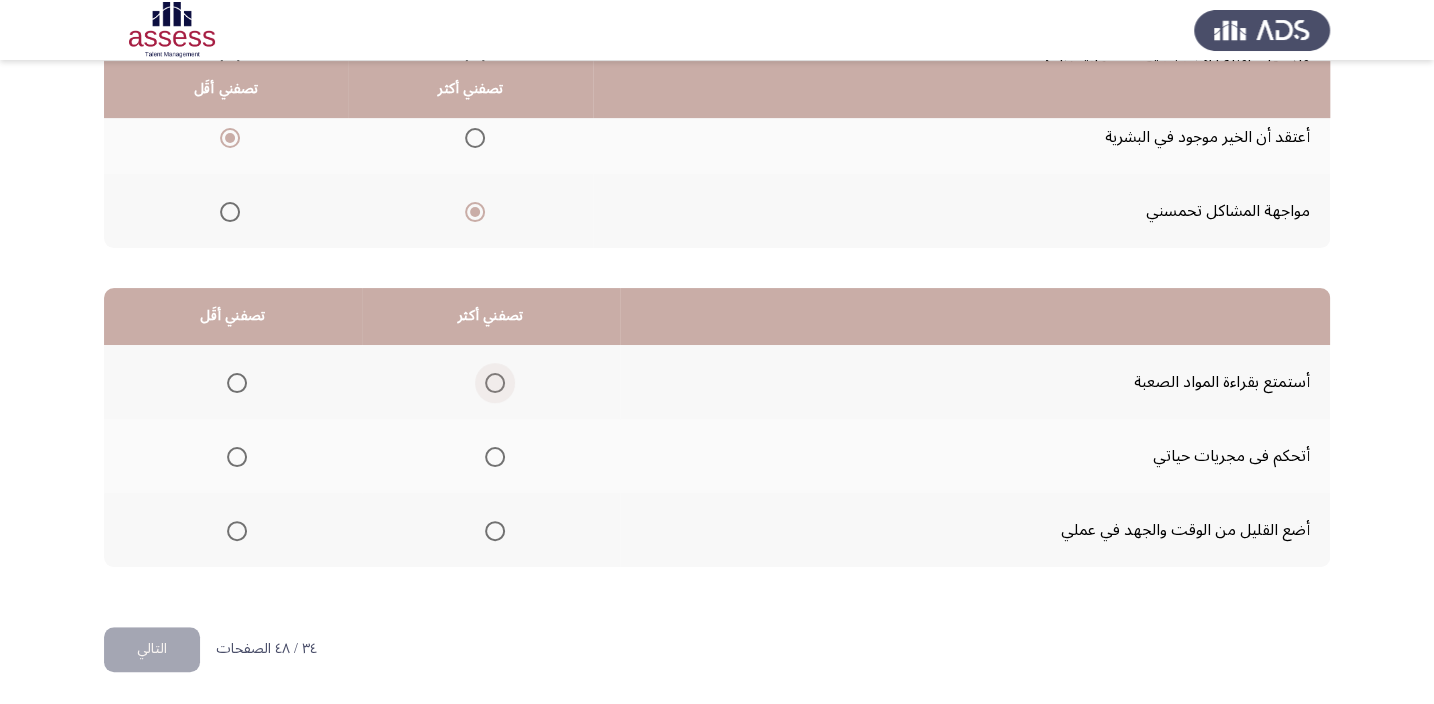 click at bounding box center [495, 383] 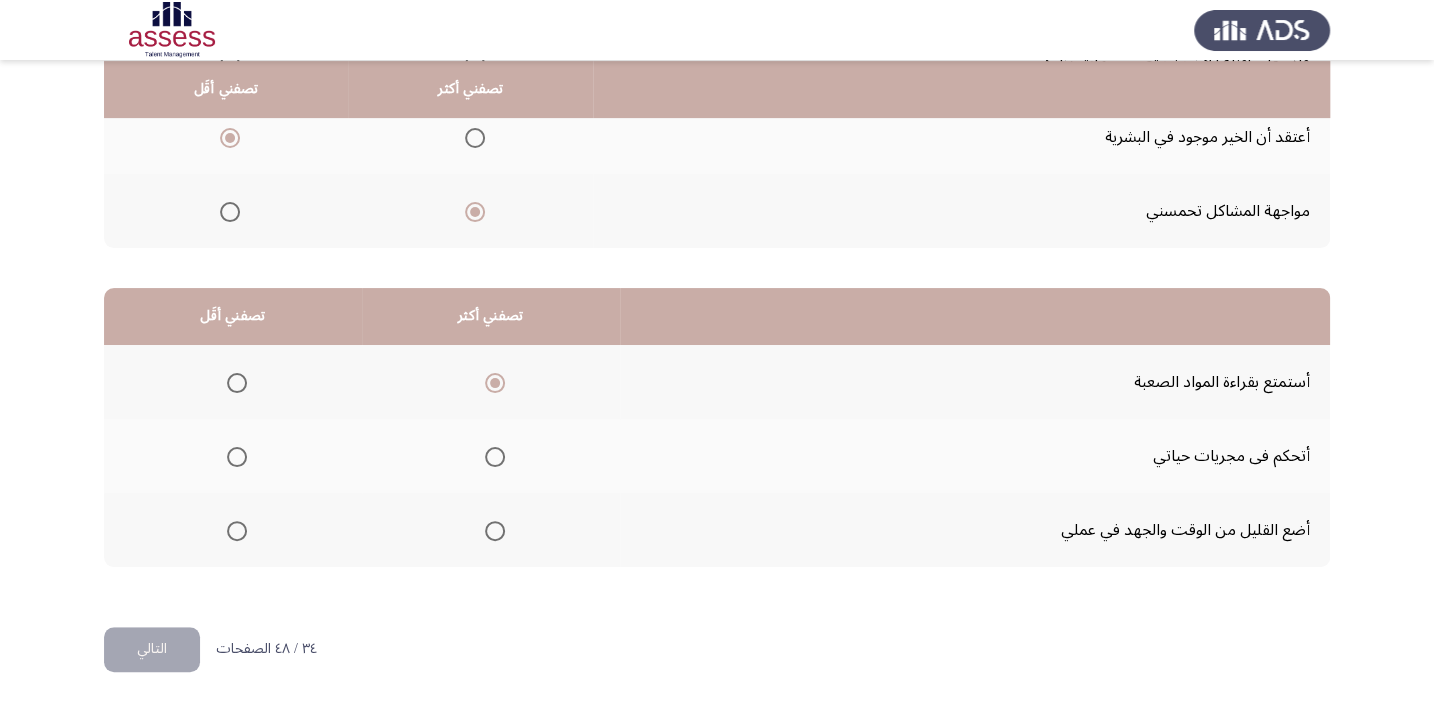 click at bounding box center (237, 531) 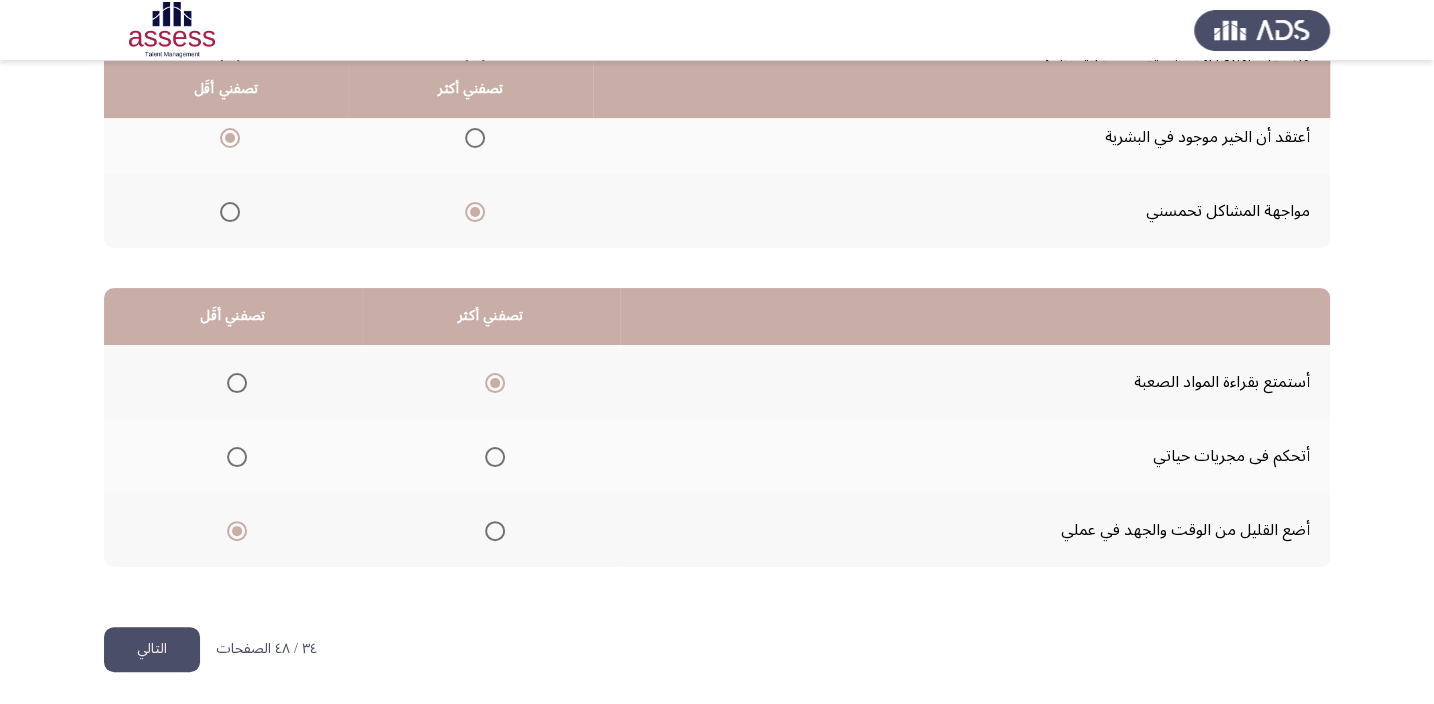 click on "التالي" 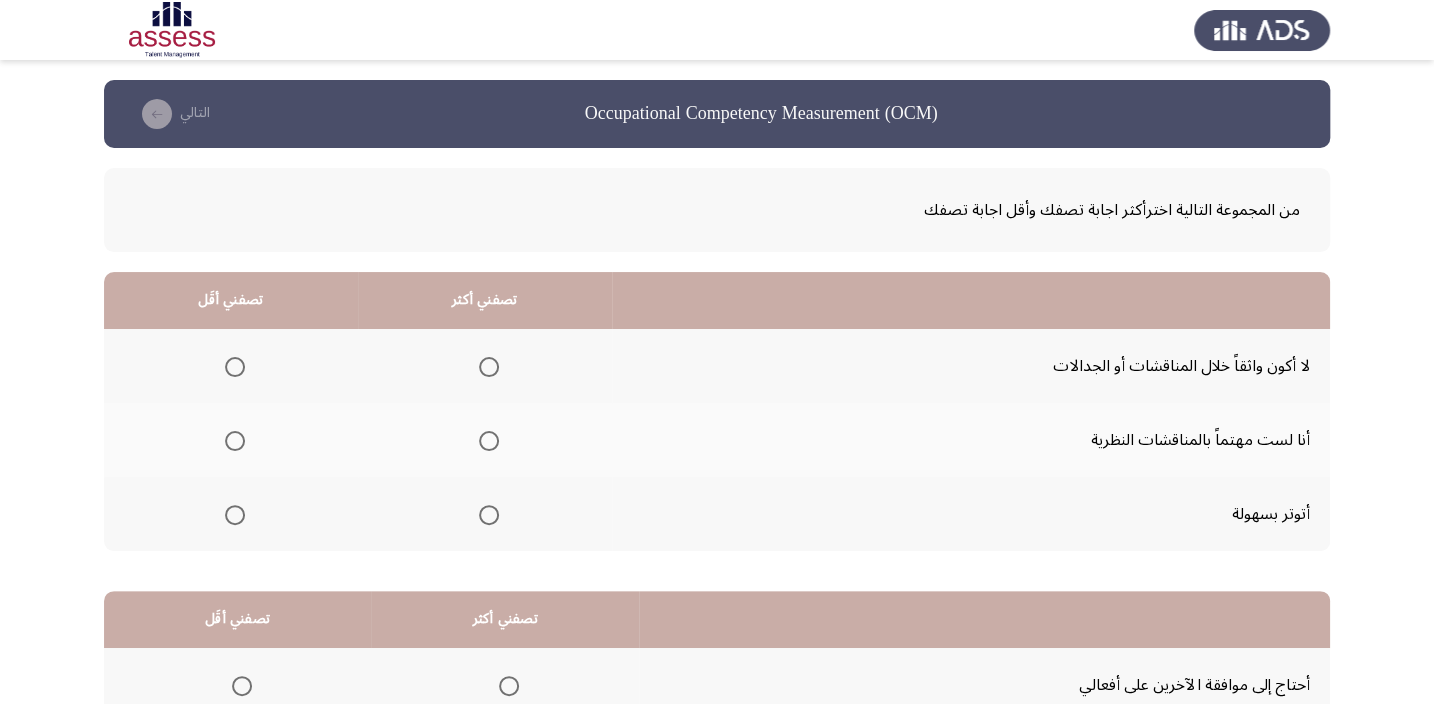 click at bounding box center [235, 515] 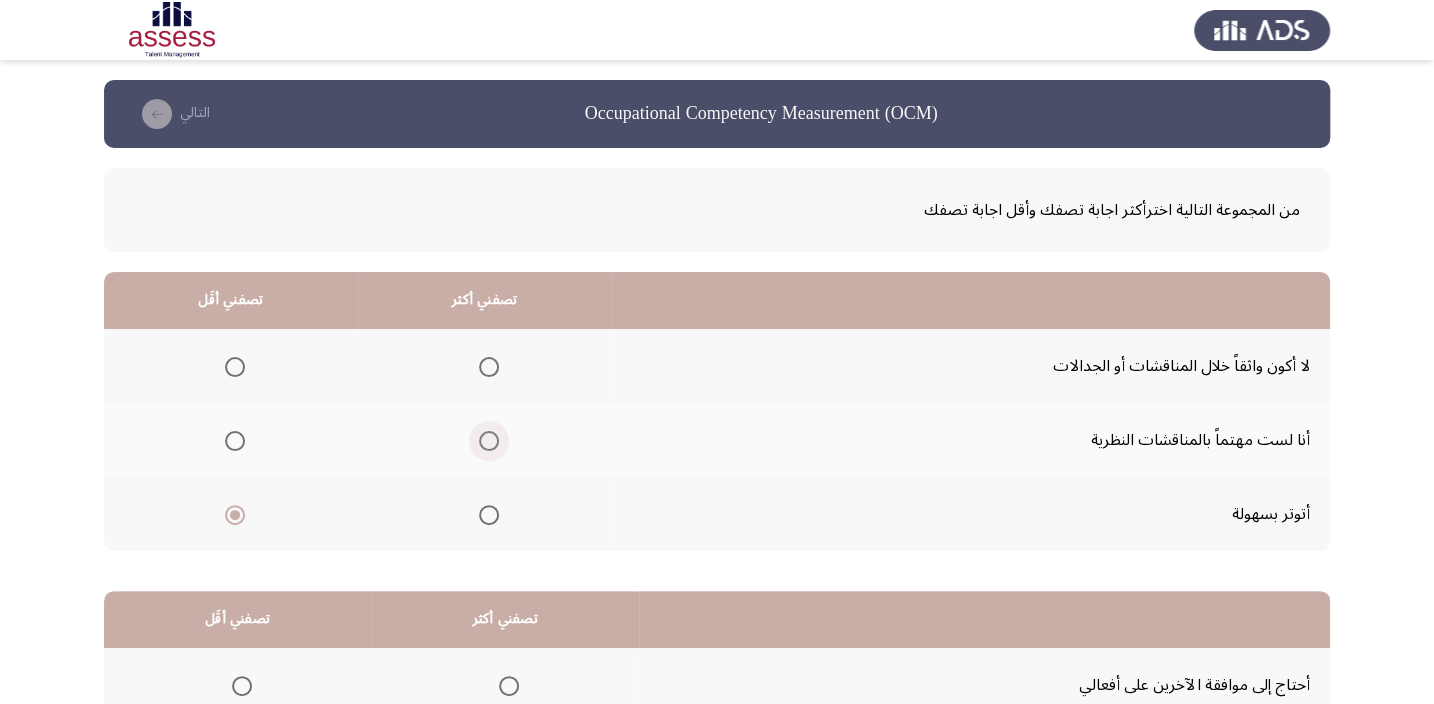 click at bounding box center (489, 441) 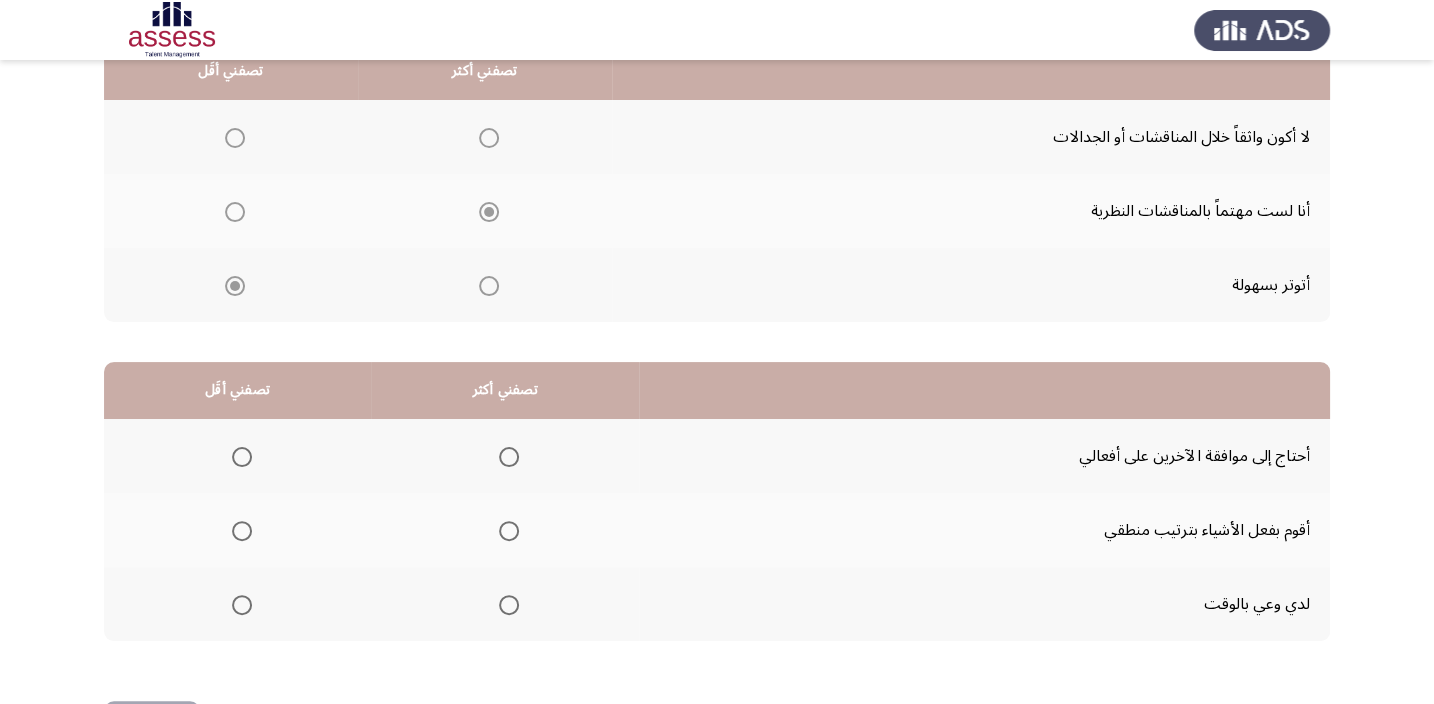 scroll, scrollTop: 303, scrollLeft: 0, axis: vertical 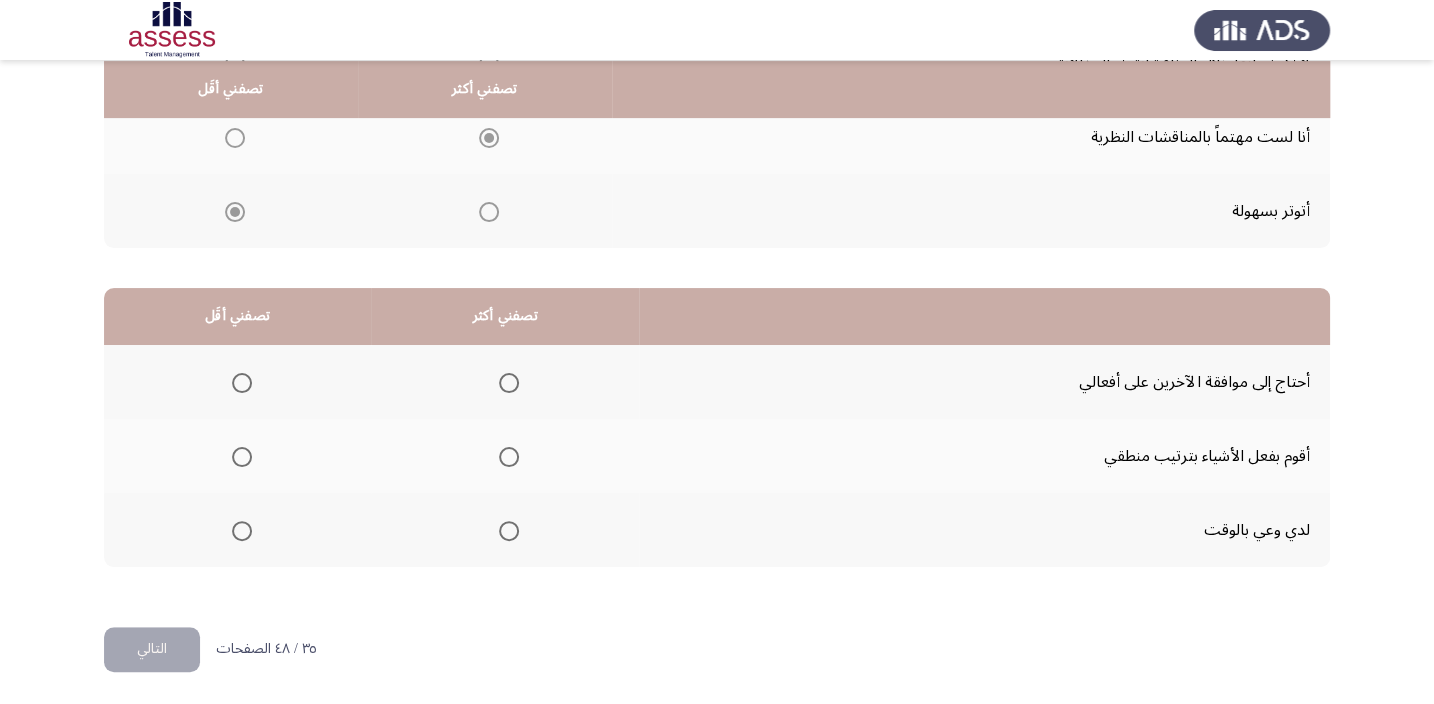 click at bounding box center (509, 457) 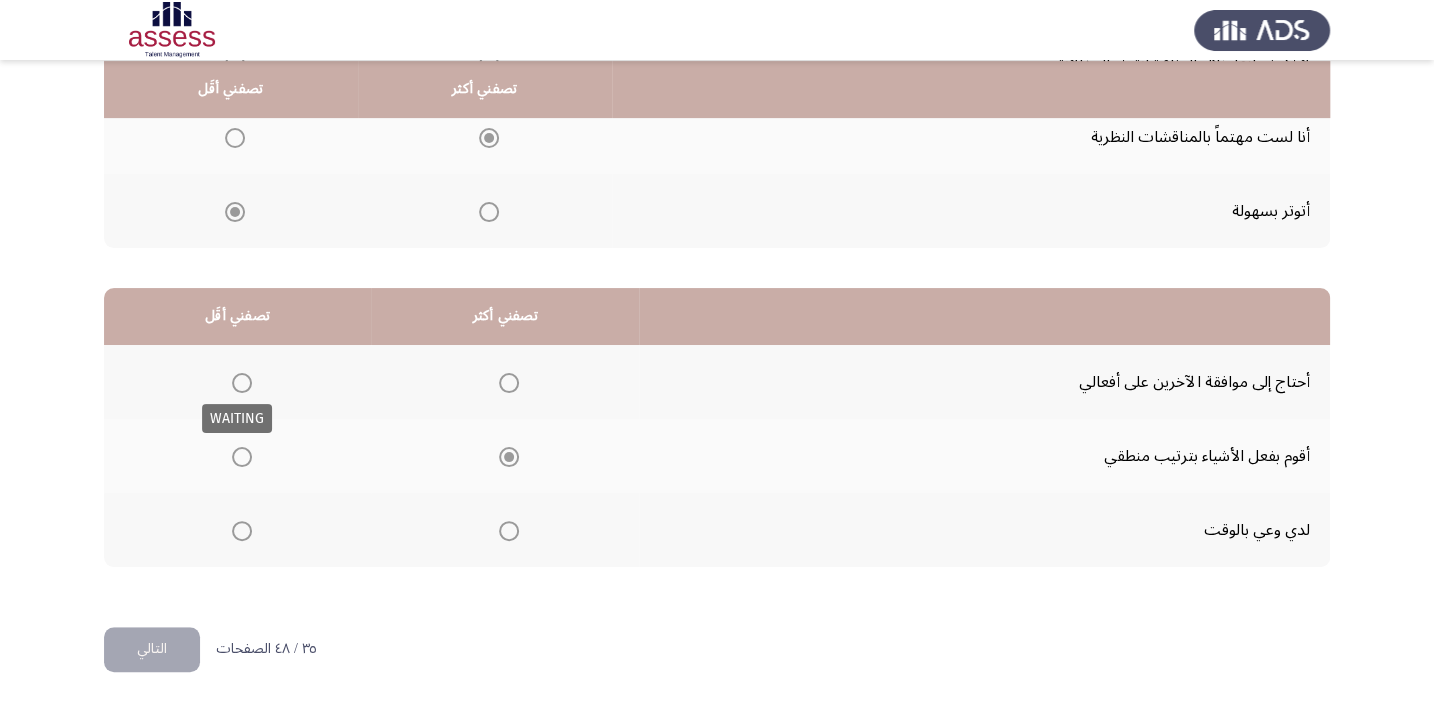 click at bounding box center (242, 383) 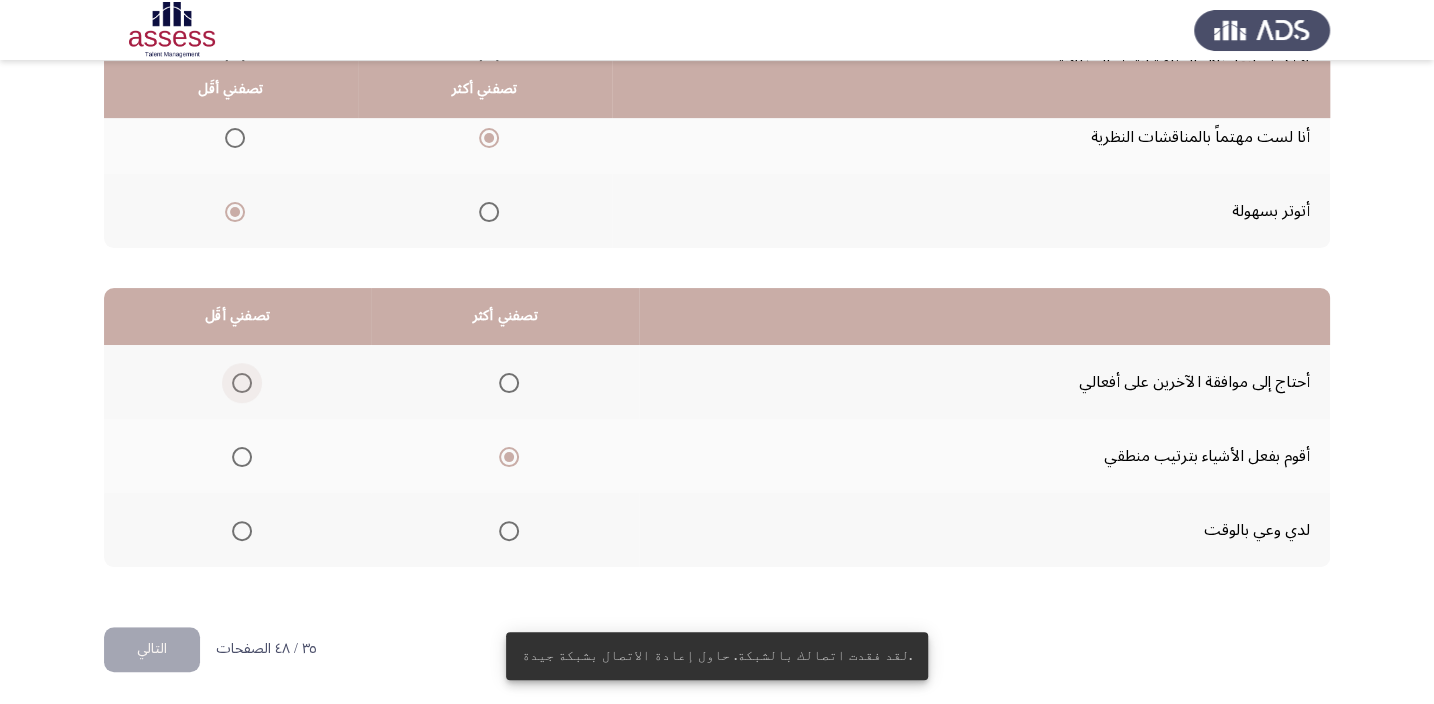 click at bounding box center [242, 383] 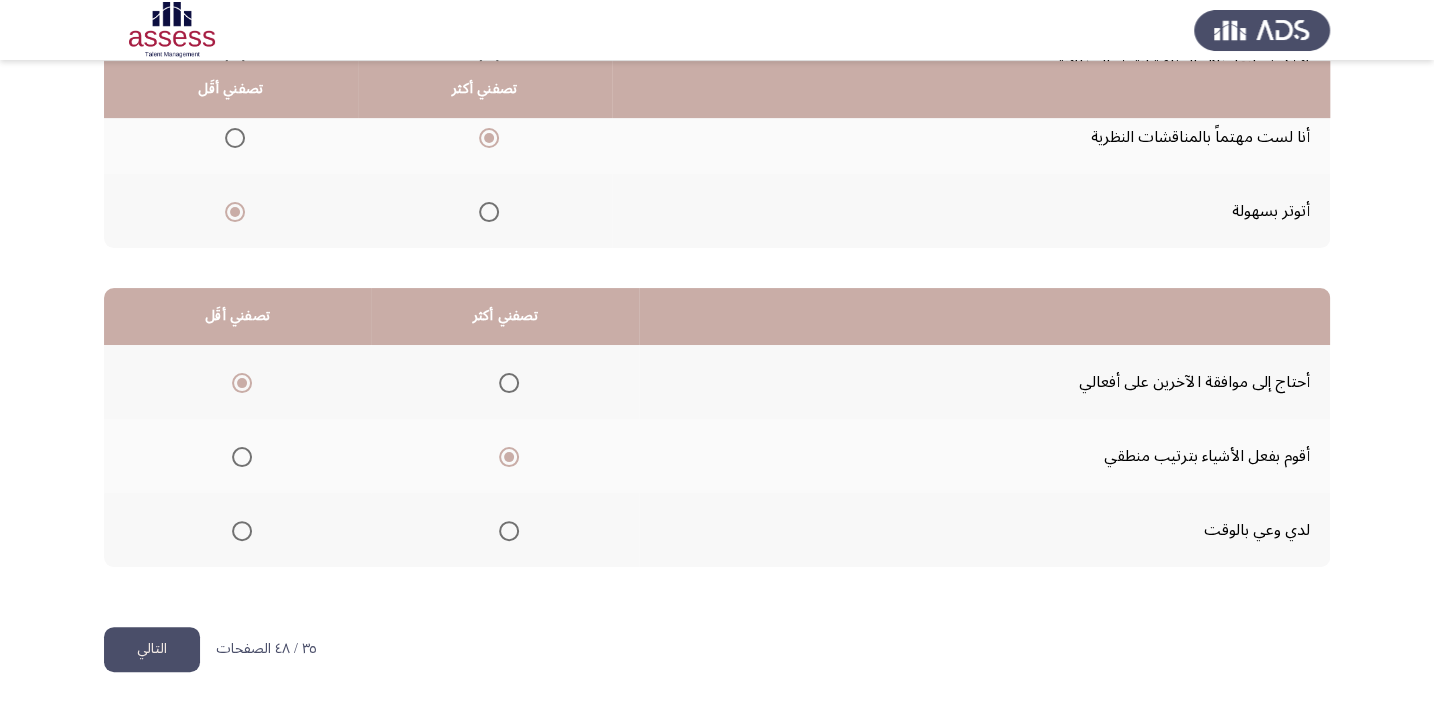 click on "التالي" 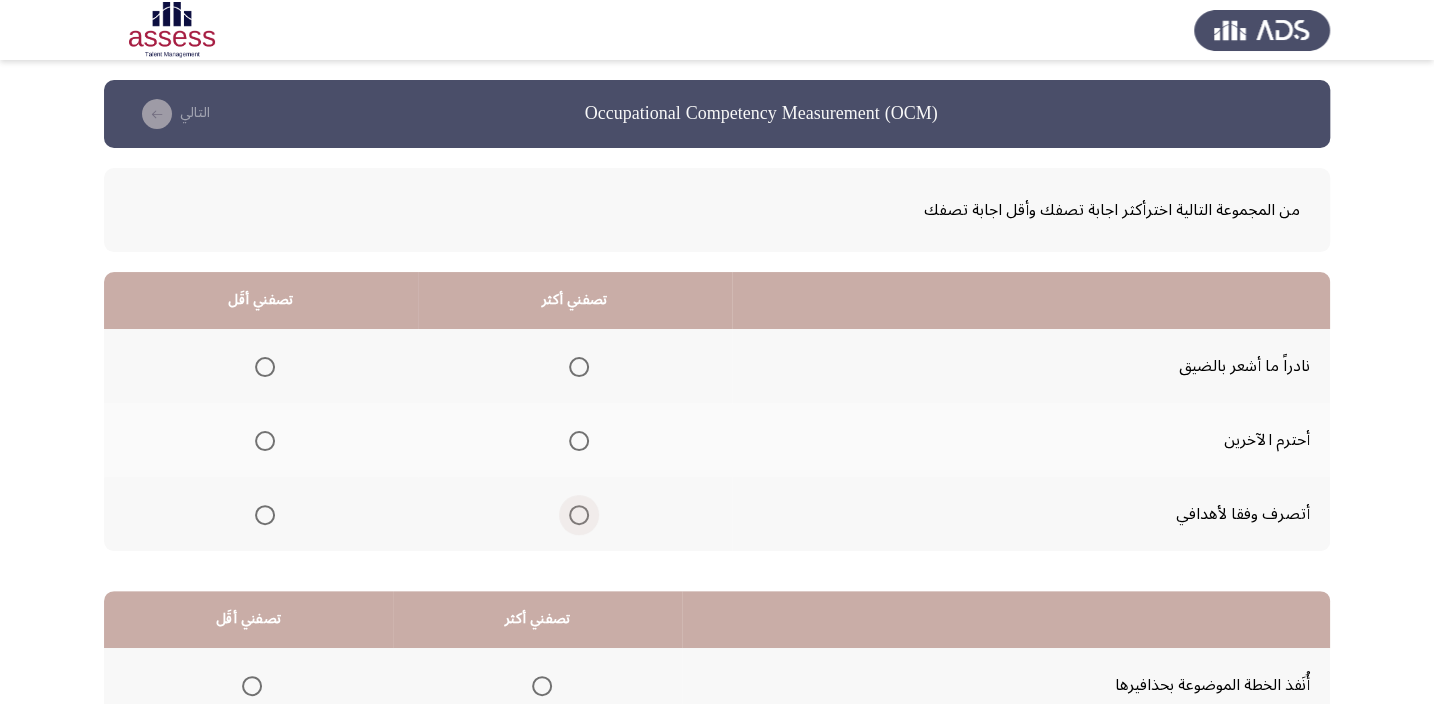click at bounding box center (579, 515) 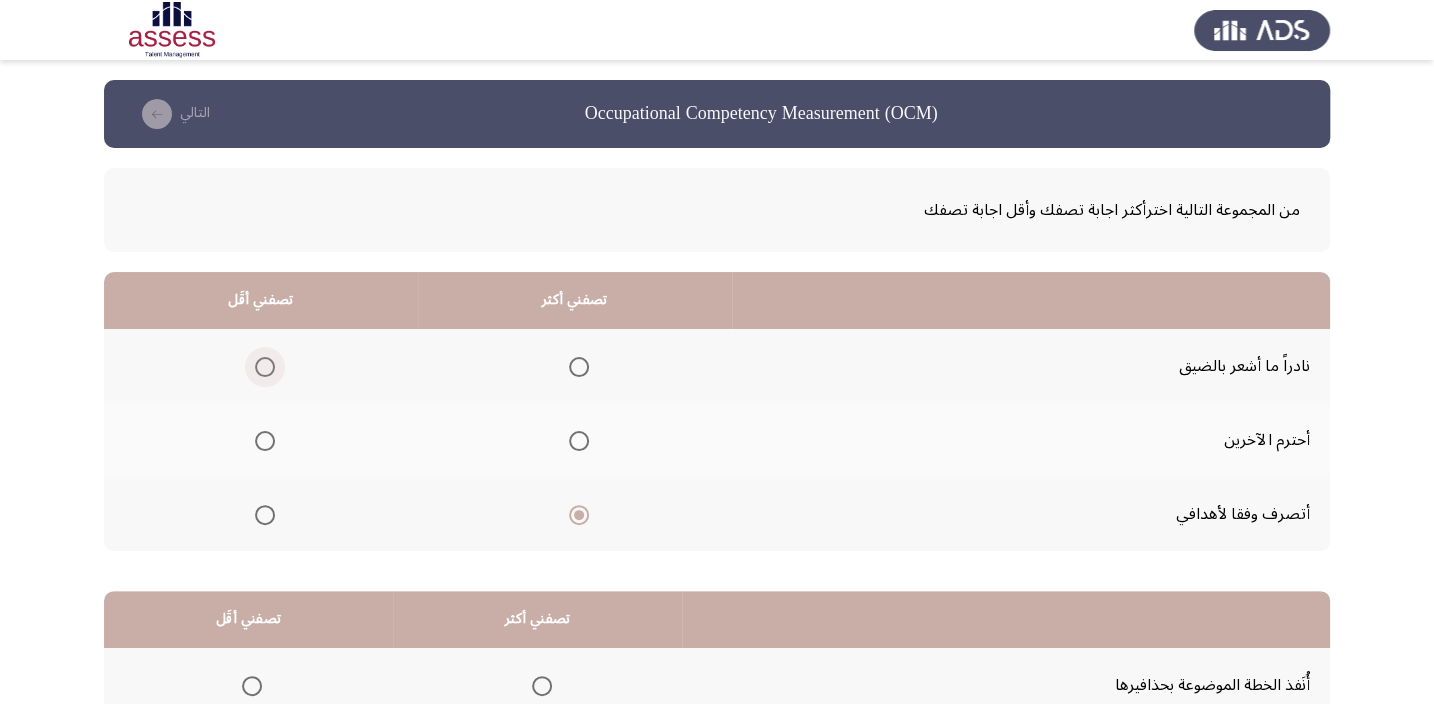 click at bounding box center [265, 367] 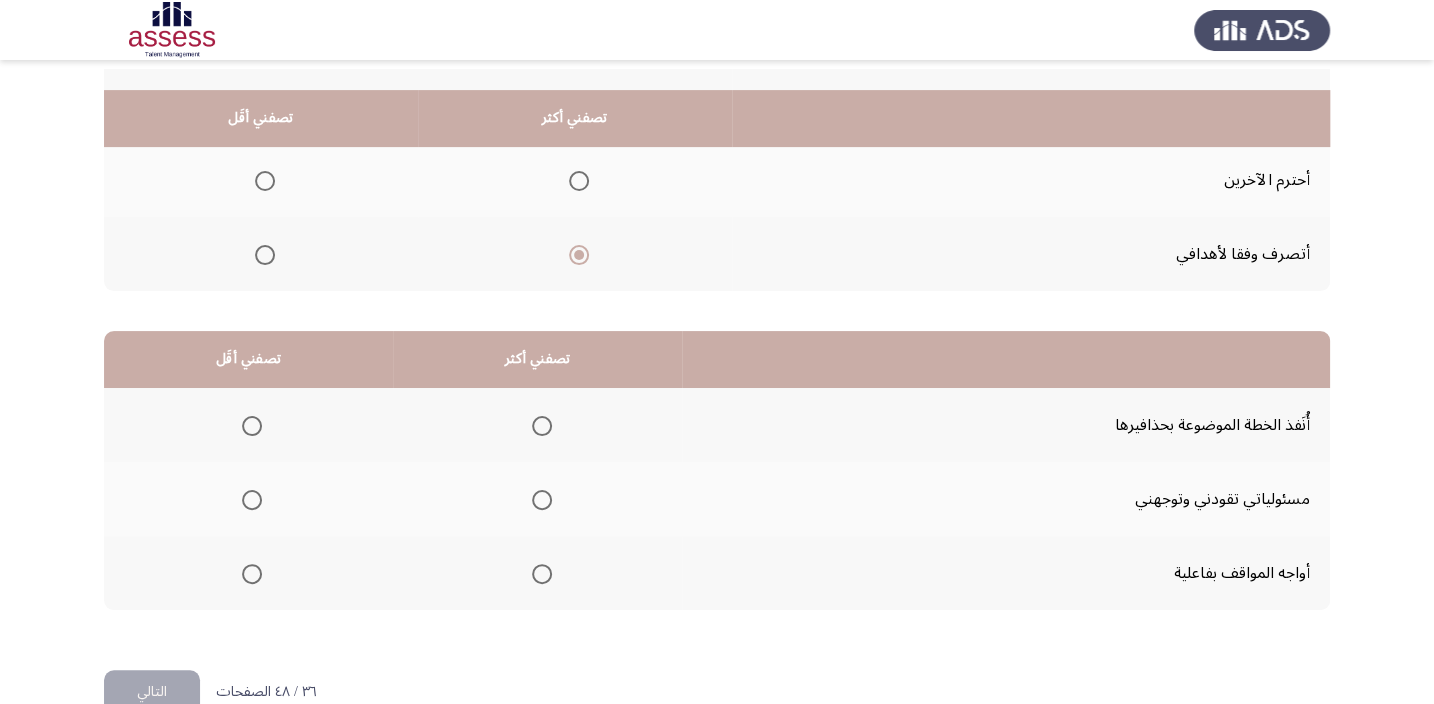 scroll, scrollTop: 303, scrollLeft: 0, axis: vertical 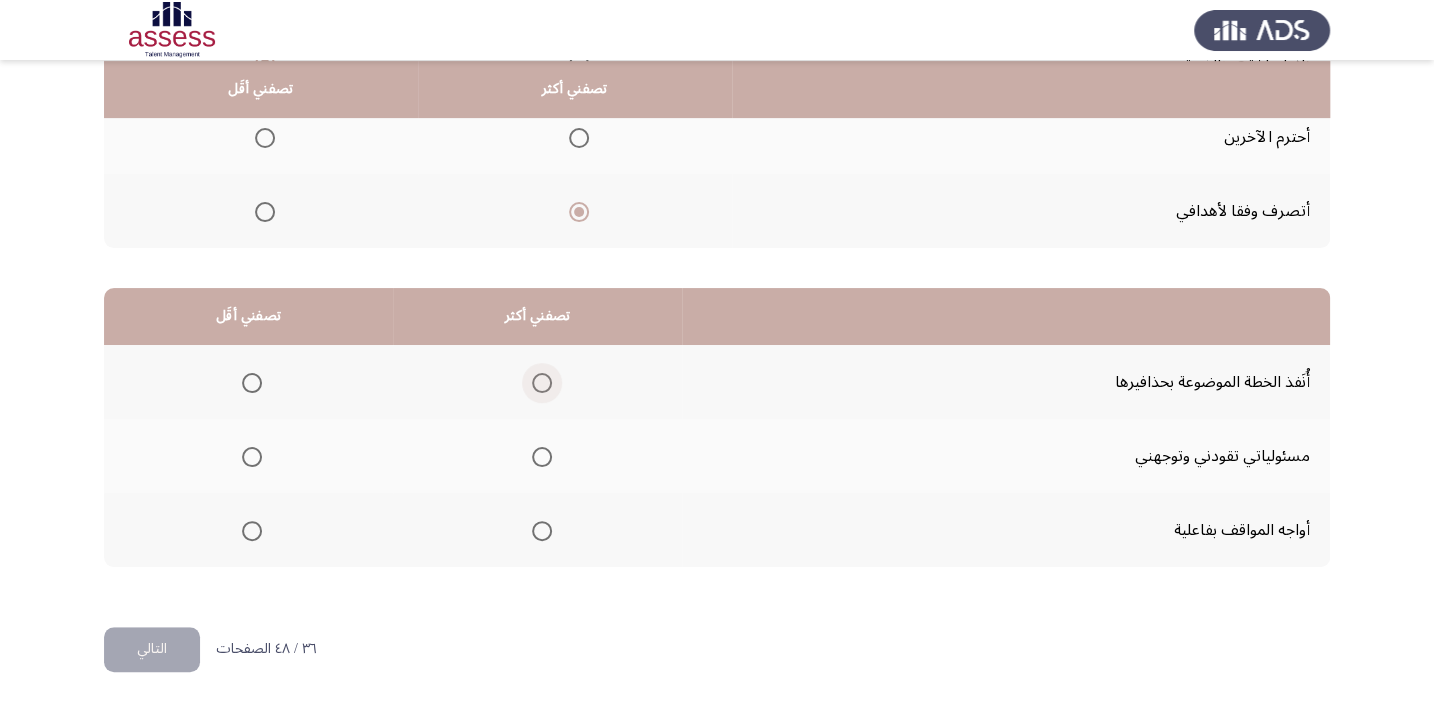 click at bounding box center (542, 383) 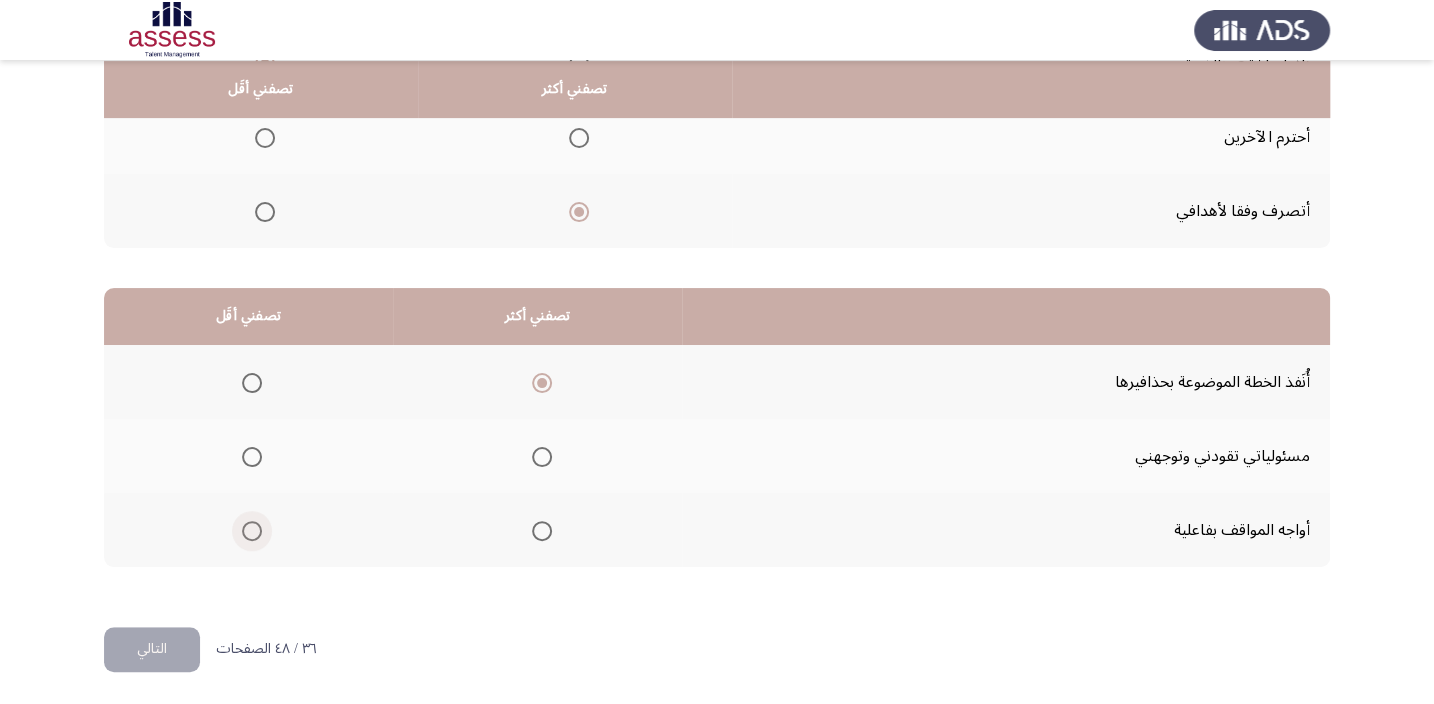 click at bounding box center [252, 531] 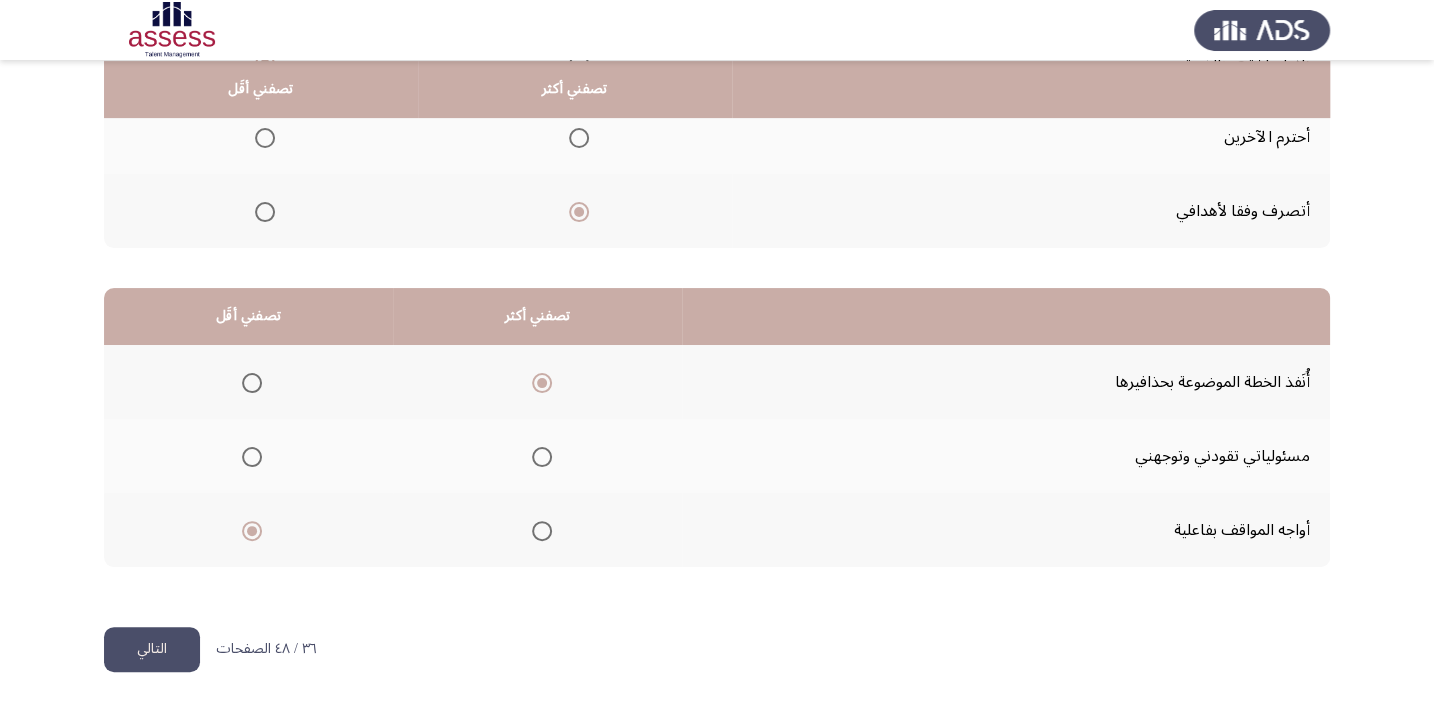 click on "التالي" 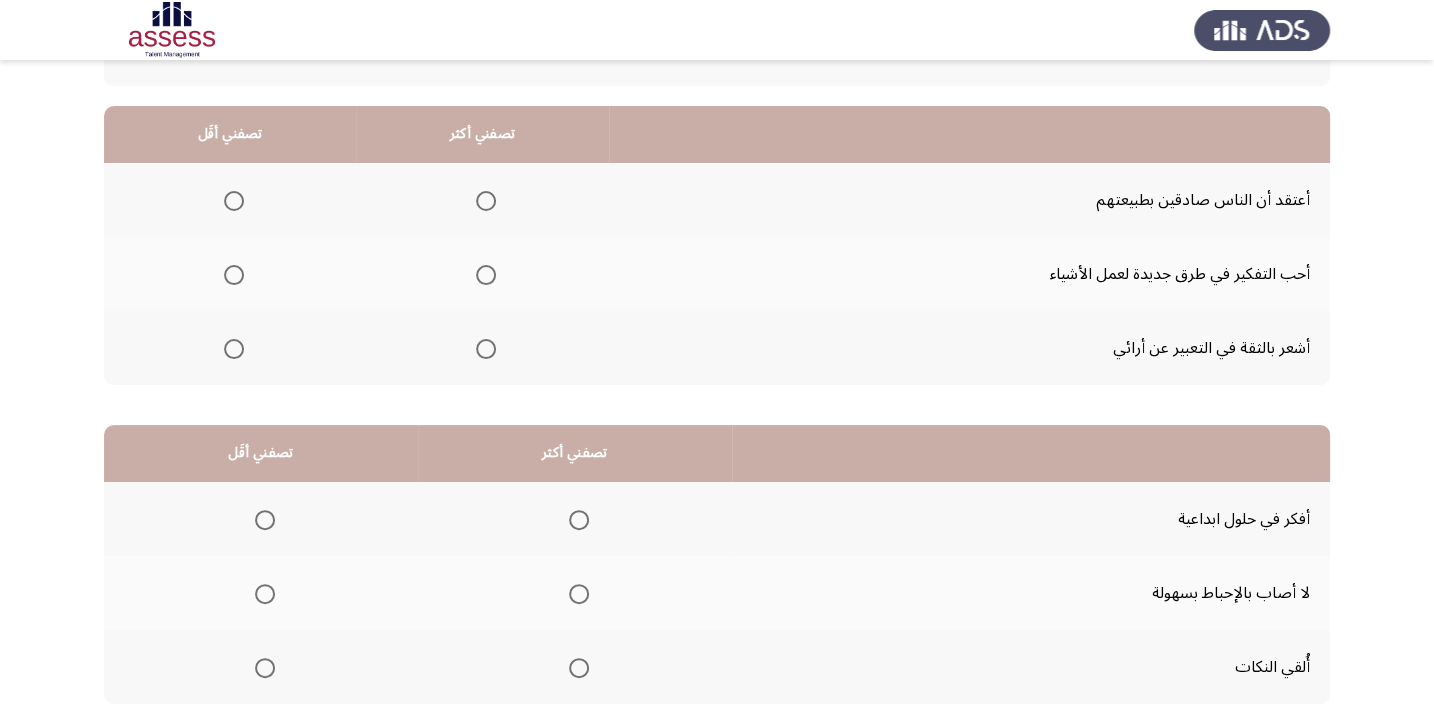 scroll, scrollTop: 181, scrollLeft: 0, axis: vertical 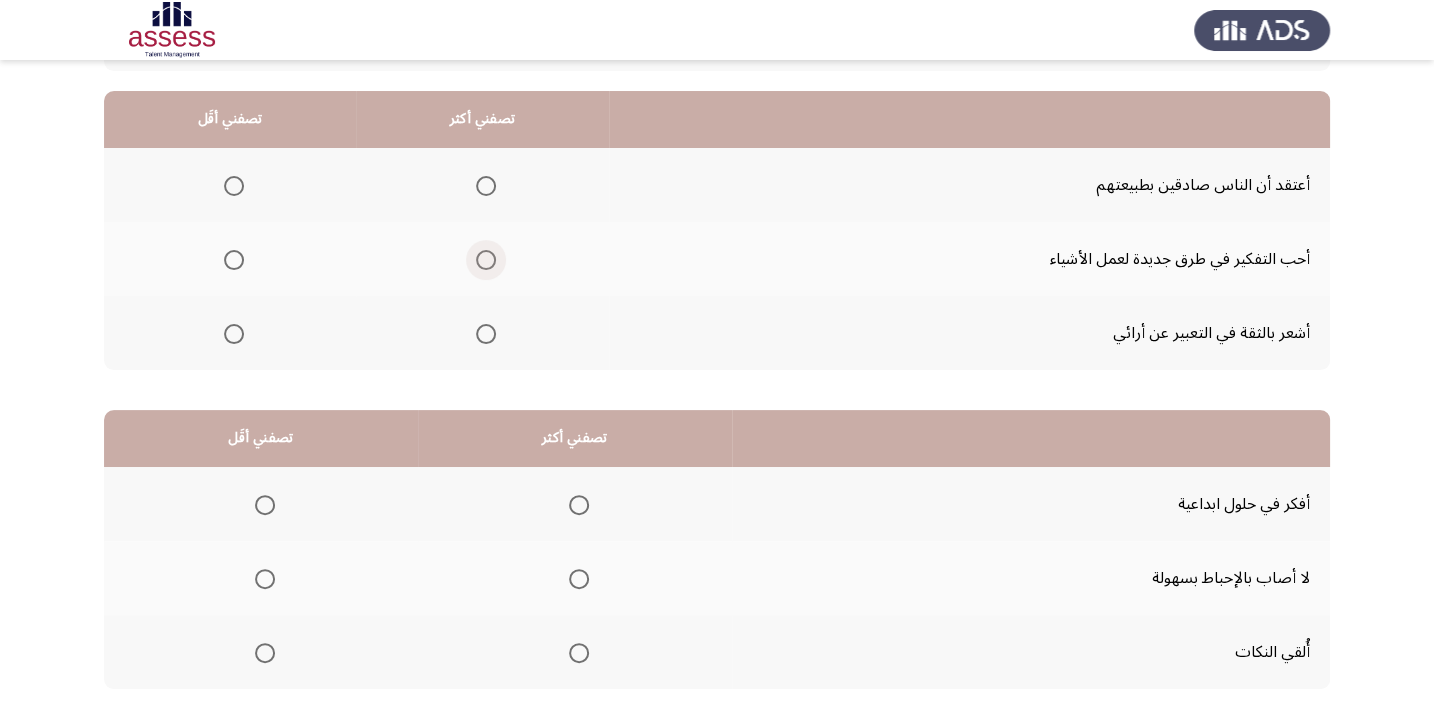 click at bounding box center [486, 260] 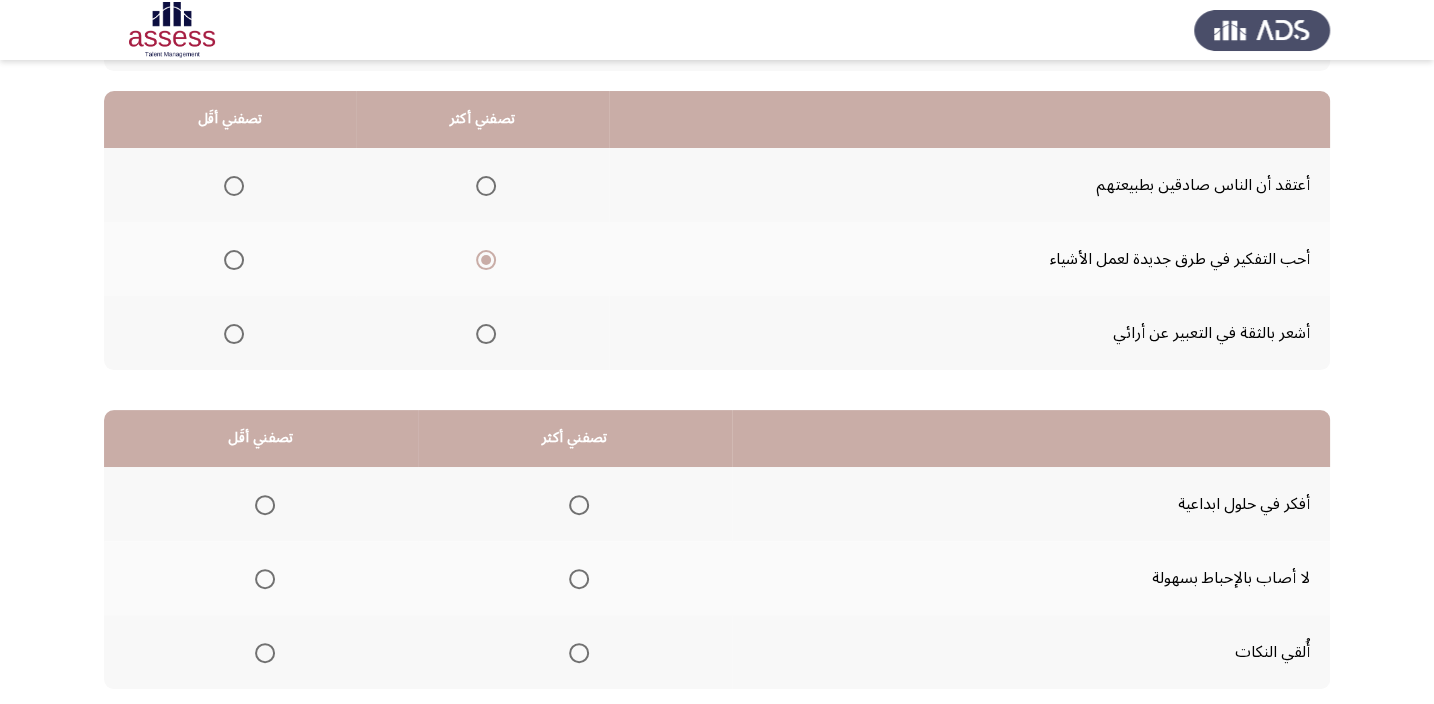 click 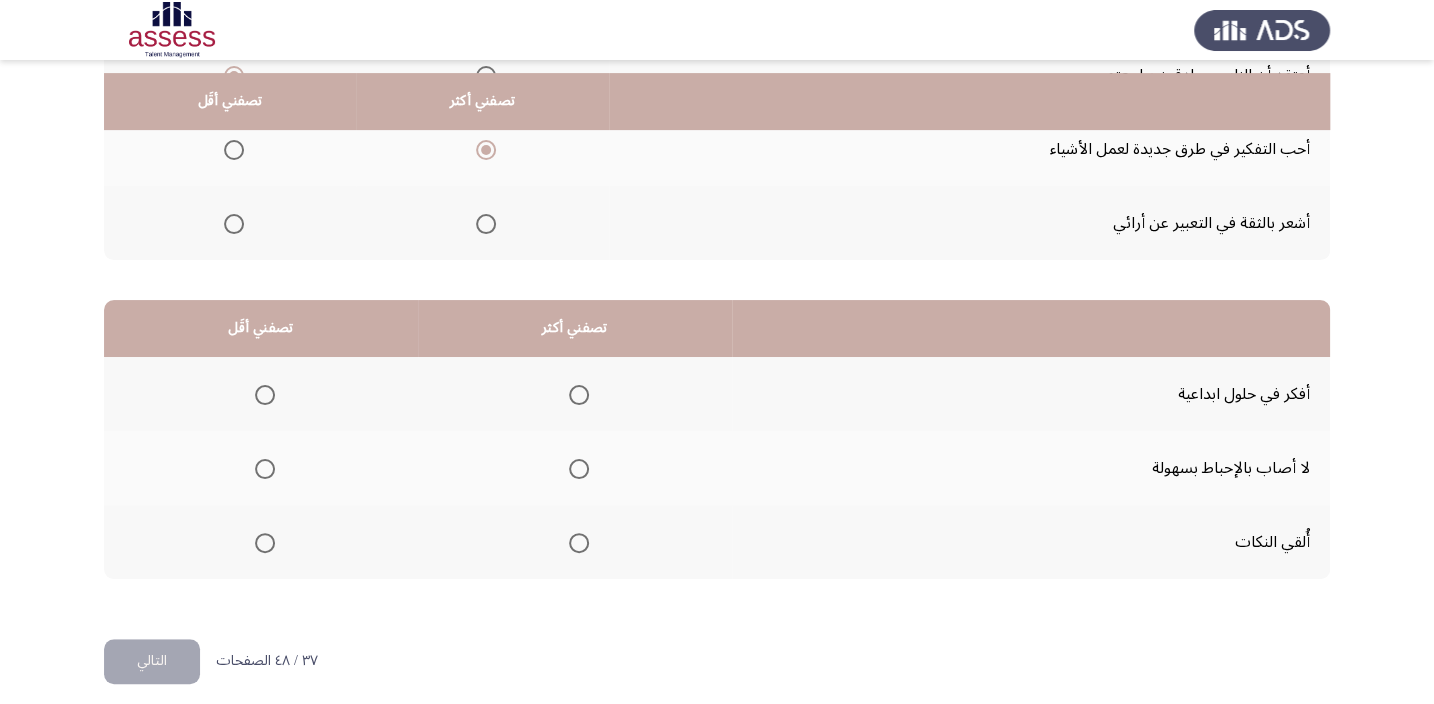scroll, scrollTop: 303, scrollLeft: 0, axis: vertical 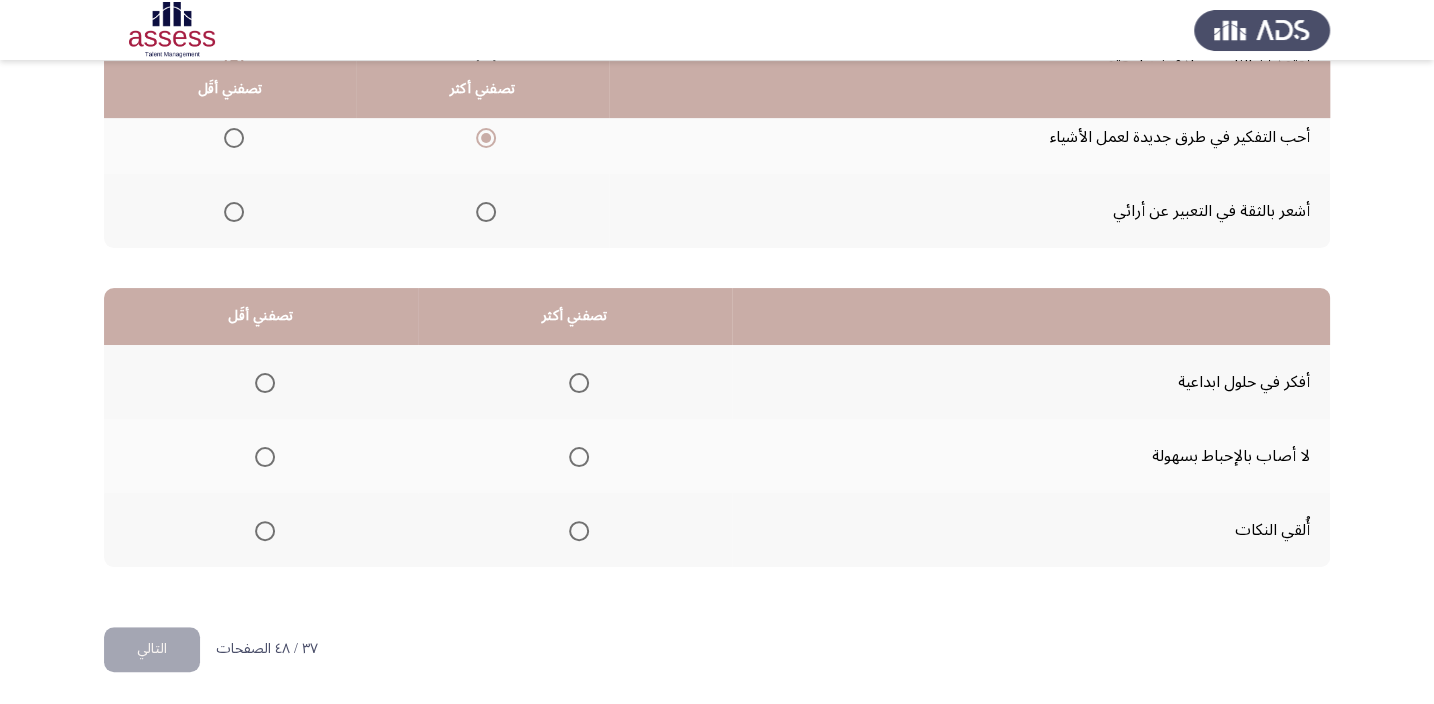 click 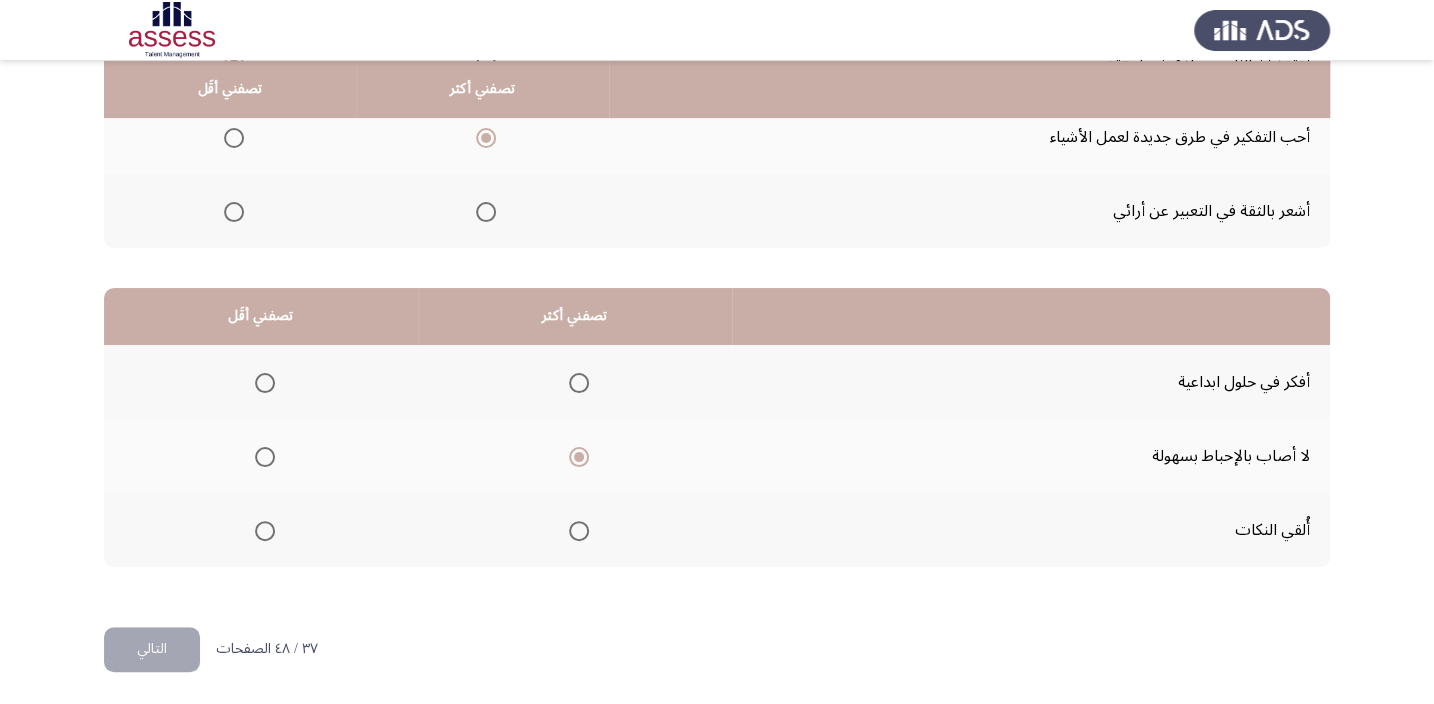 click at bounding box center [265, 531] 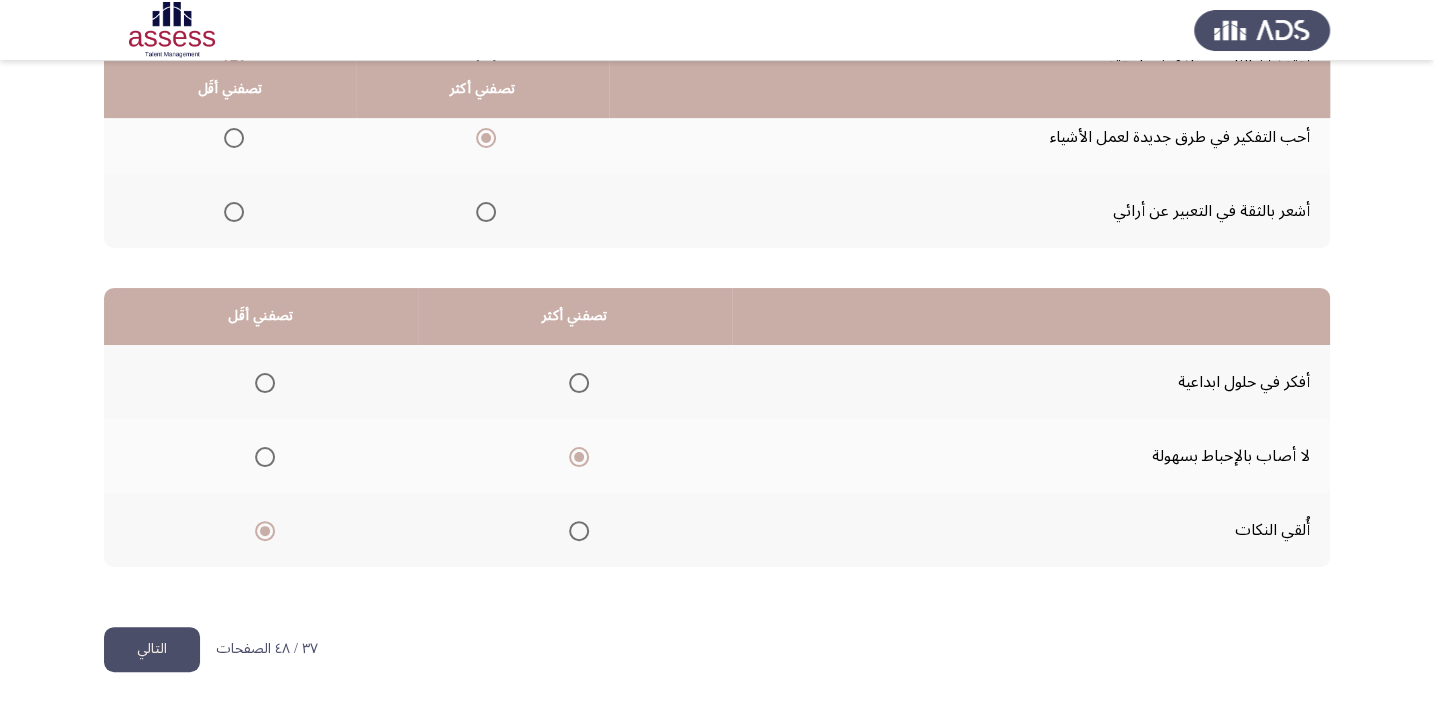 click on "التالي" 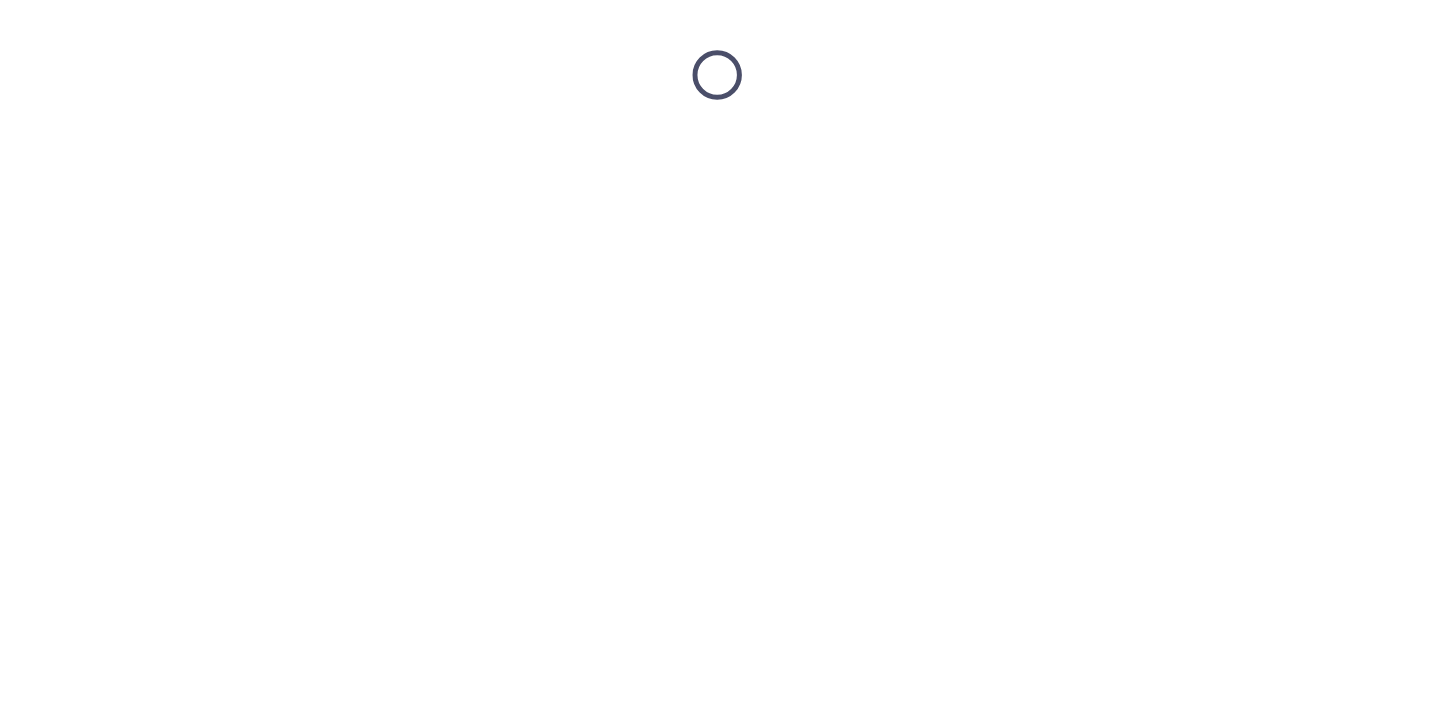 scroll, scrollTop: 0, scrollLeft: 0, axis: both 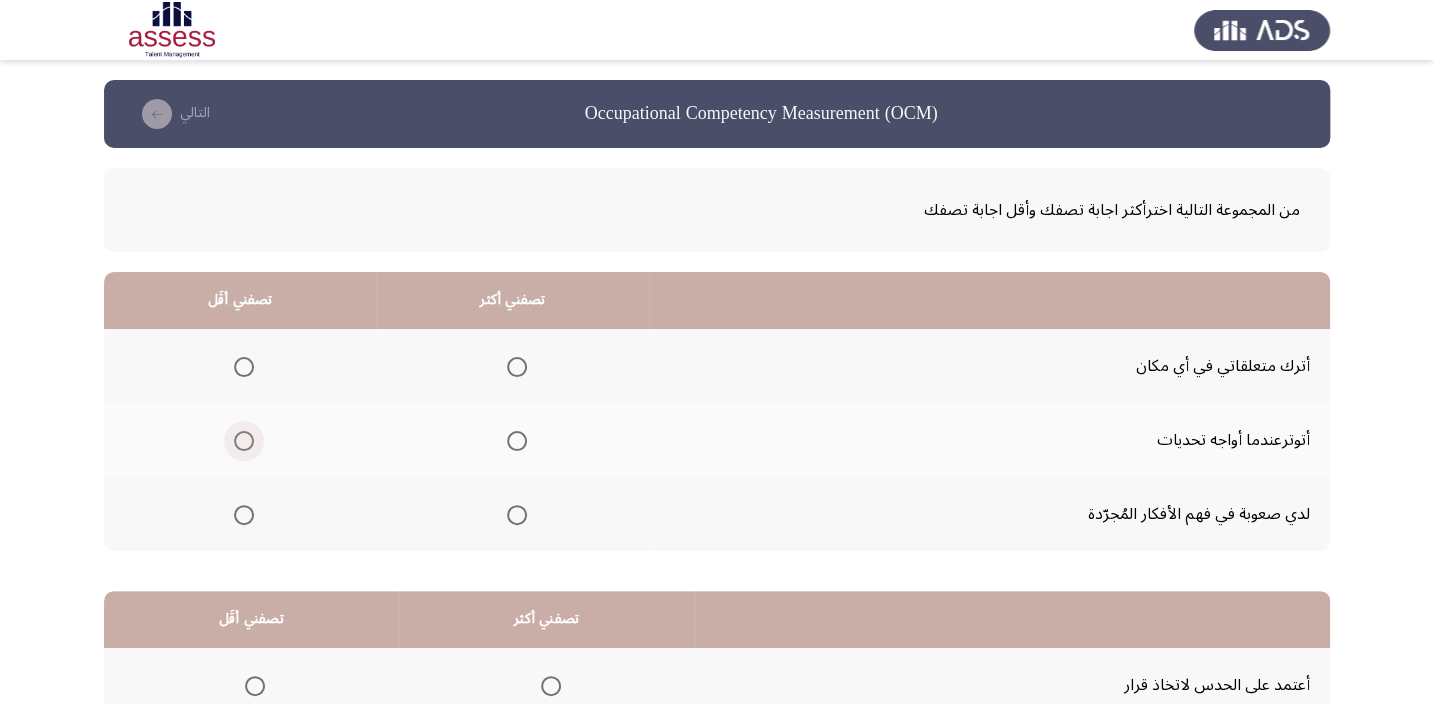 click at bounding box center [244, 441] 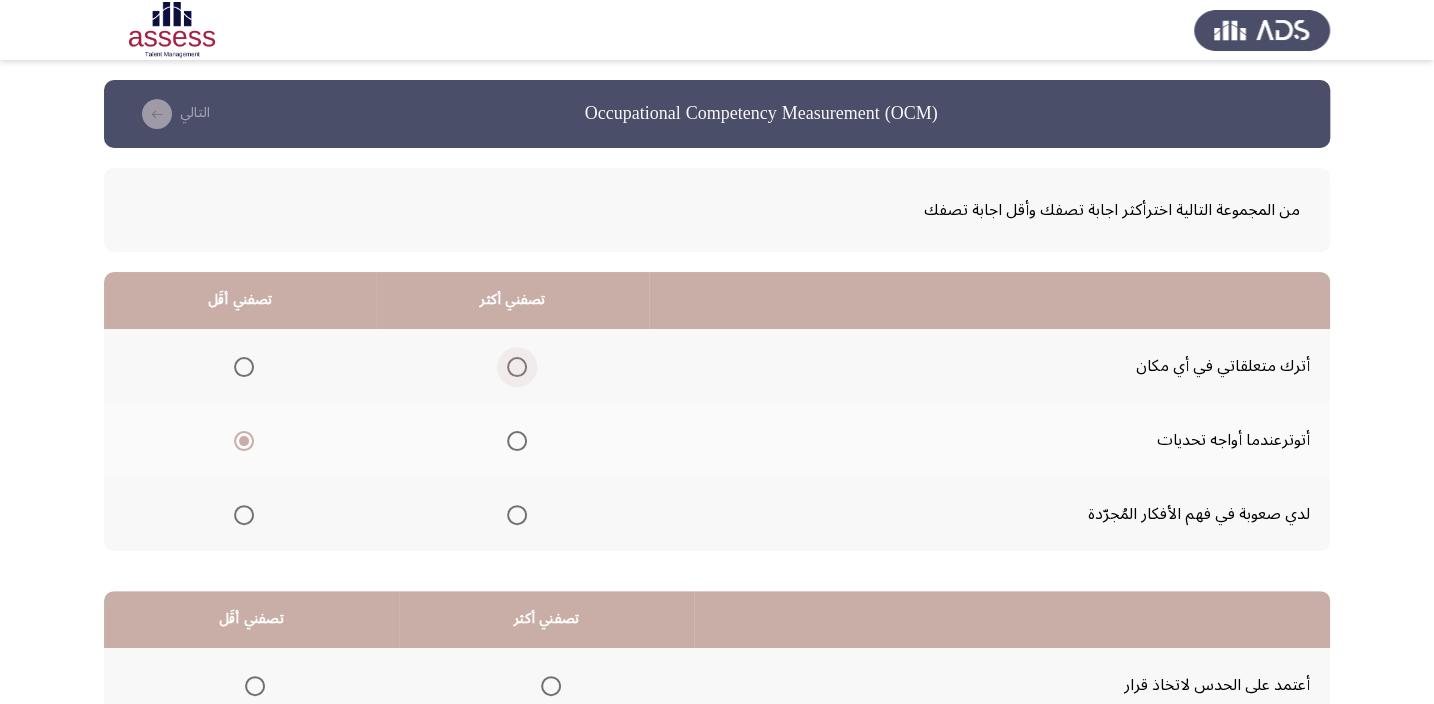click at bounding box center (517, 367) 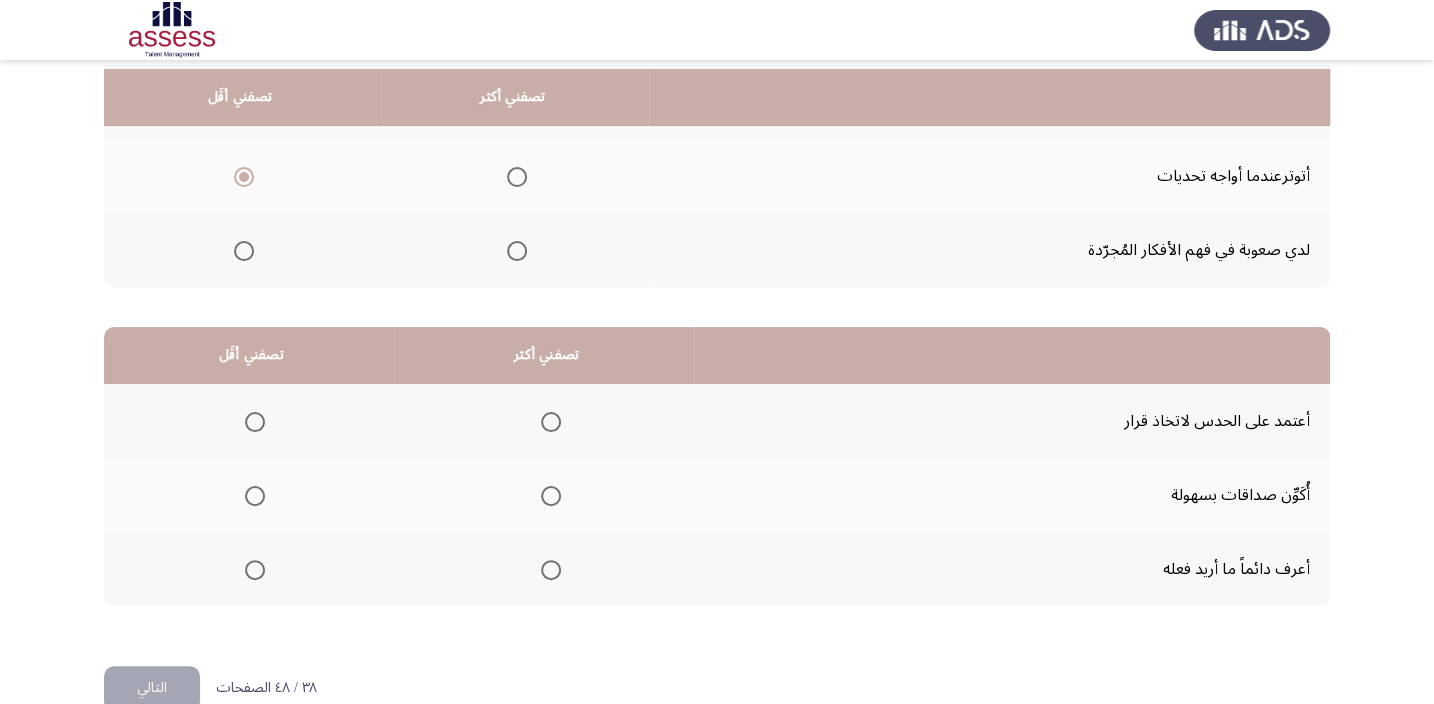 scroll, scrollTop: 272, scrollLeft: 0, axis: vertical 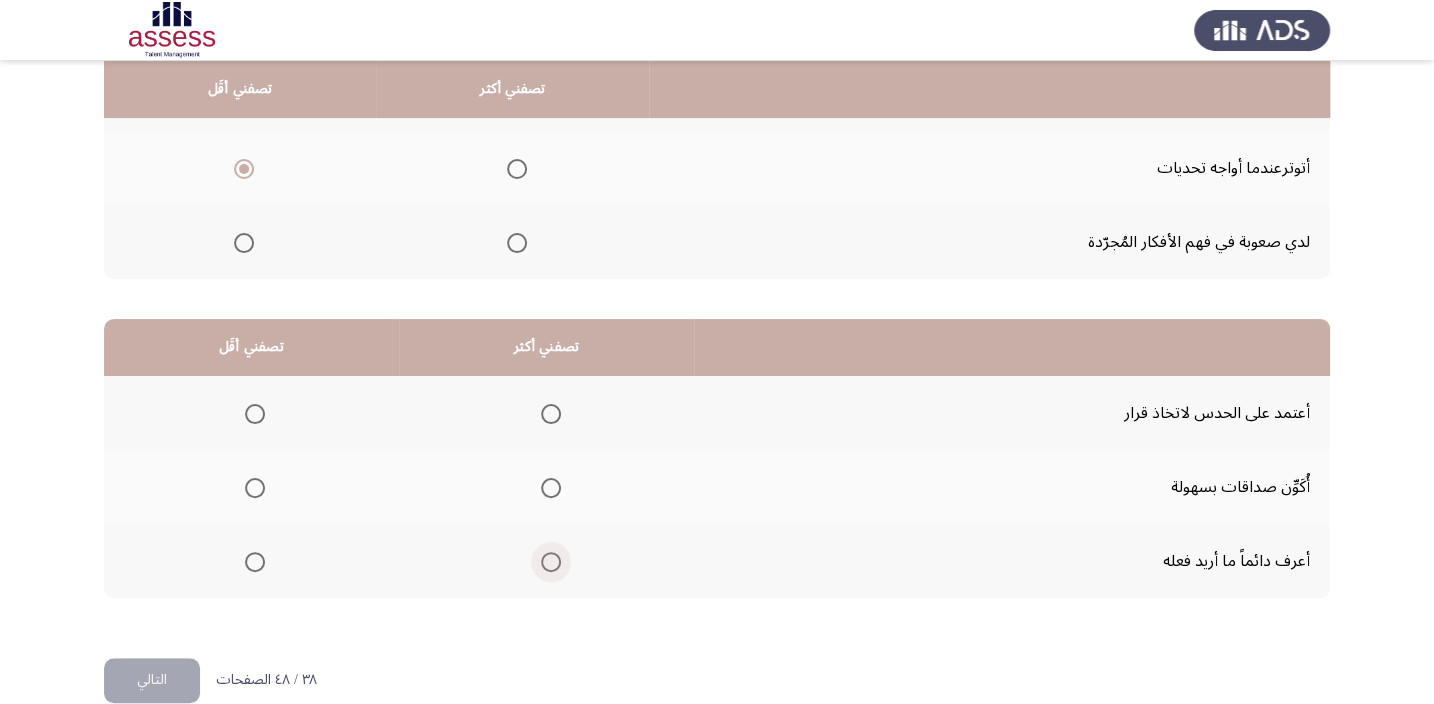 click at bounding box center (551, 562) 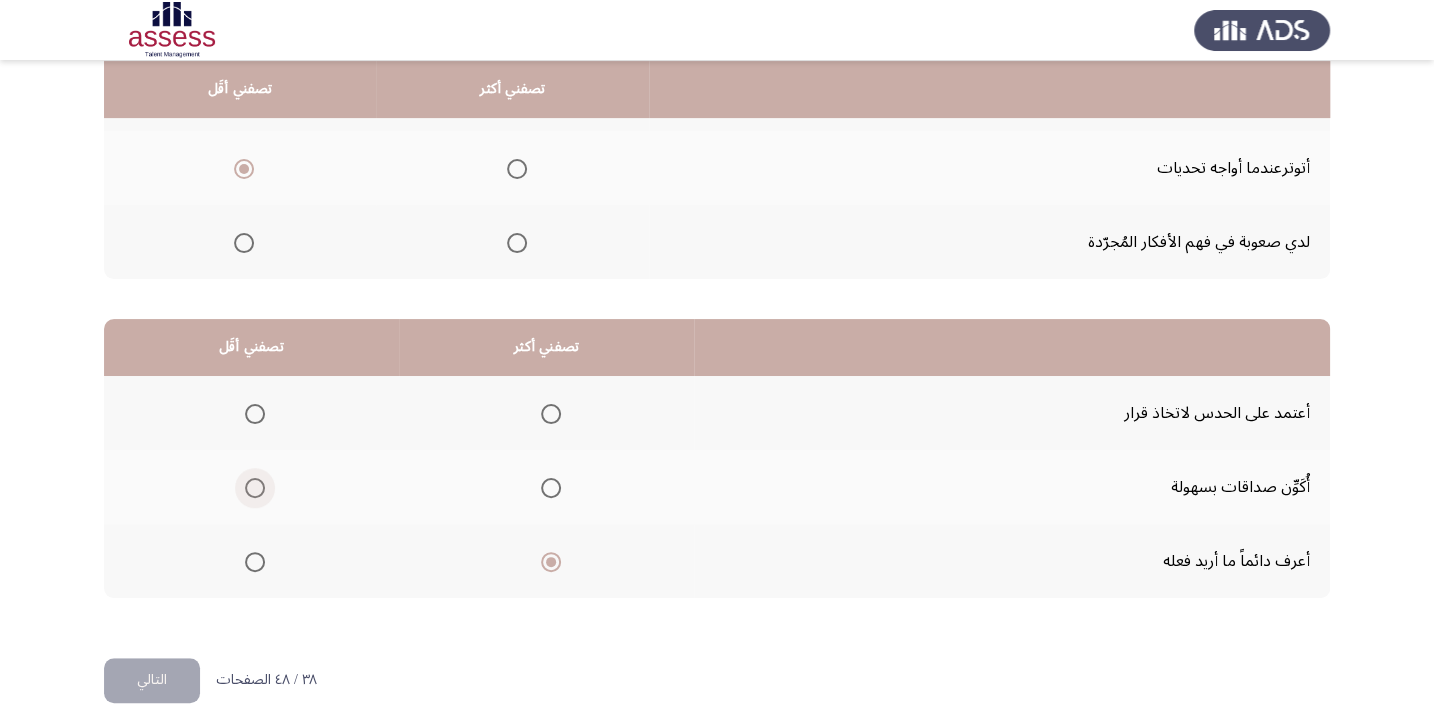 click at bounding box center [255, 488] 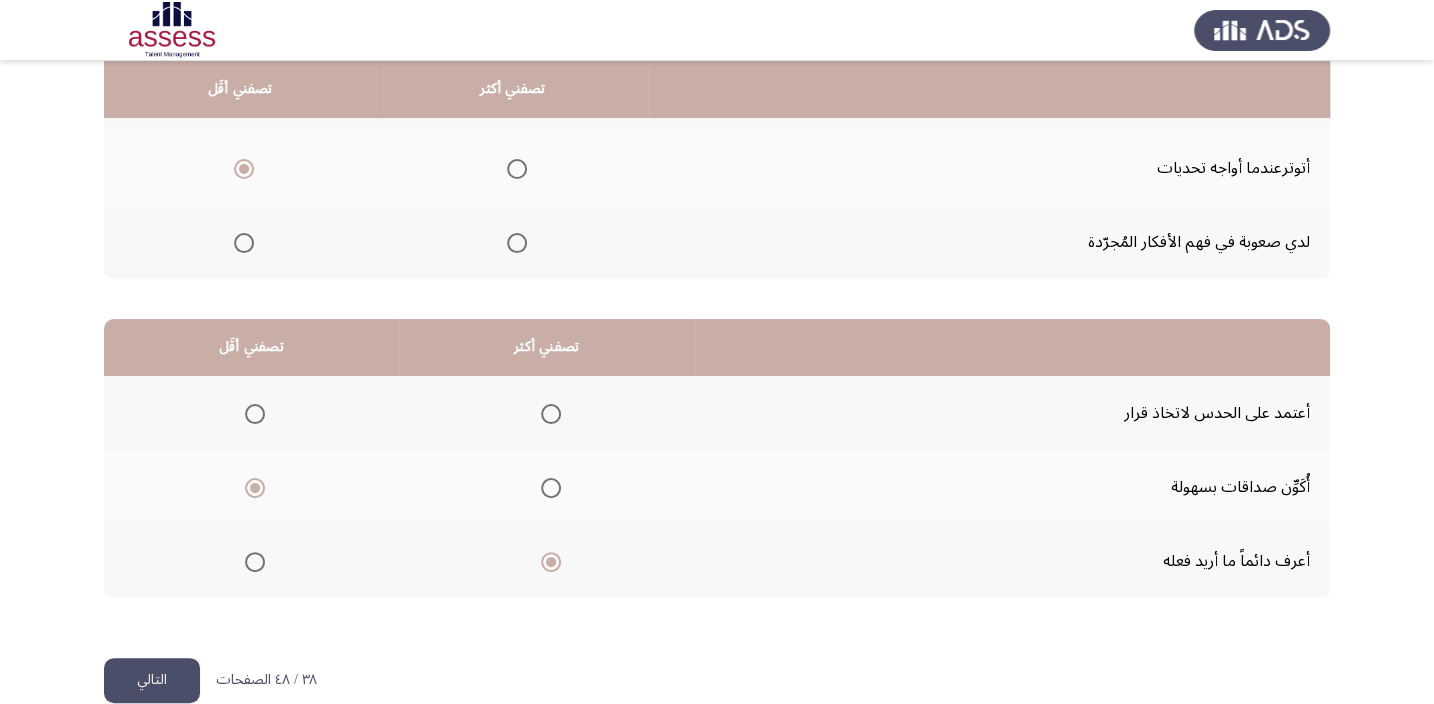 click on "التالي" 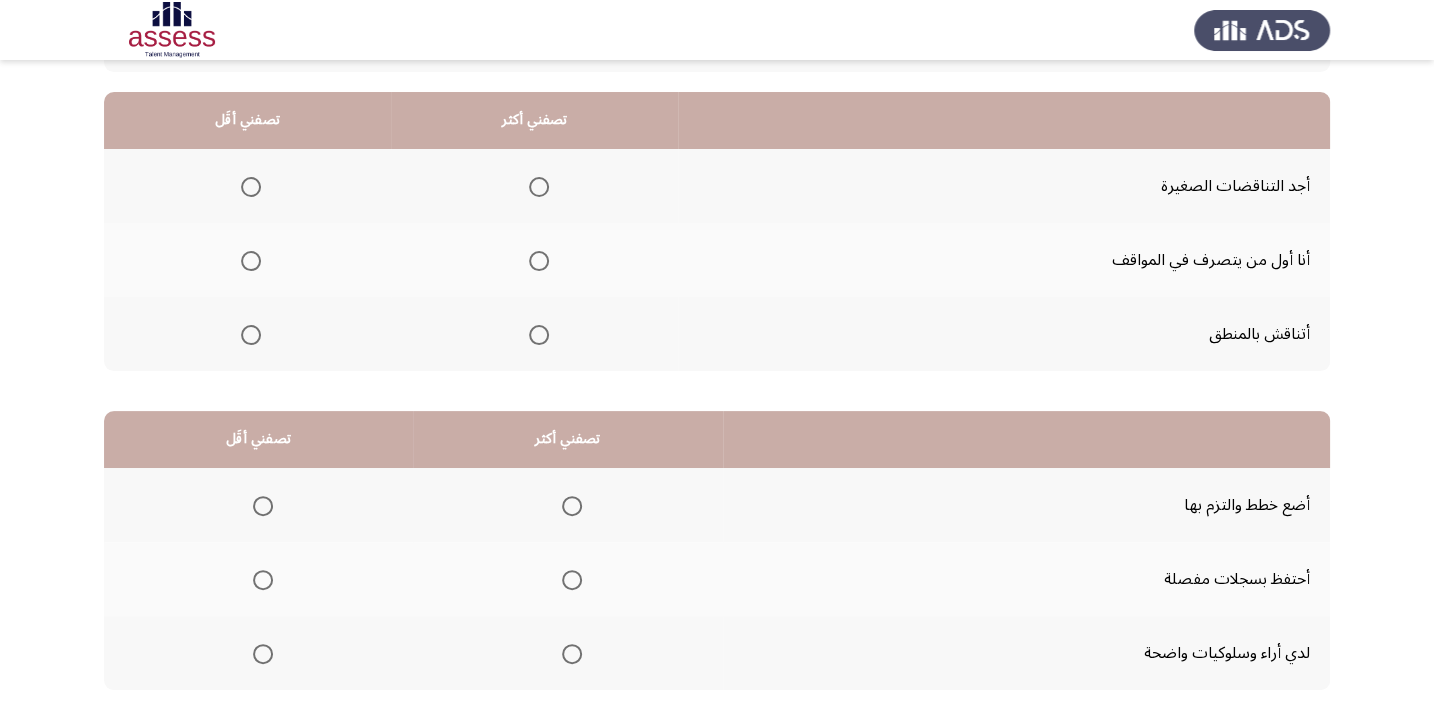 scroll, scrollTop: 181, scrollLeft: 0, axis: vertical 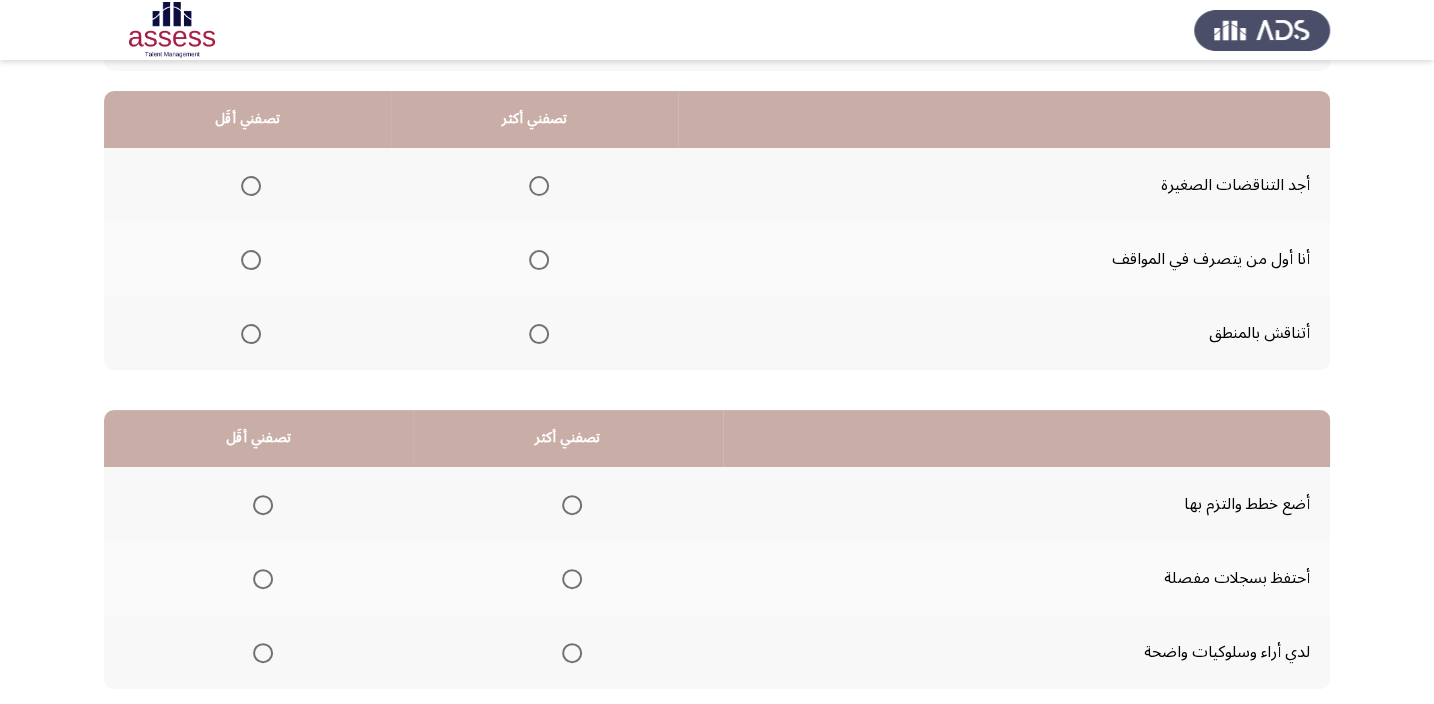 click at bounding box center [539, 260] 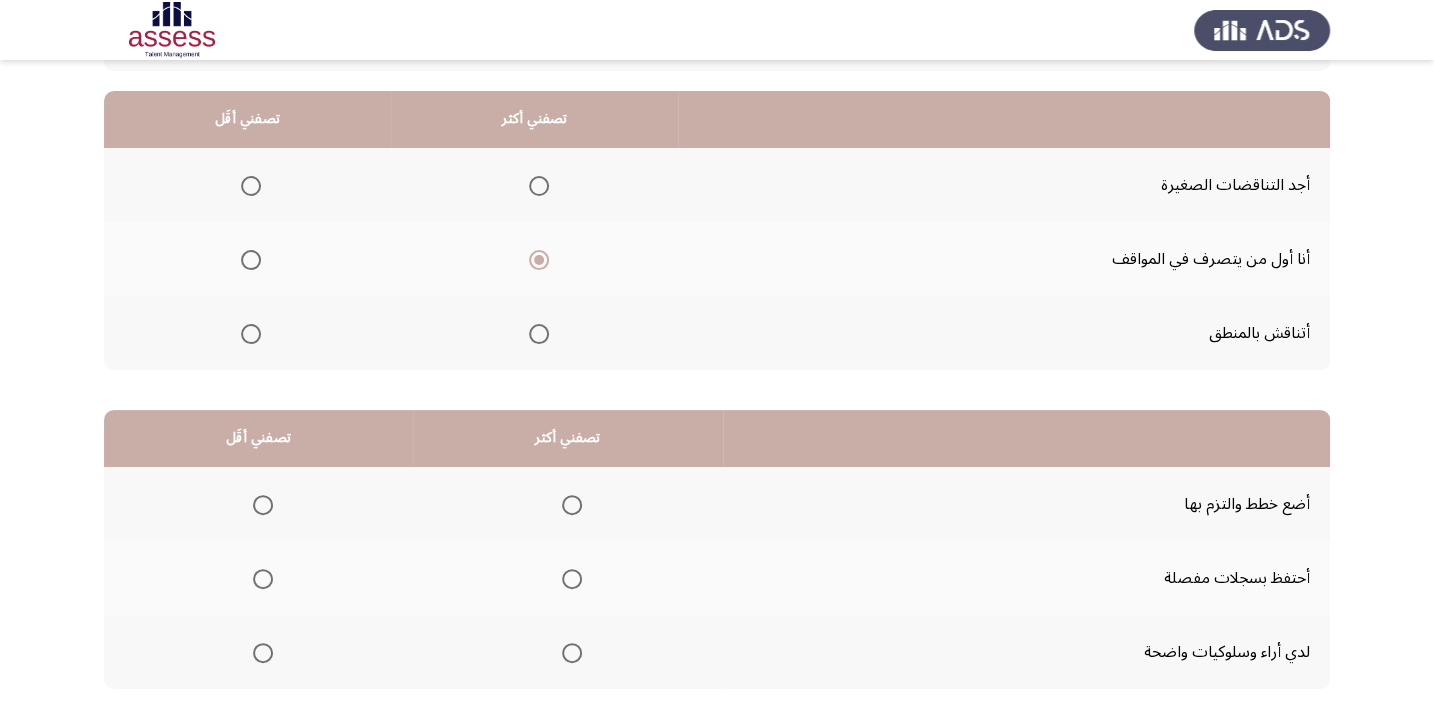 click at bounding box center [251, 186] 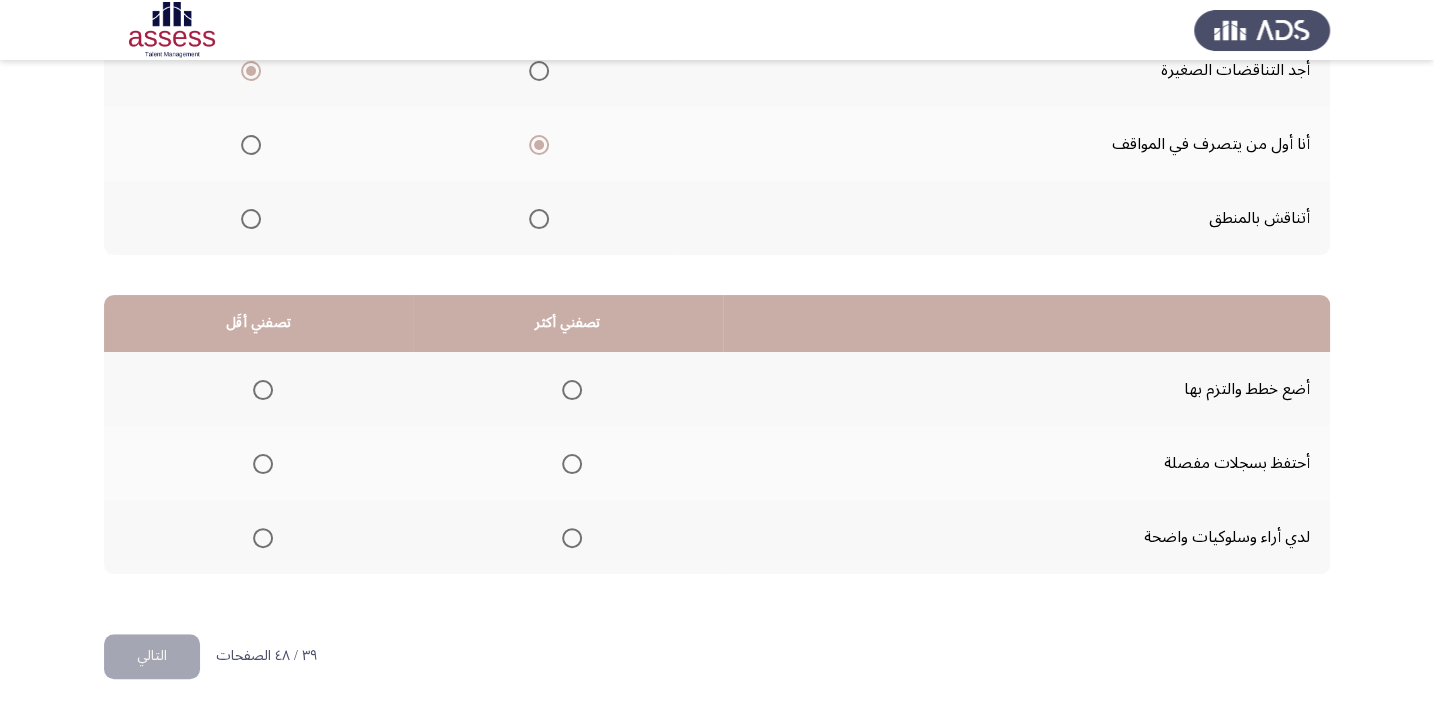scroll, scrollTop: 303, scrollLeft: 0, axis: vertical 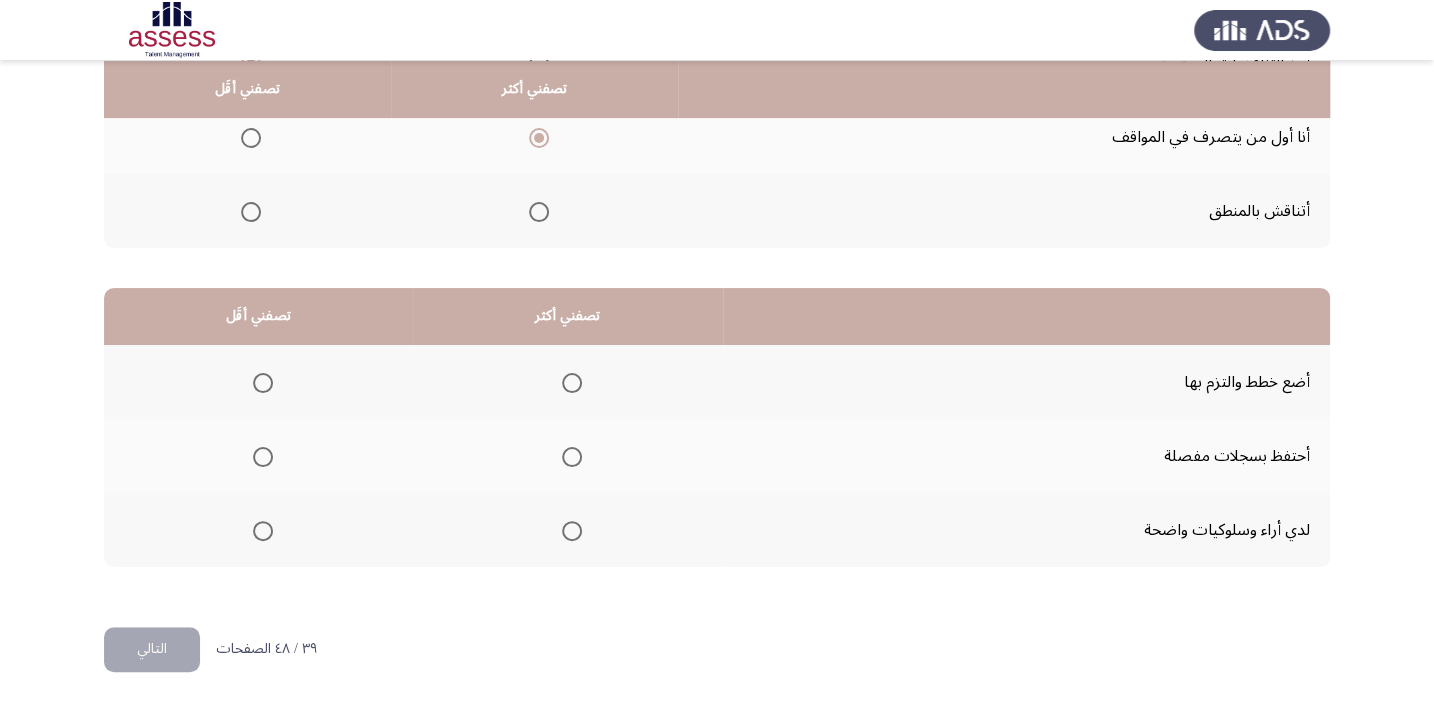 click at bounding box center [572, 531] 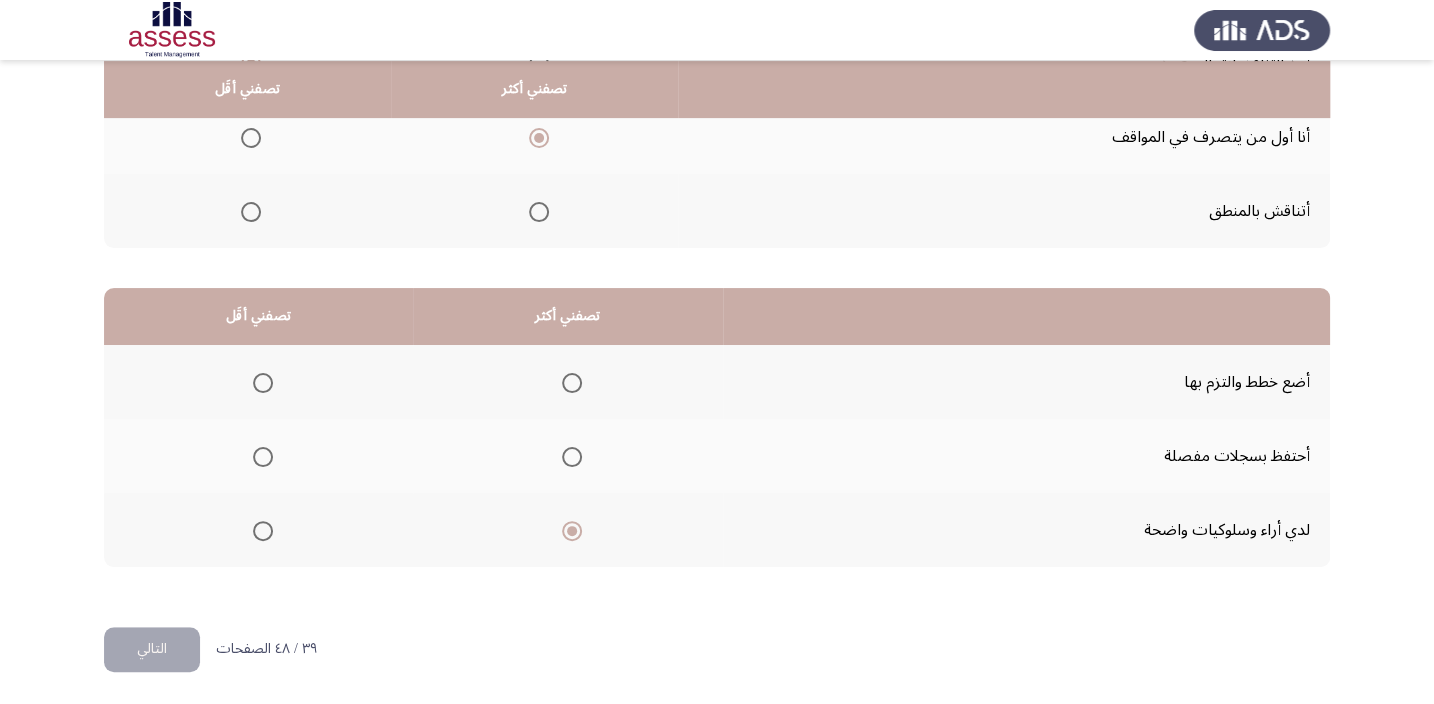 click 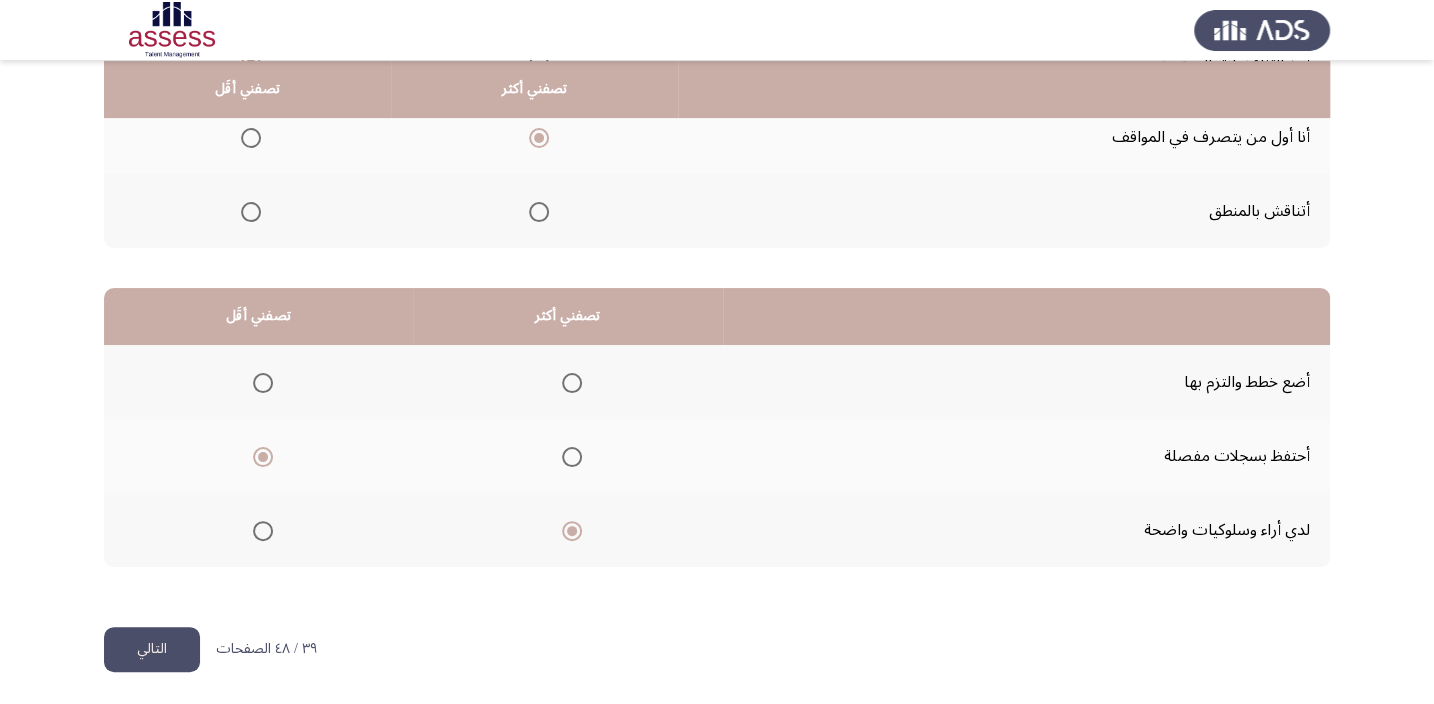 click on "التالي" 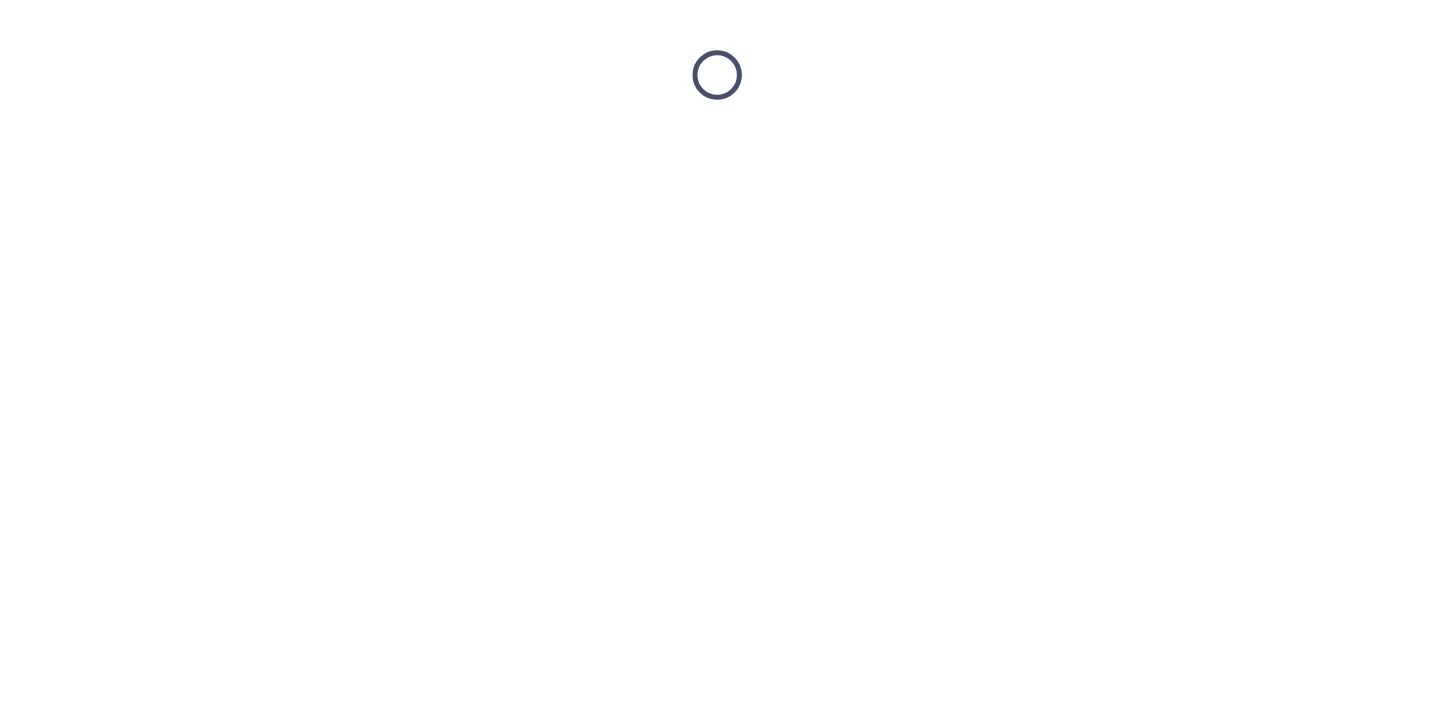 scroll, scrollTop: 0, scrollLeft: 0, axis: both 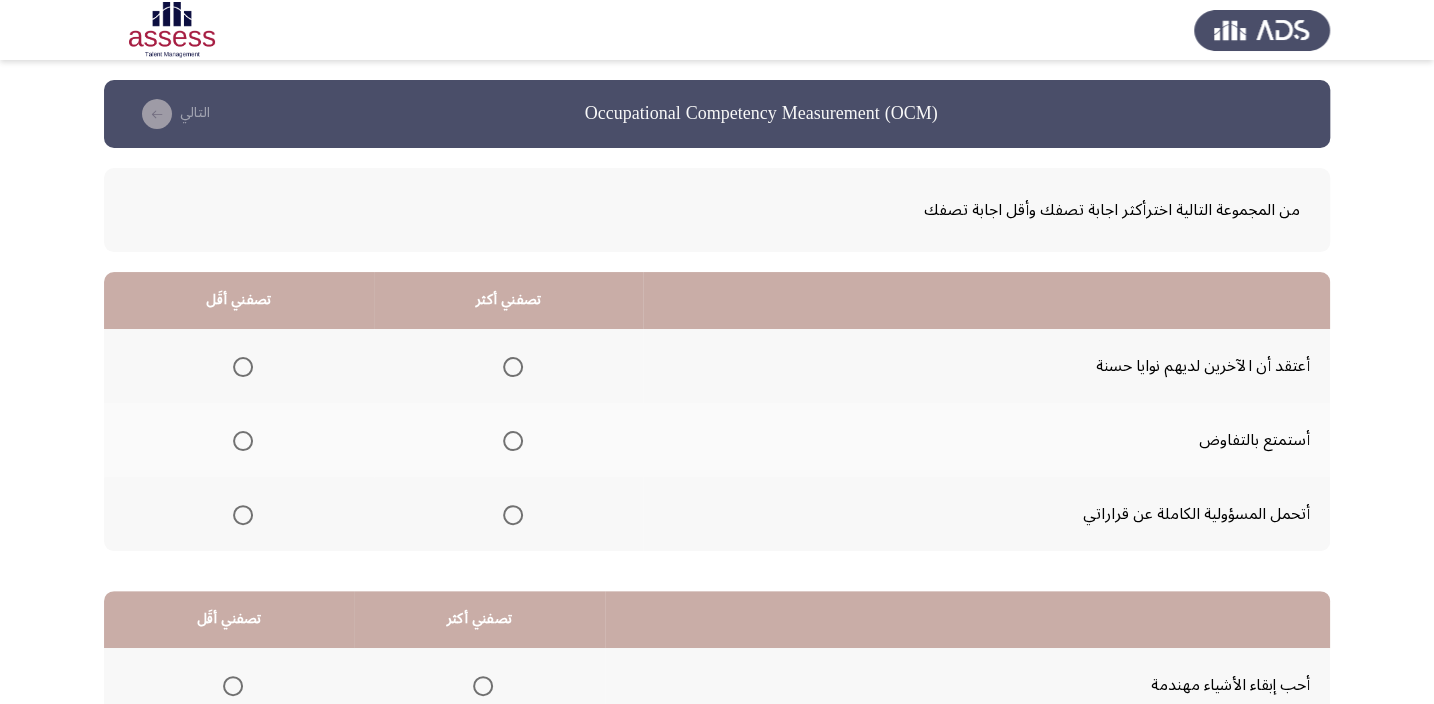 click at bounding box center [513, 515] 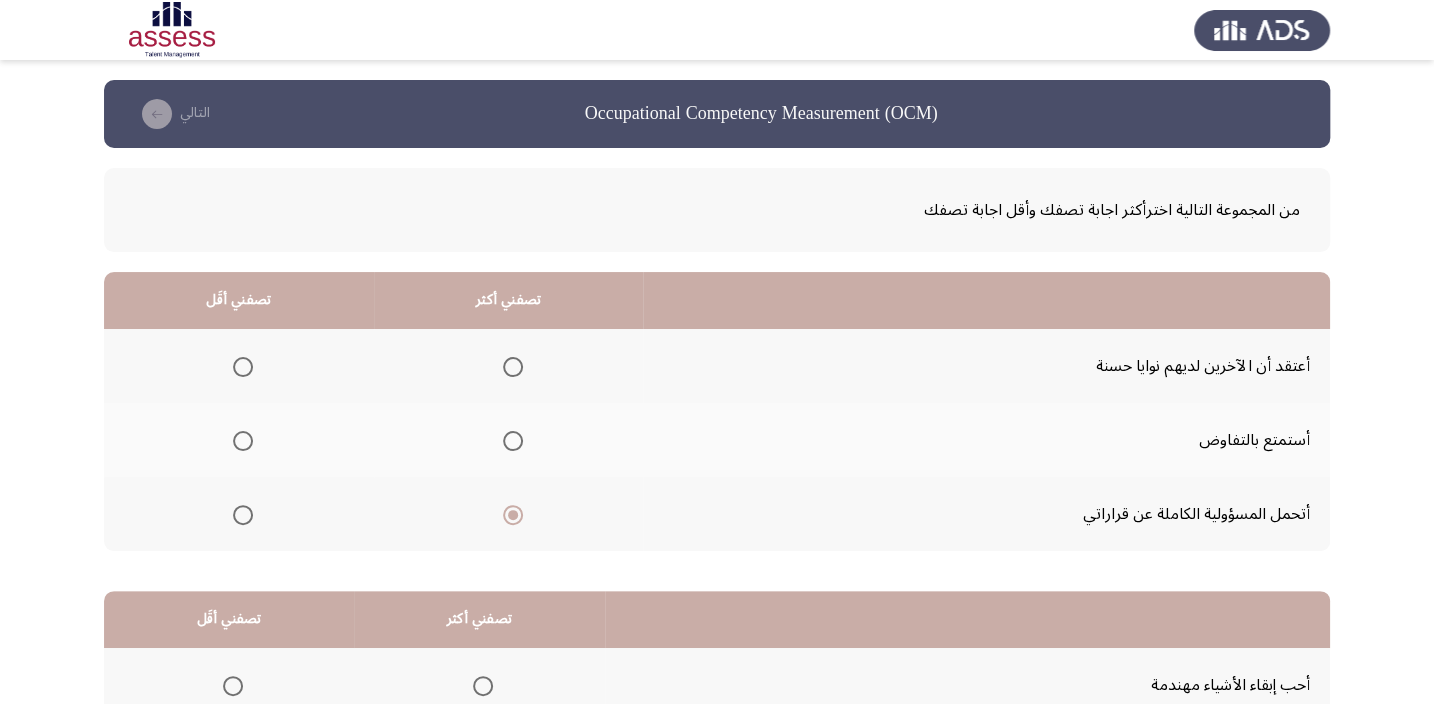 click at bounding box center [243, 367] 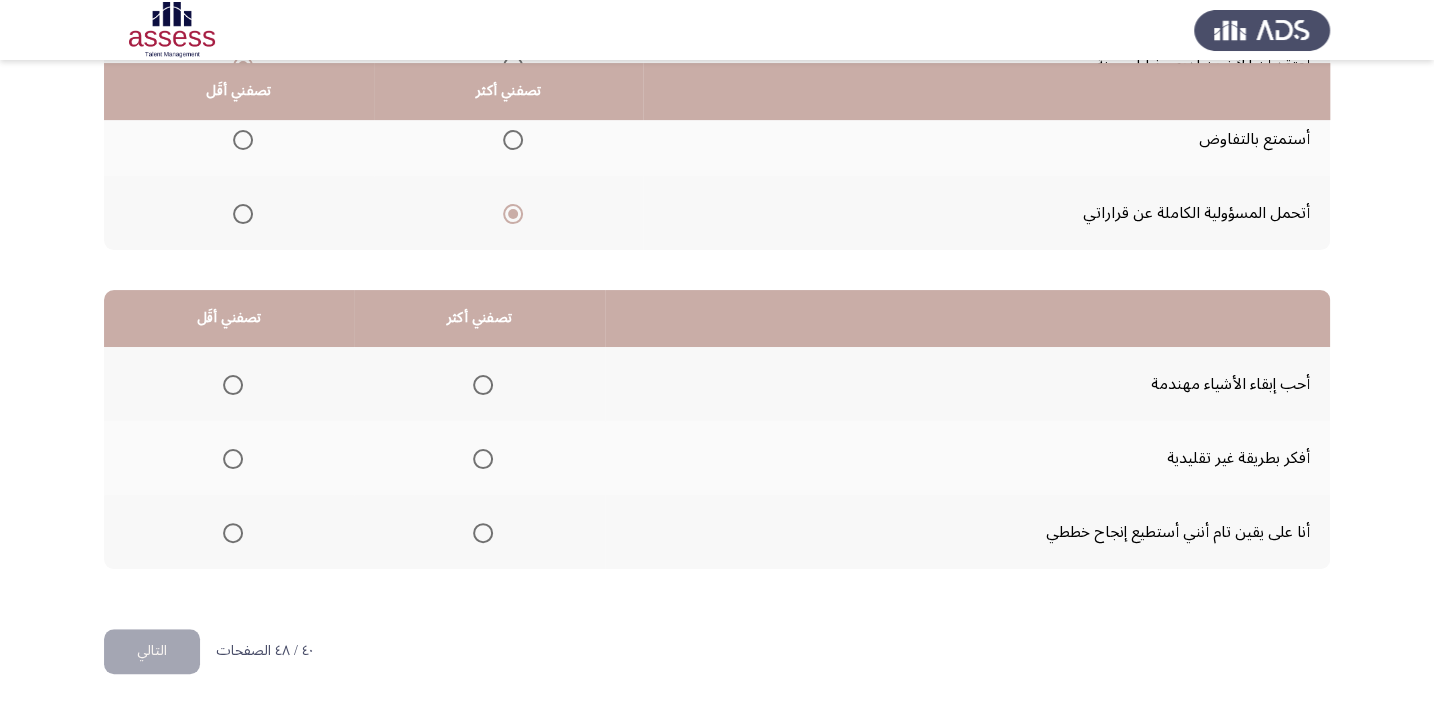 scroll, scrollTop: 303, scrollLeft: 0, axis: vertical 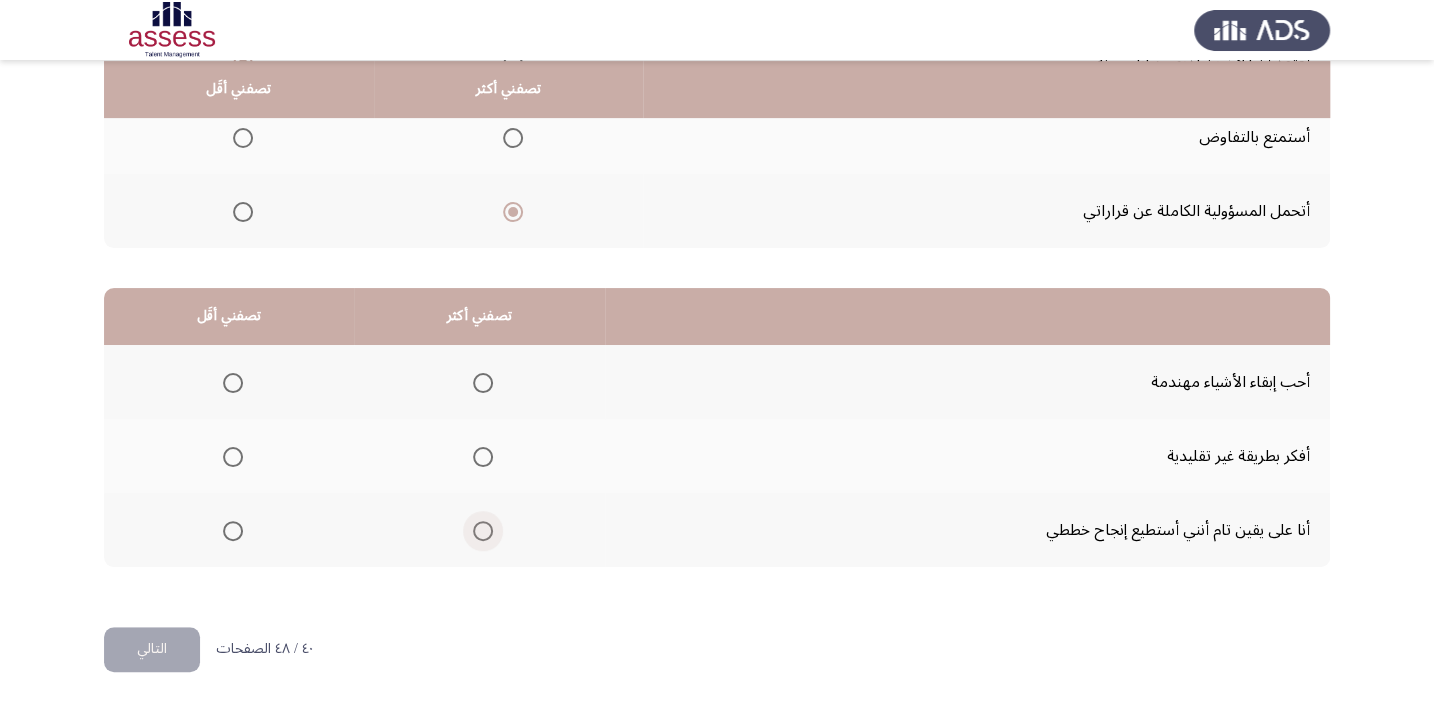 click at bounding box center [483, 531] 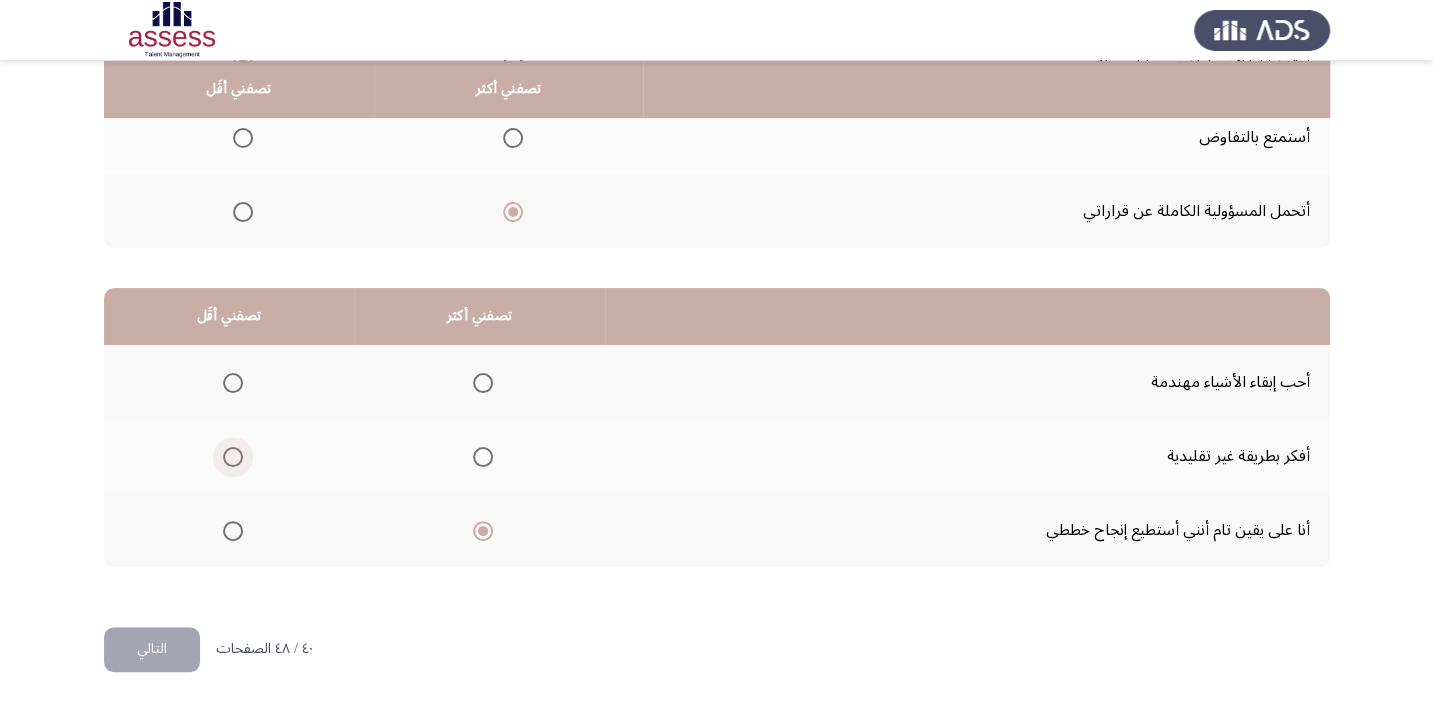 click at bounding box center (233, 457) 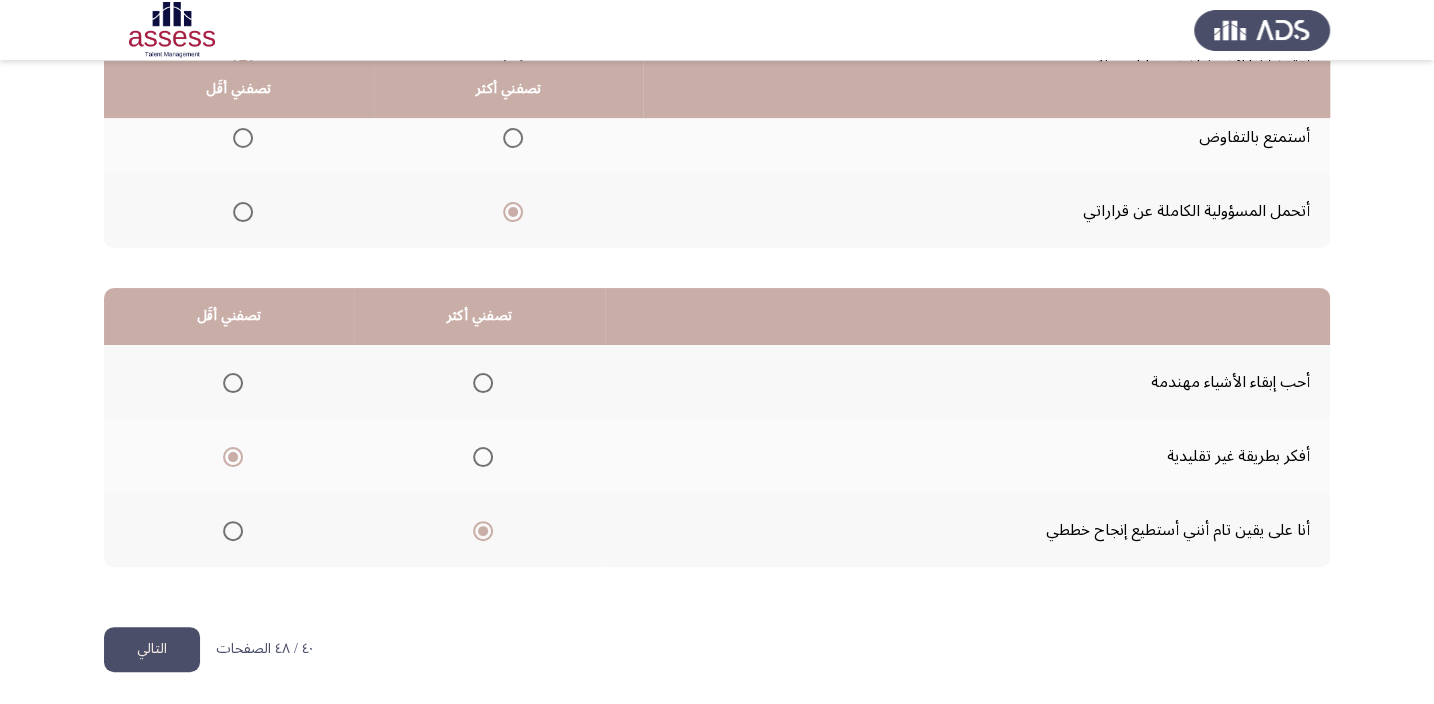 click on "التالي" 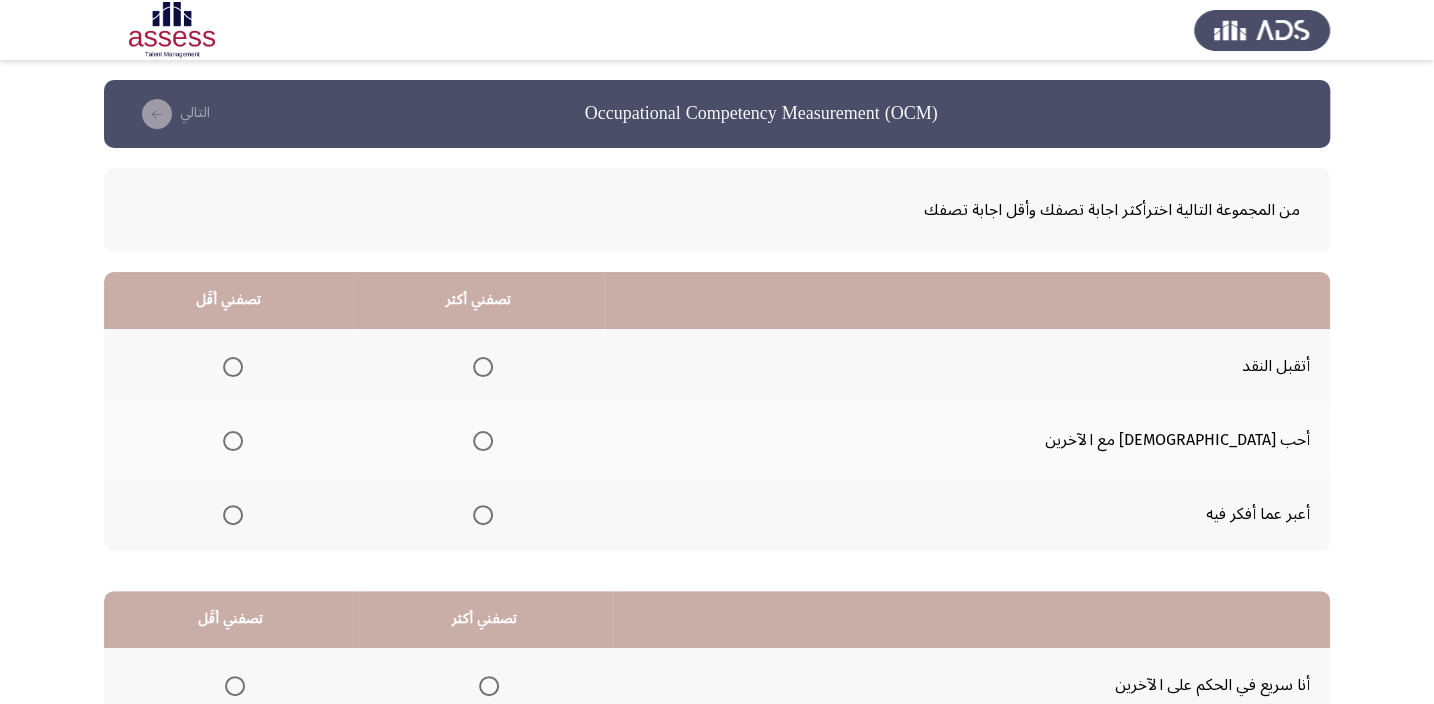 click at bounding box center [483, 515] 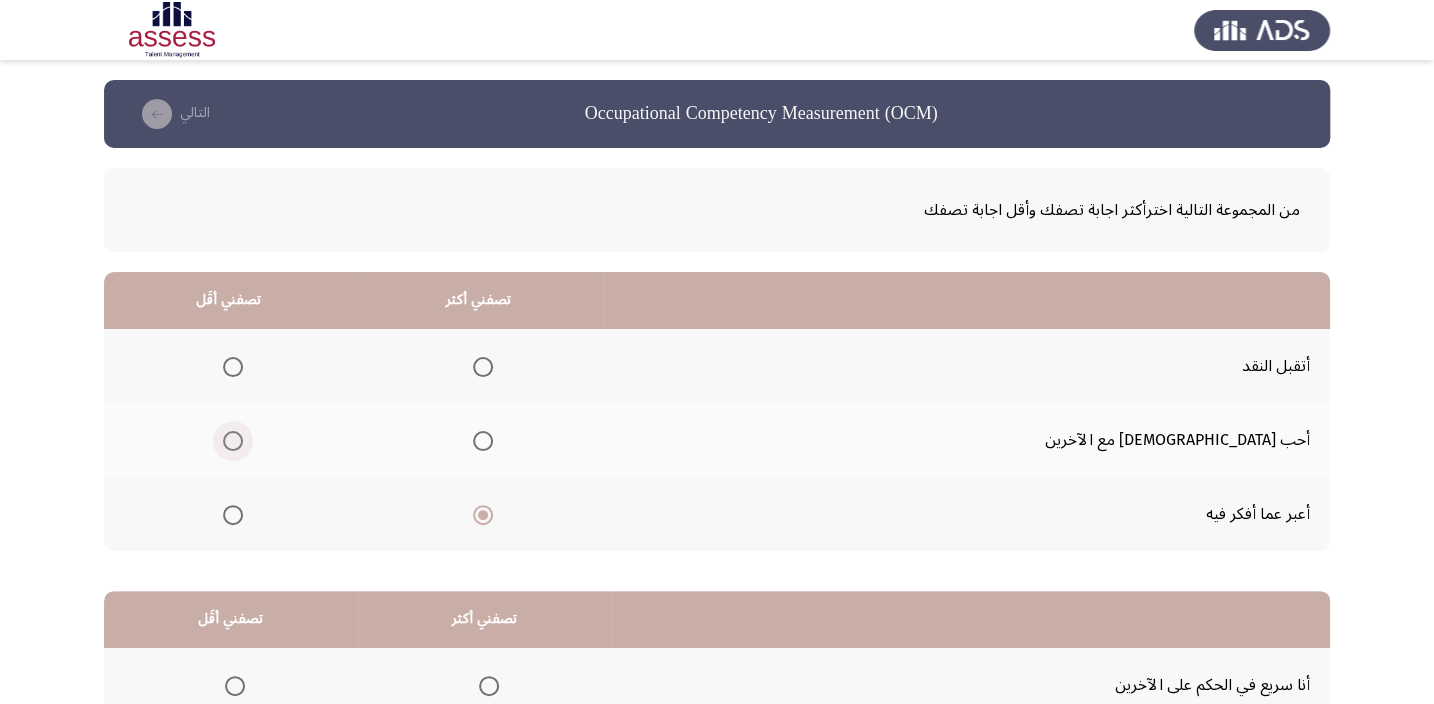 click at bounding box center [233, 441] 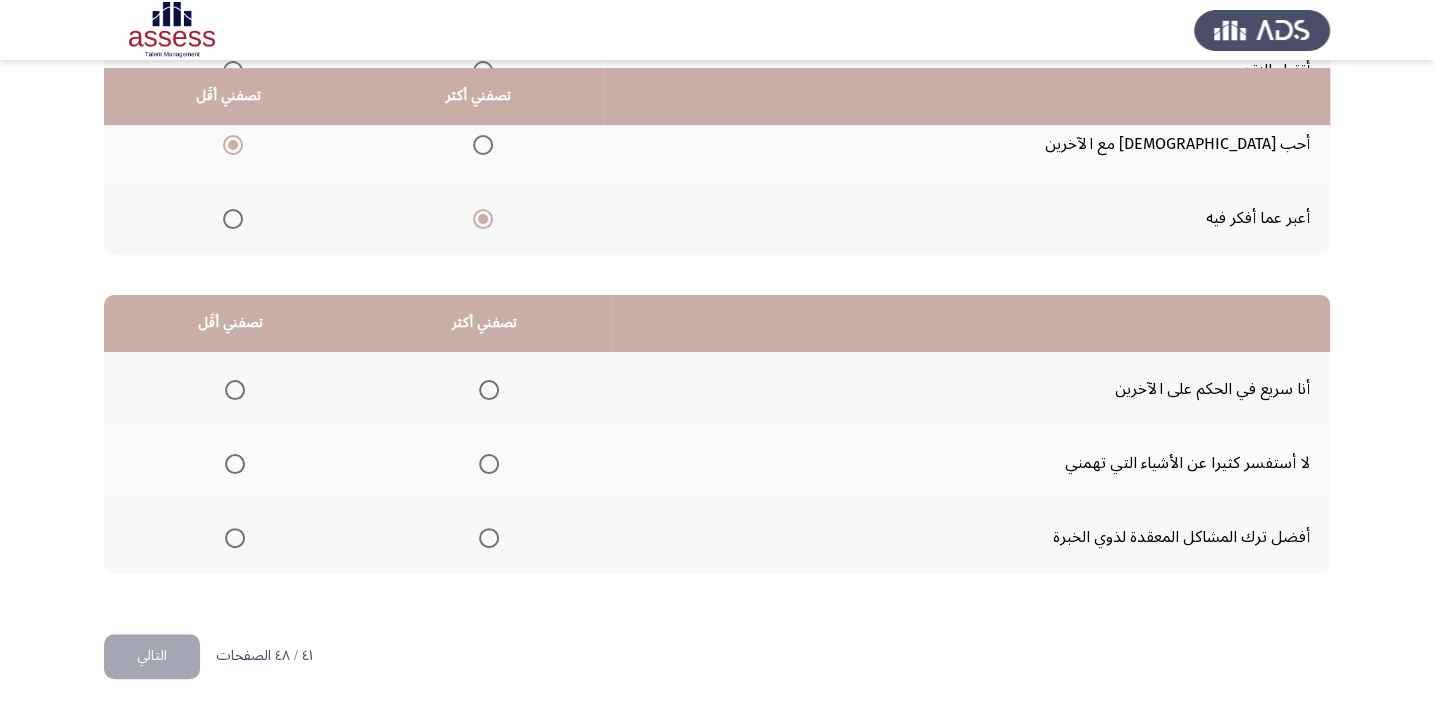 scroll, scrollTop: 303, scrollLeft: 0, axis: vertical 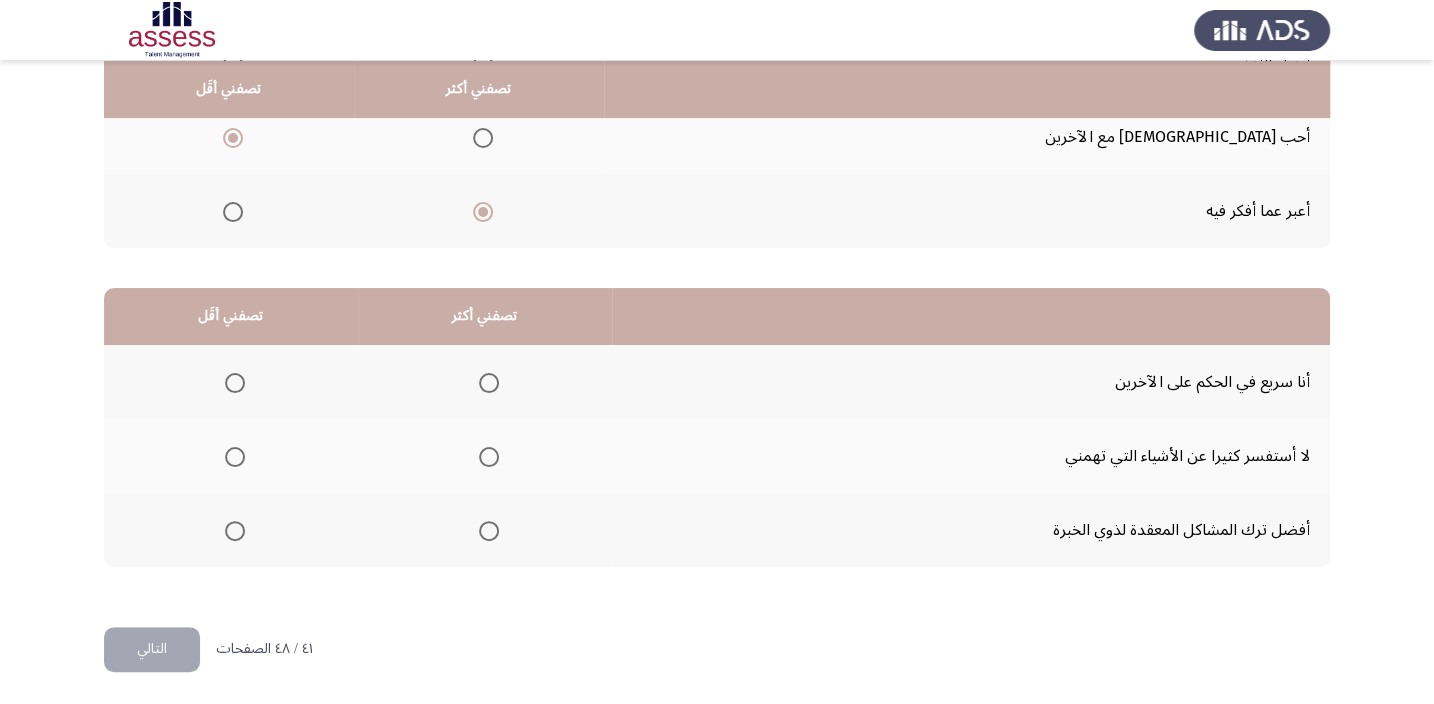 click at bounding box center (489, 531) 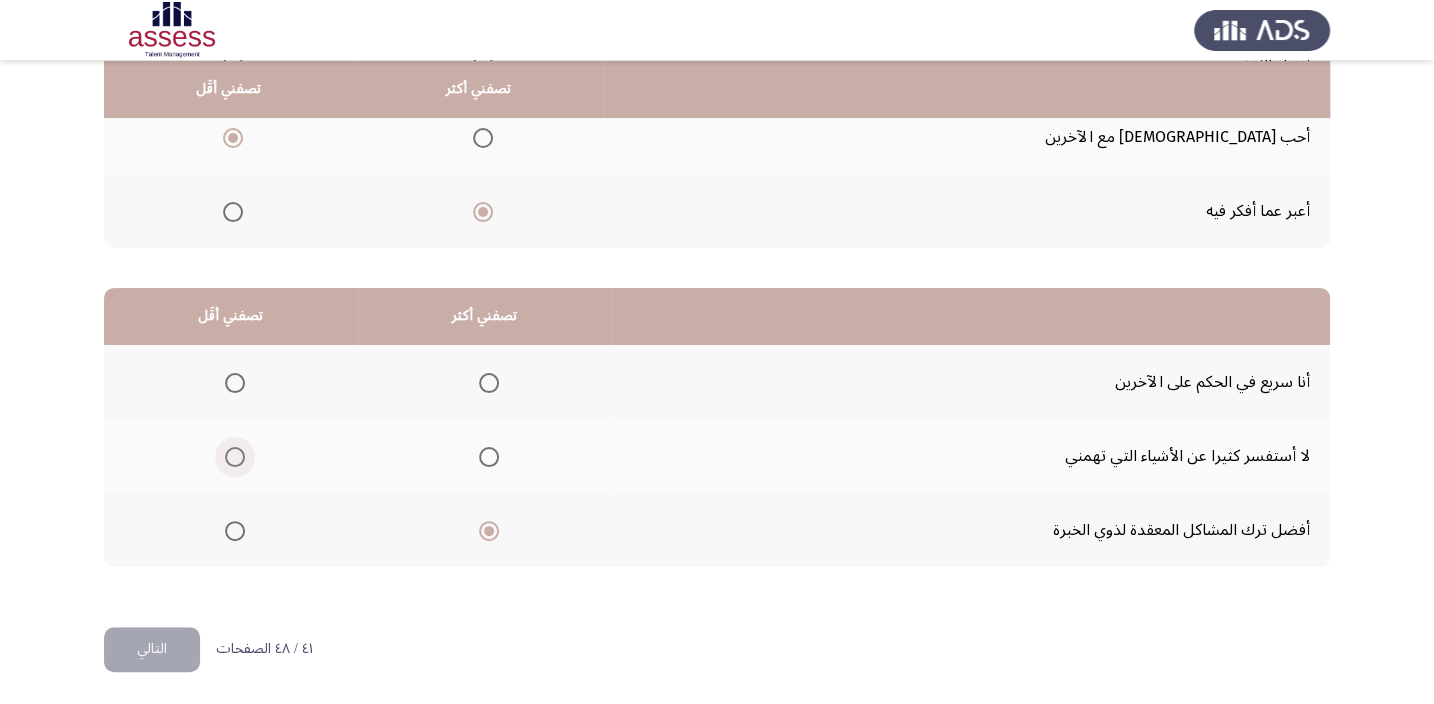 click at bounding box center (235, 457) 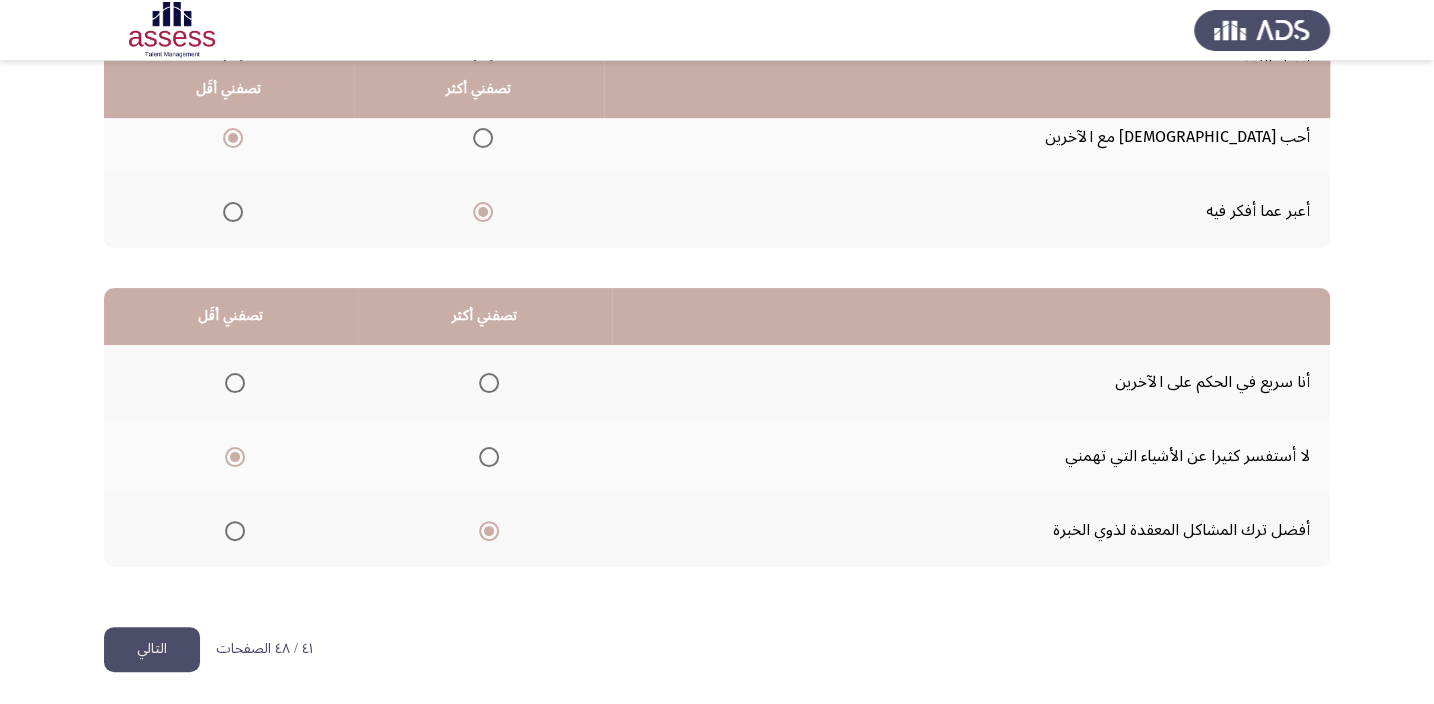 click on "التالي" 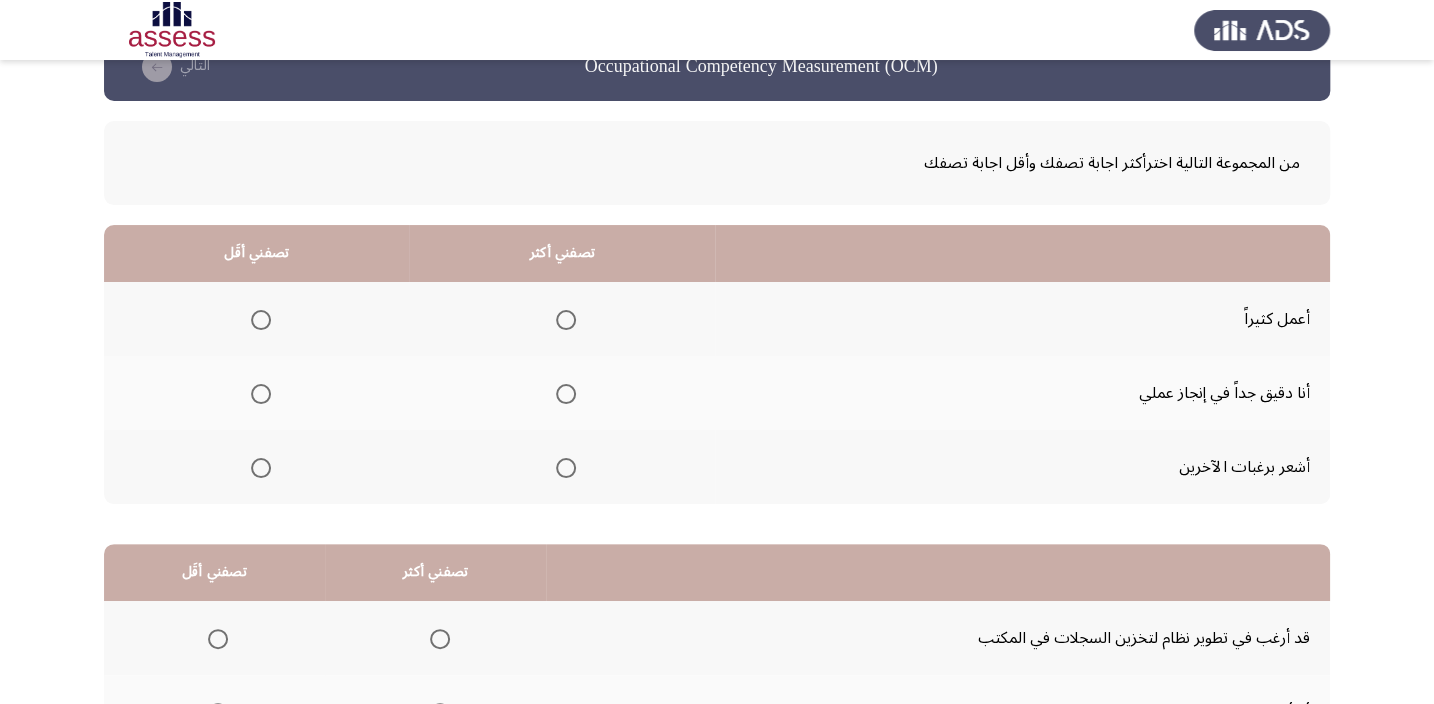 scroll, scrollTop: 90, scrollLeft: 0, axis: vertical 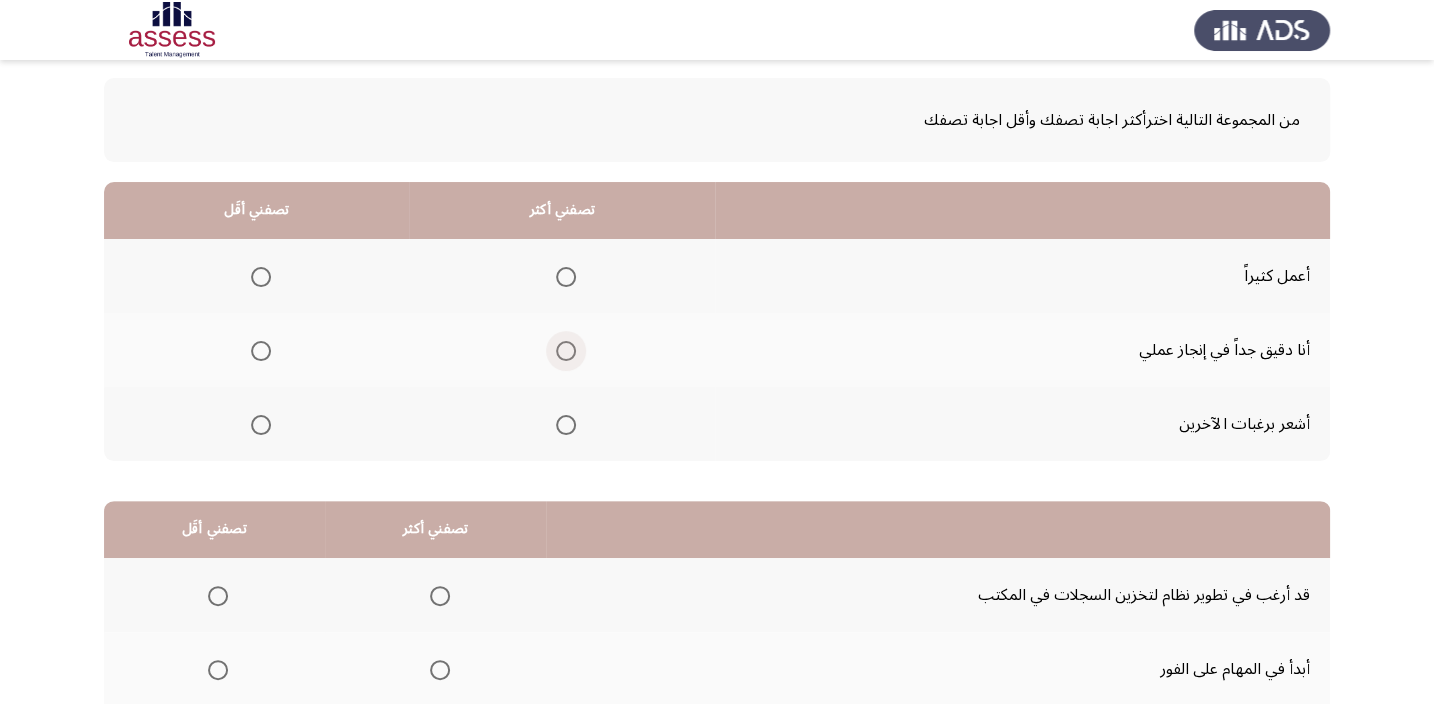 click at bounding box center [566, 351] 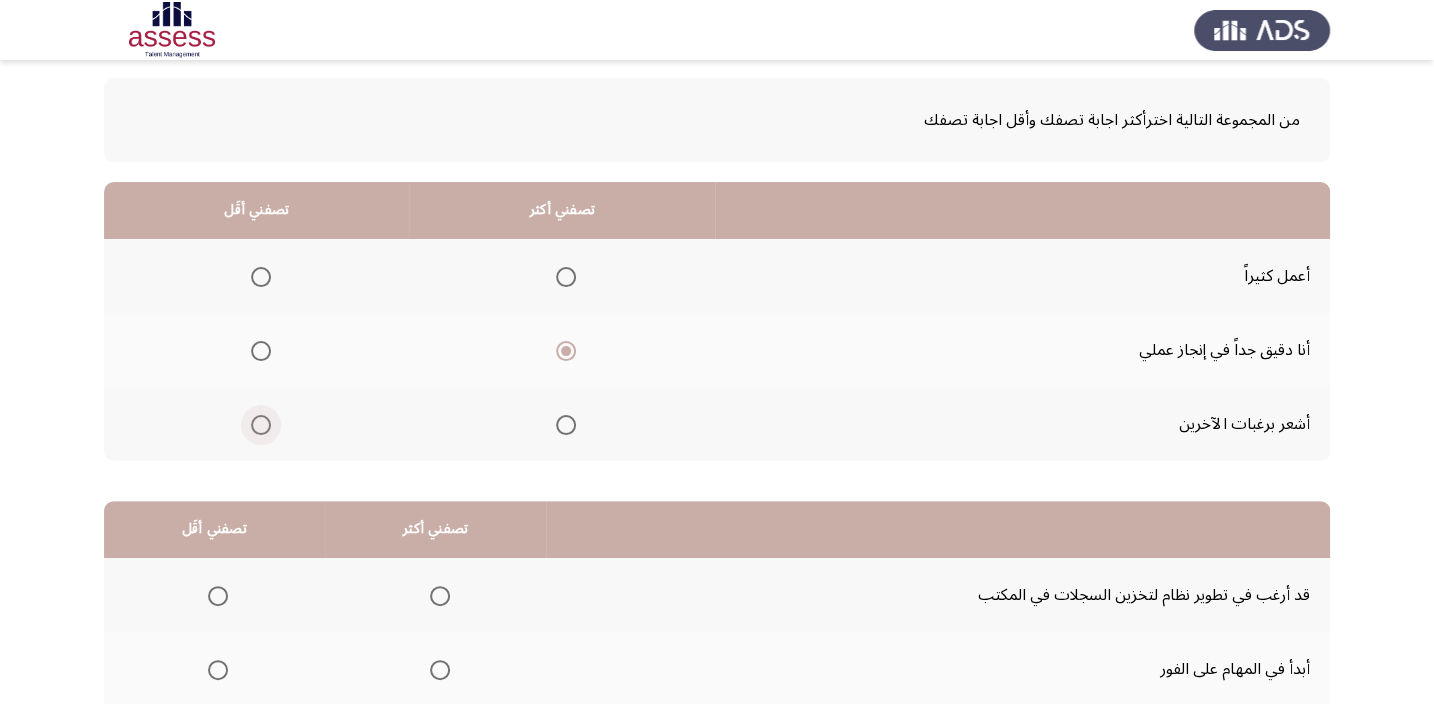 click at bounding box center (261, 425) 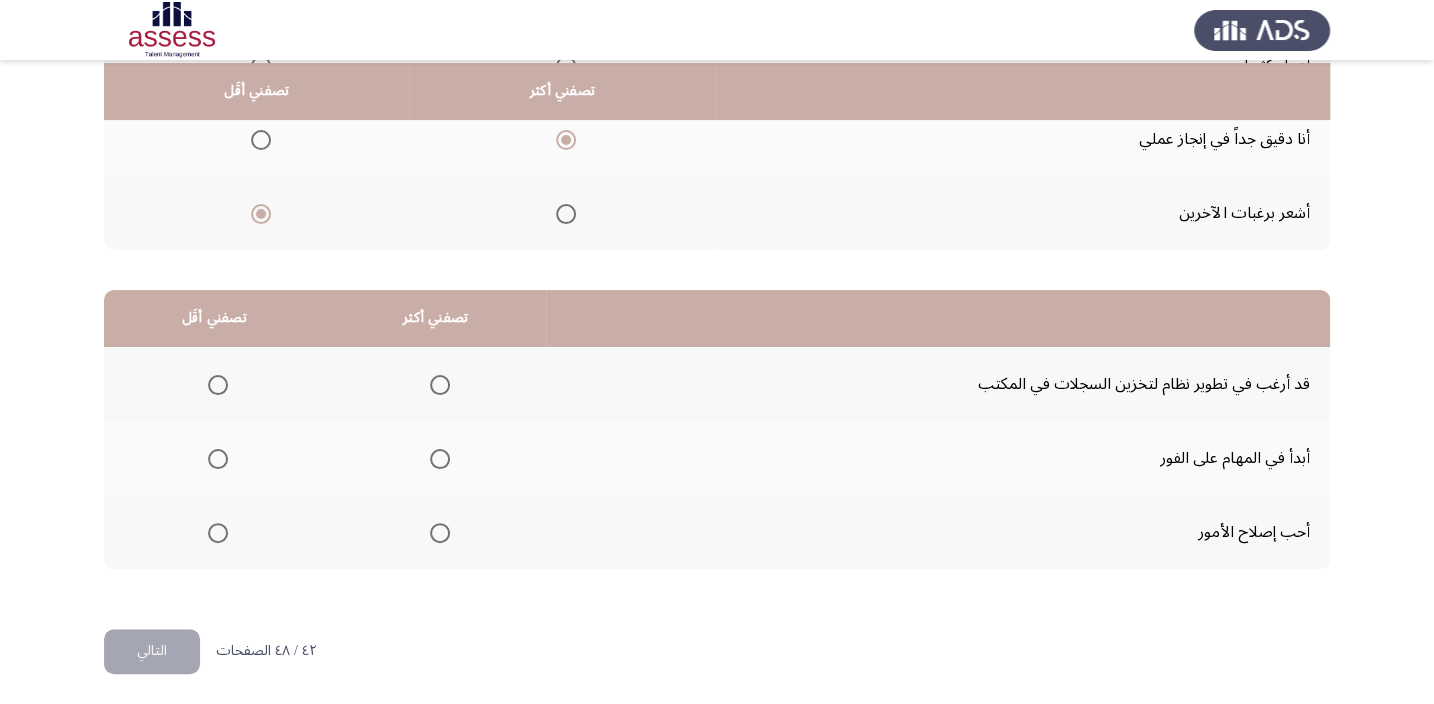 scroll, scrollTop: 303, scrollLeft: 0, axis: vertical 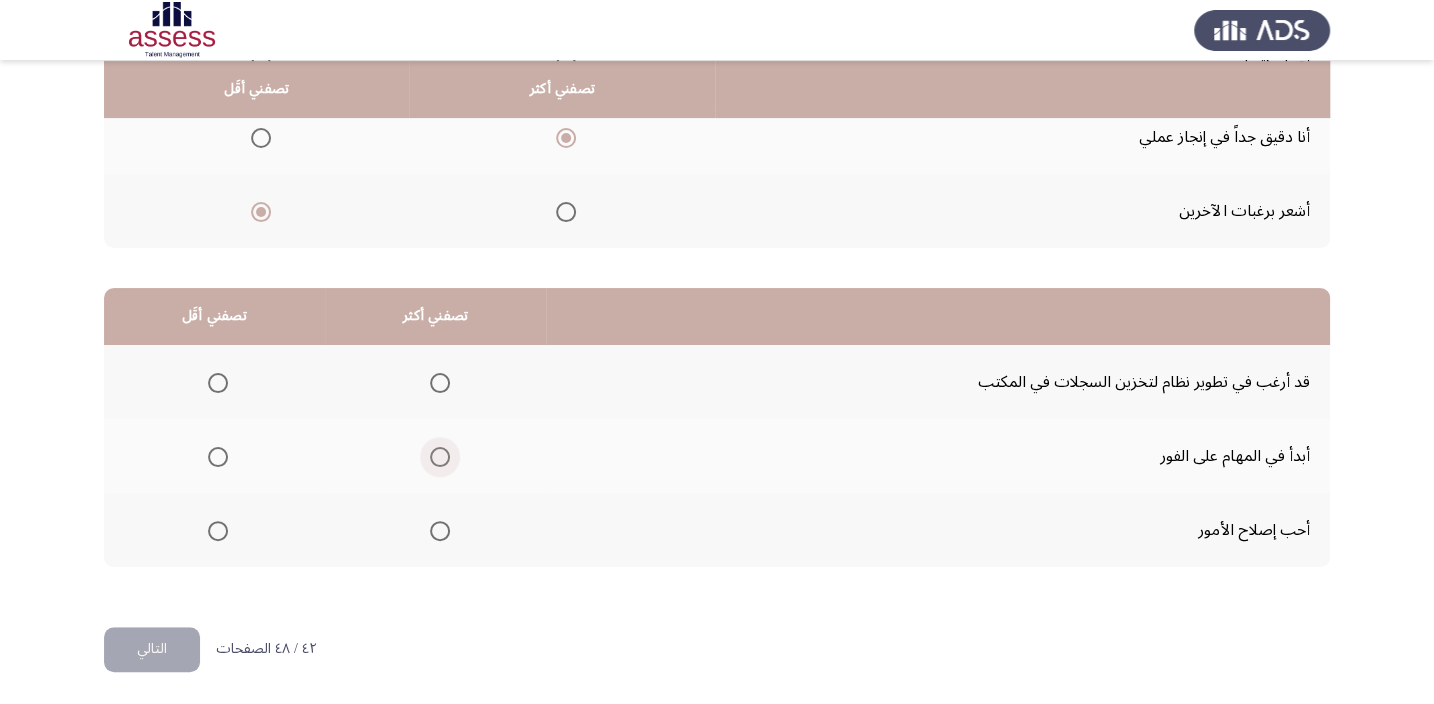 click at bounding box center (440, 457) 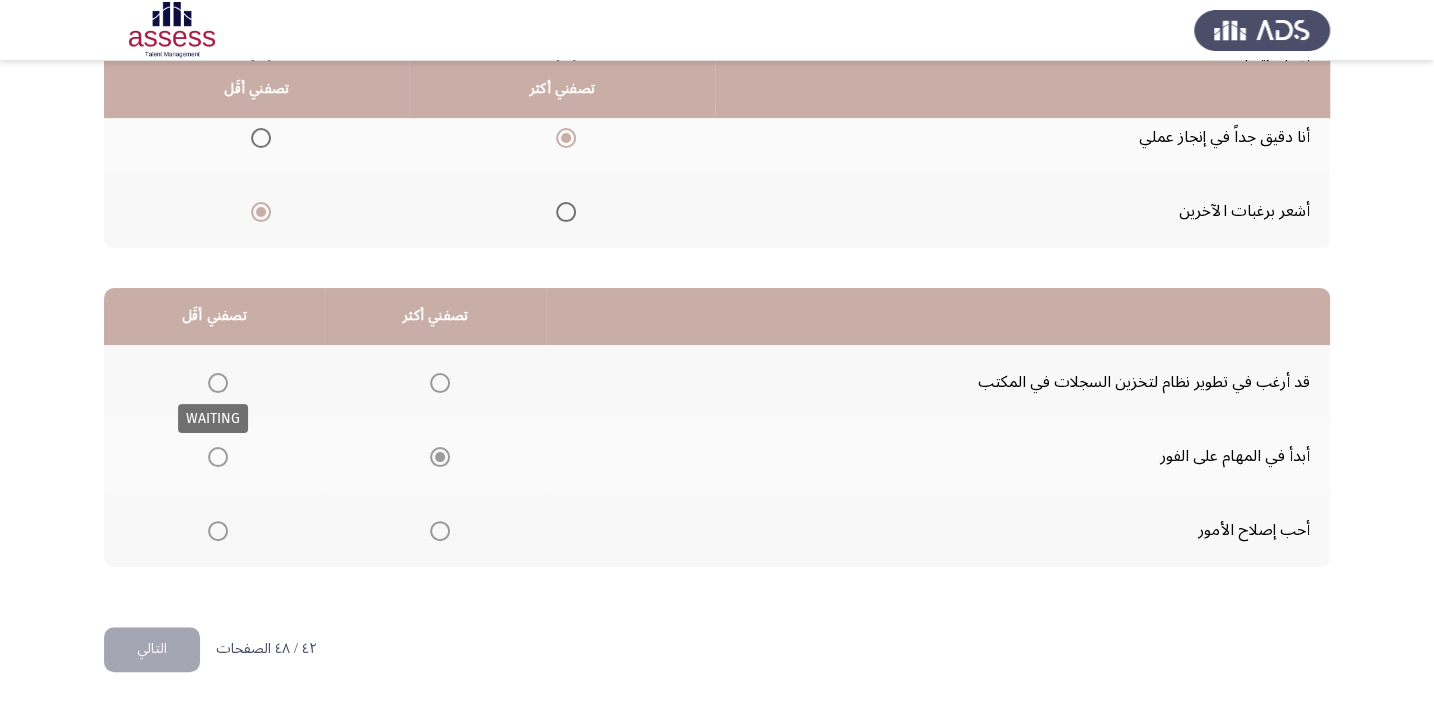 click at bounding box center (218, 383) 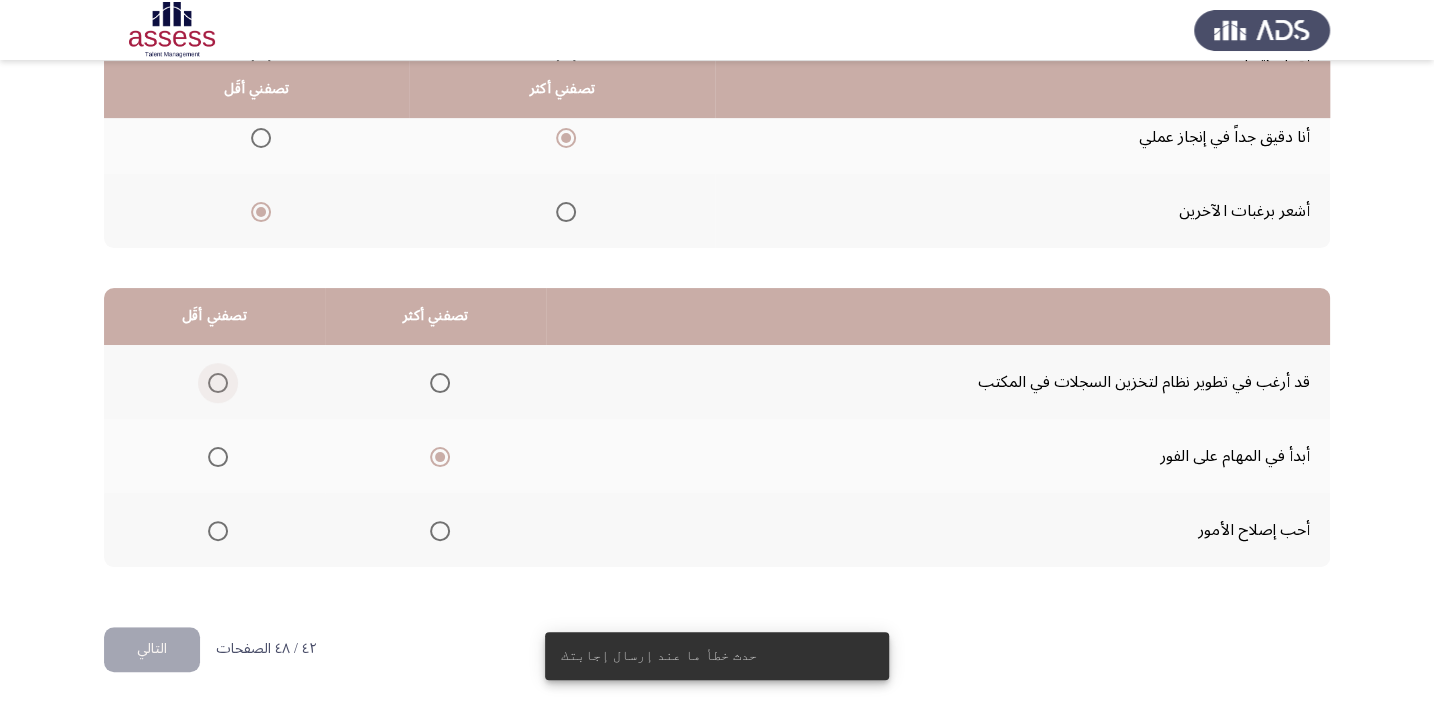 click at bounding box center (218, 383) 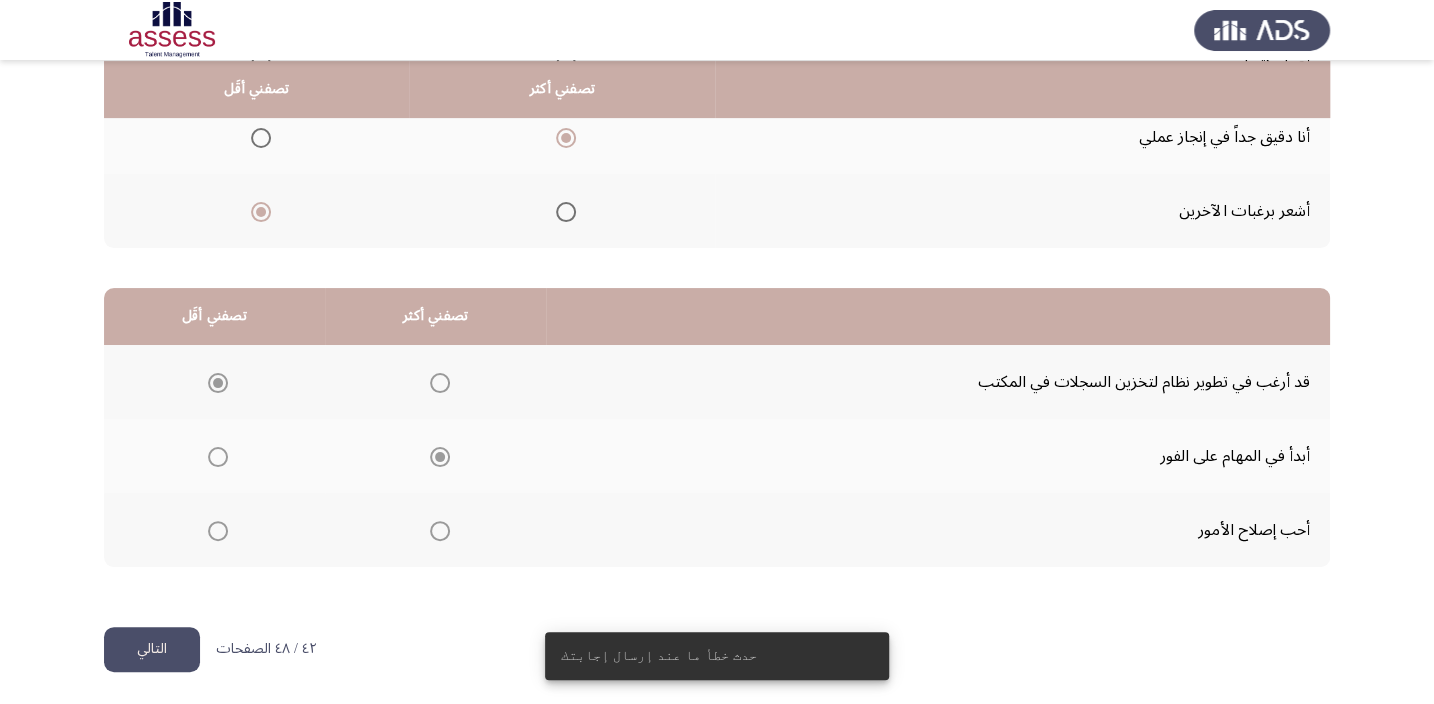 click on "التالي" 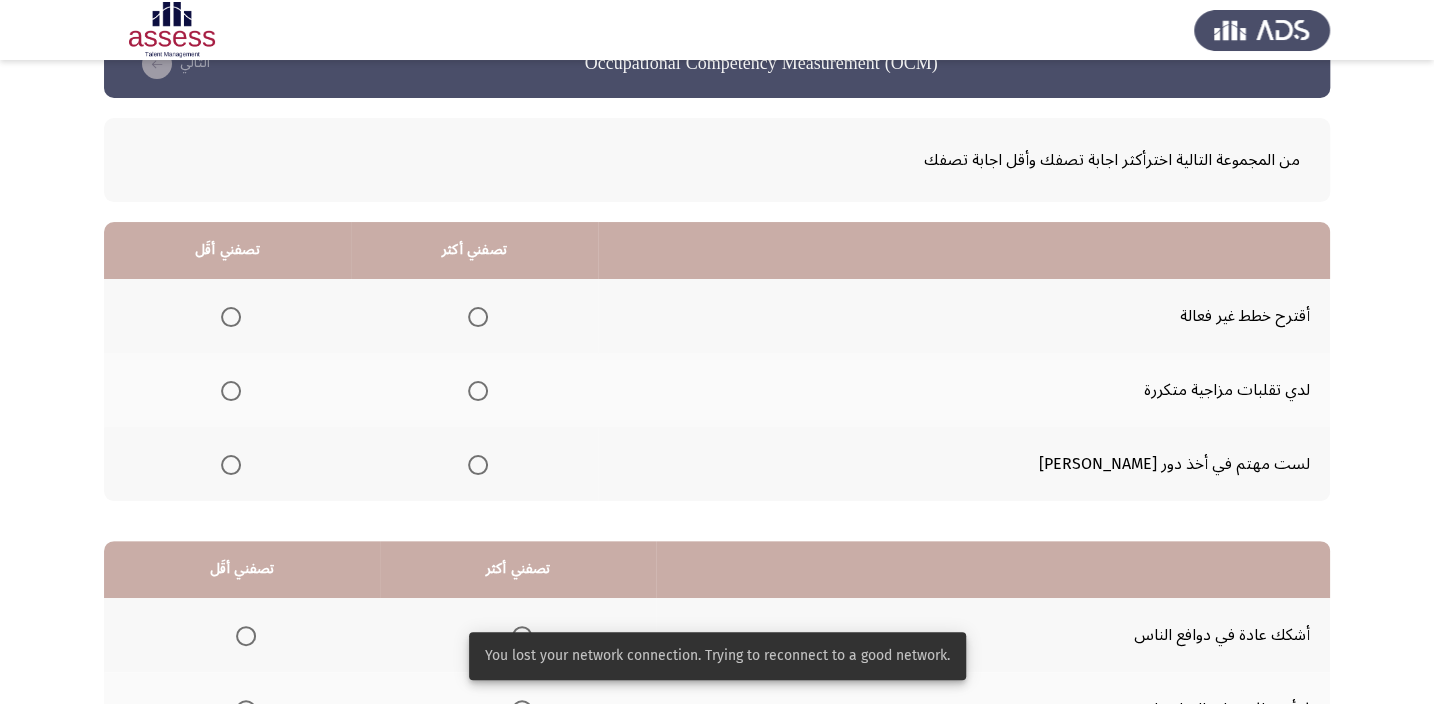scroll, scrollTop: 90, scrollLeft: 0, axis: vertical 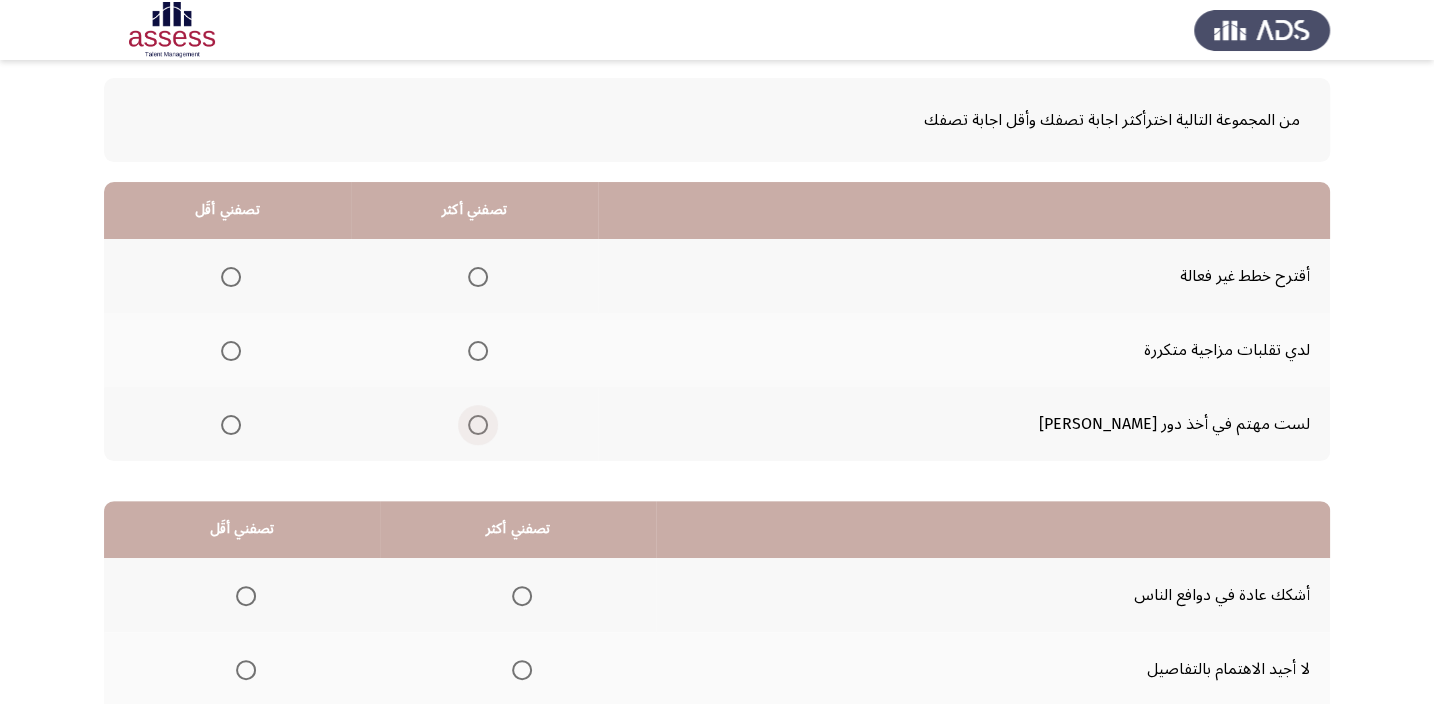 click at bounding box center (478, 425) 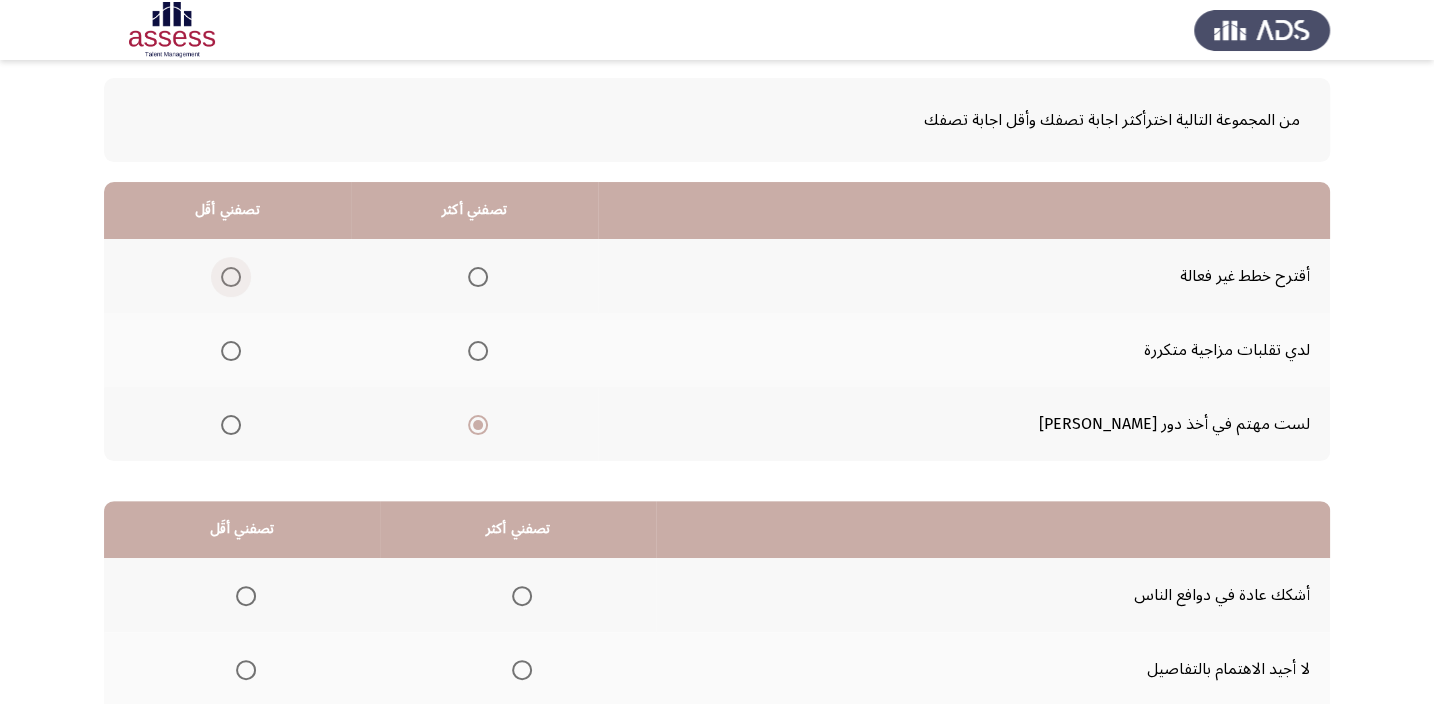click at bounding box center (231, 277) 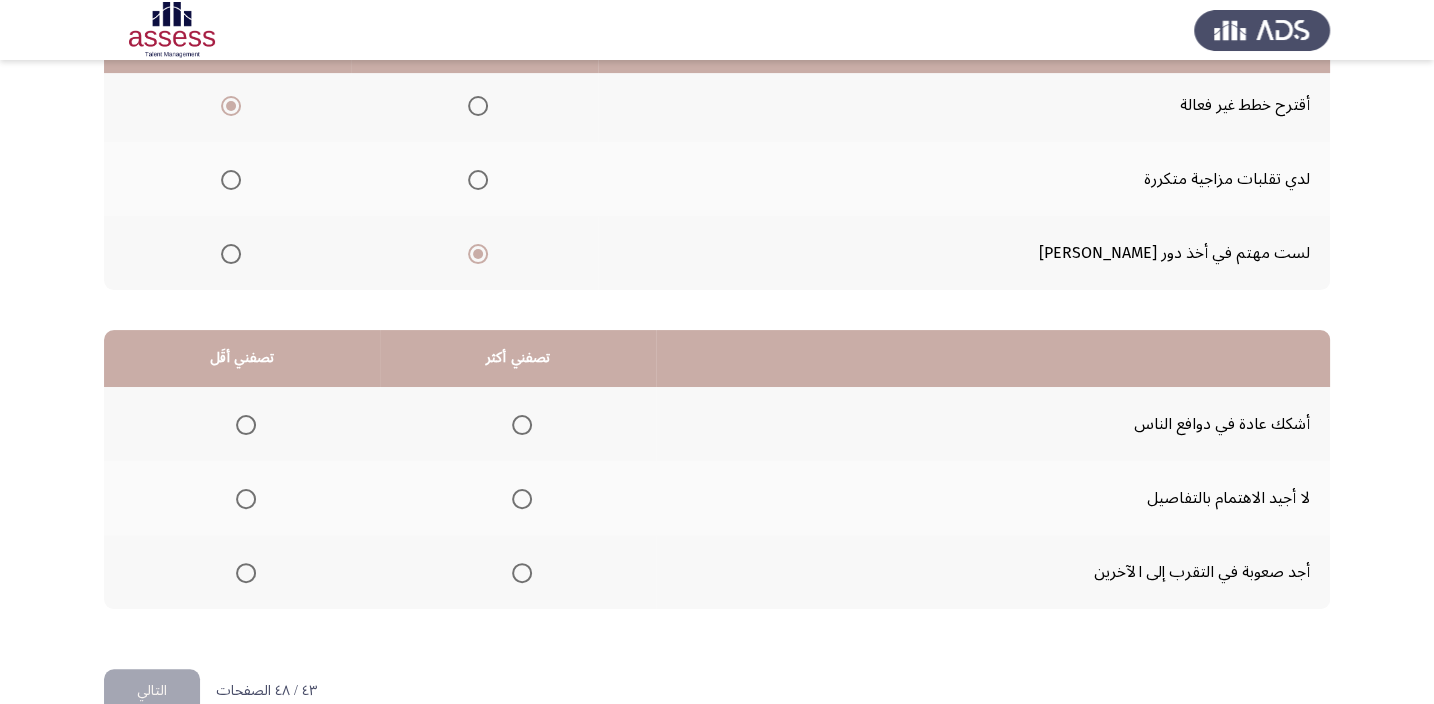 scroll, scrollTop: 303, scrollLeft: 0, axis: vertical 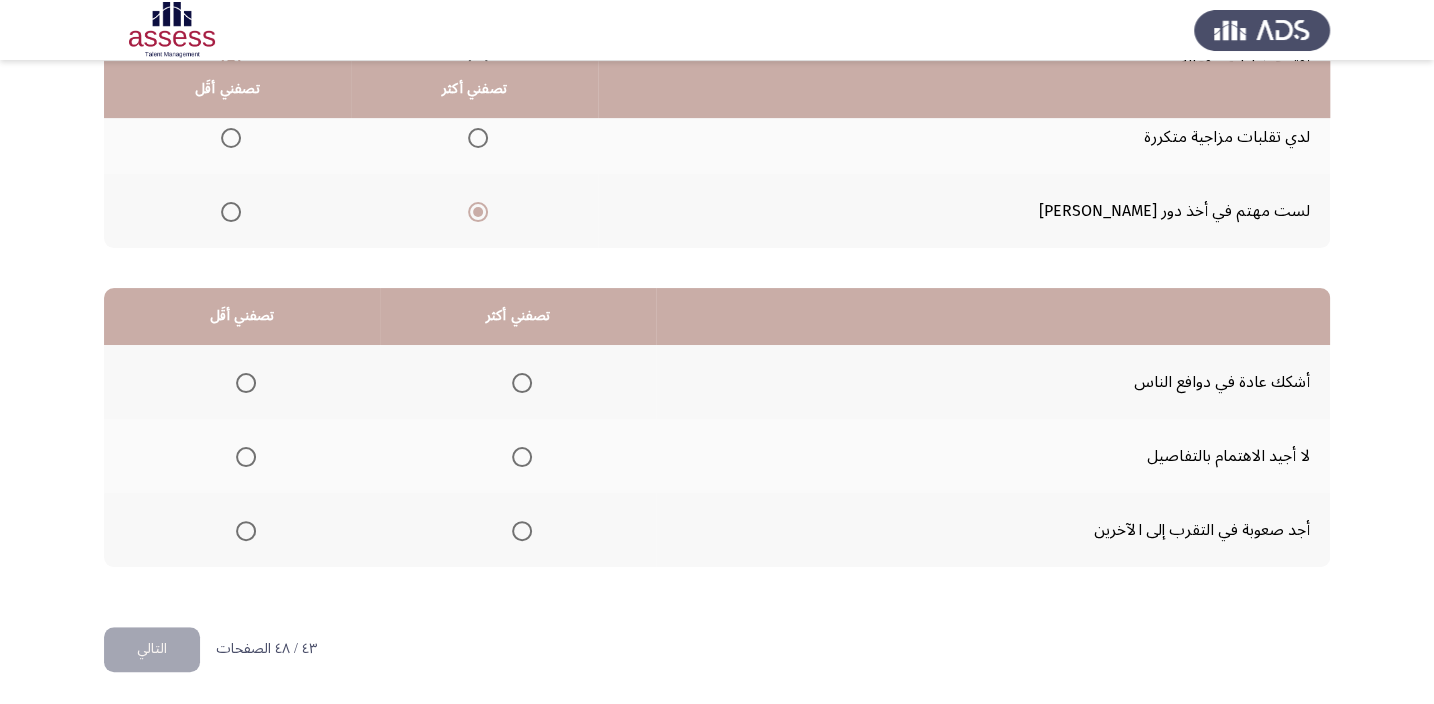 click at bounding box center [522, 531] 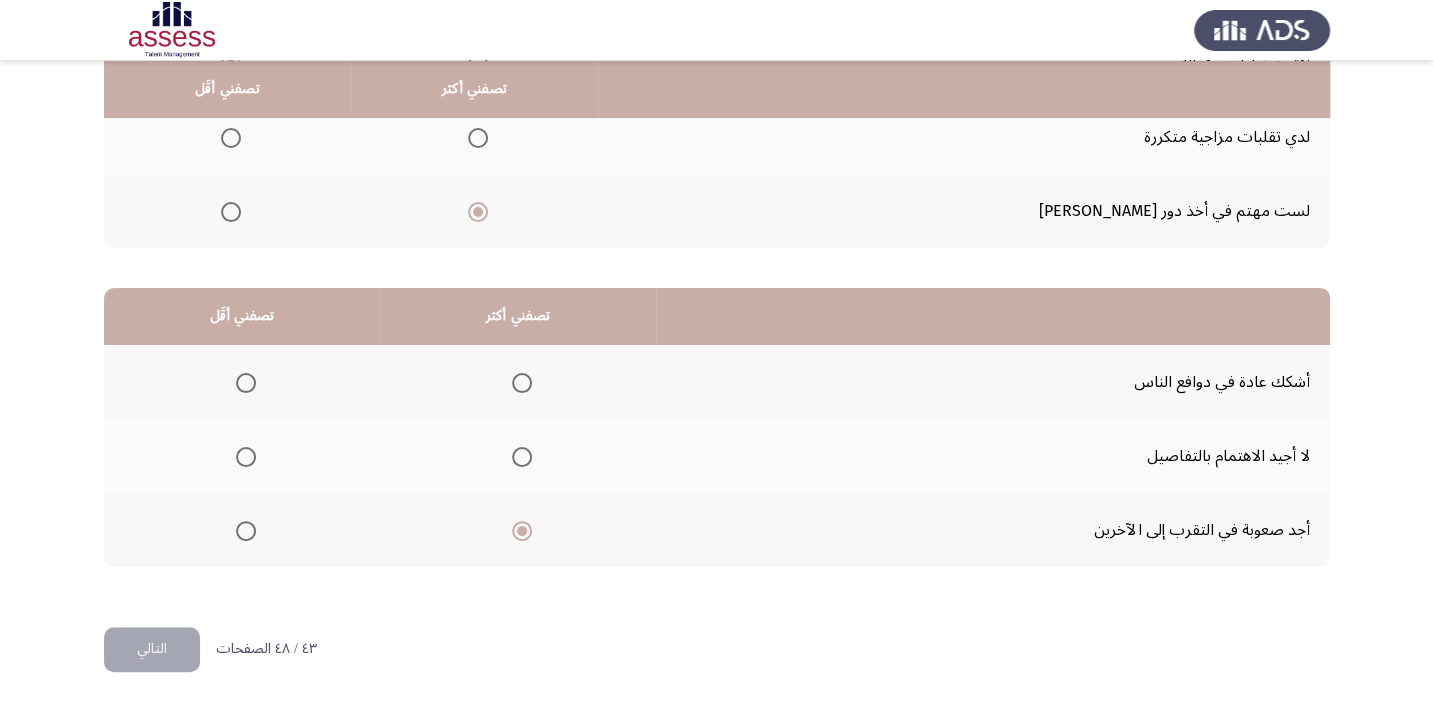 click at bounding box center (246, 383) 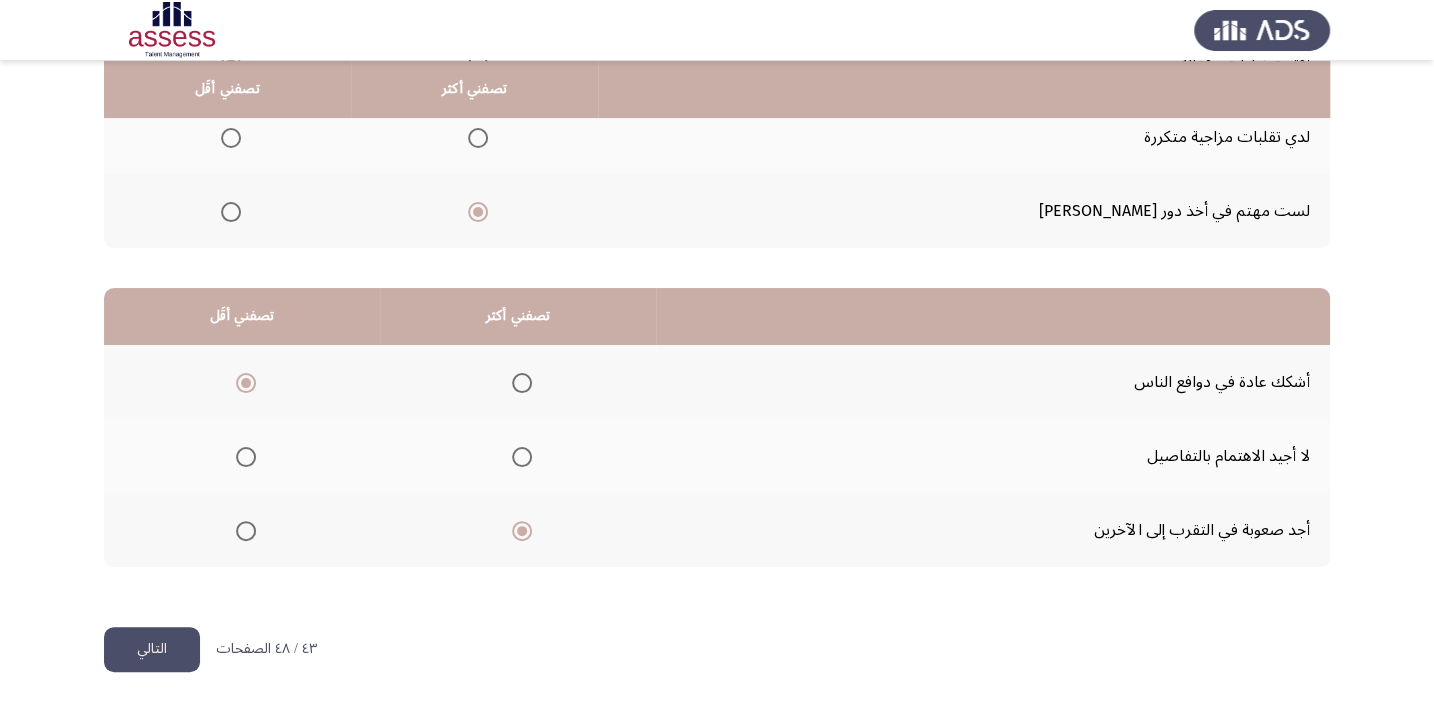click on "التالي" 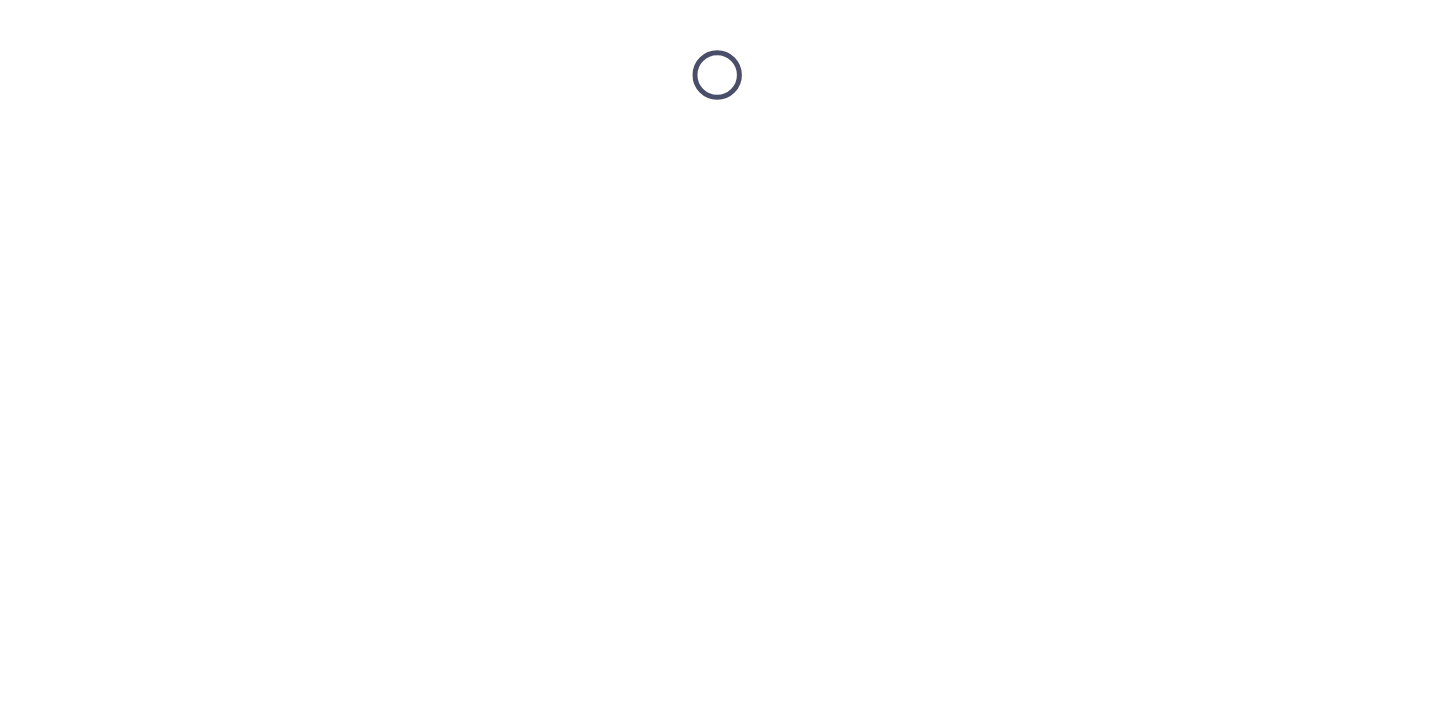 scroll, scrollTop: 0, scrollLeft: 0, axis: both 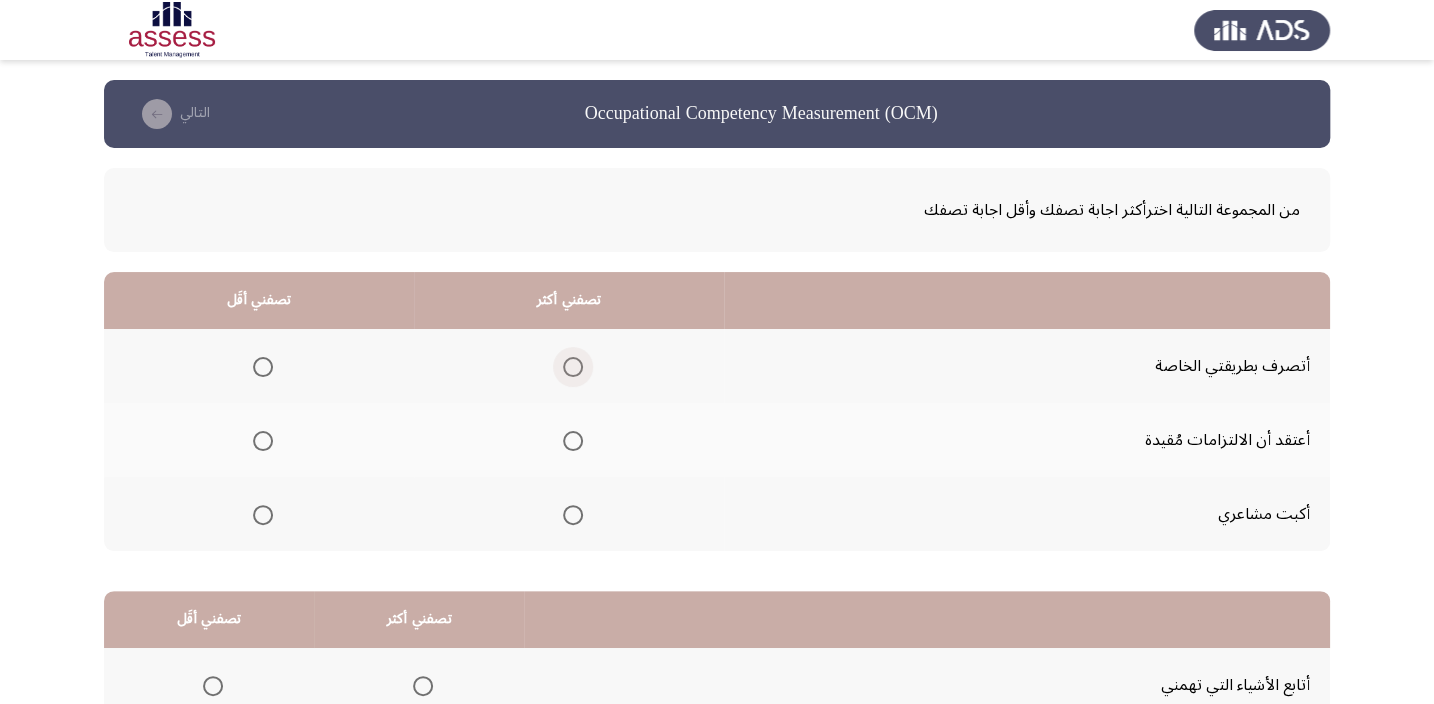click at bounding box center (573, 367) 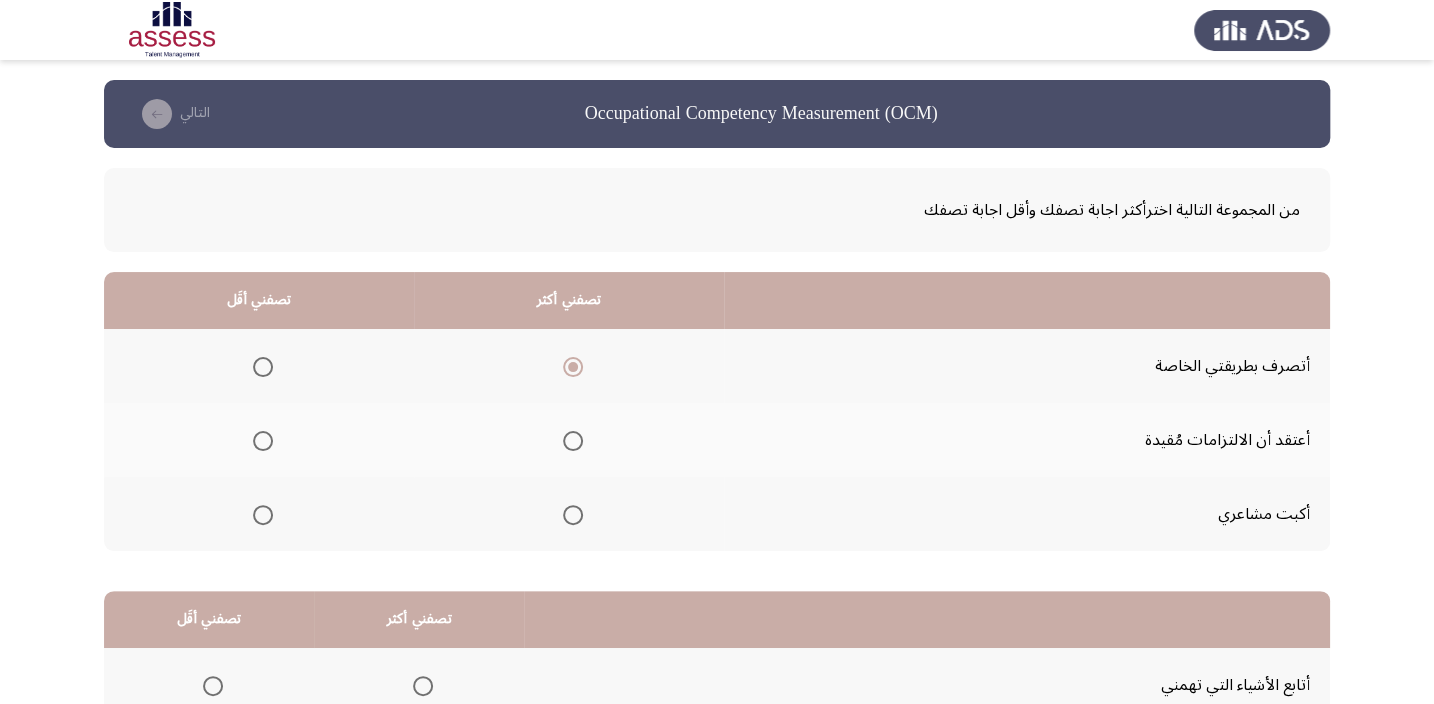 click at bounding box center (263, 441) 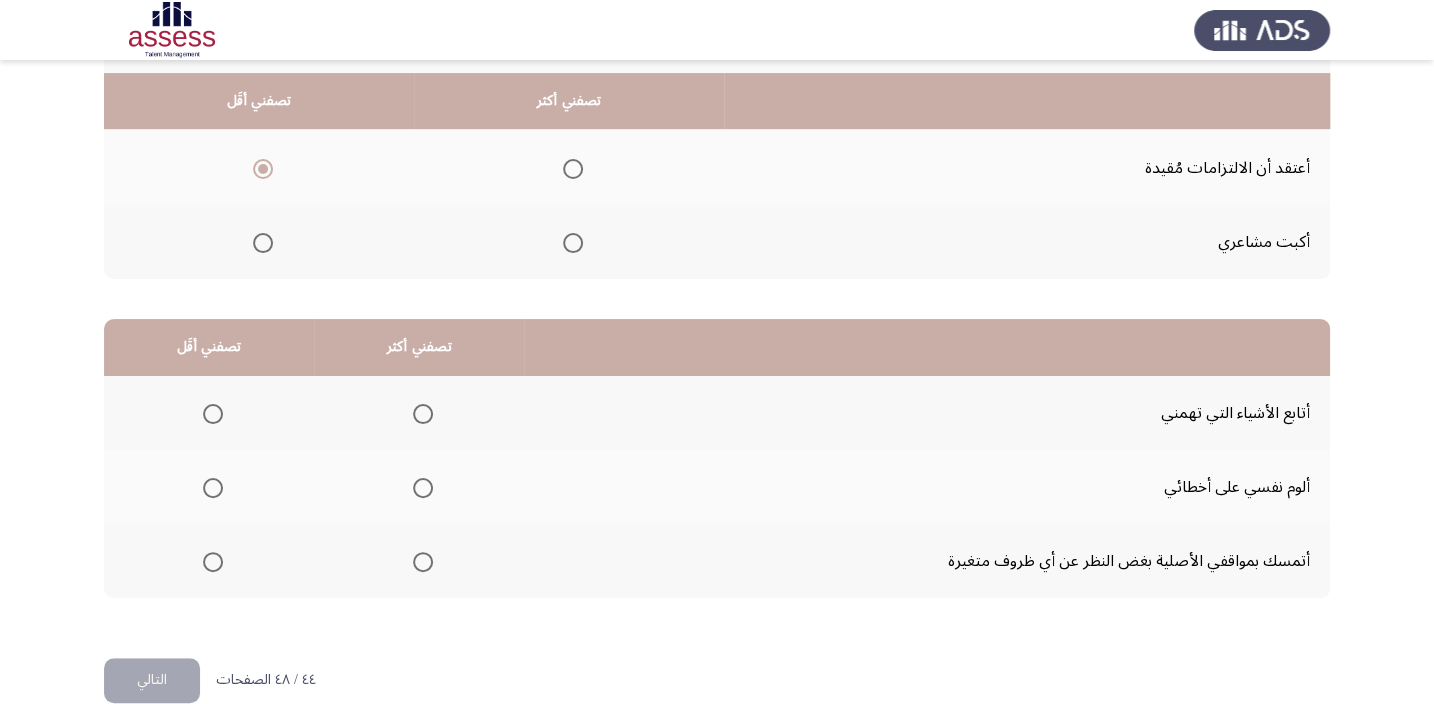 scroll, scrollTop: 303, scrollLeft: 0, axis: vertical 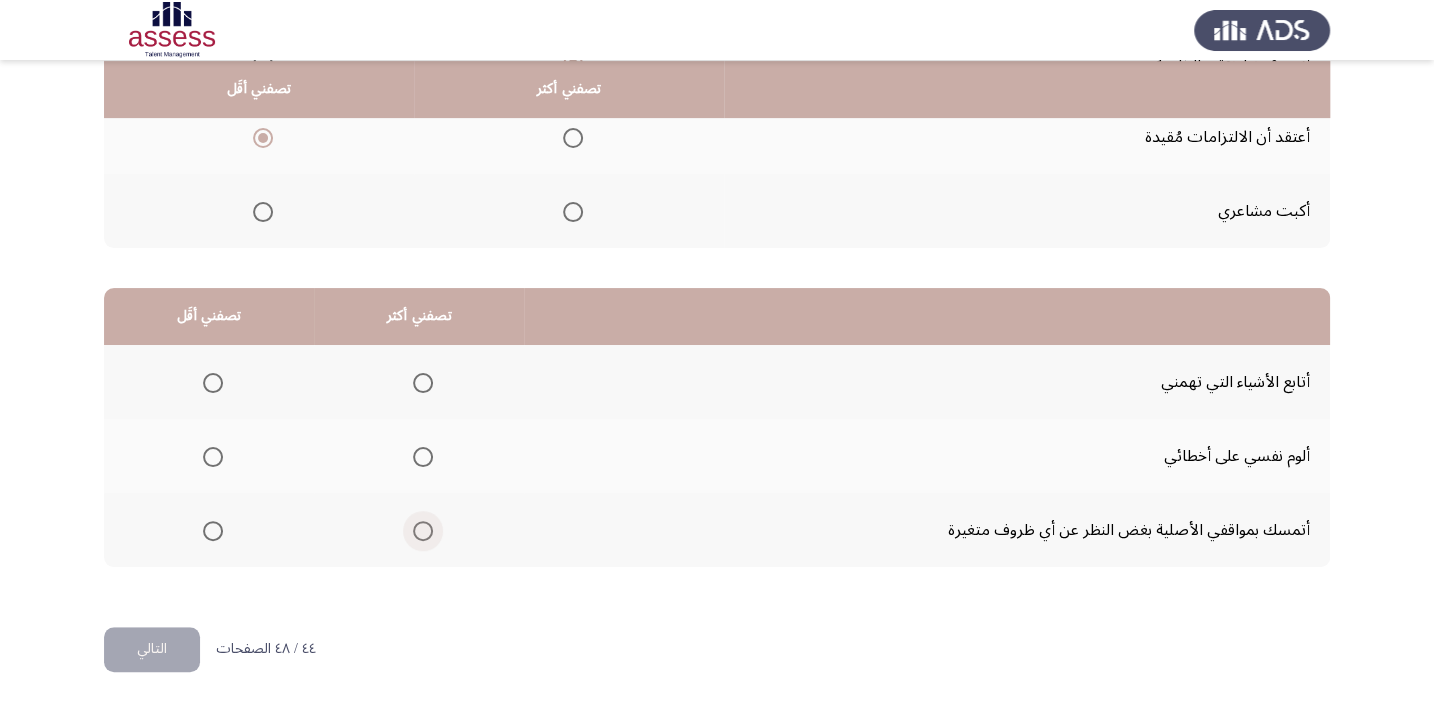 click at bounding box center (423, 531) 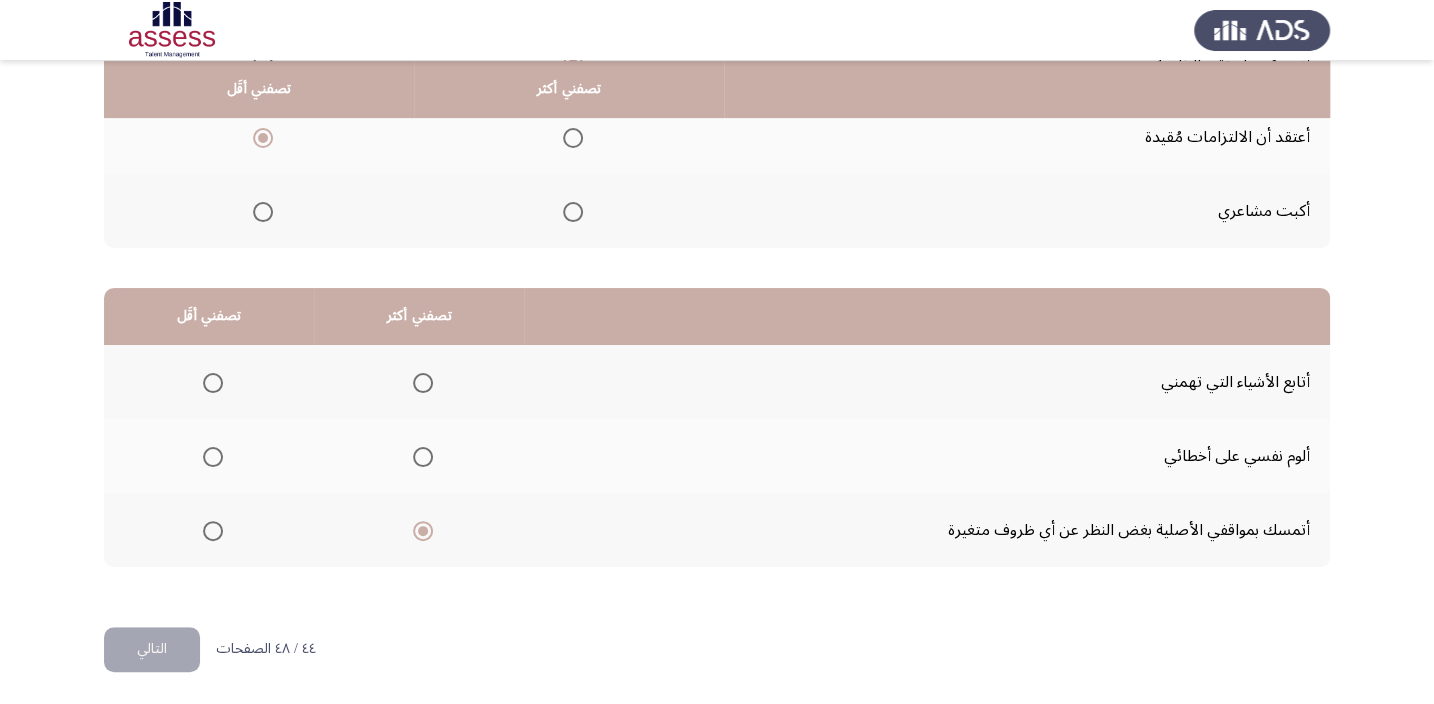 click at bounding box center (213, 457) 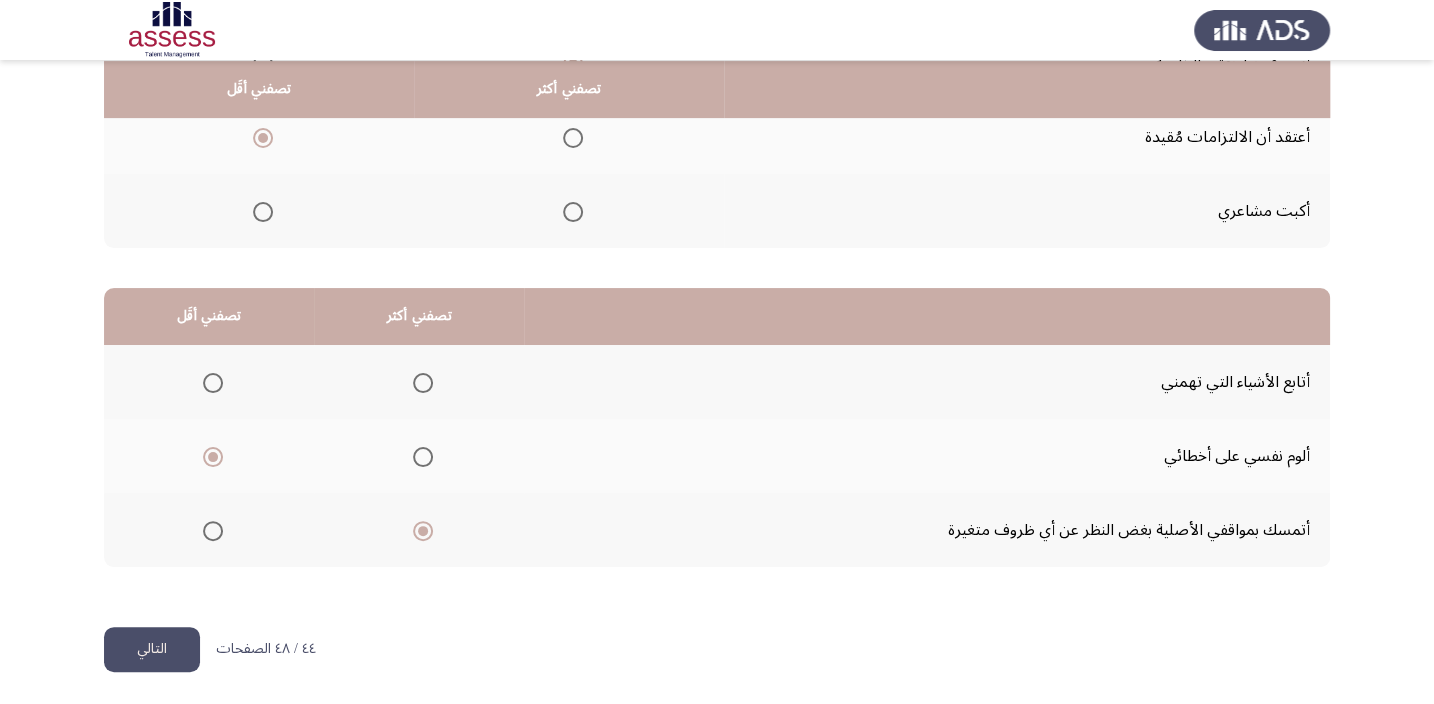 click on "التالي" 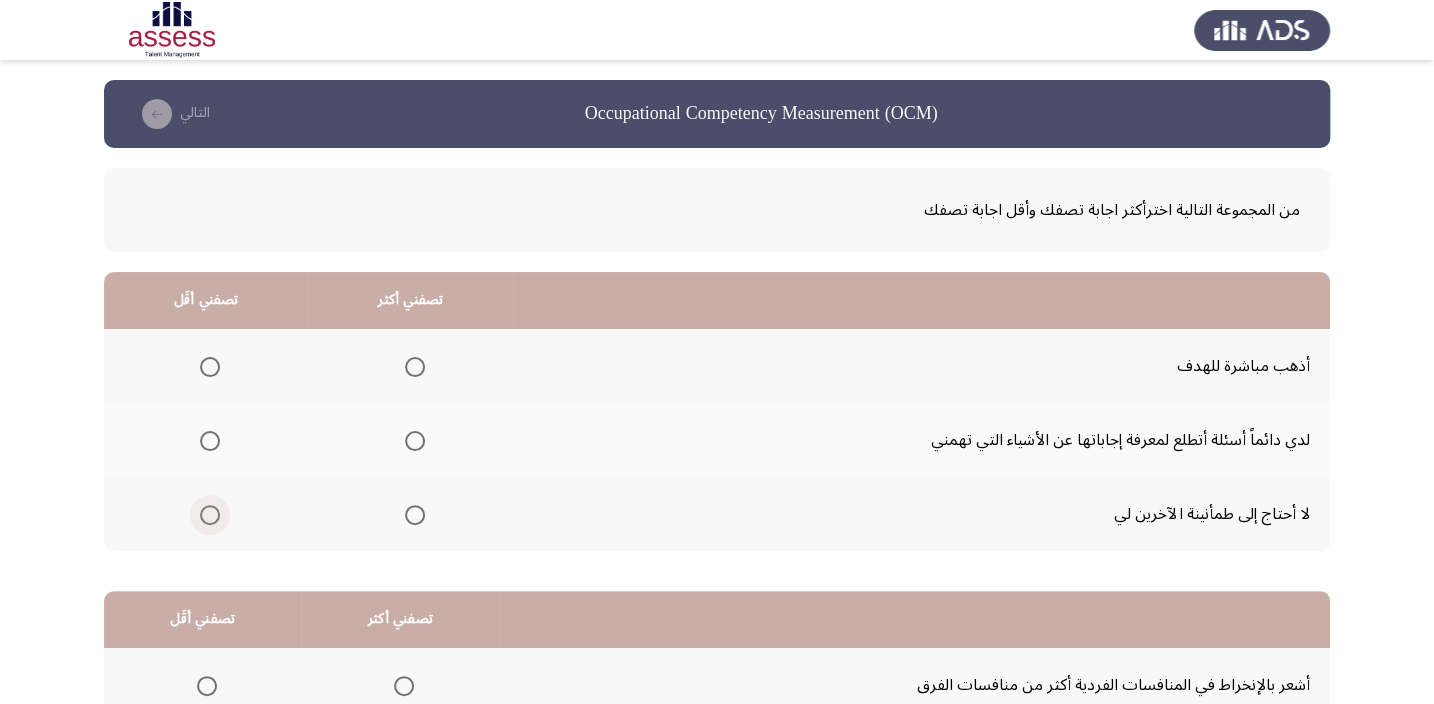 click at bounding box center (210, 515) 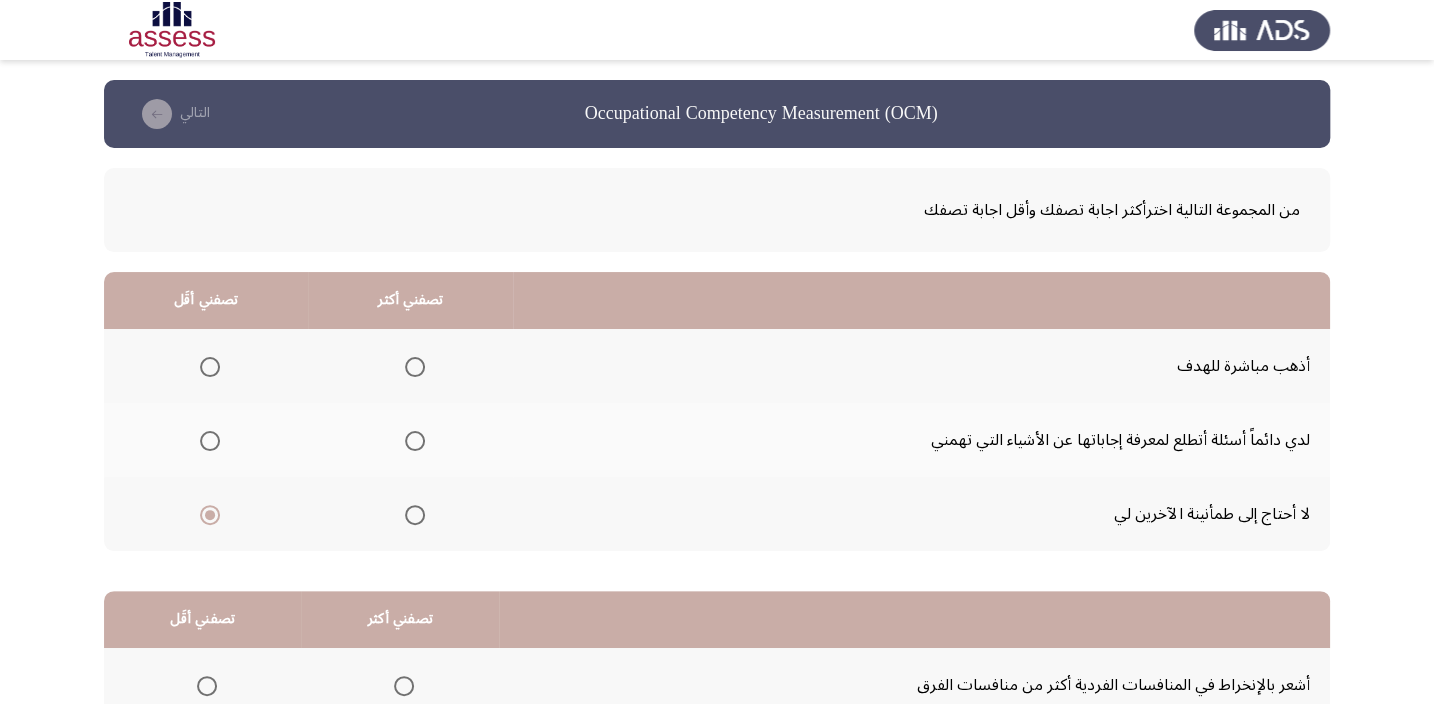 click at bounding box center [415, 367] 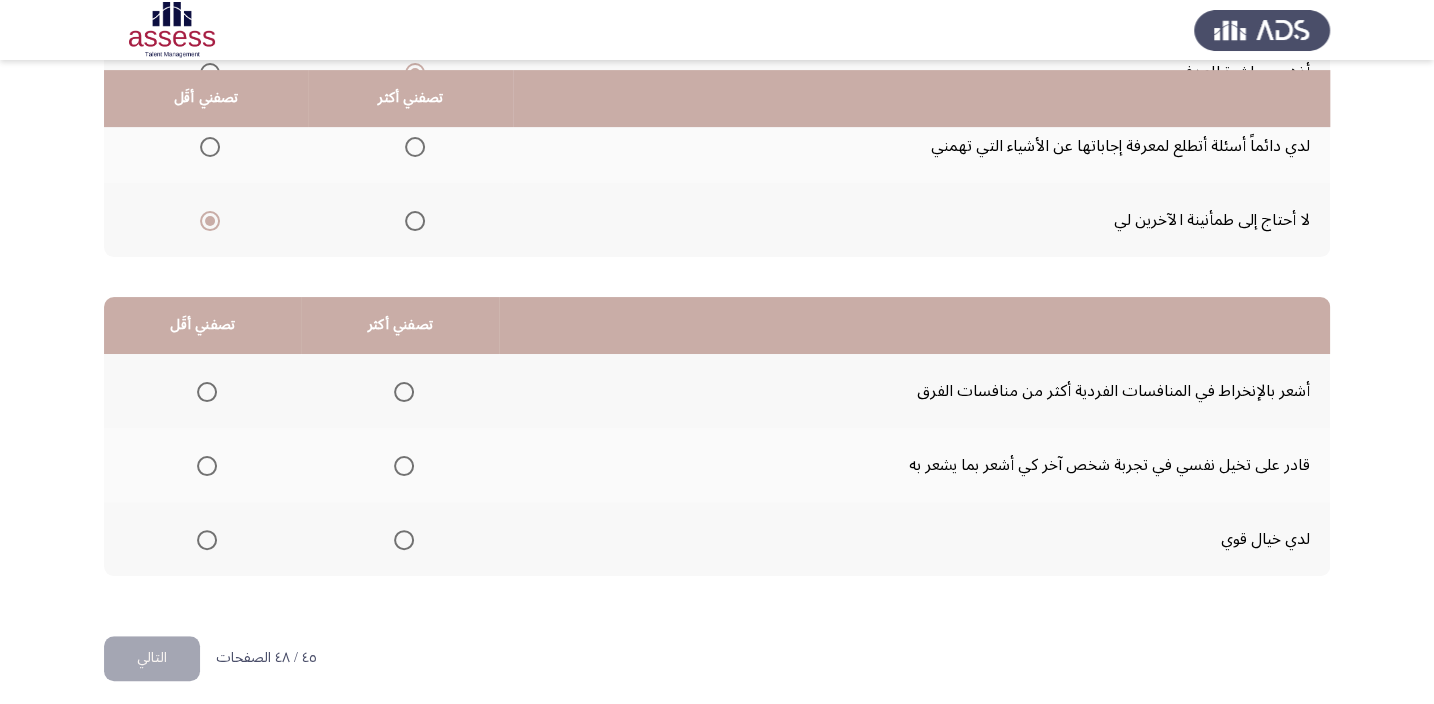 scroll, scrollTop: 303, scrollLeft: 0, axis: vertical 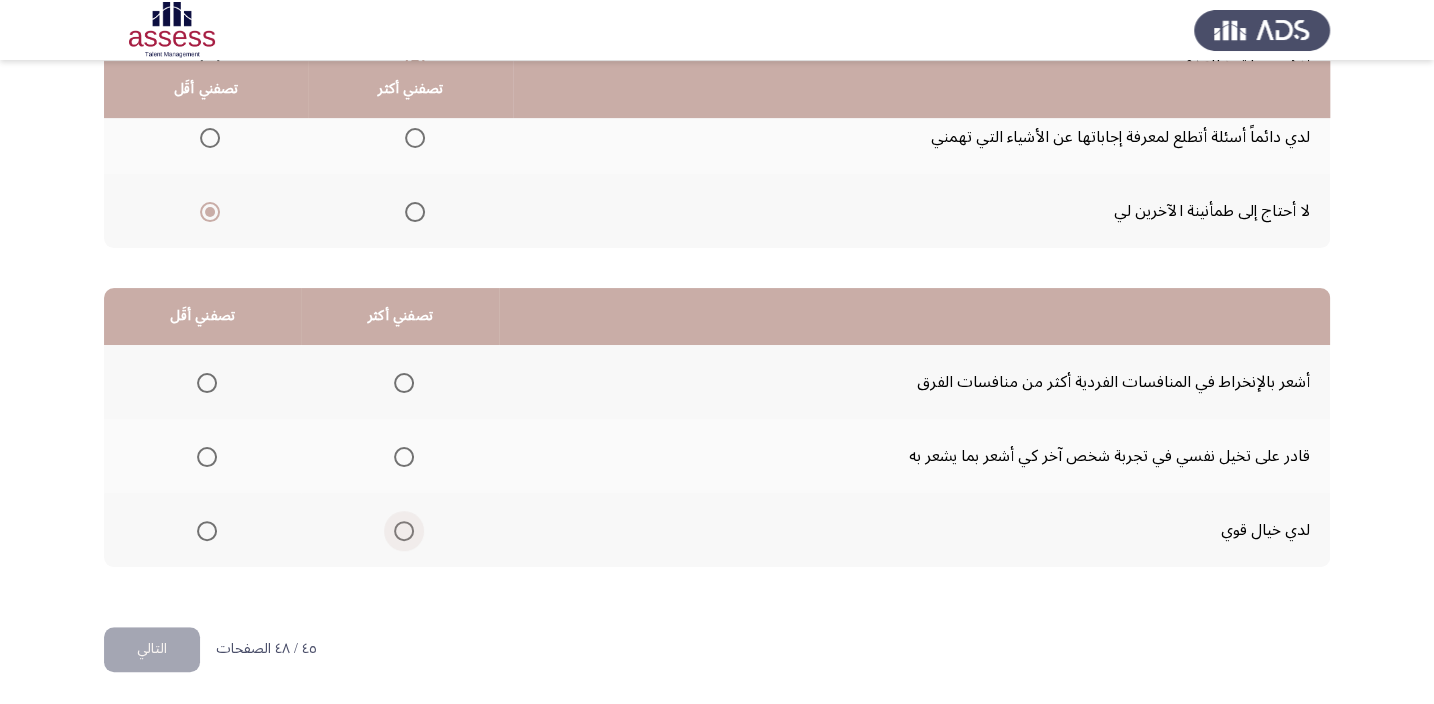click at bounding box center (404, 531) 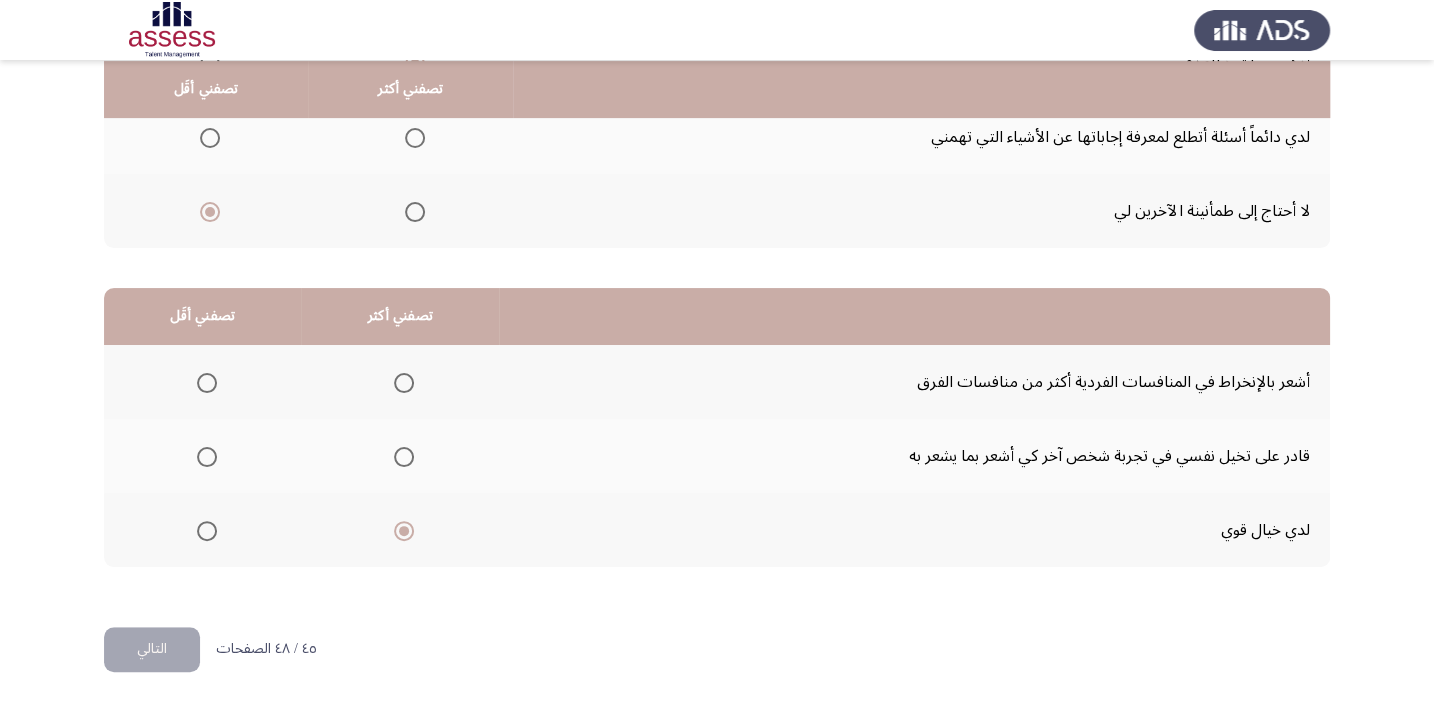 click at bounding box center (207, 457) 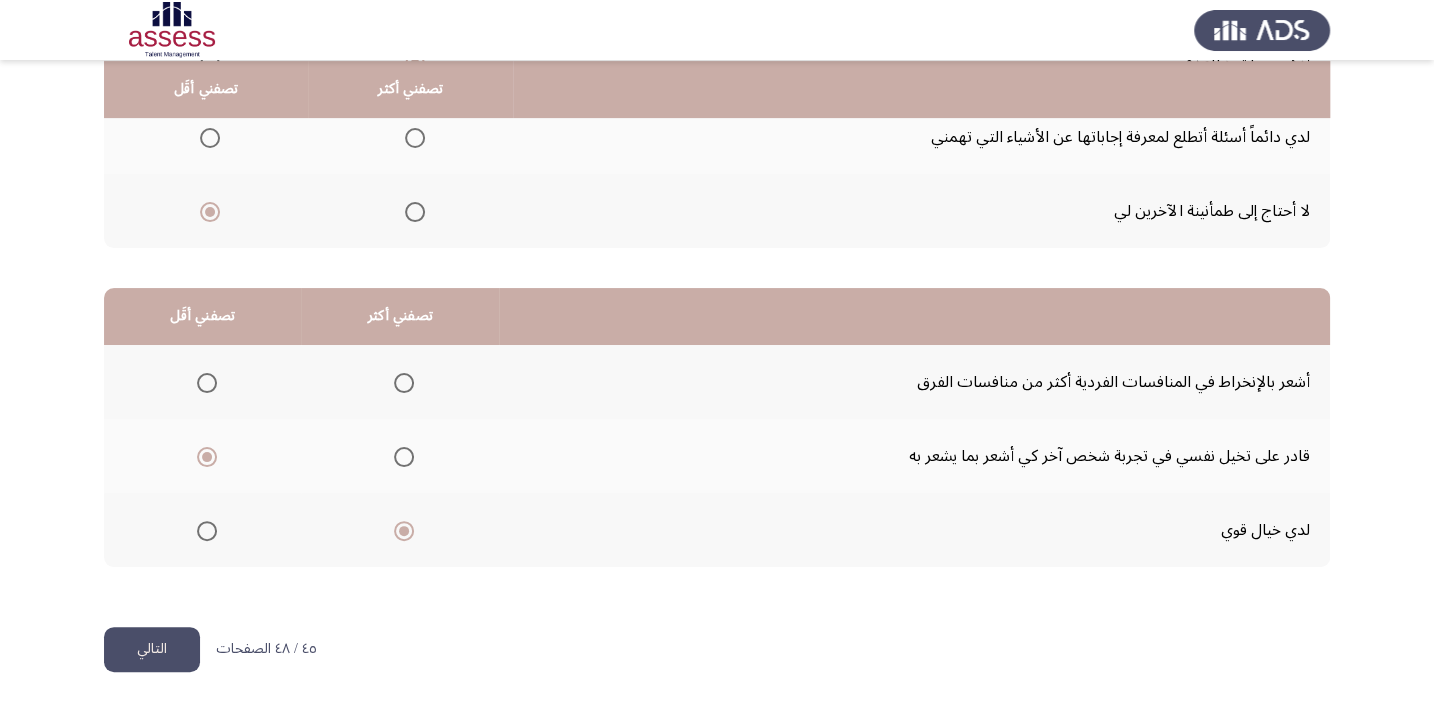 click on "التالي" 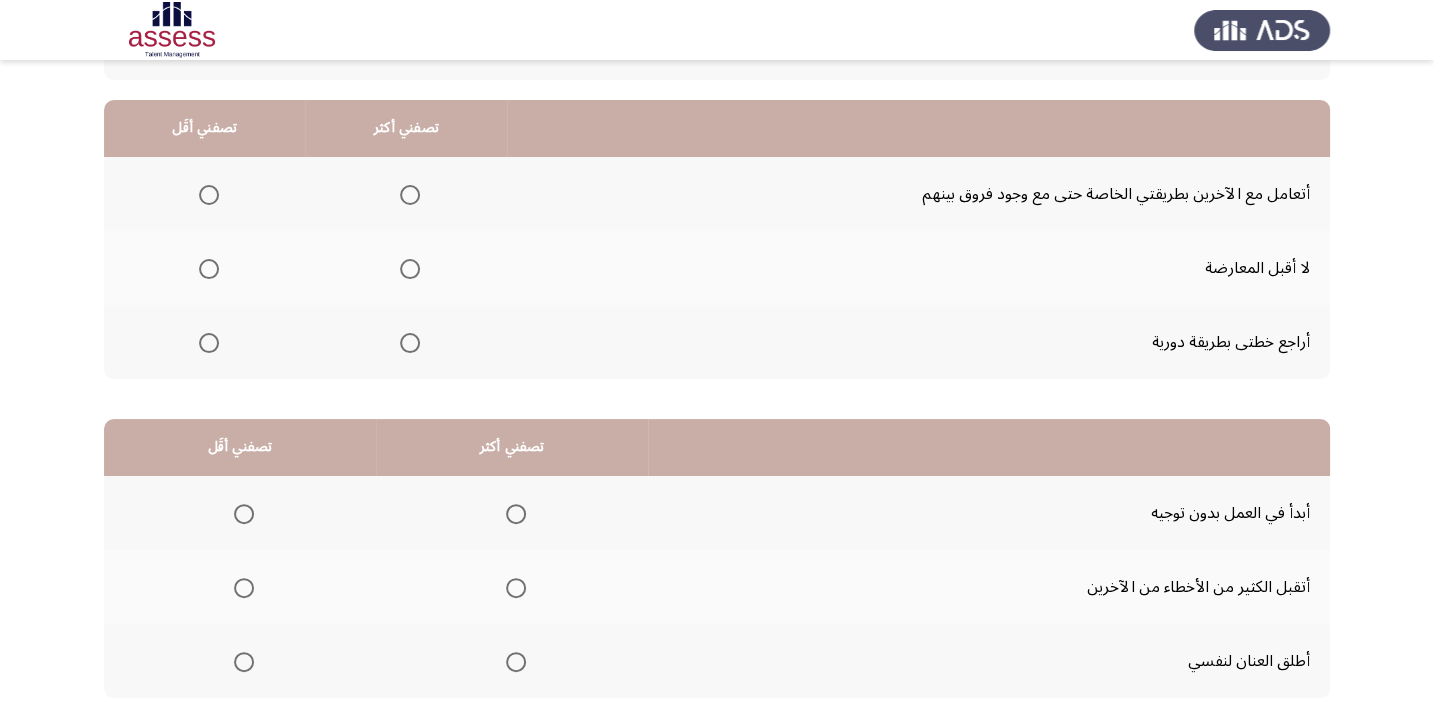 scroll, scrollTop: 181, scrollLeft: 0, axis: vertical 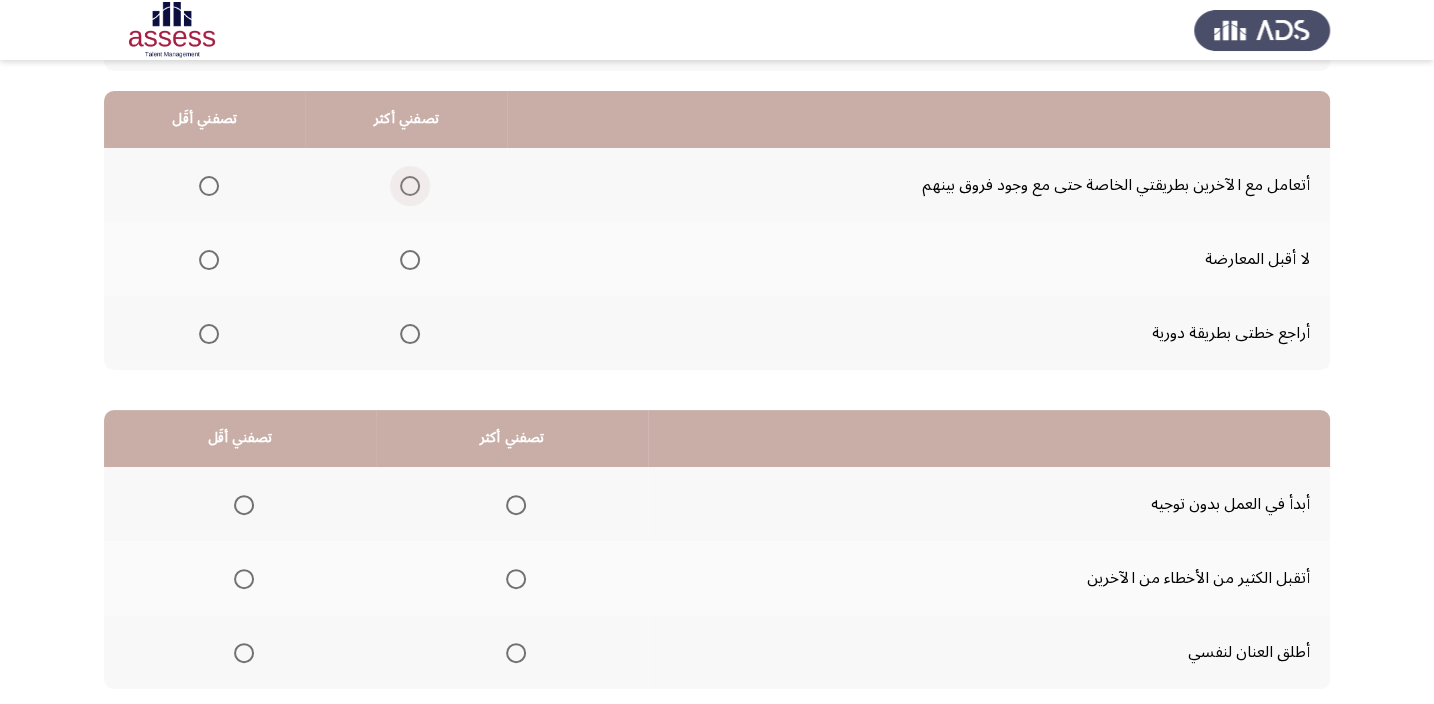 click at bounding box center (410, 186) 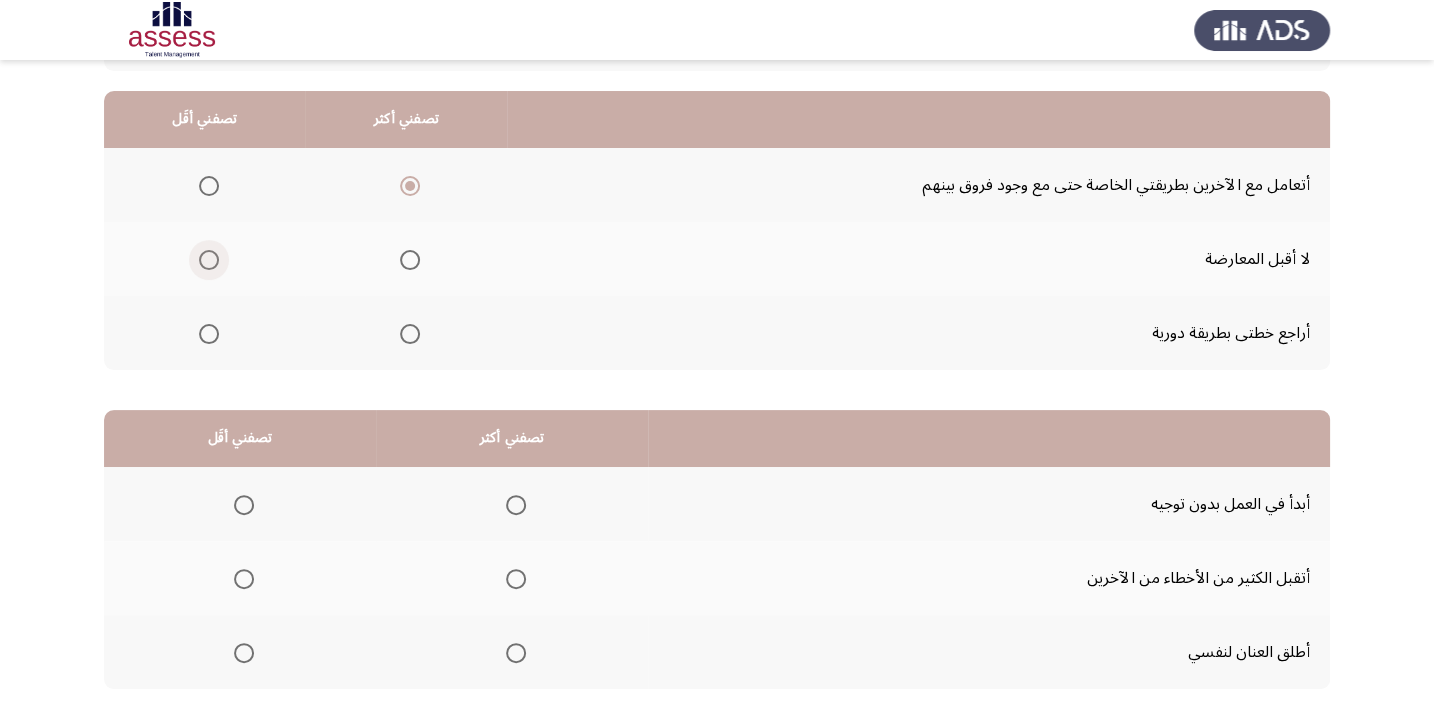 click at bounding box center (209, 260) 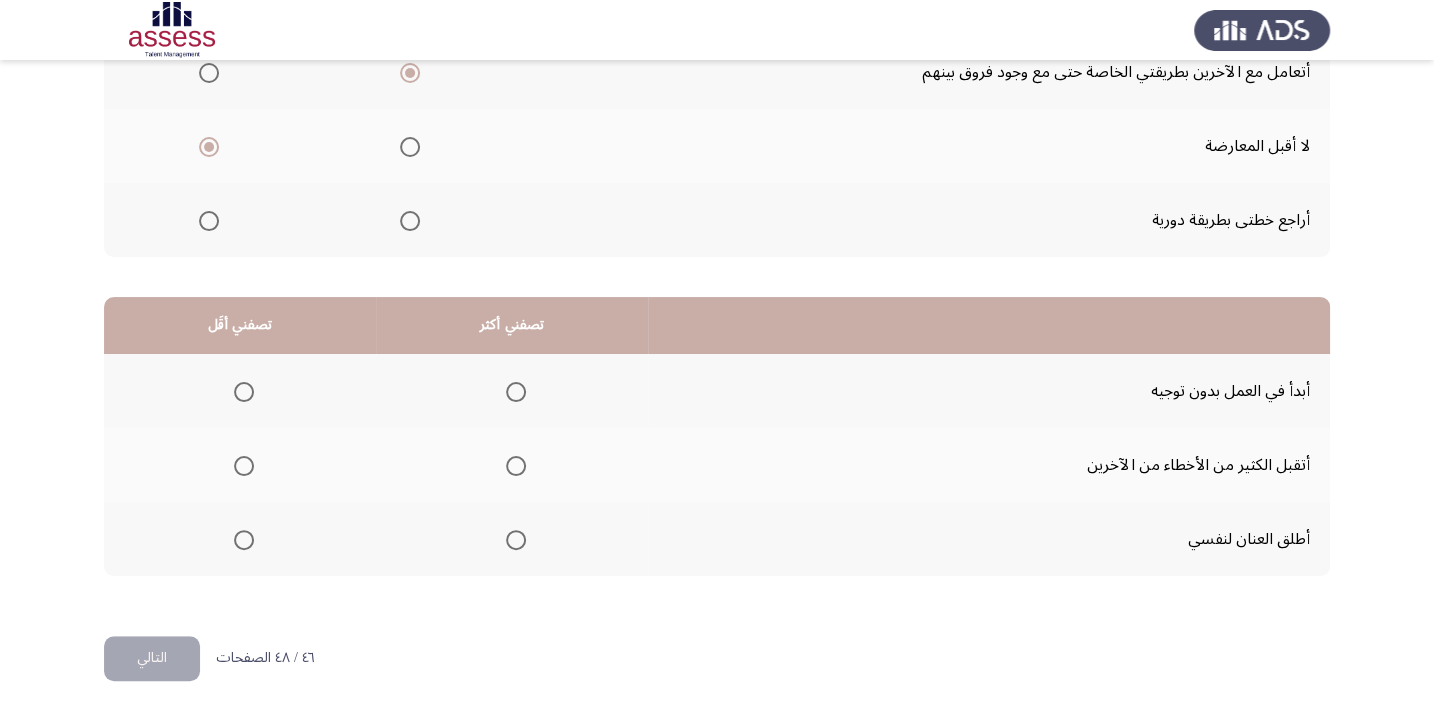 scroll, scrollTop: 303, scrollLeft: 0, axis: vertical 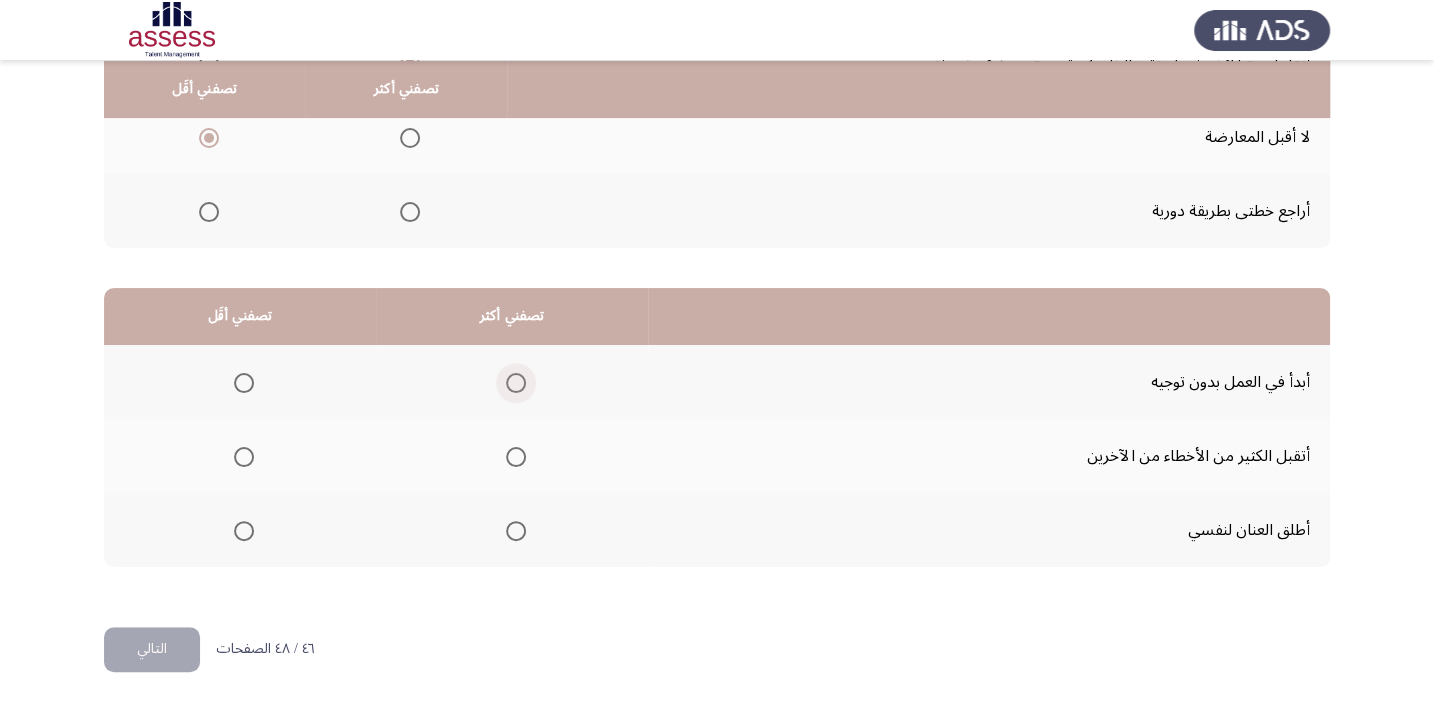 click at bounding box center (516, 383) 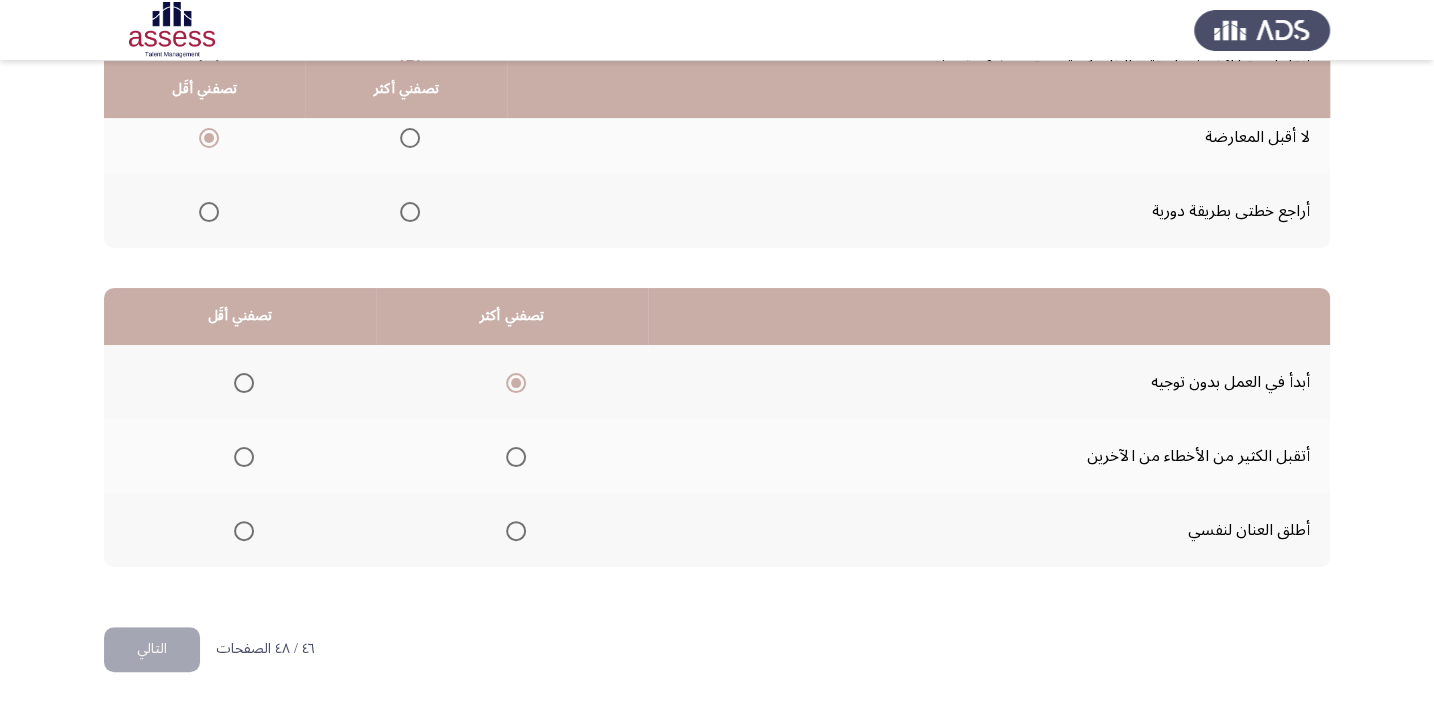 click at bounding box center [244, 457] 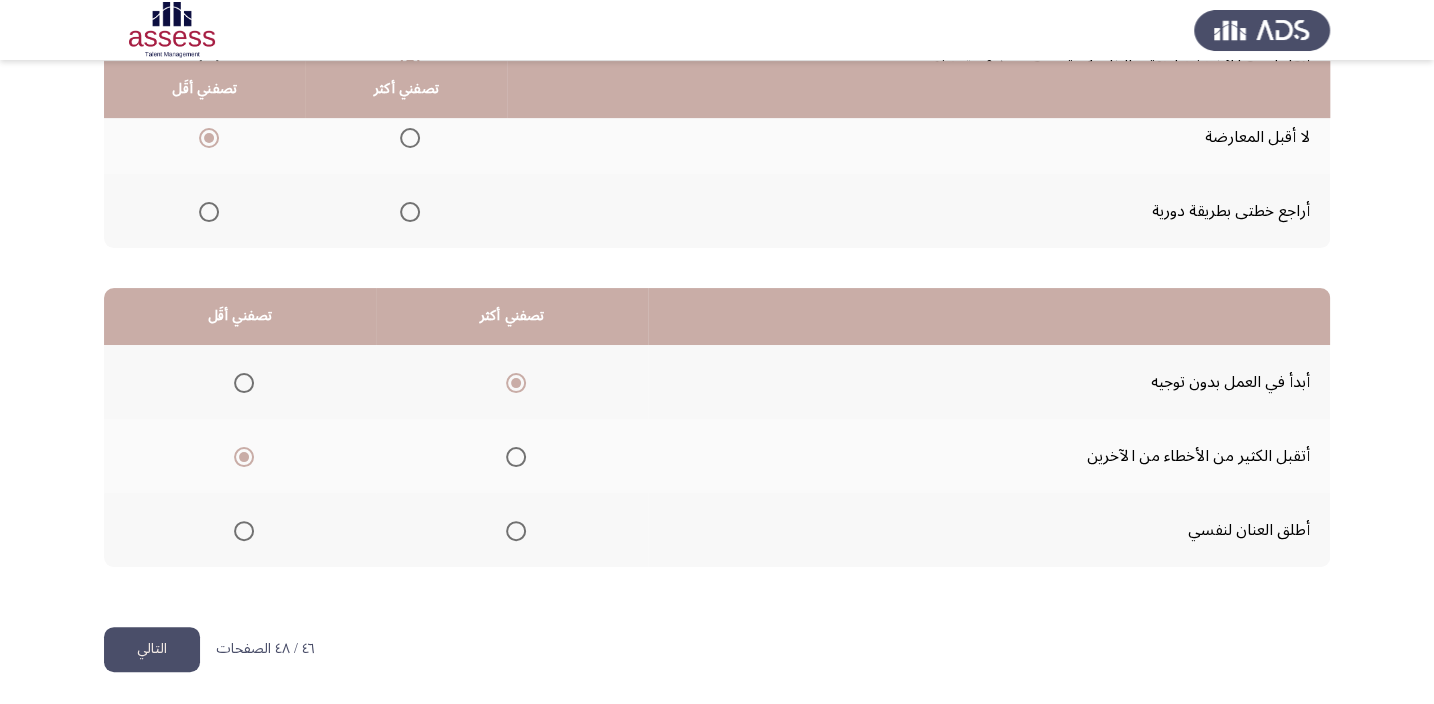 click on "التالي" 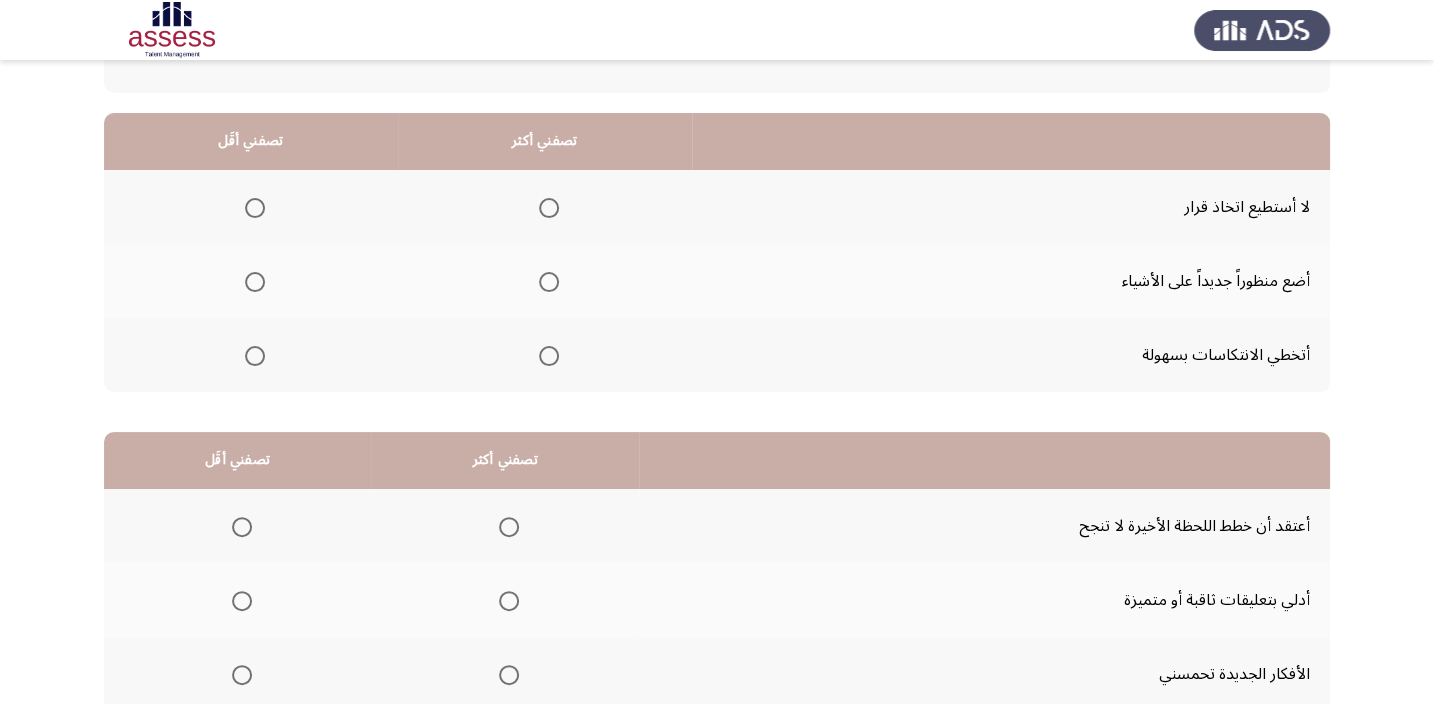 scroll, scrollTop: 181, scrollLeft: 0, axis: vertical 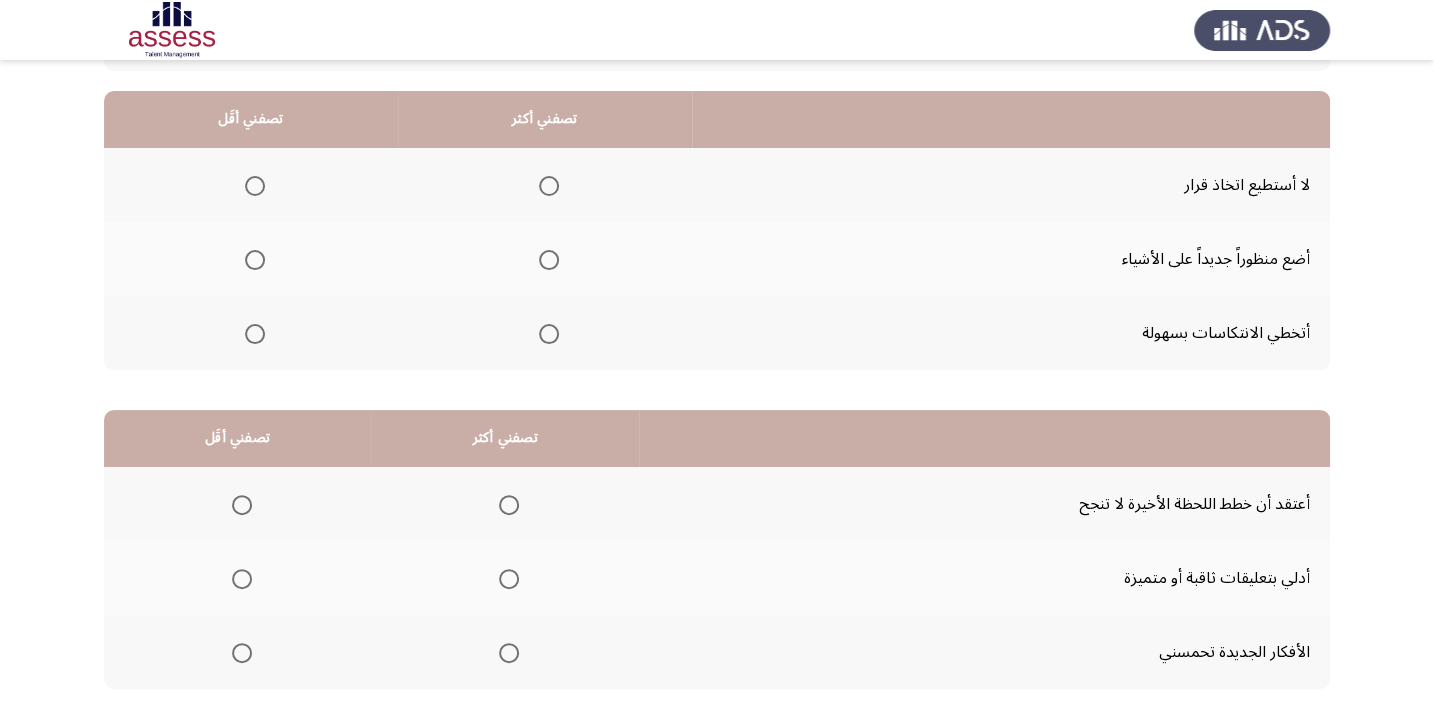 click at bounding box center [549, 334] 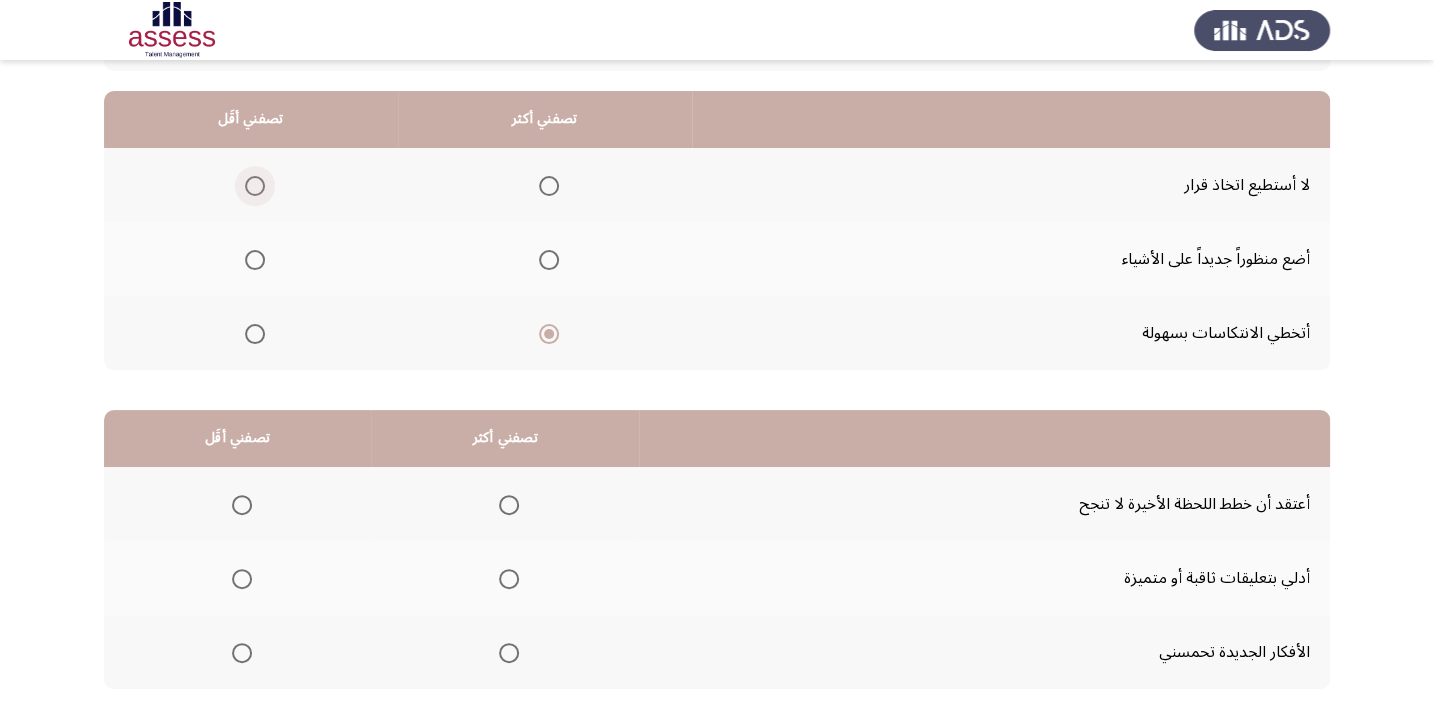 click at bounding box center (255, 186) 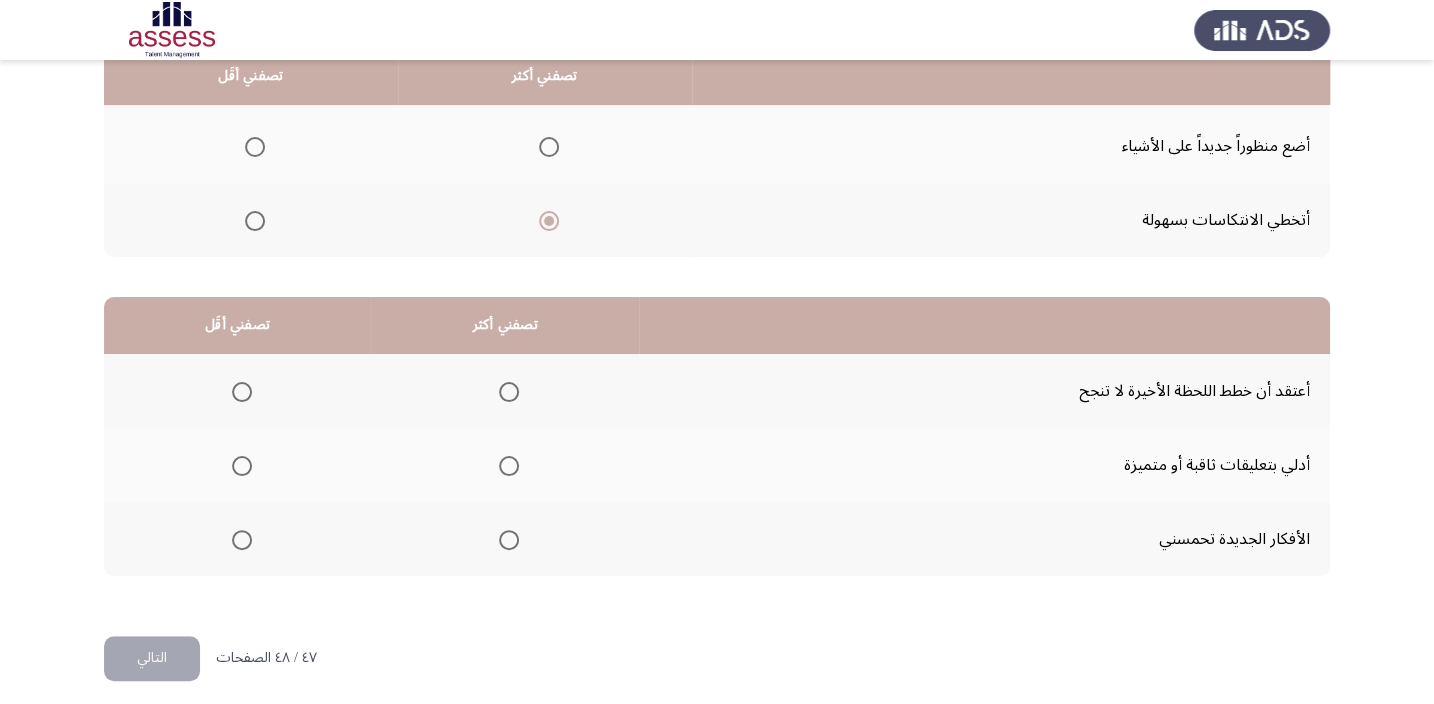 scroll, scrollTop: 303, scrollLeft: 0, axis: vertical 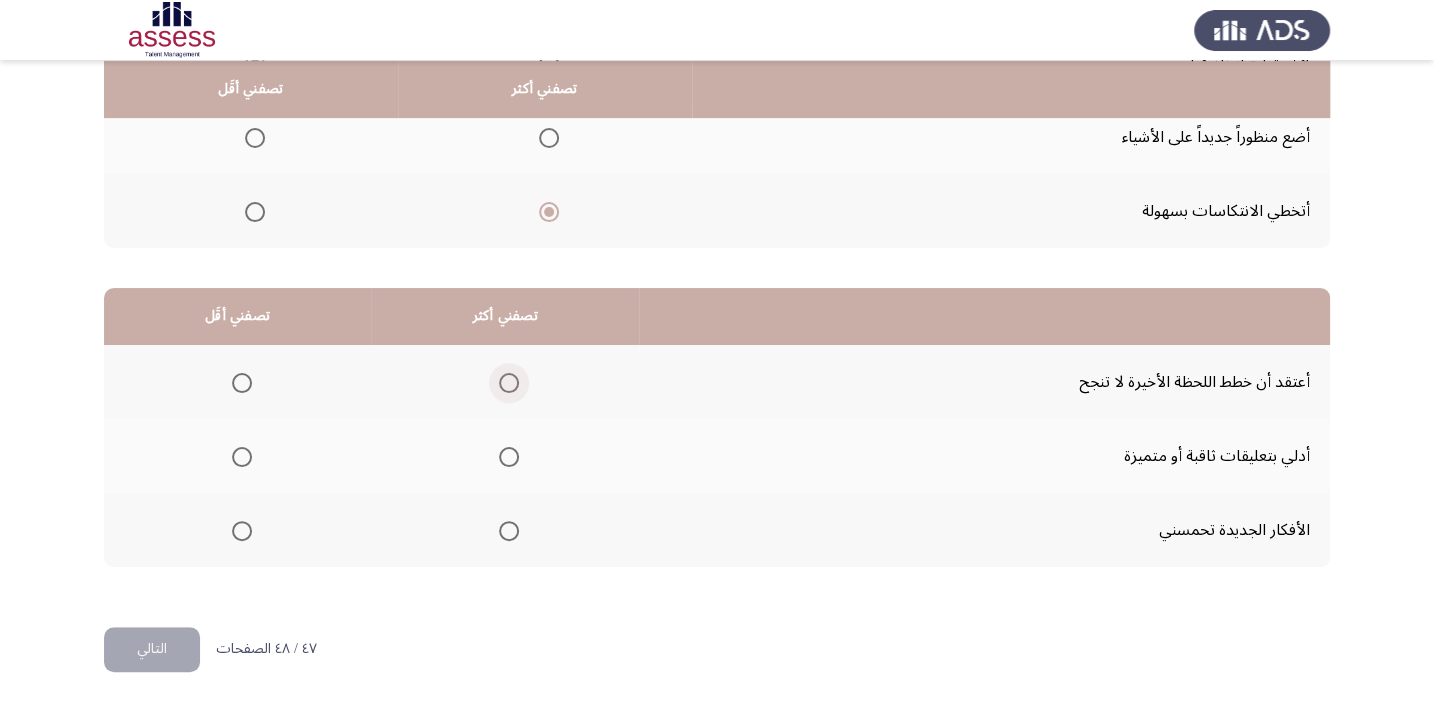click at bounding box center (509, 383) 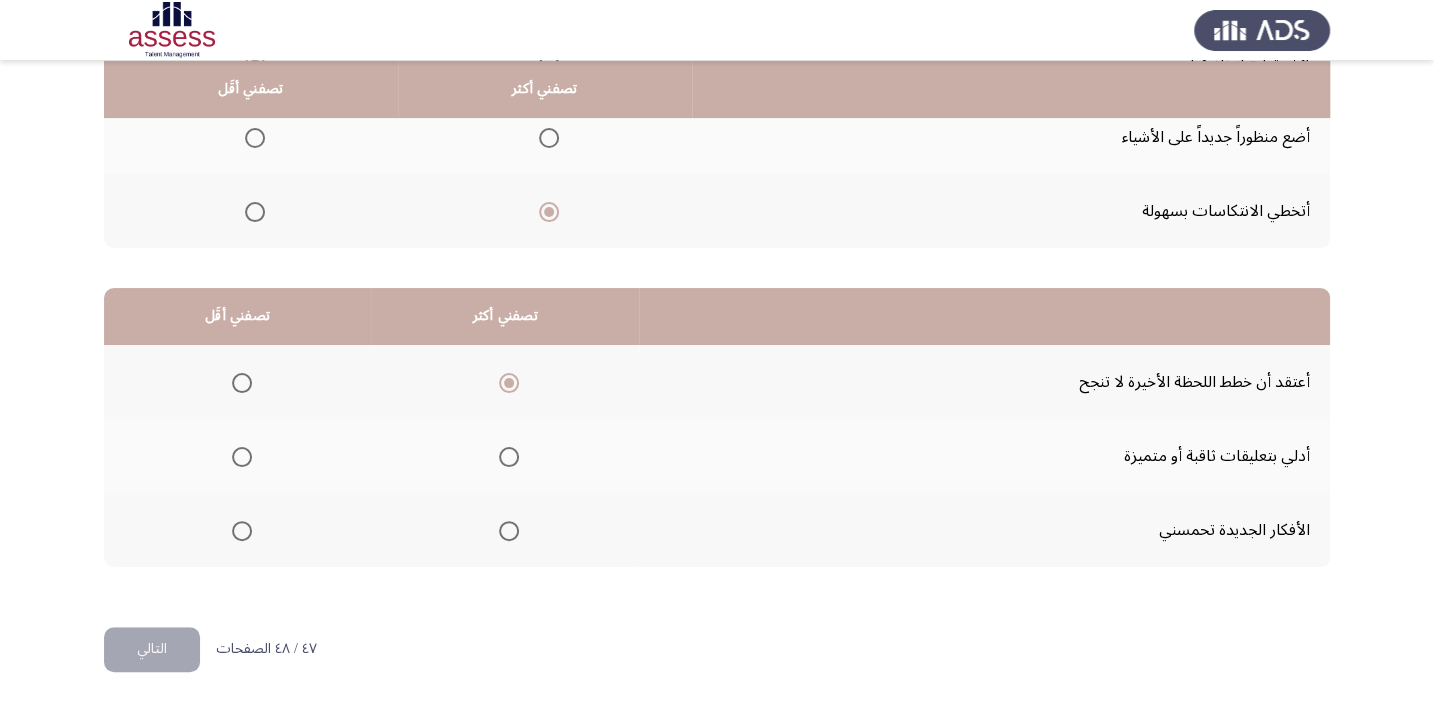 click at bounding box center [242, 457] 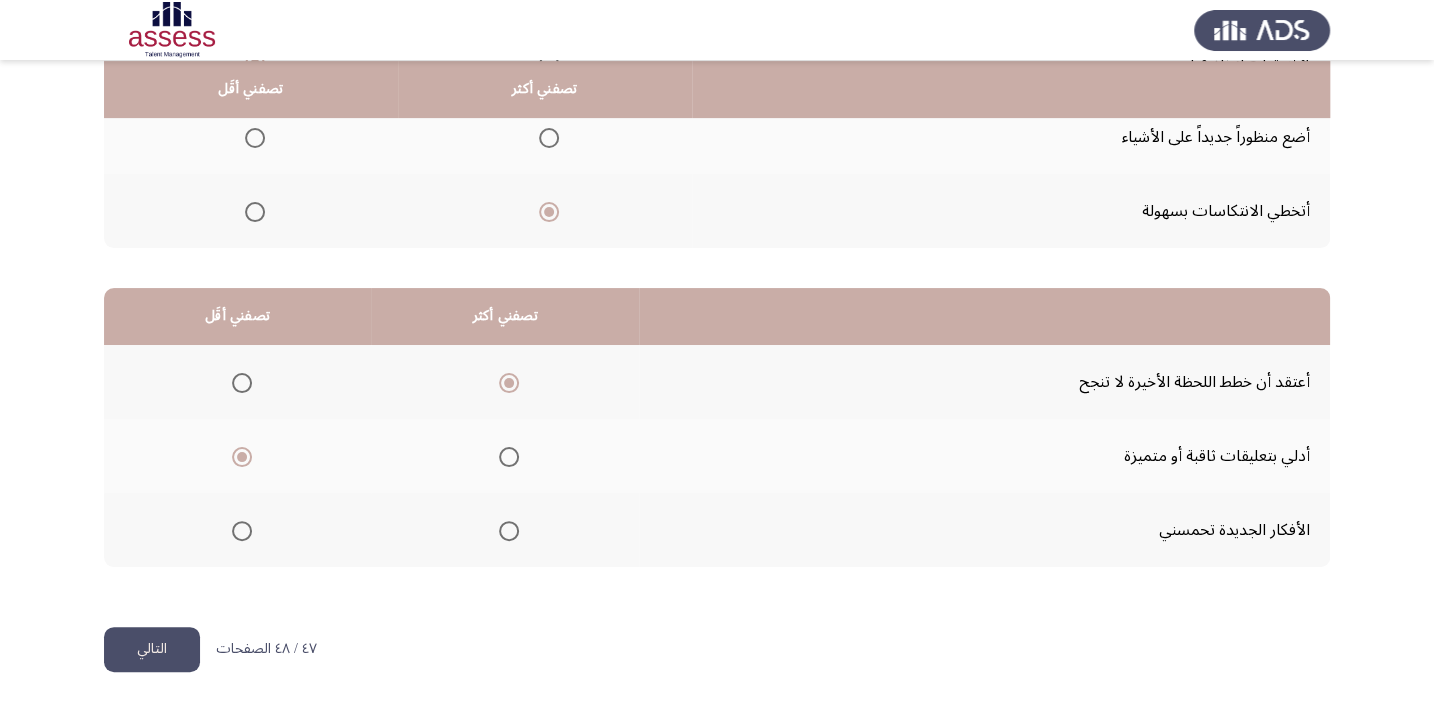 click on "التالي" 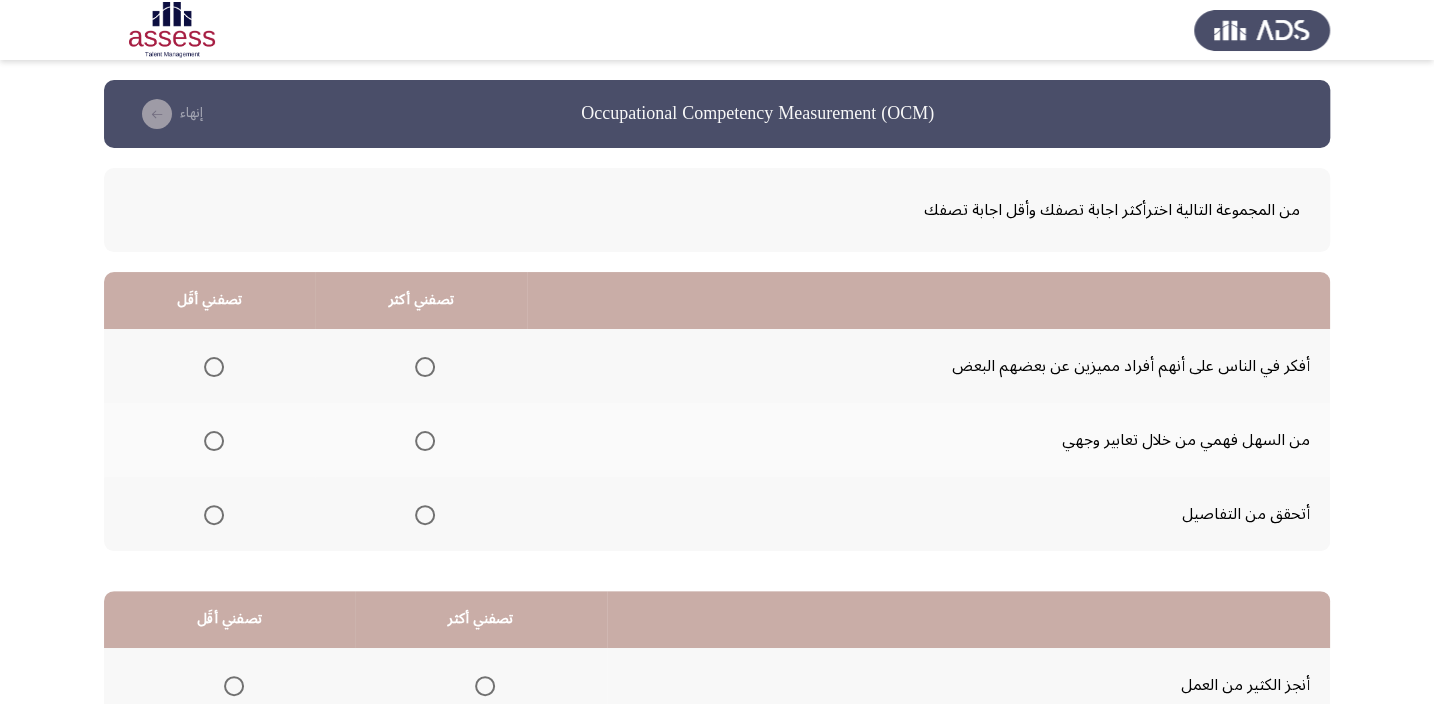 click at bounding box center [214, 367] 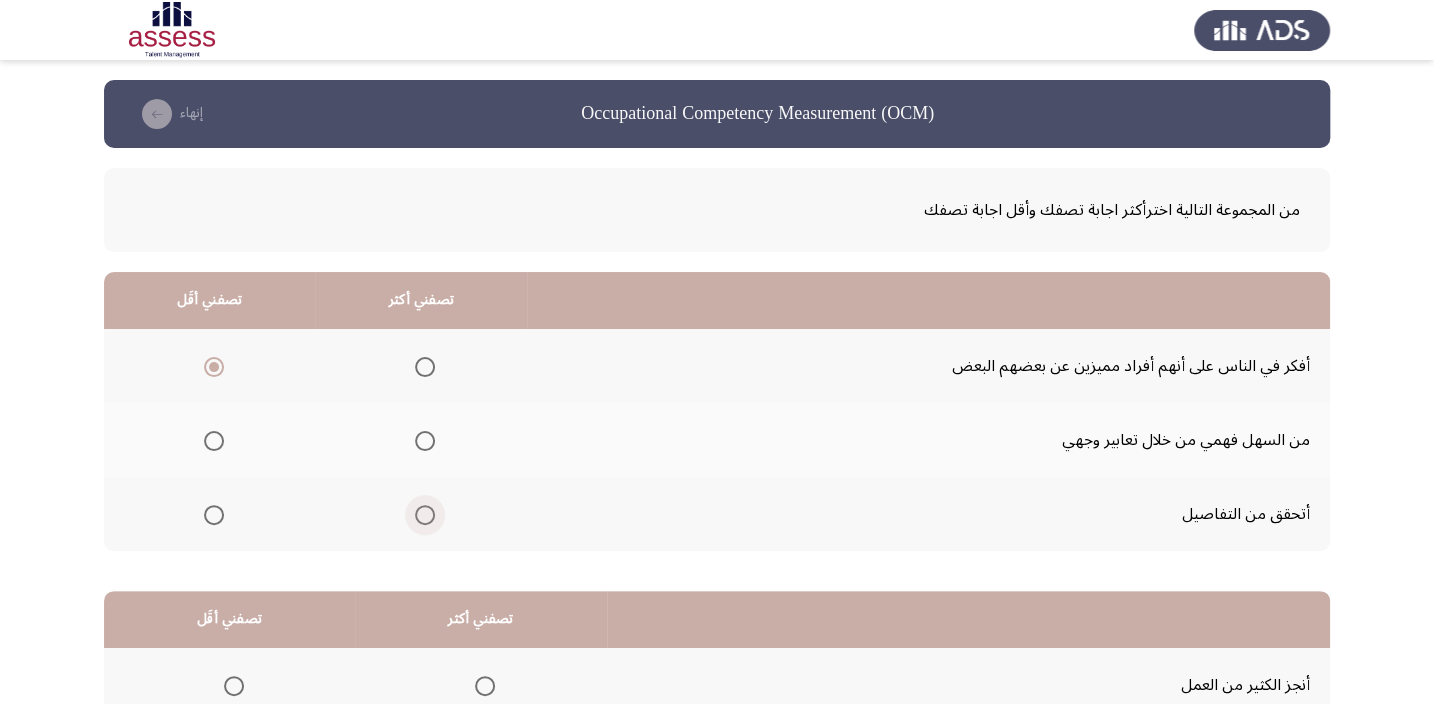 click at bounding box center [425, 515] 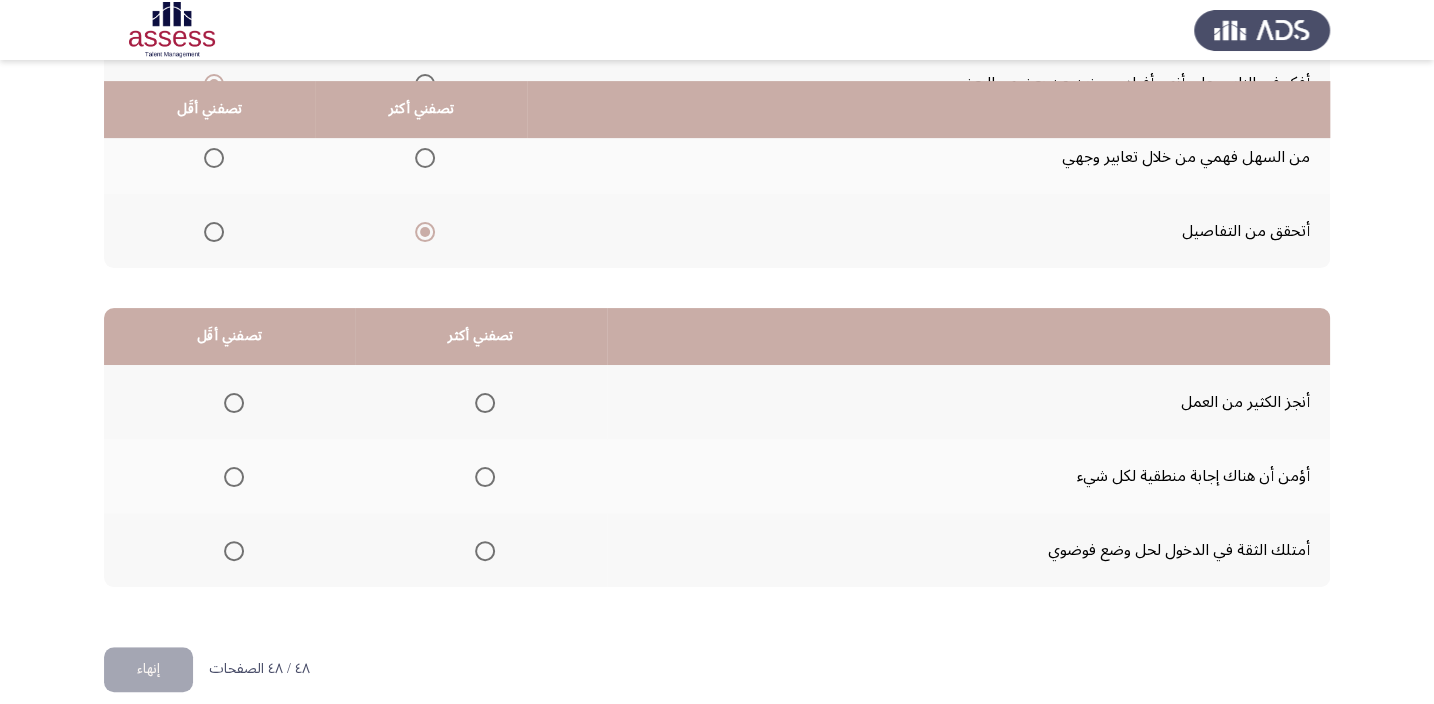 scroll, scrollTop: 303, scrollLeft: 0, axis: vertical 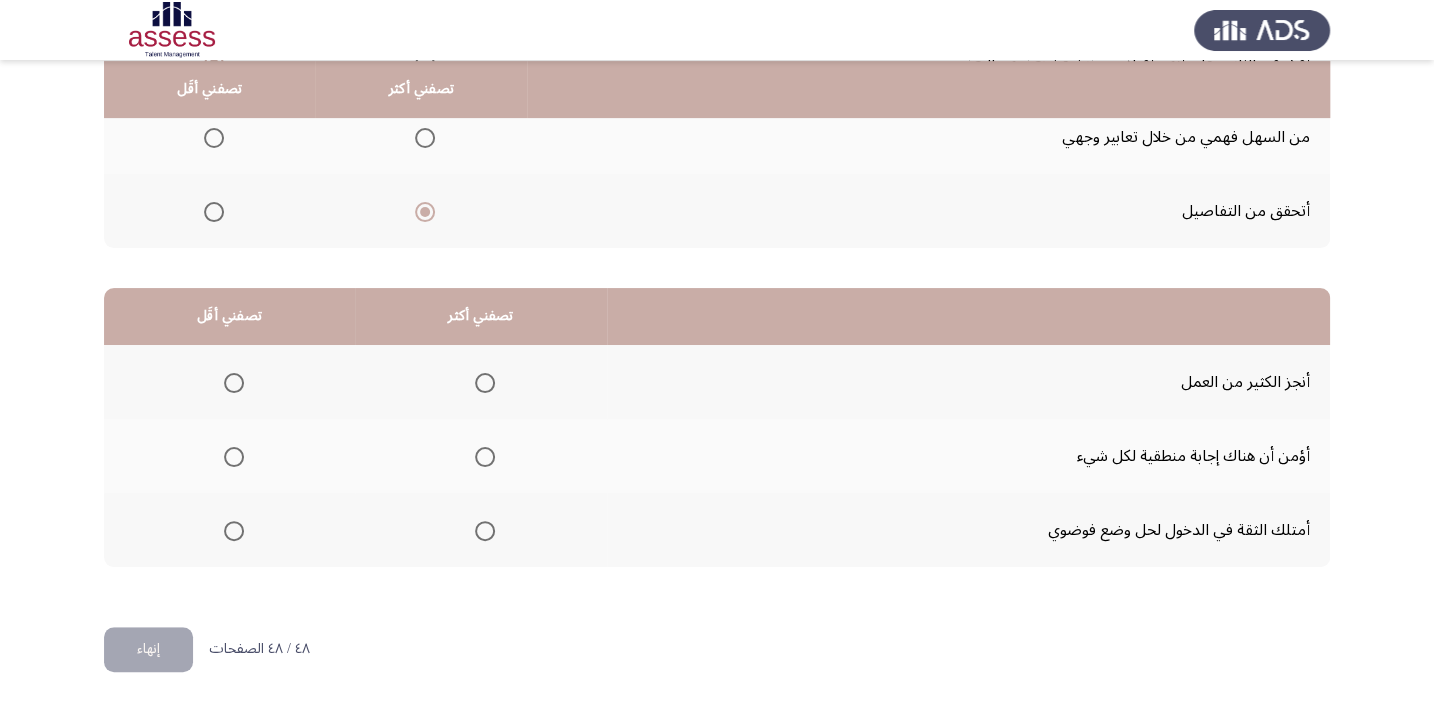 click at bounding box center (485, 531) 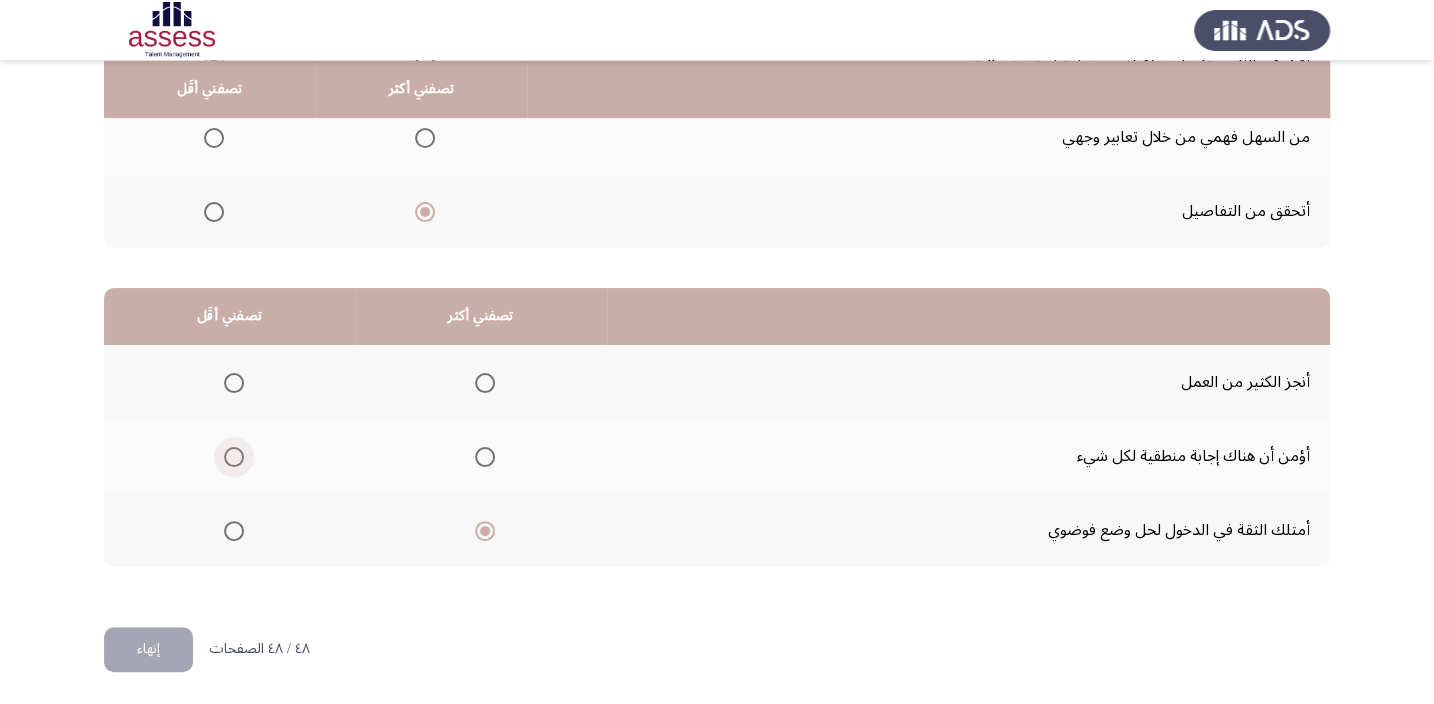 click at bounding box center (234, 457) 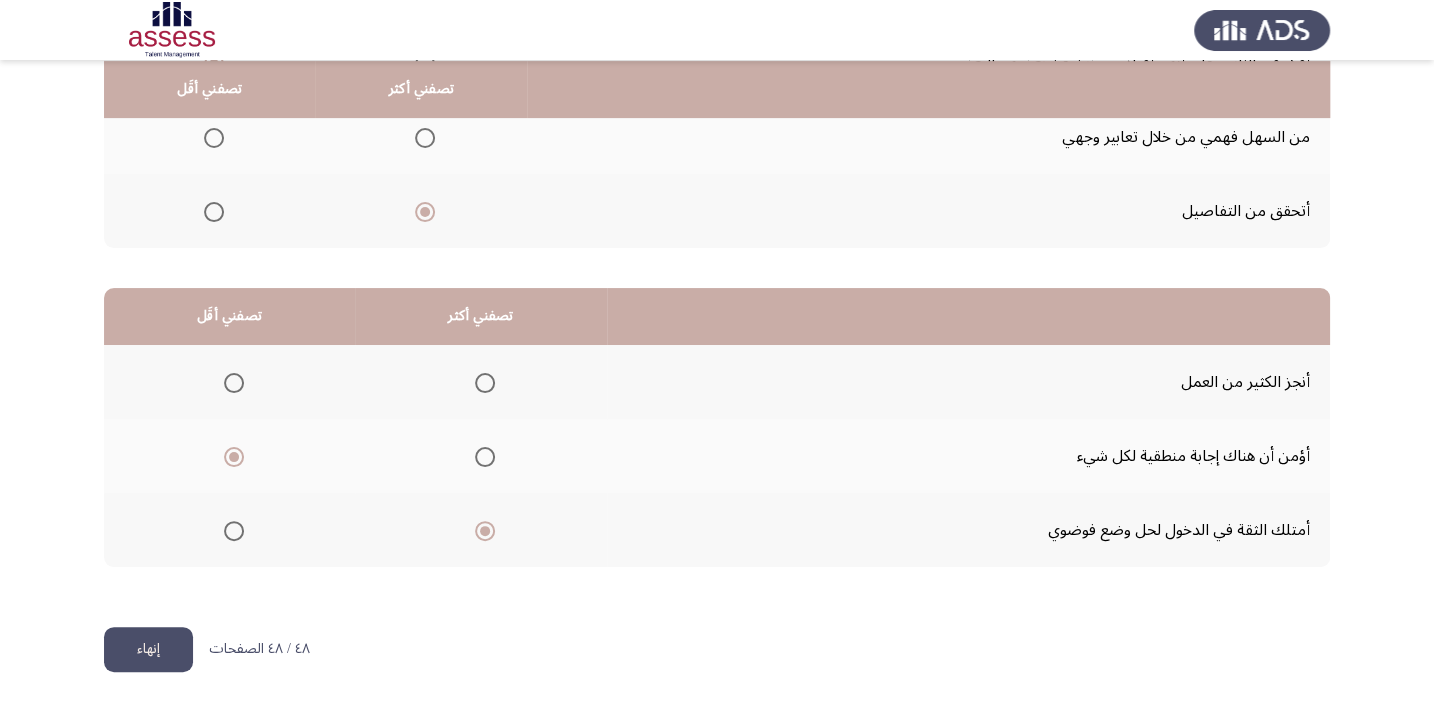 click on "إنهاء" 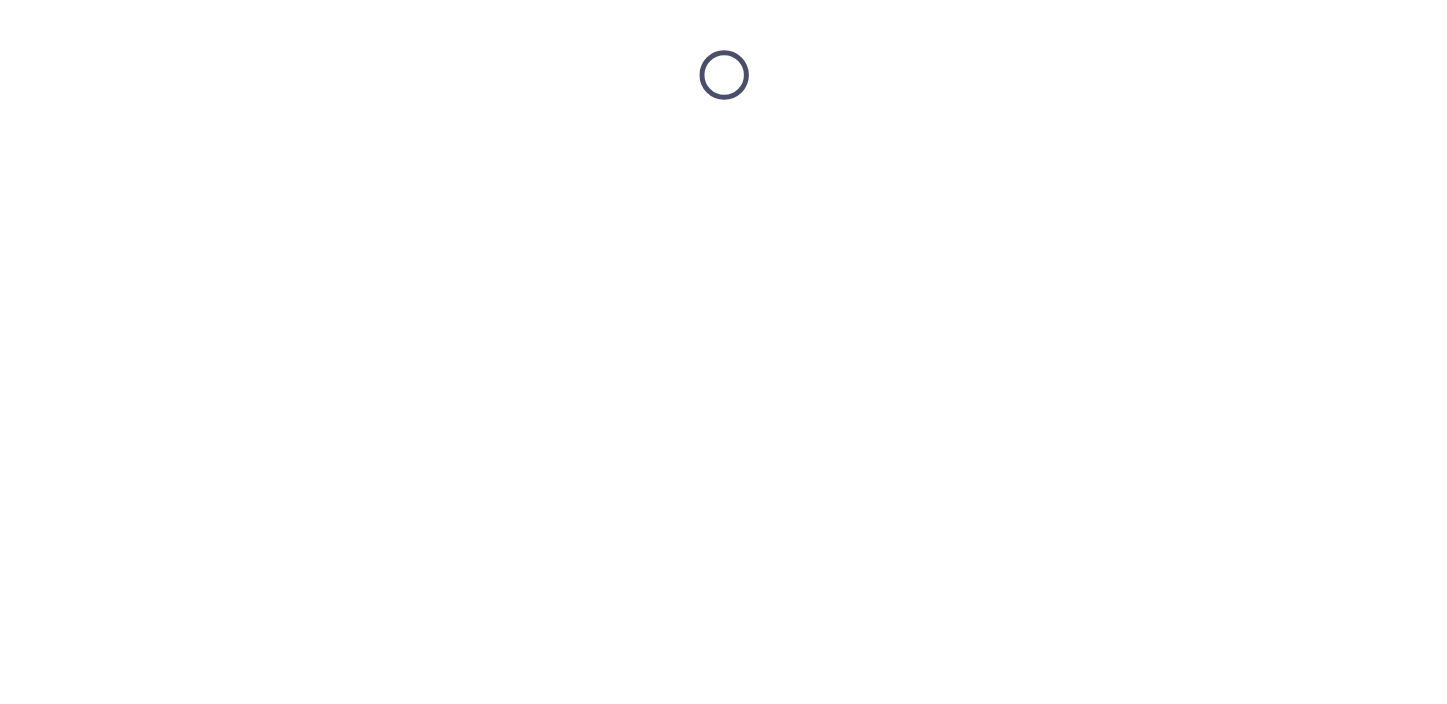 scroll, scrollTop: 0, scrollLeft: 0, axis: both 